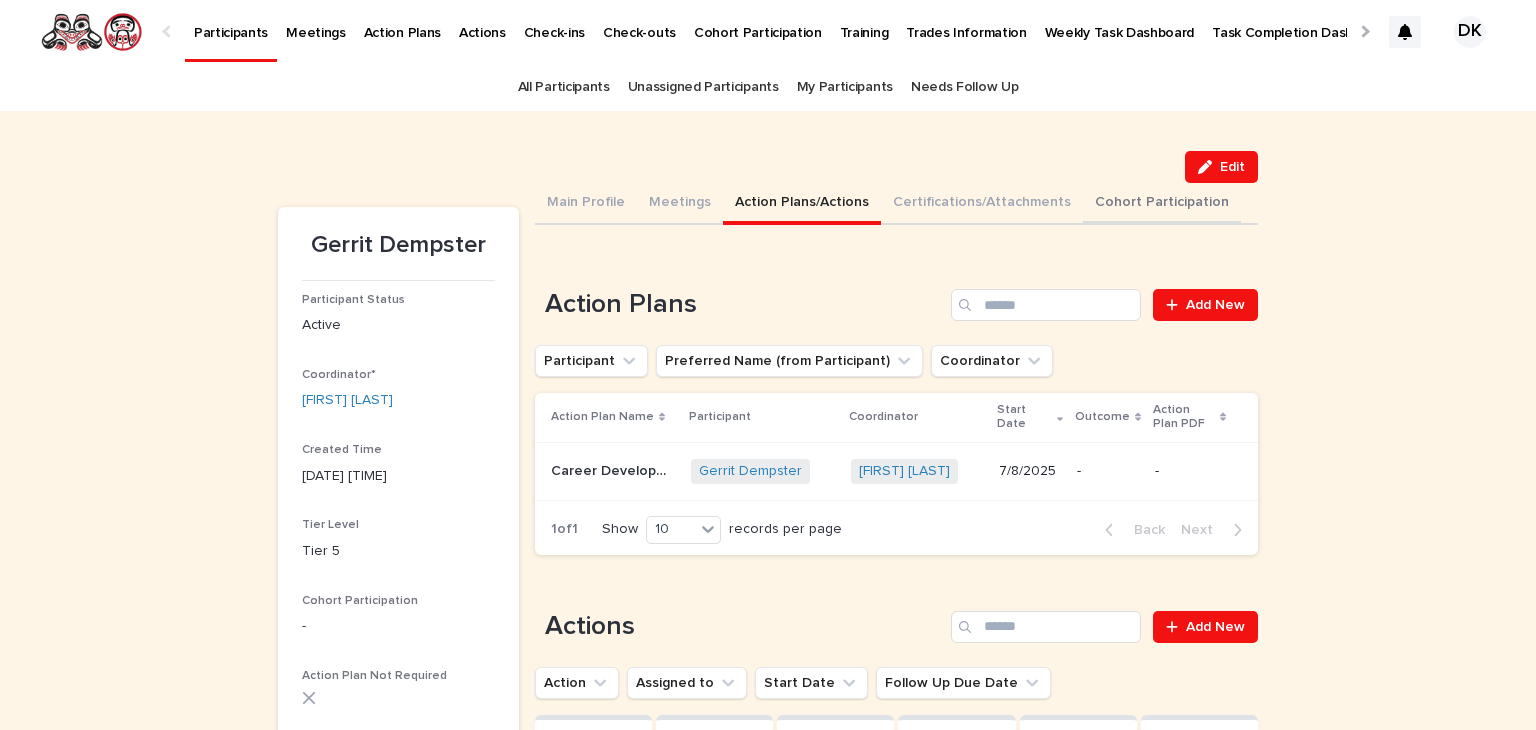 scroll, scrollTop: 0, scrollLeft: 0, axis: both 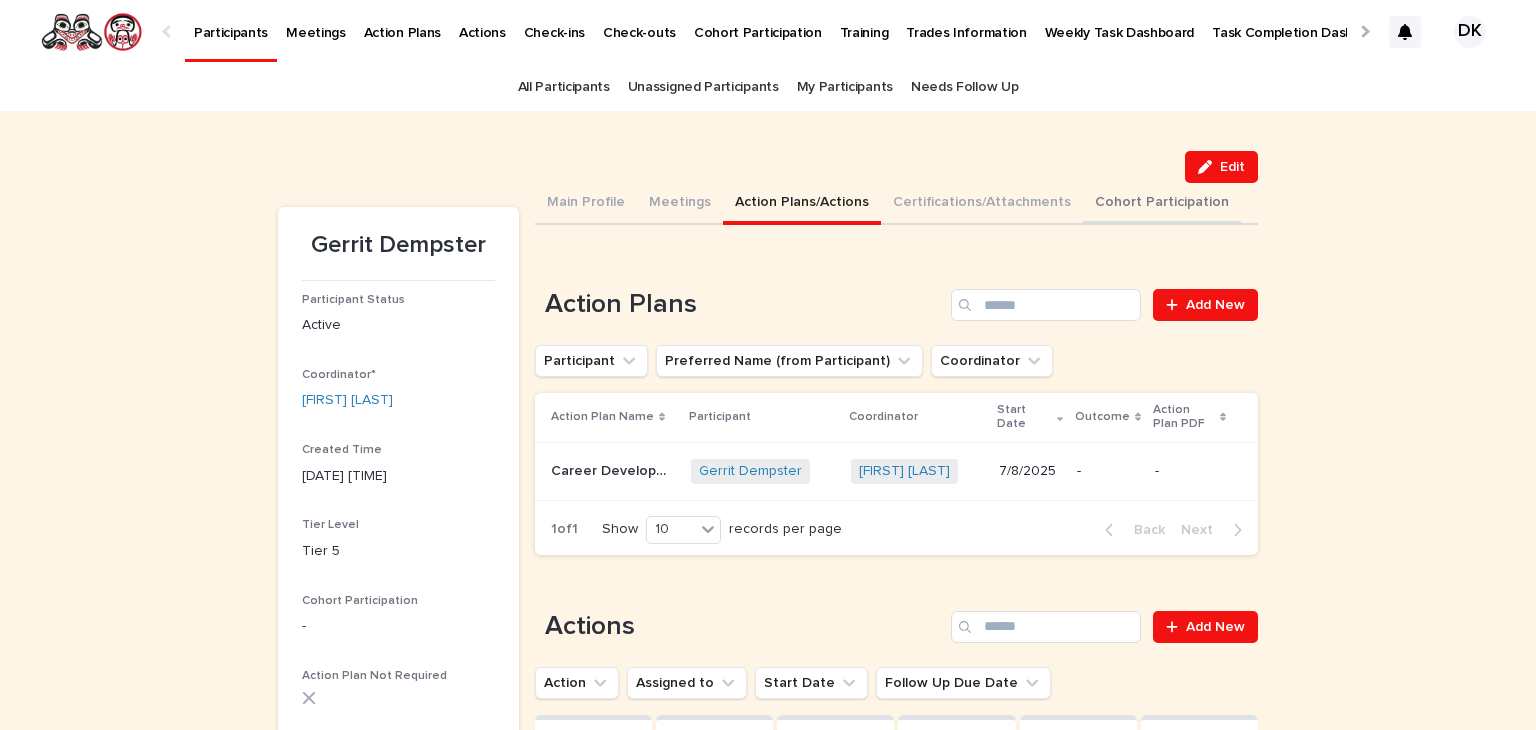click on "Cohort Participation" at bounding box center (1162, 204) 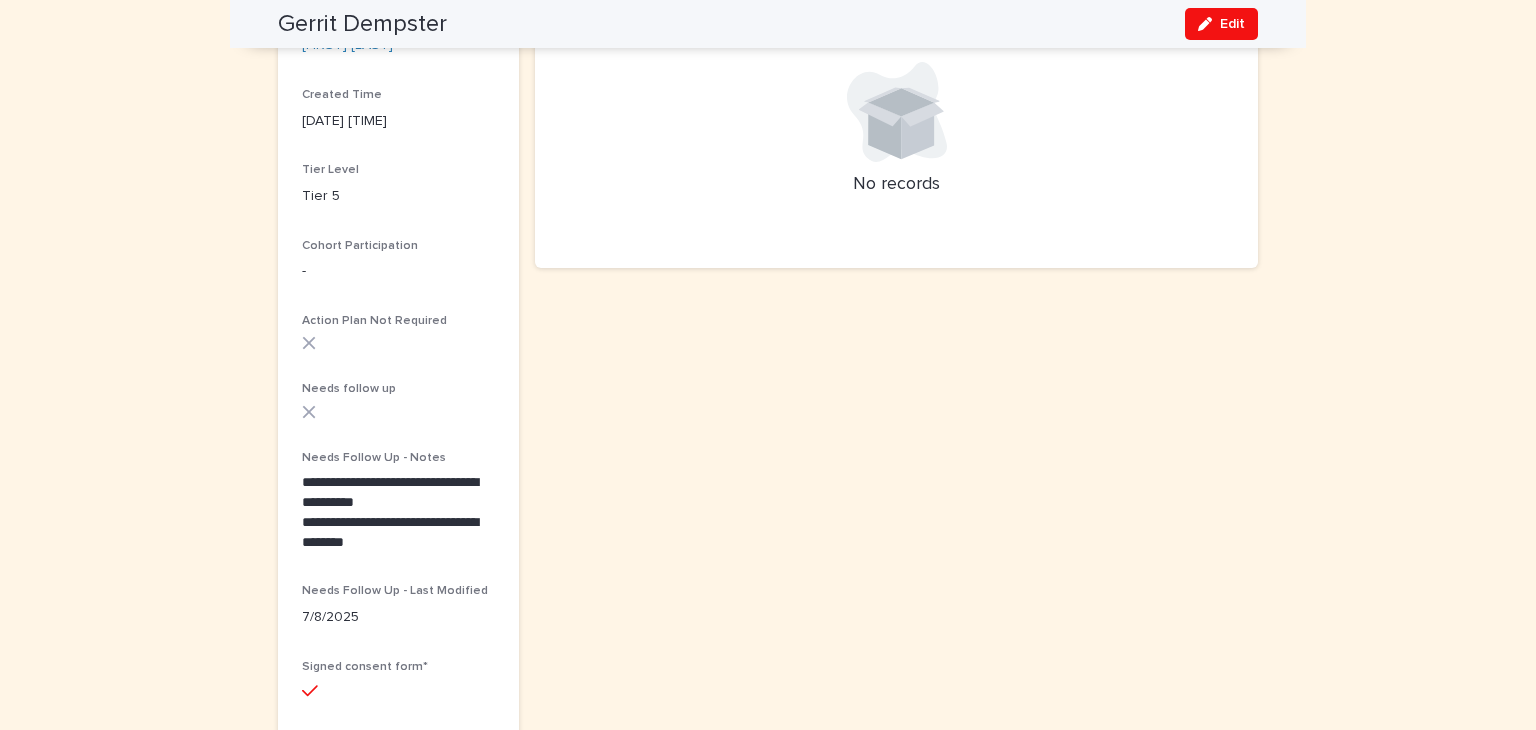 scroll, scrollTop: 352, scrollLeft: 0, axis: vertical 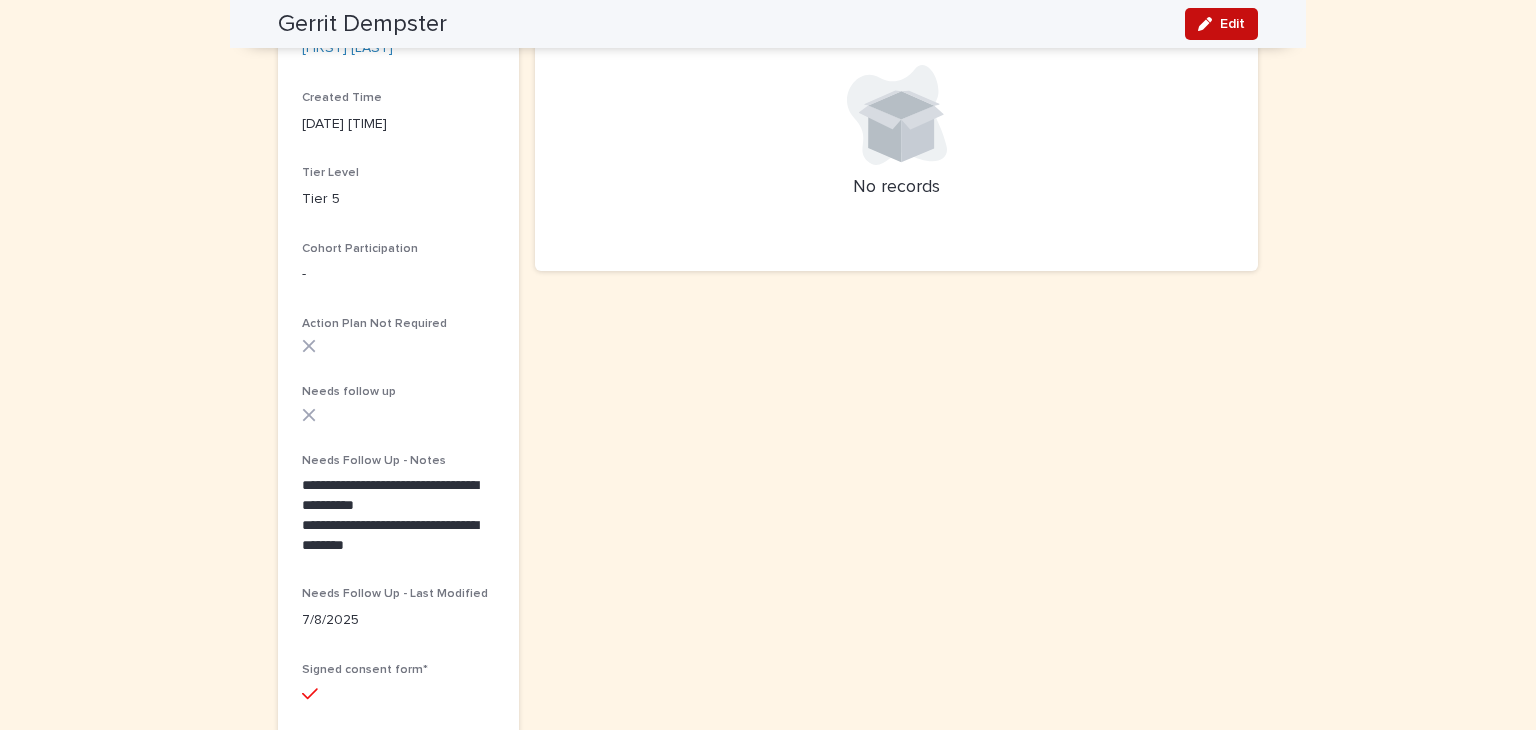 click on "Edit" at bounding box center [1232, 24] 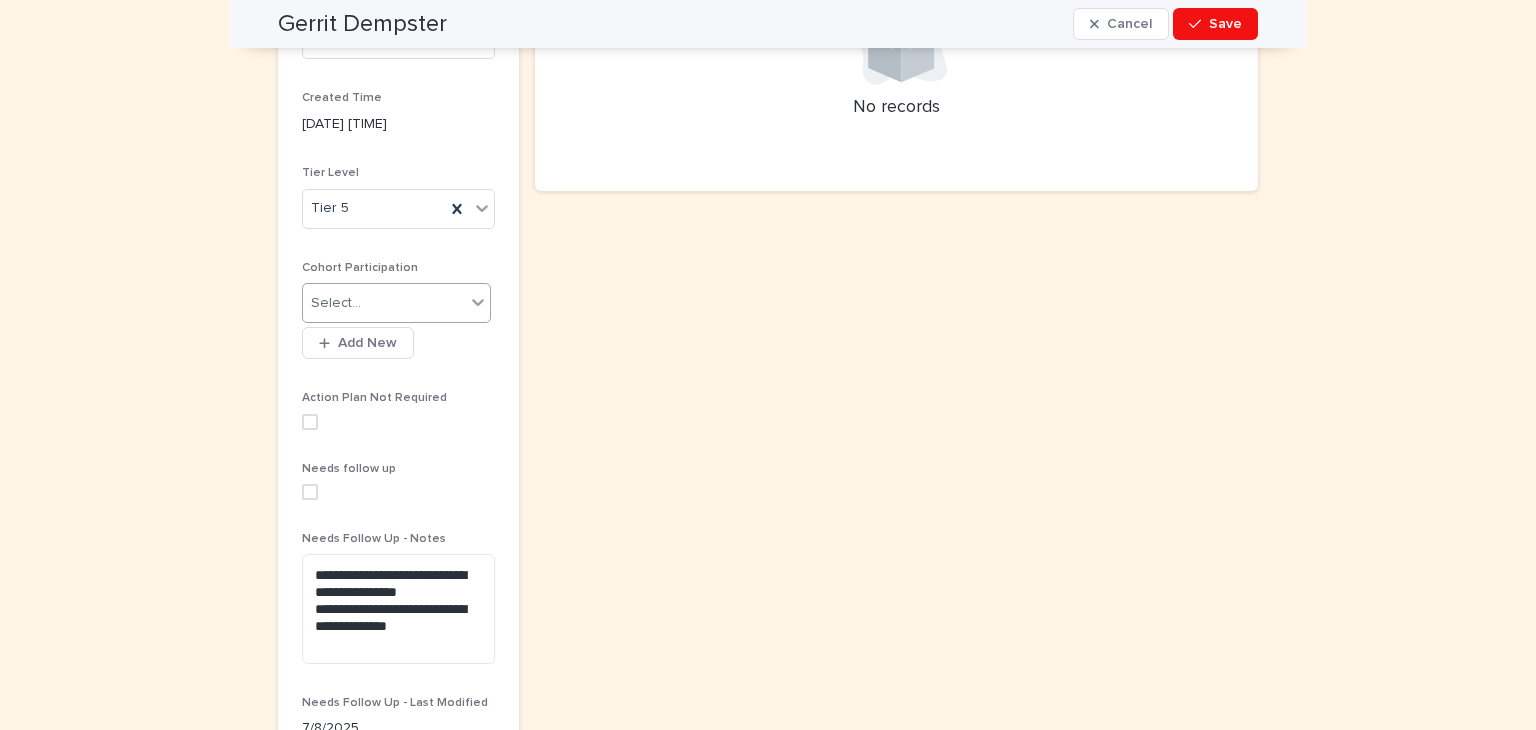 scroll, scrollTop: 450, scrollLeft: 0, axis: vertical 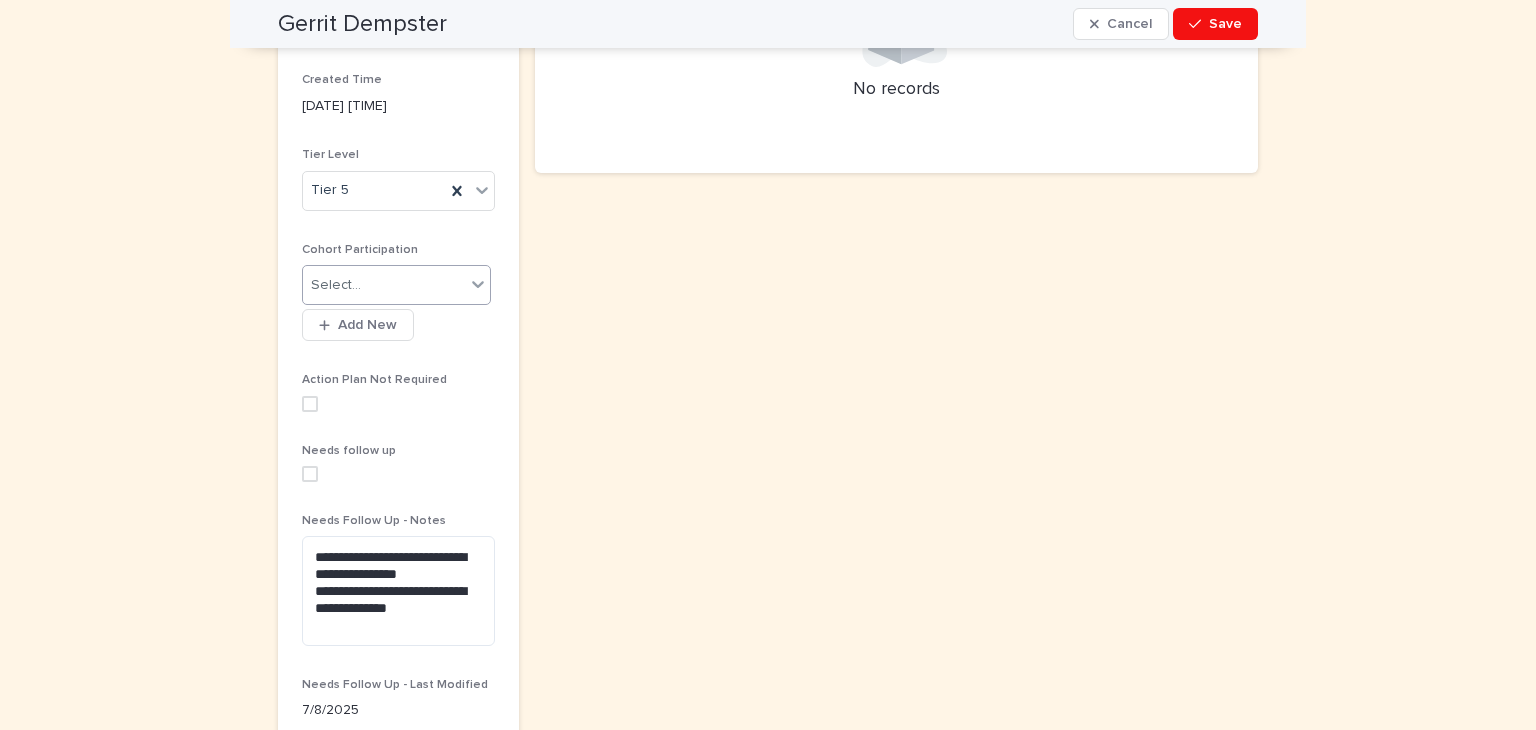 click 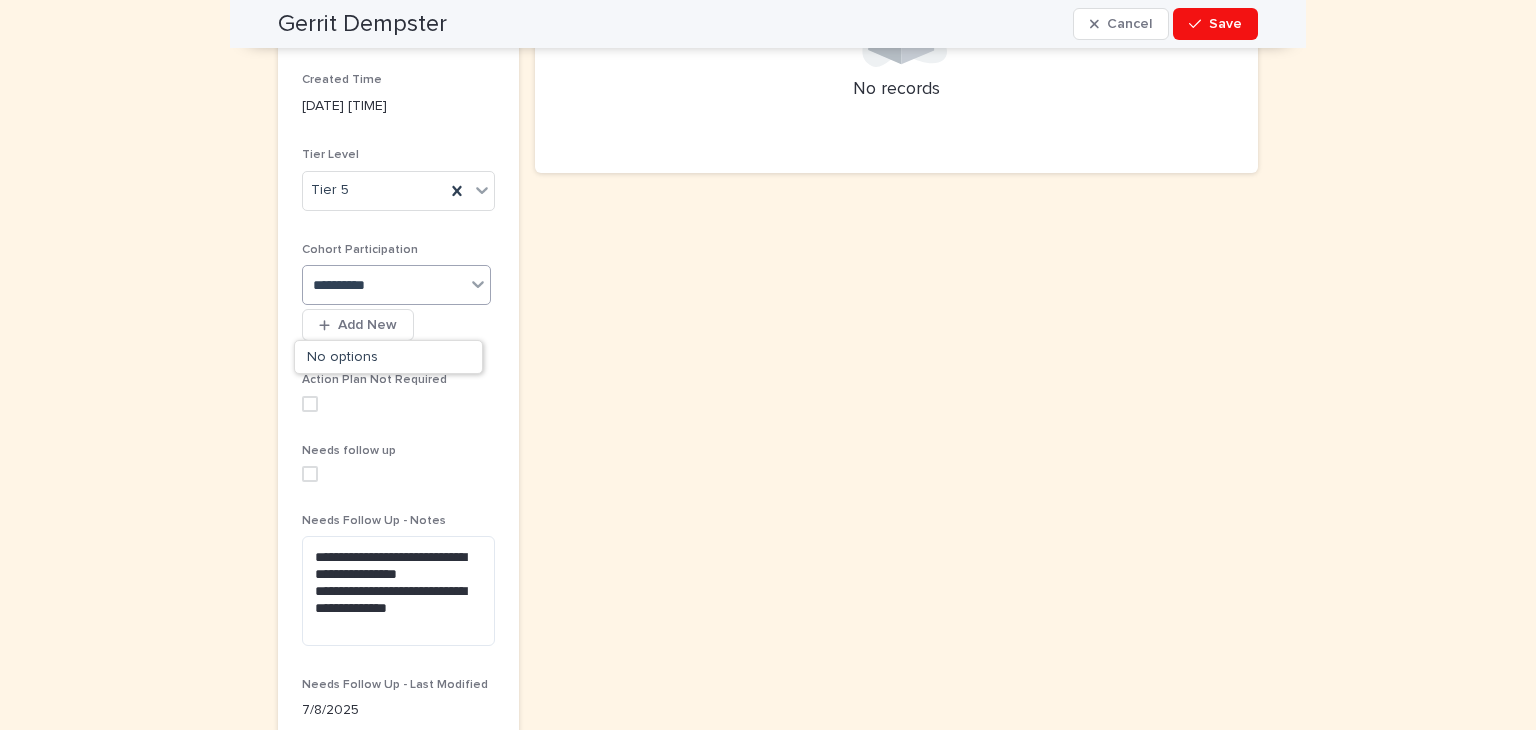 type on "**********" 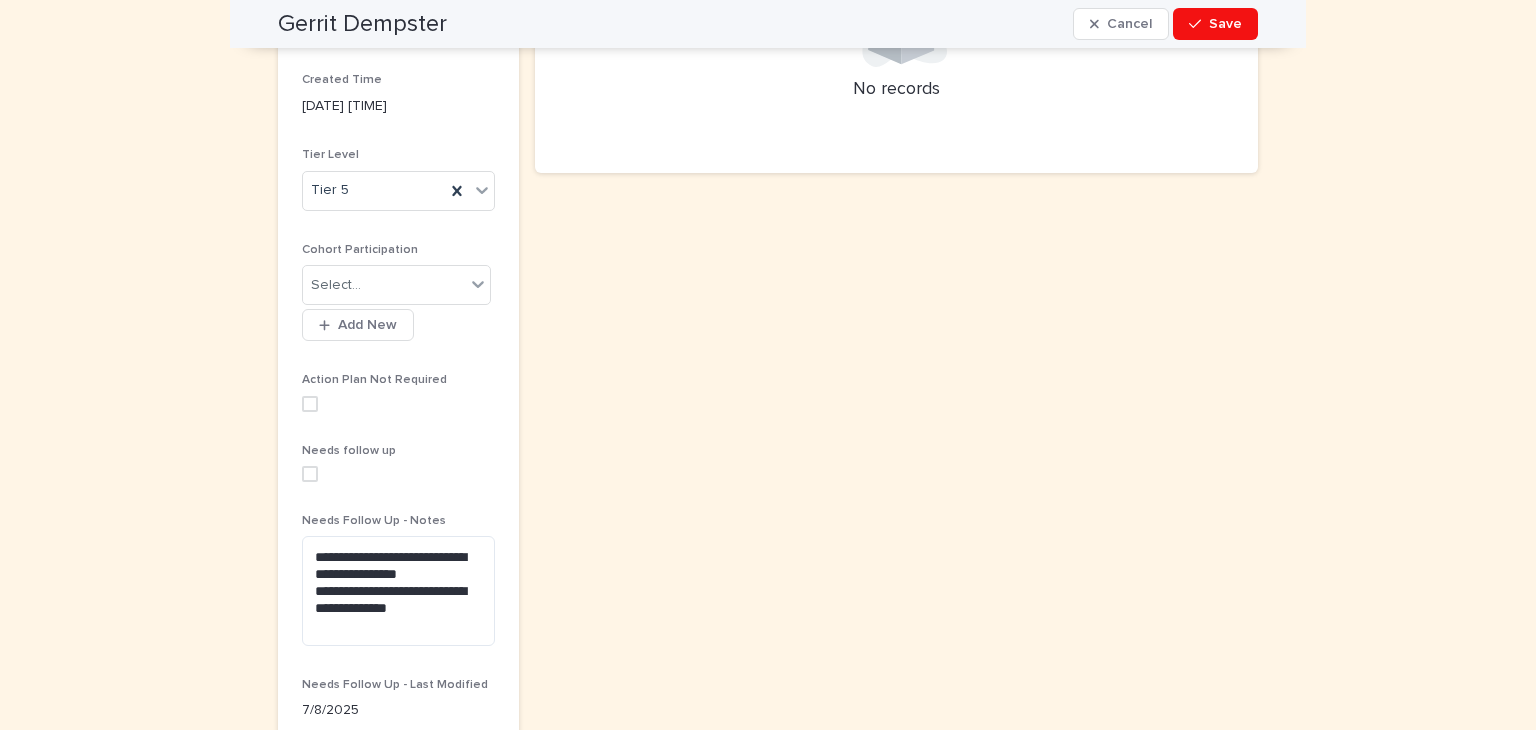 click on "Sorry, there was an error saving your record. Please try again. Please fill out the required fields below. Main Profile Meetings Action Plans/Actions Certifications/Attachments Cohort Participation Can't display tree at index  0 Can't display tree at index  1 Can't display tree at index  2 Can't display tree at index  3 Loading... Saving… Loading... Saving… Loading... Saving… Cohort Participation Add New Participant Cohort No records Loading... Saving…" at bounding box center [896, 447] 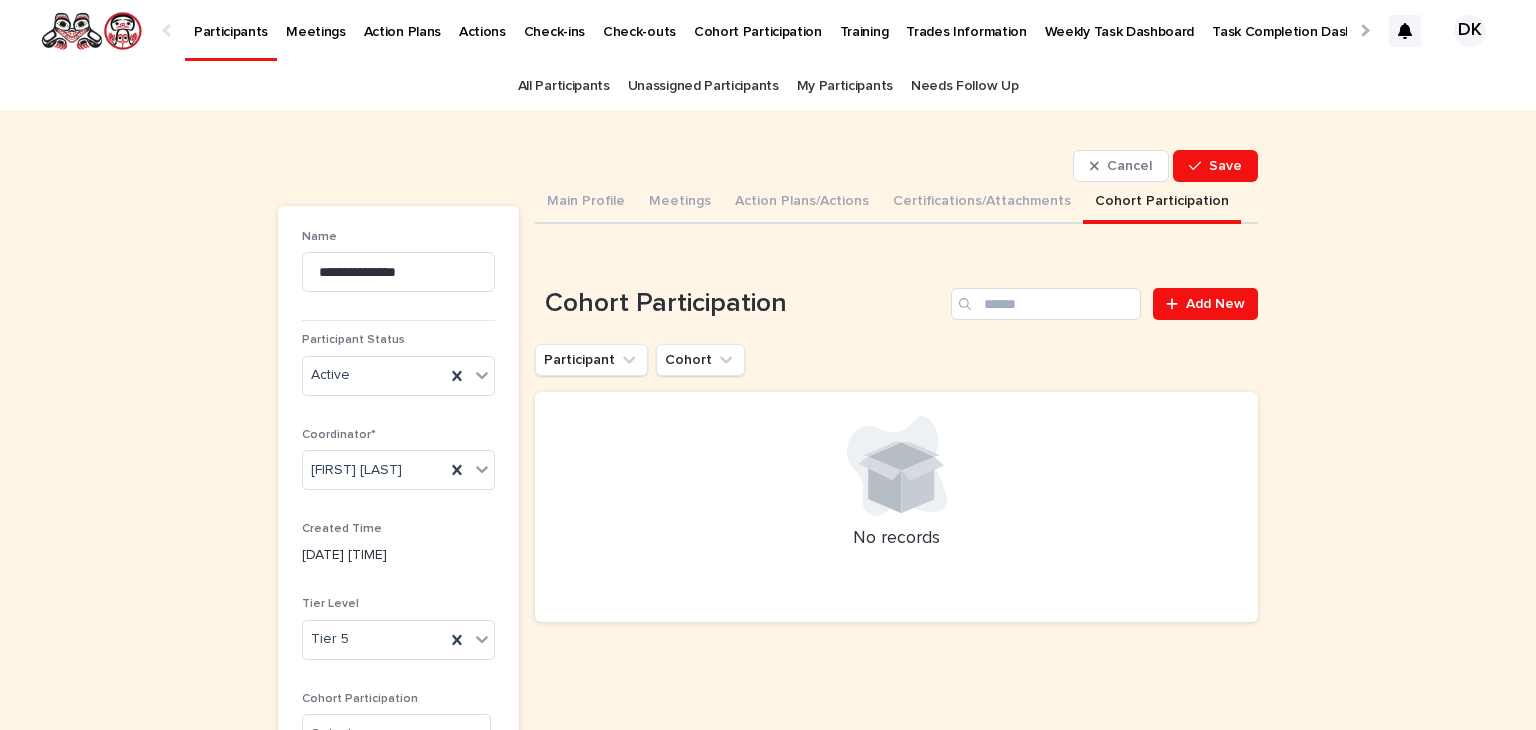 scroll, scrollTop: 0, scrollLeft: 0, axis: both 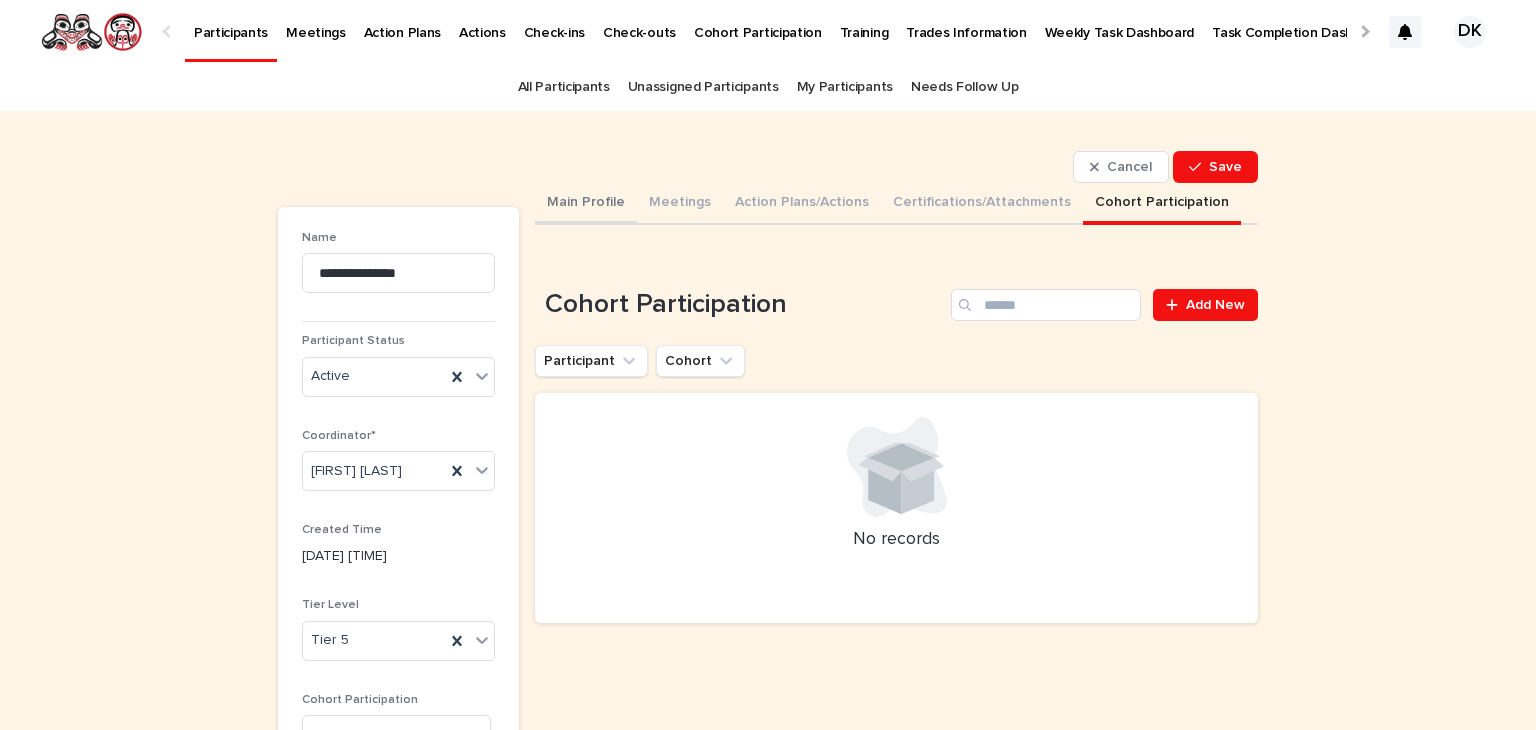 click on "Main Profile" at bounding box center (586, 204) 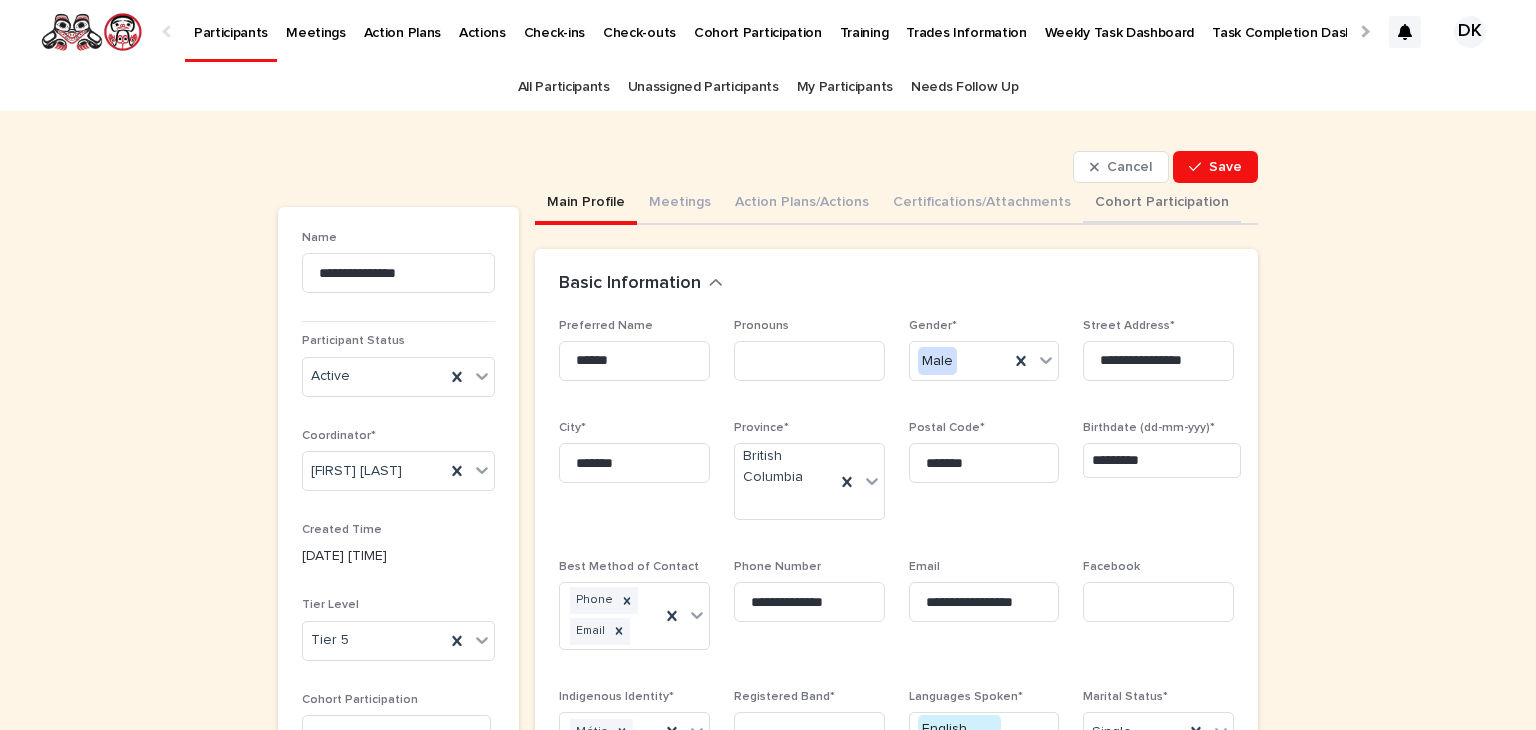 click on "Cohort Participation" at bounding box center [1162, 204] 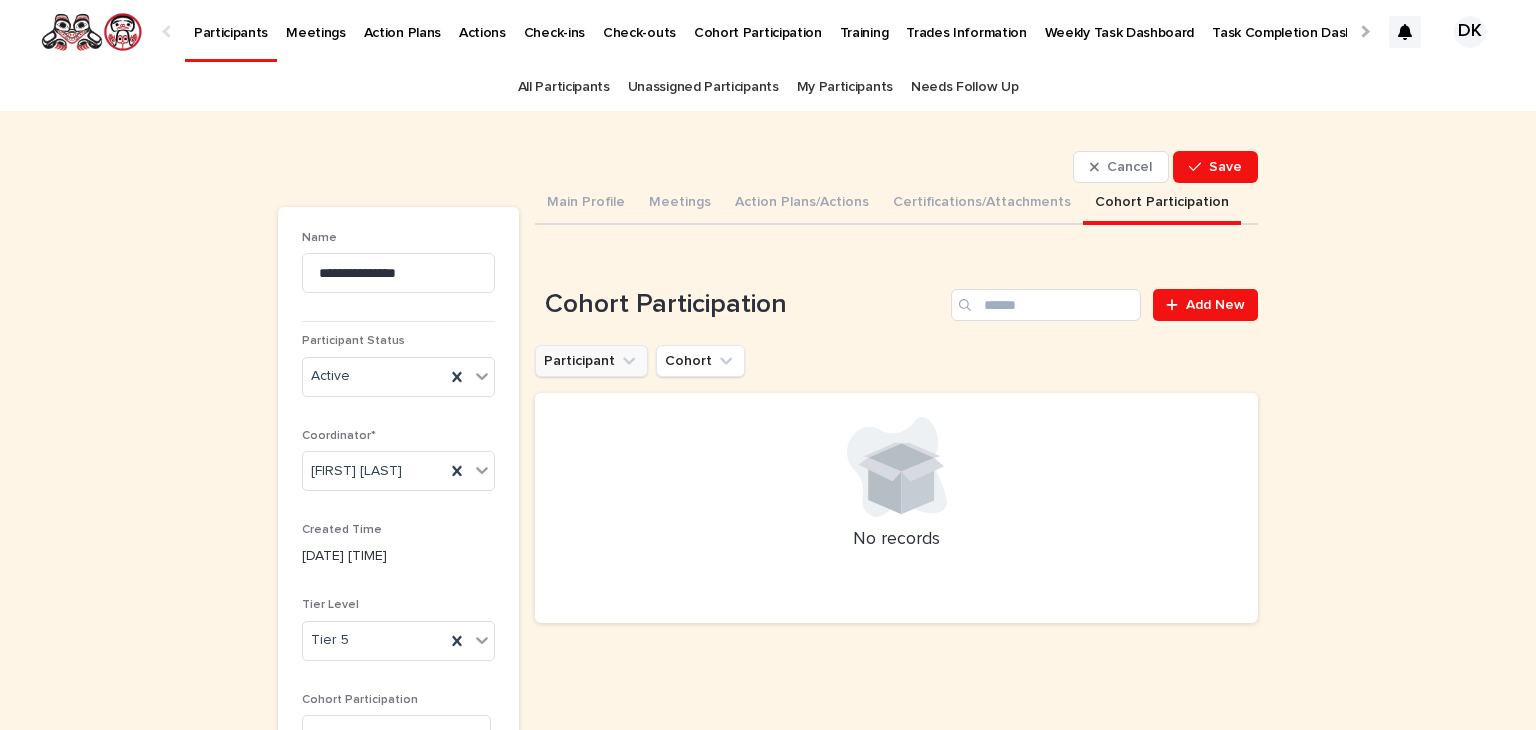 click on "Participant" at bounding box center (591, 361) 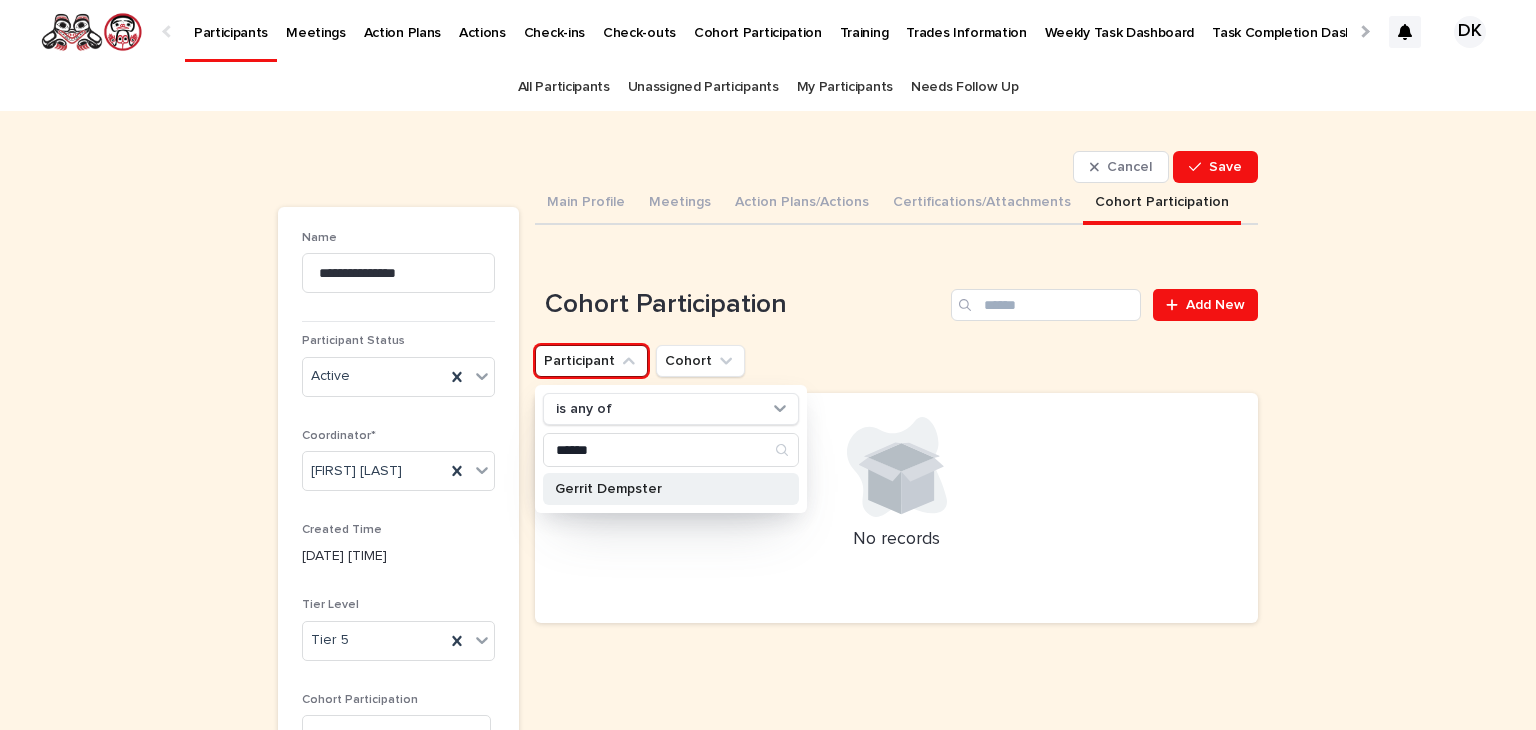 type on "******" 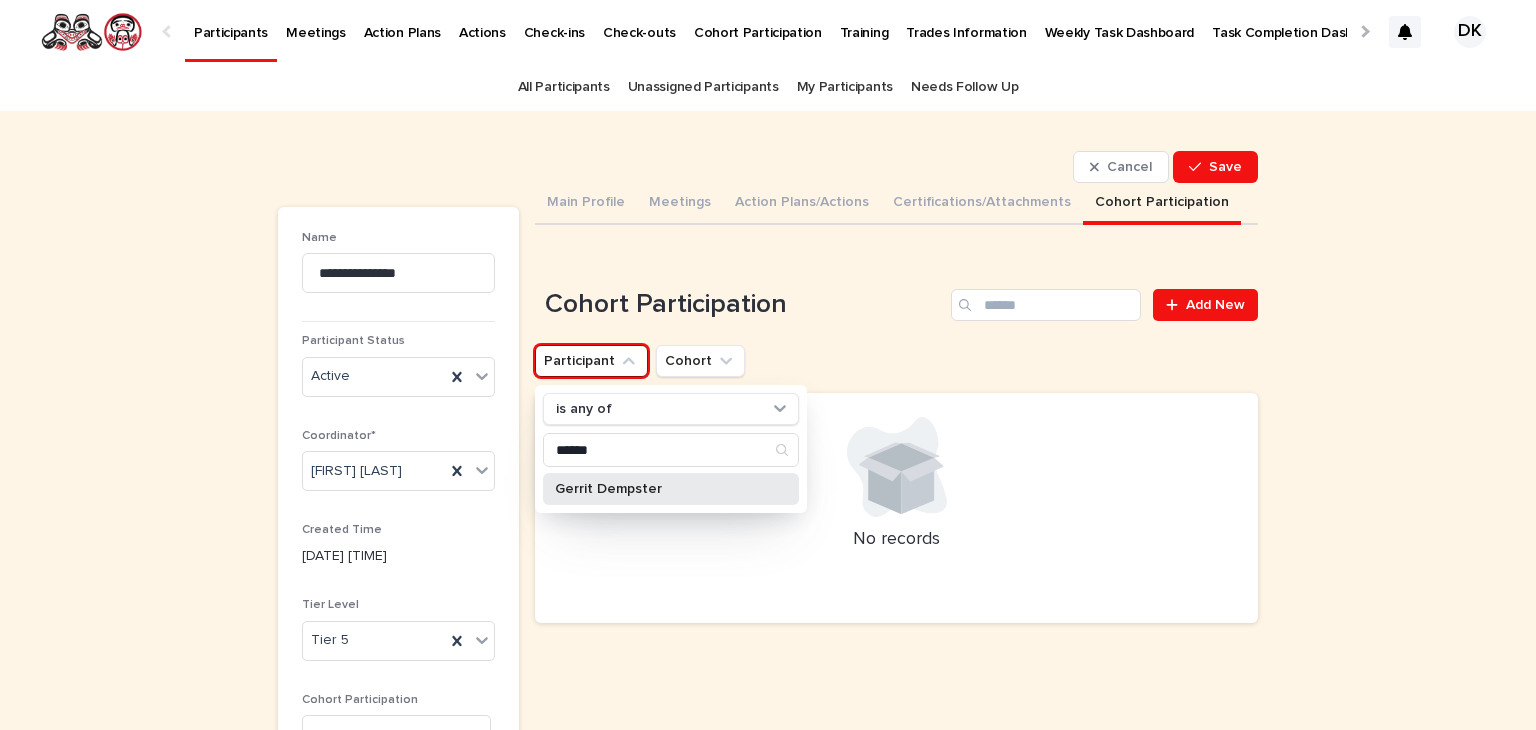 click on "Gerrit Dempster" at bounding box center [661, 489] 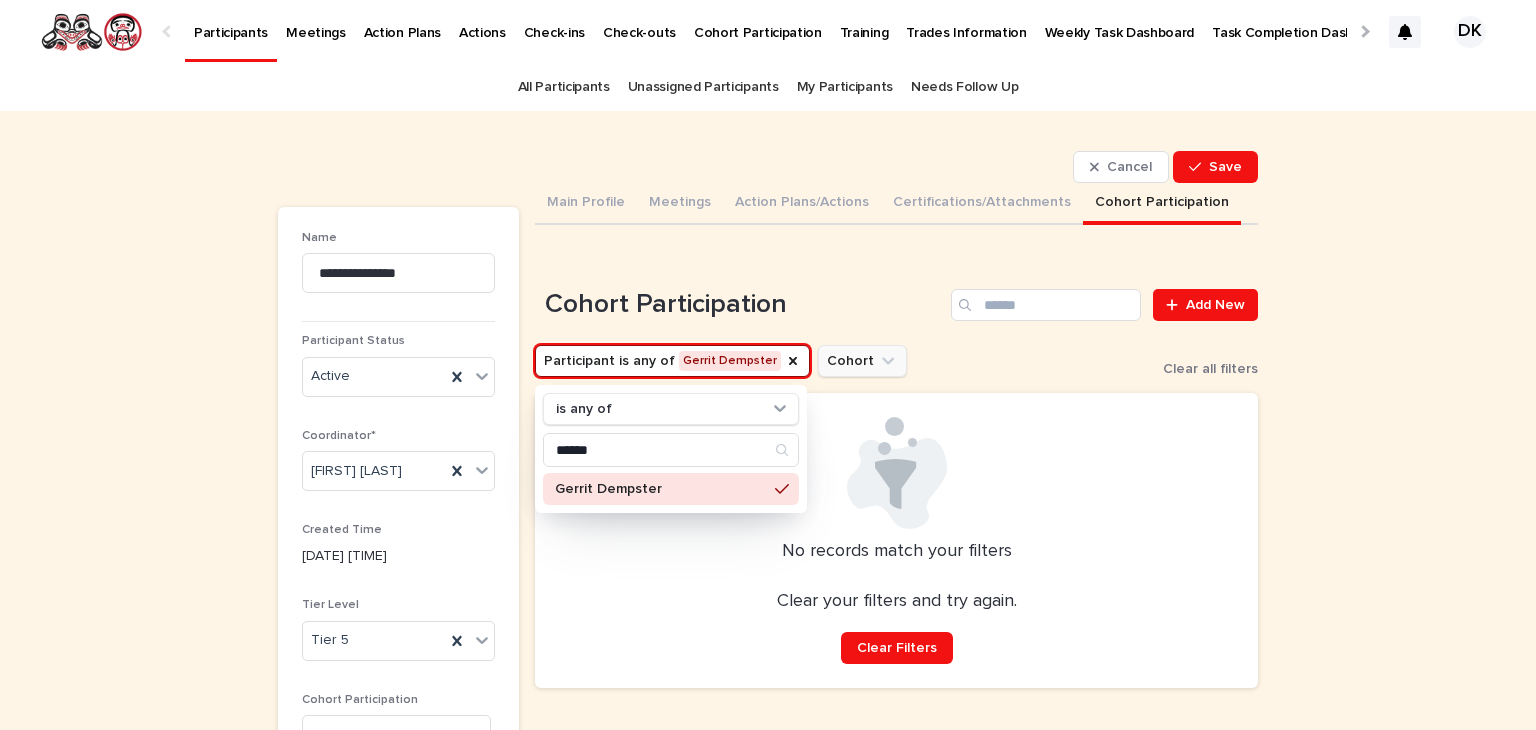 click 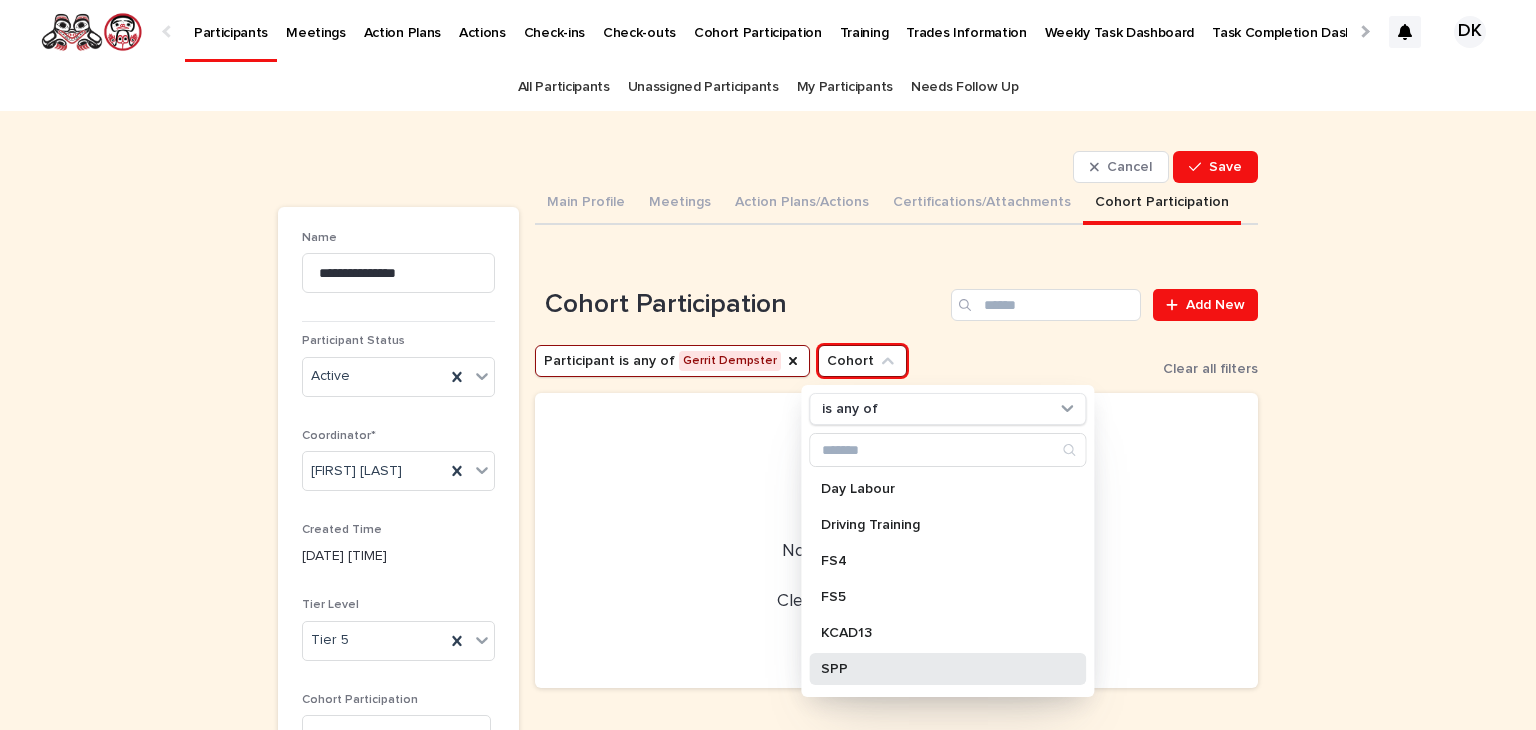 click on "SPP" at bounding box center [937, 669] 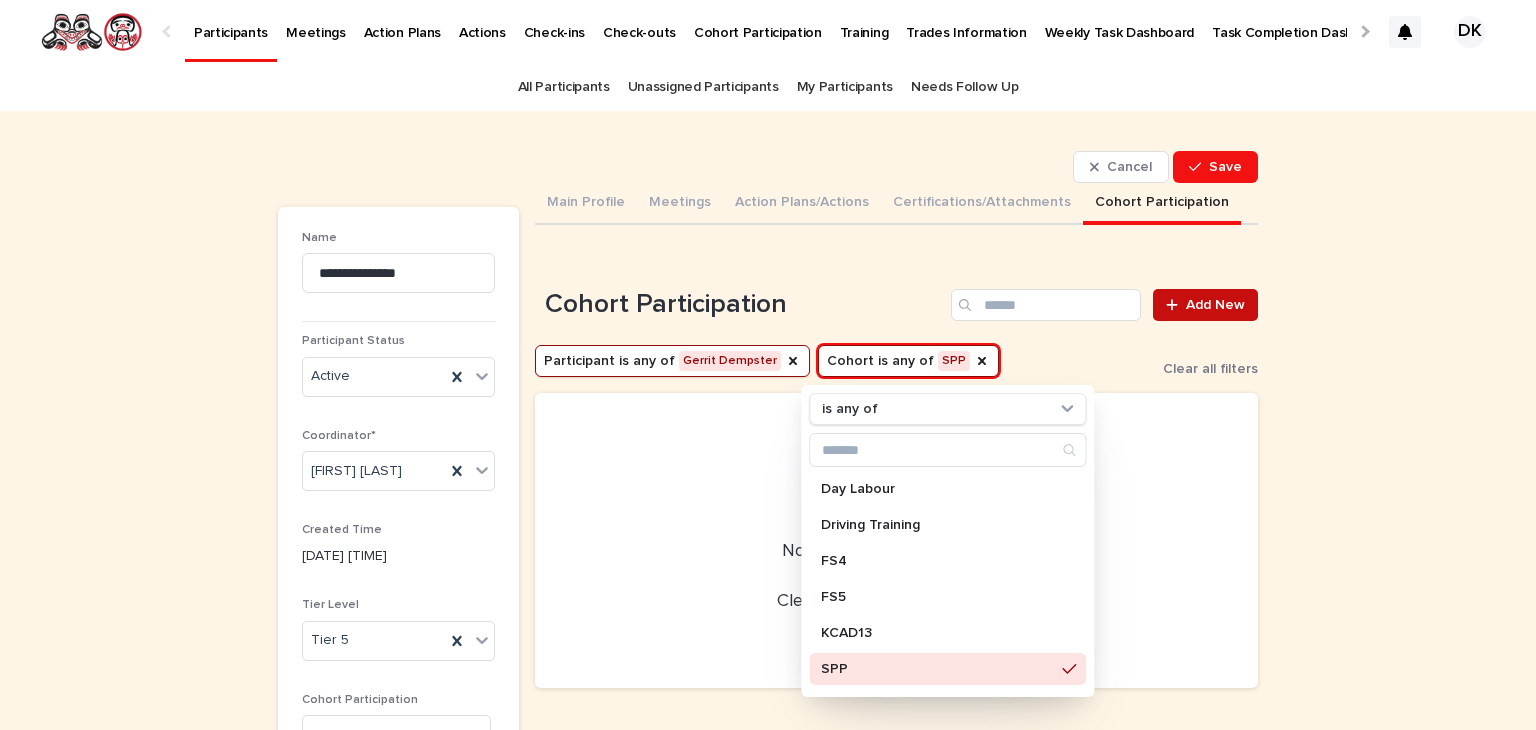 click on "Add New" at bounding box center (1215, 305) 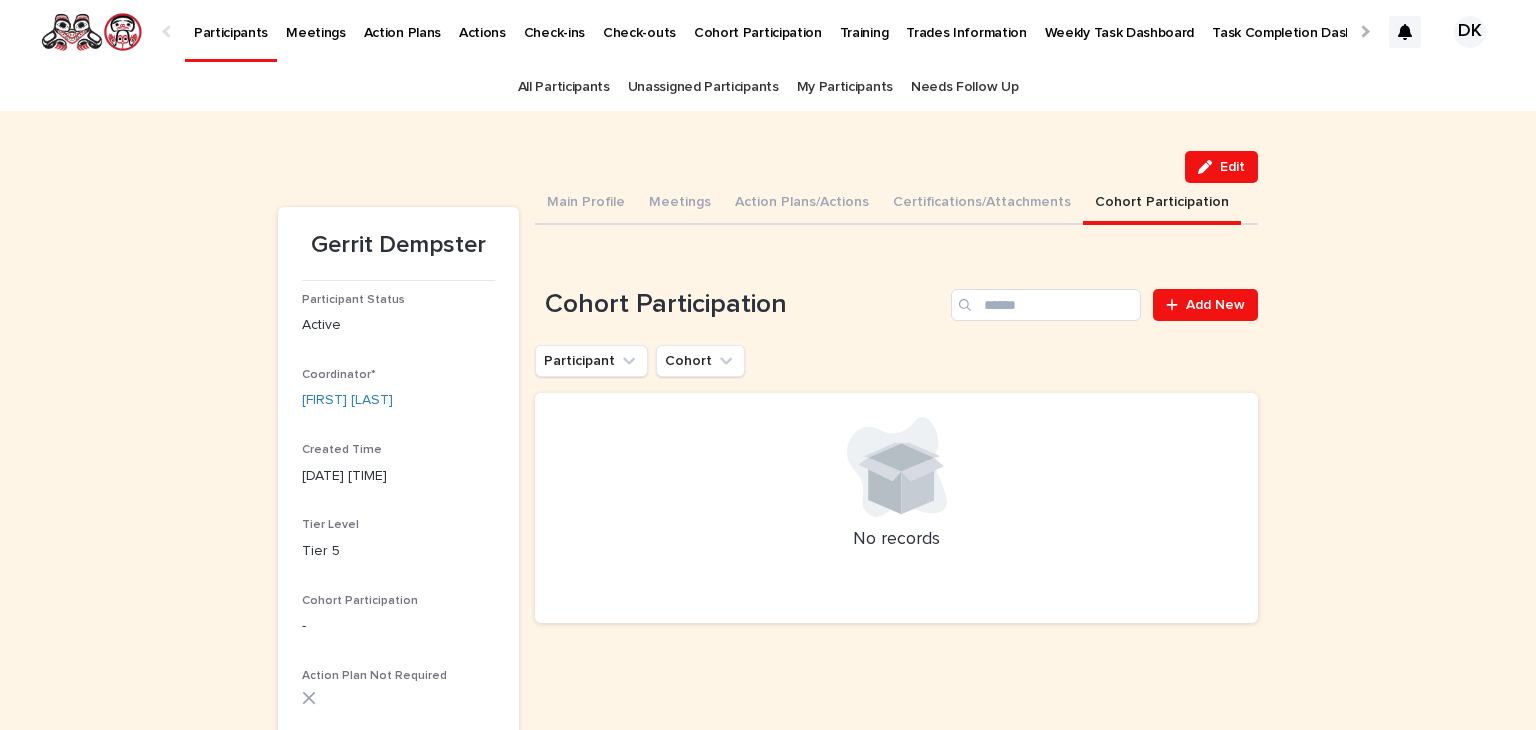 click on "Participants" at bounding box center (231, 21) 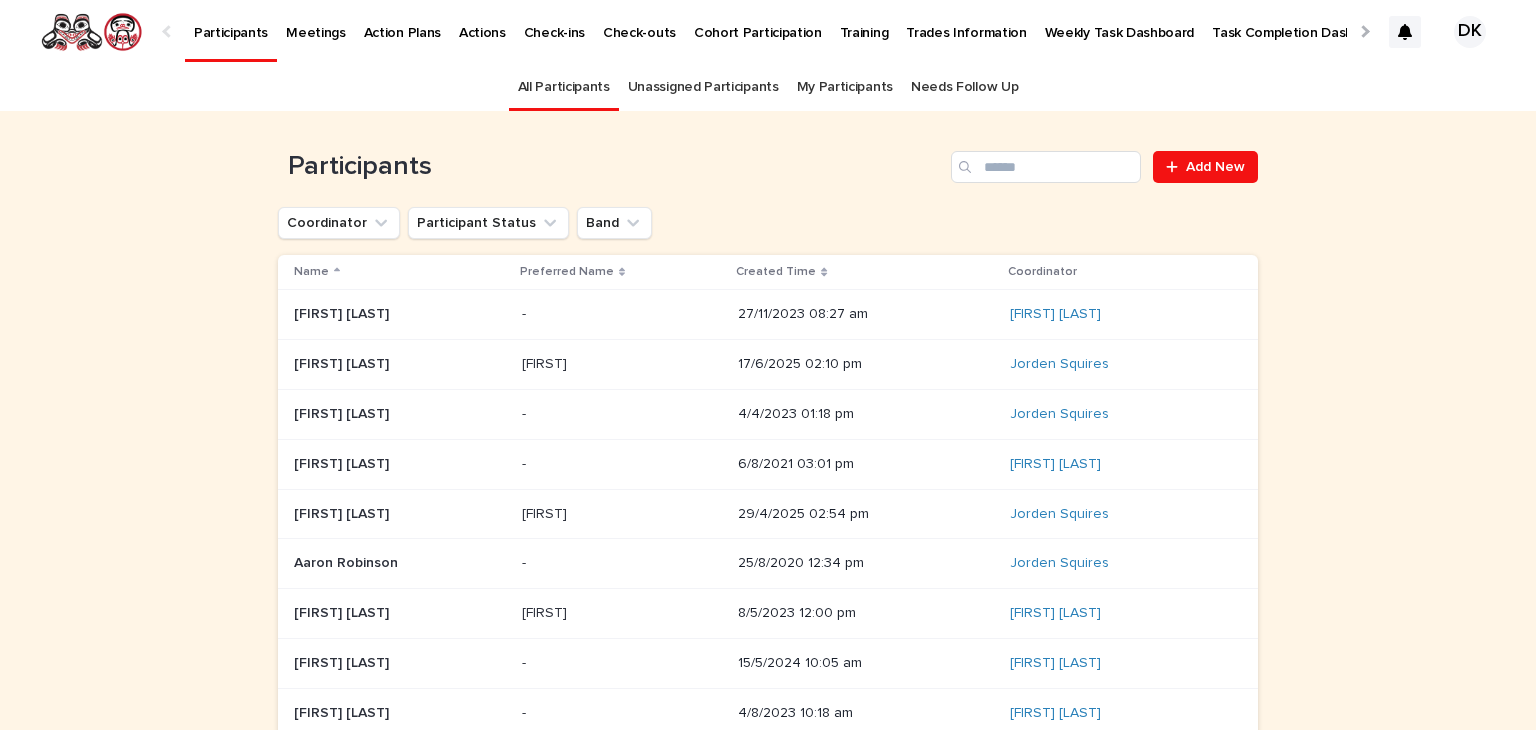 click on "[FIRST] [LAST]" at bounding box center (343, 362) 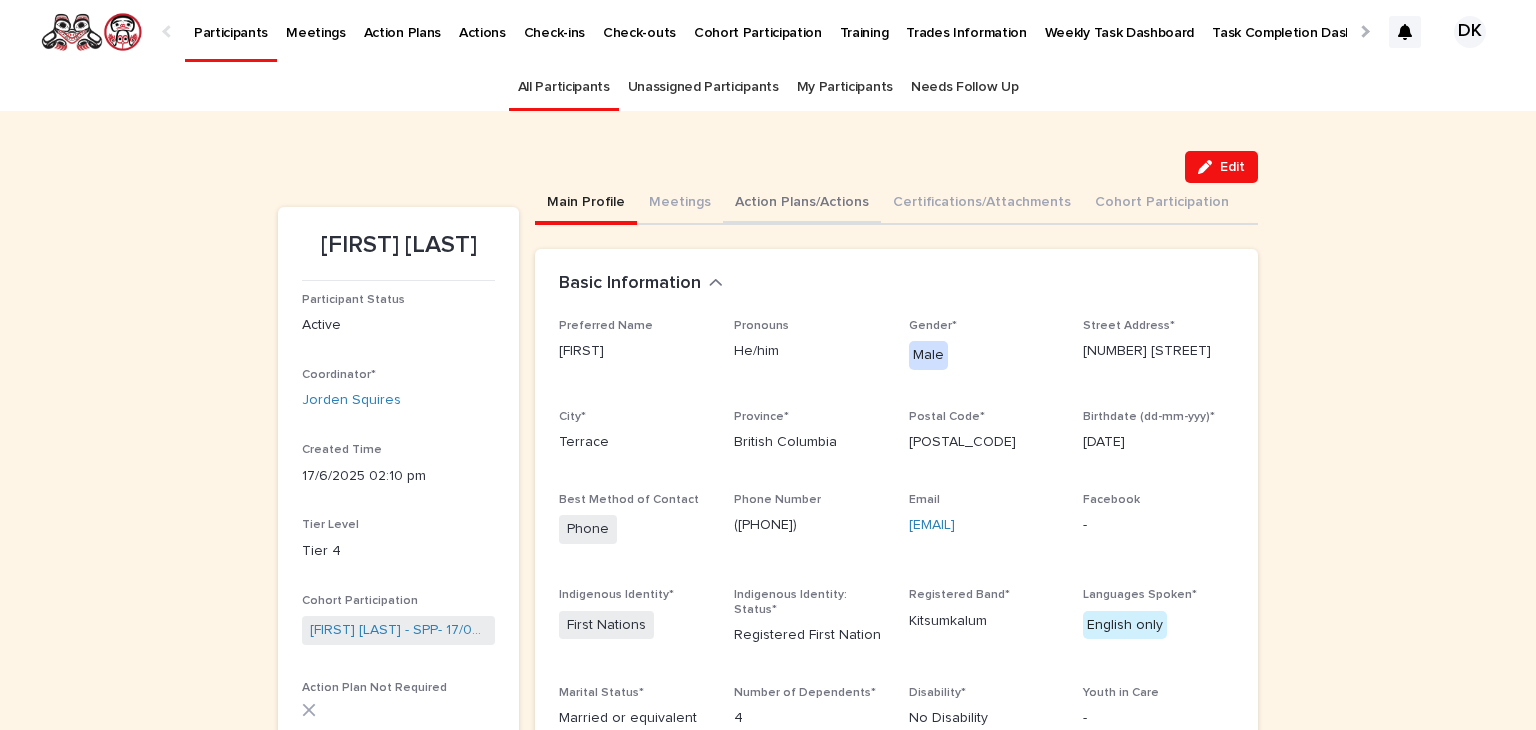 click on "Action Plans/Actions" at bounding box center [802, 204] 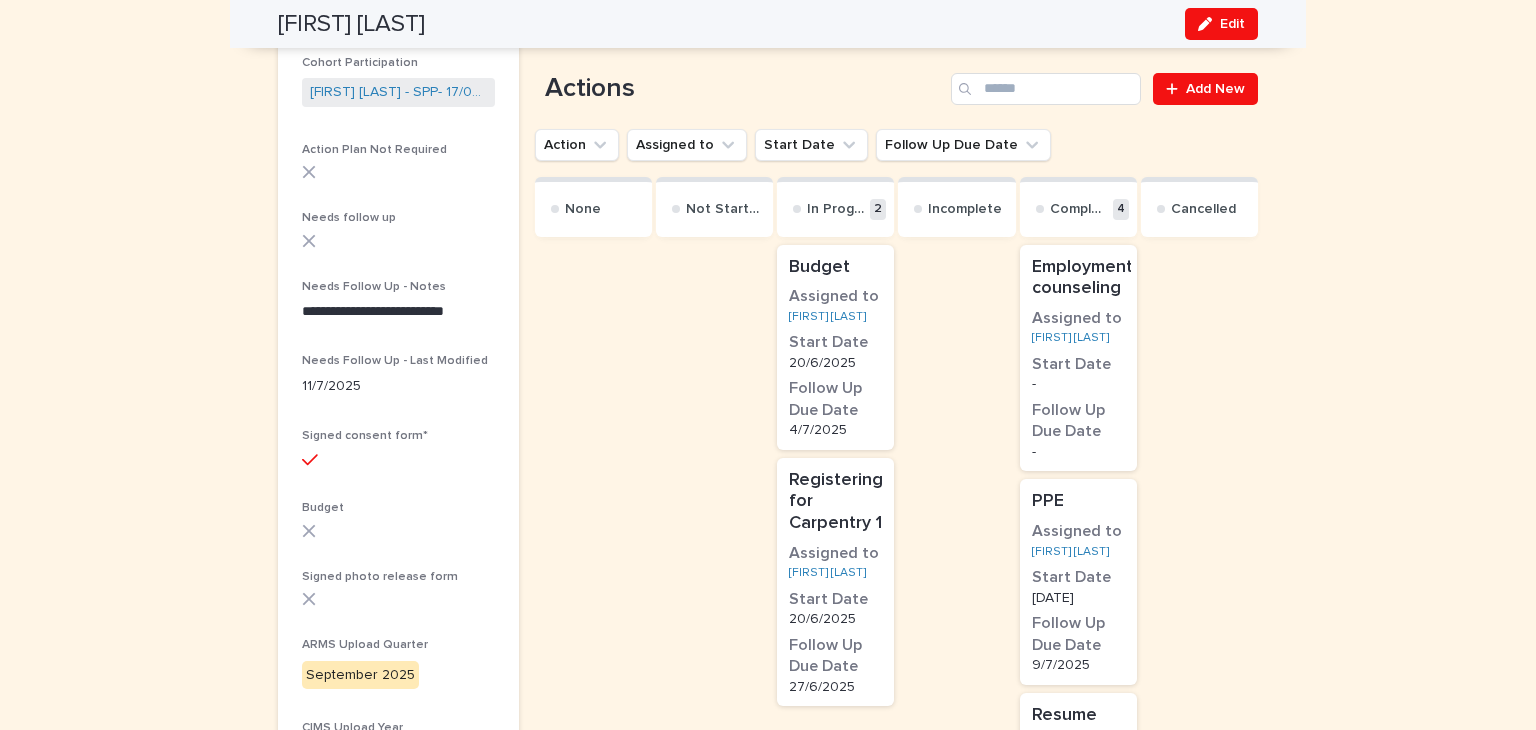 scroll, scrollTop: 0, scrollLeft: 0, axis: both 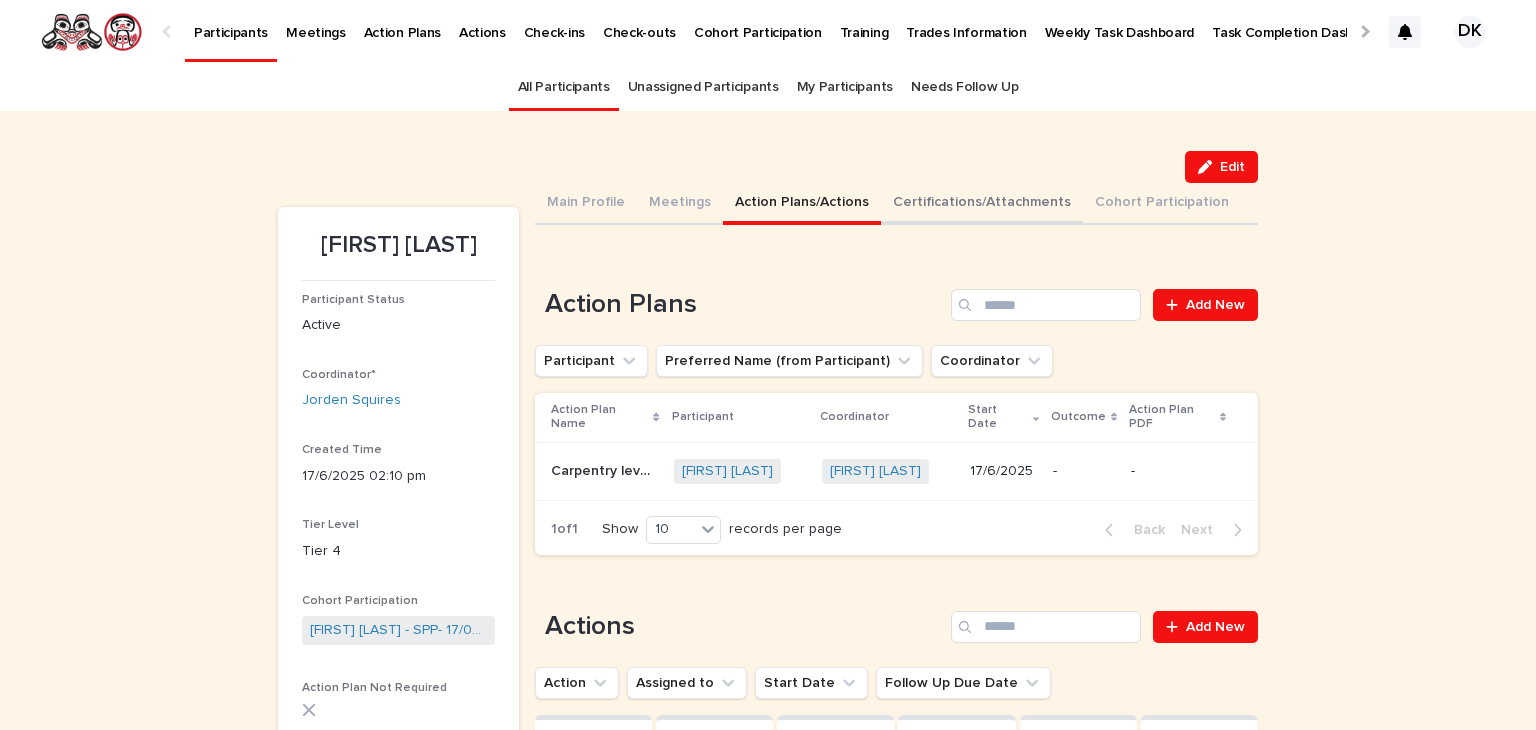 click on "Certifications/Attachments" at bounding box center (982, 204) 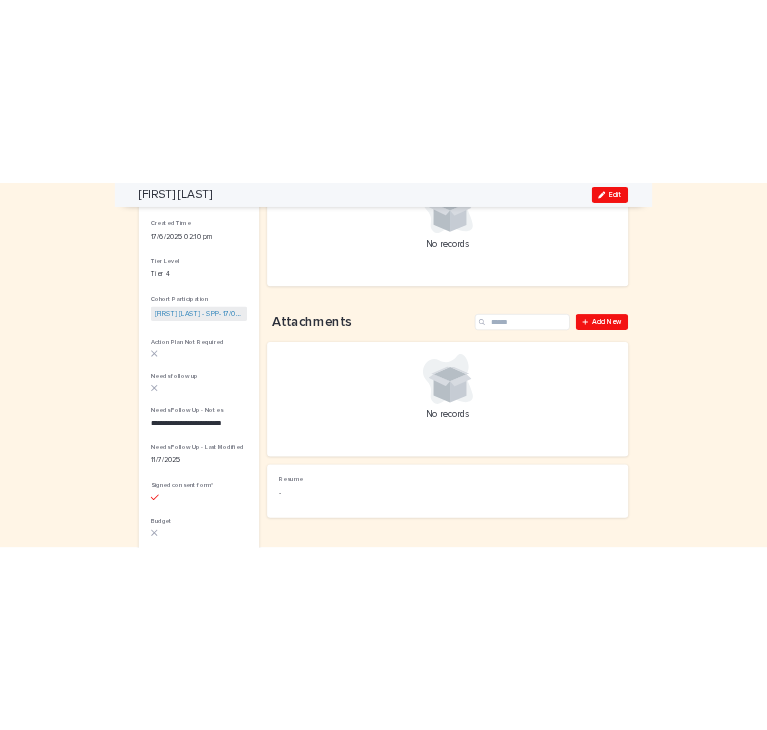 scroll, scrollTop: 0, scrollLeft: 0, axis: both 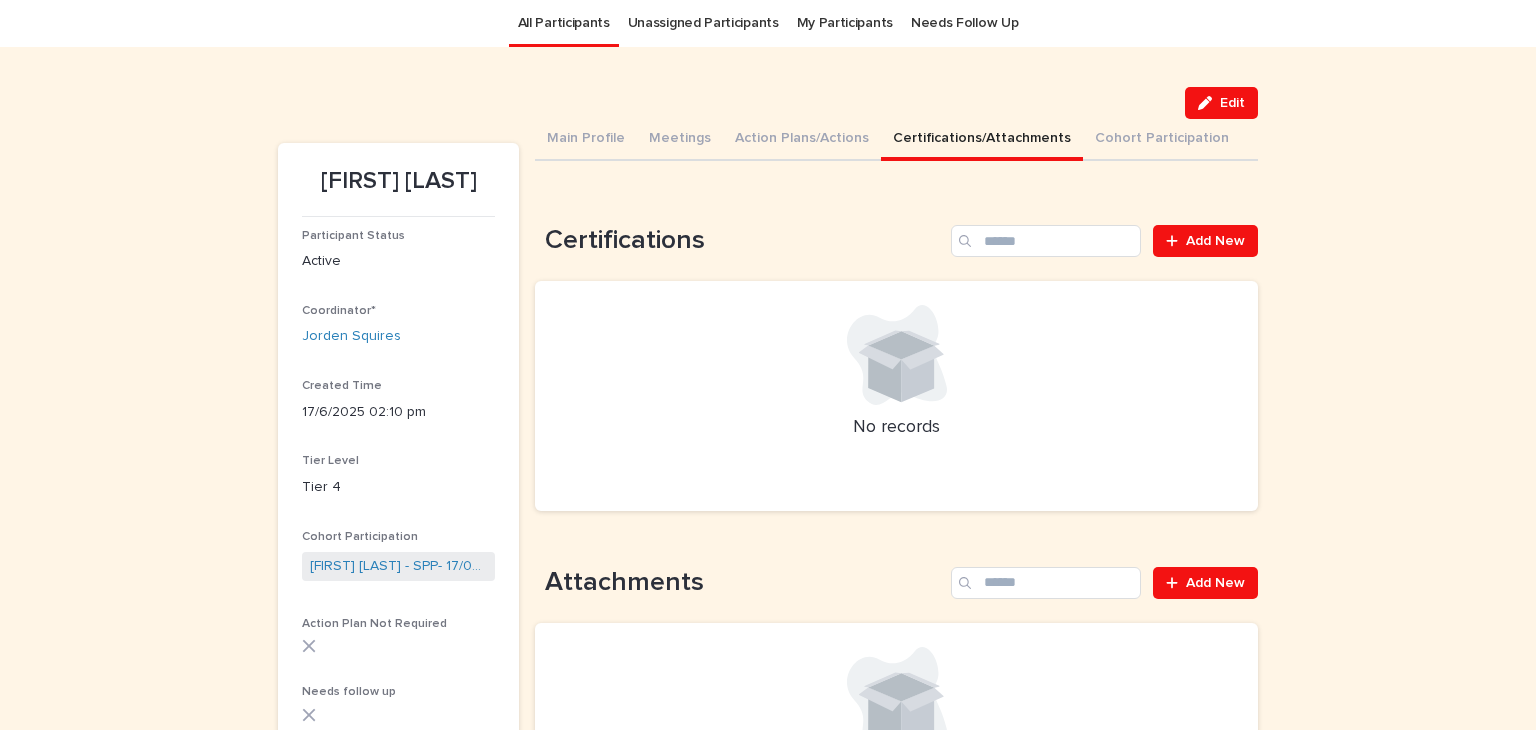 click on "All Participants" at bounding box center [564, 23] 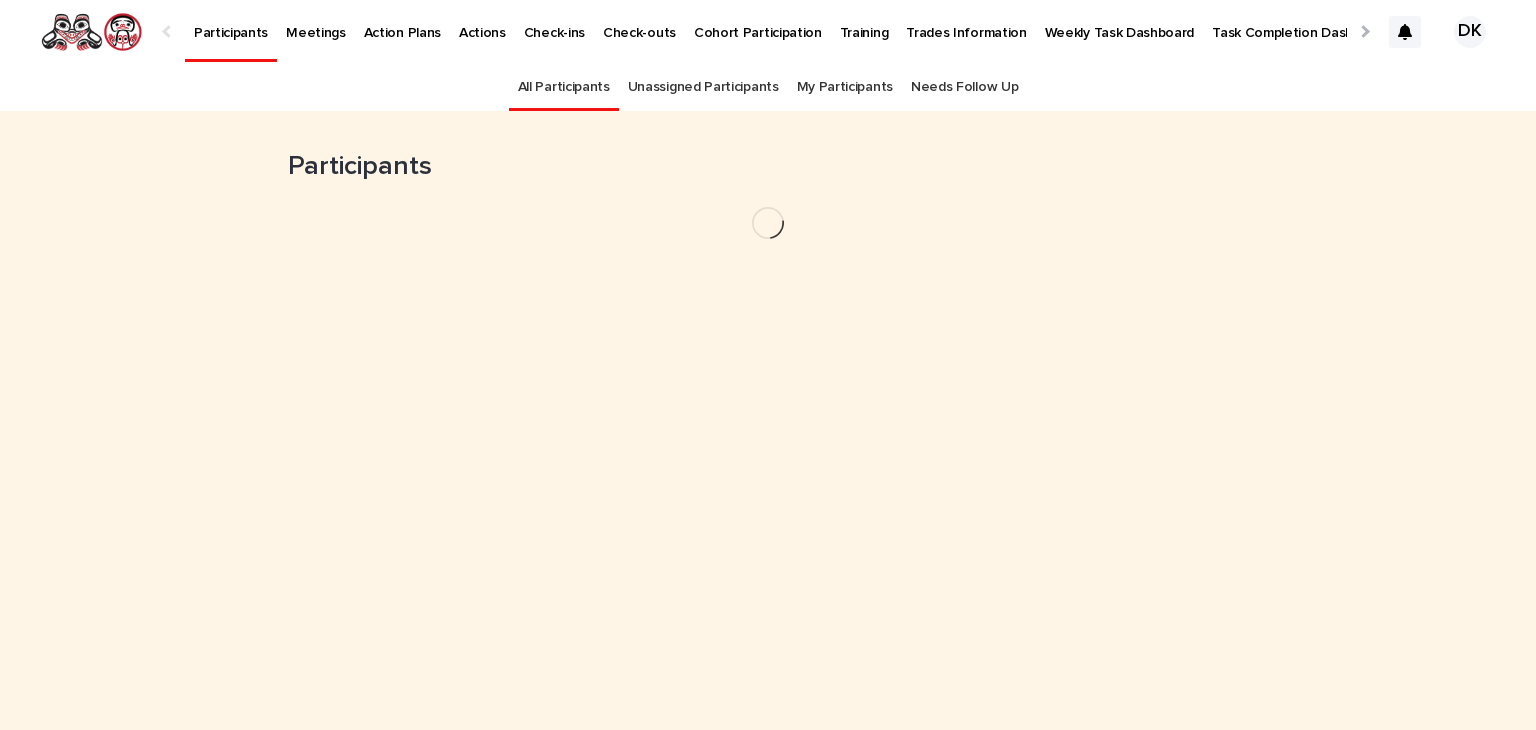 scroll, scrollTop: 0, scrollLeft: 0, axis: both 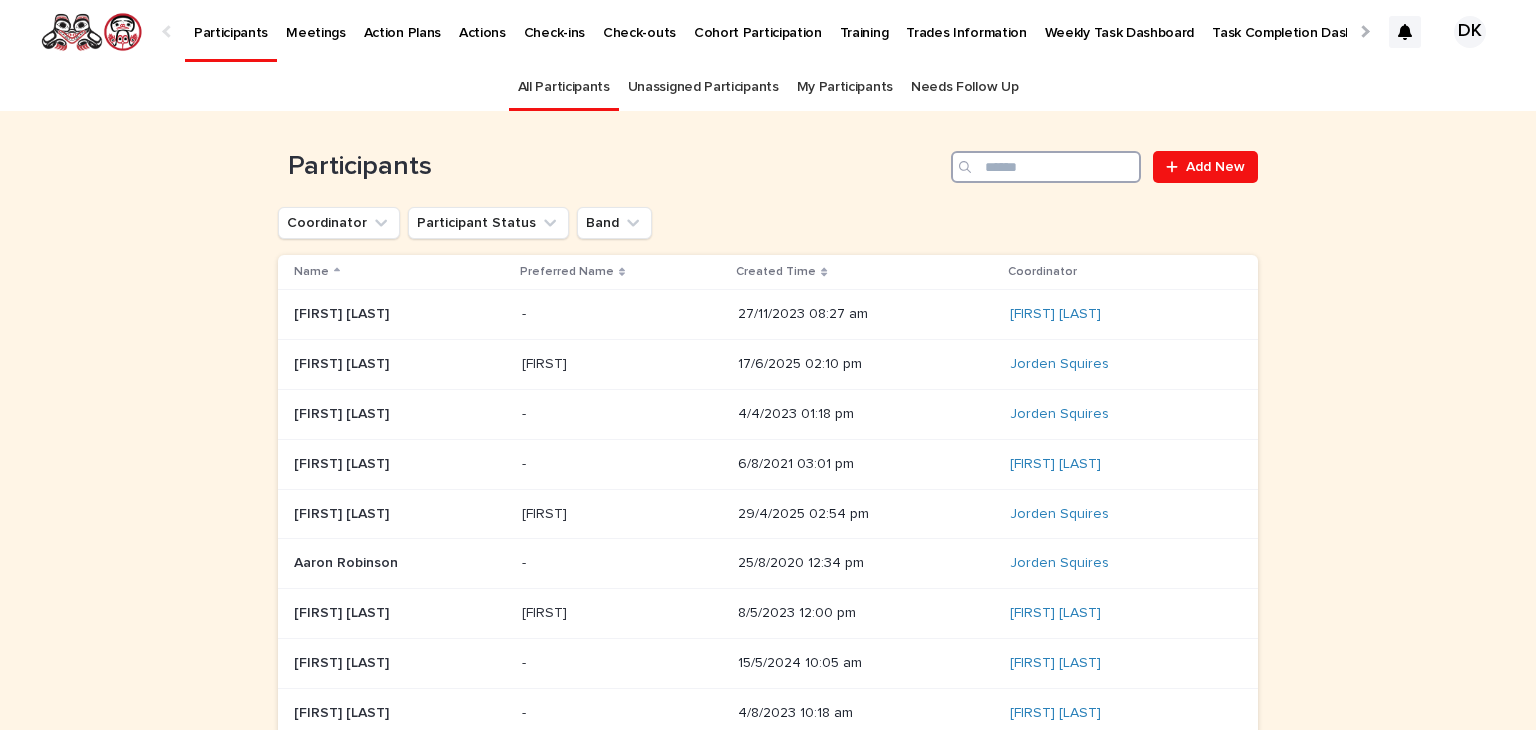 click at bounding box center [1046, 167] 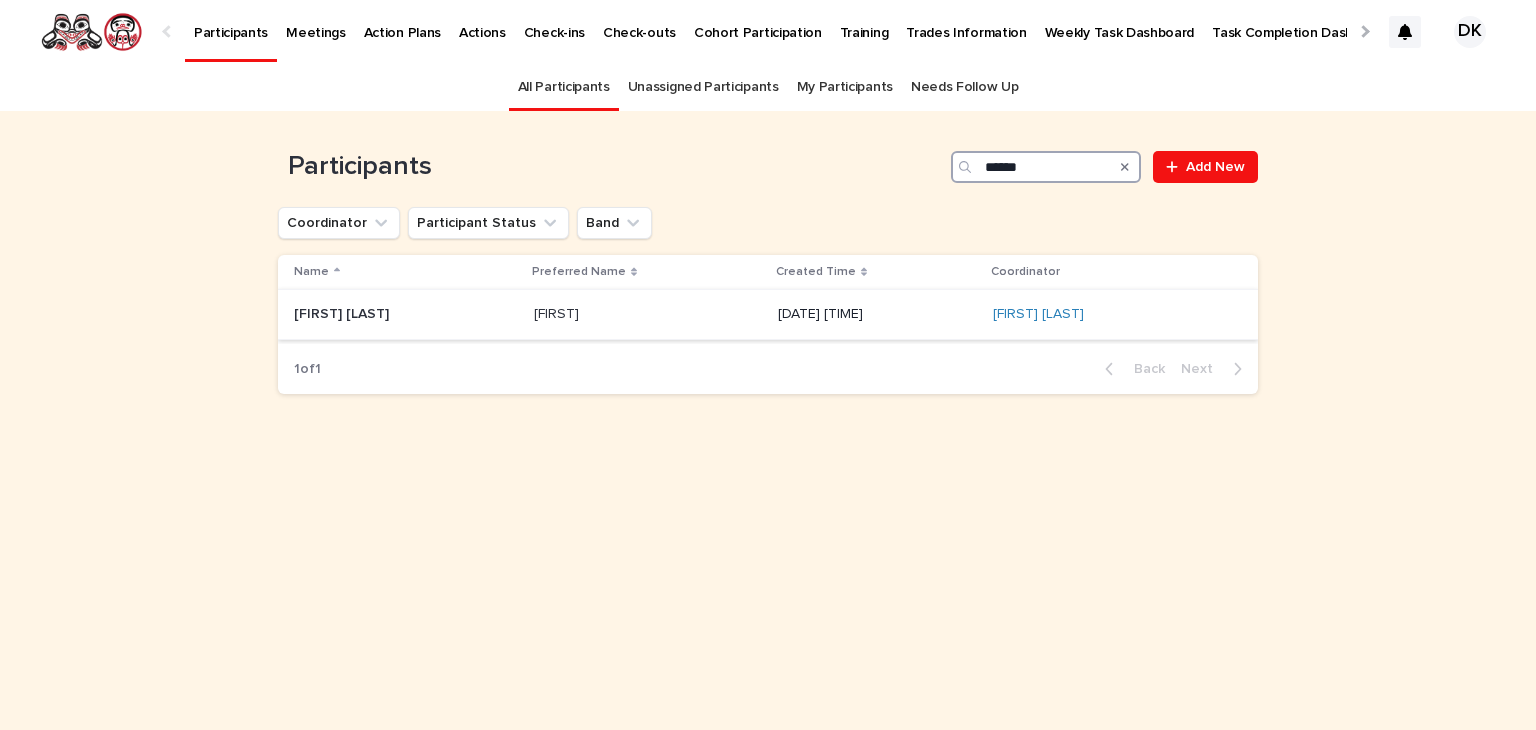 type on "******" 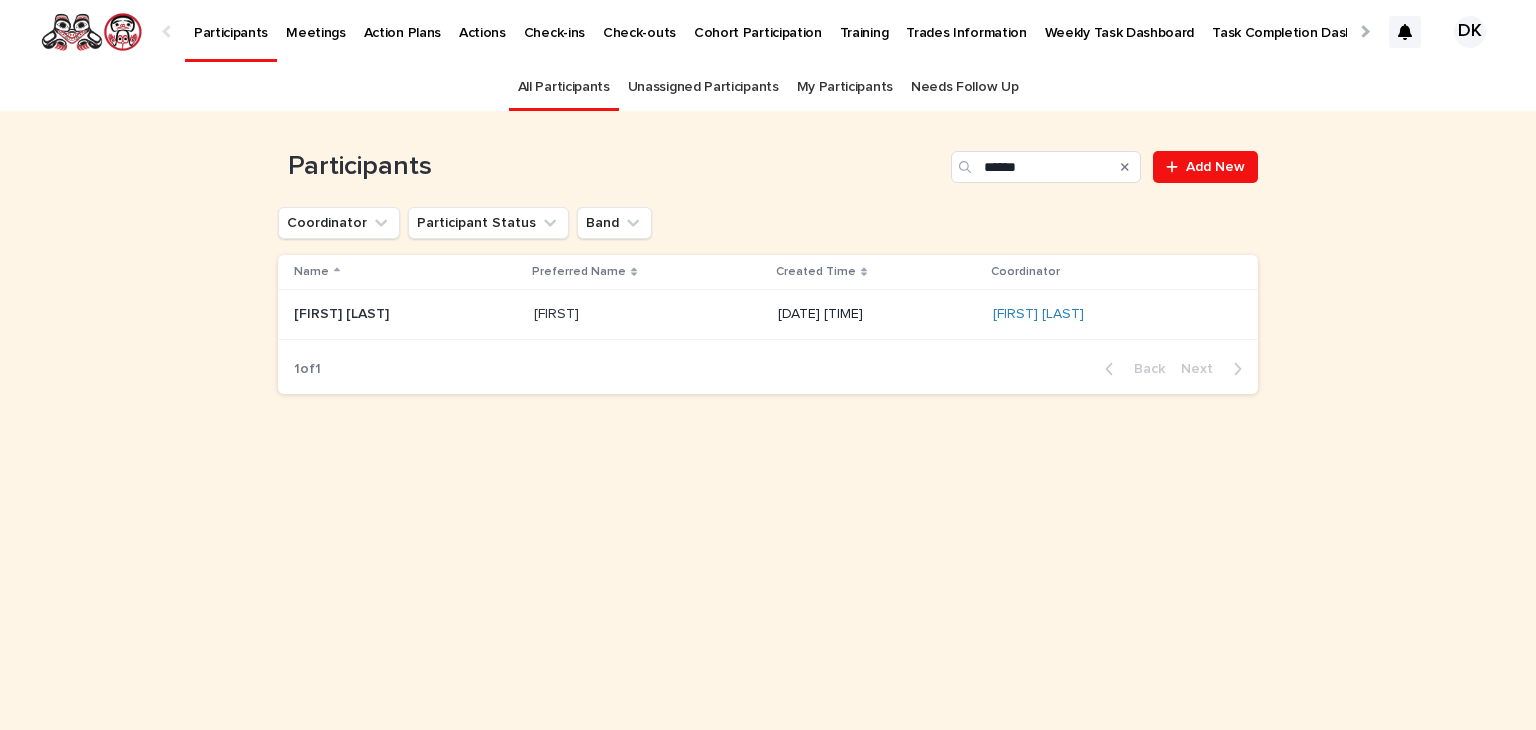 click on "Landon Dircks" at bounding box center (343, 312) 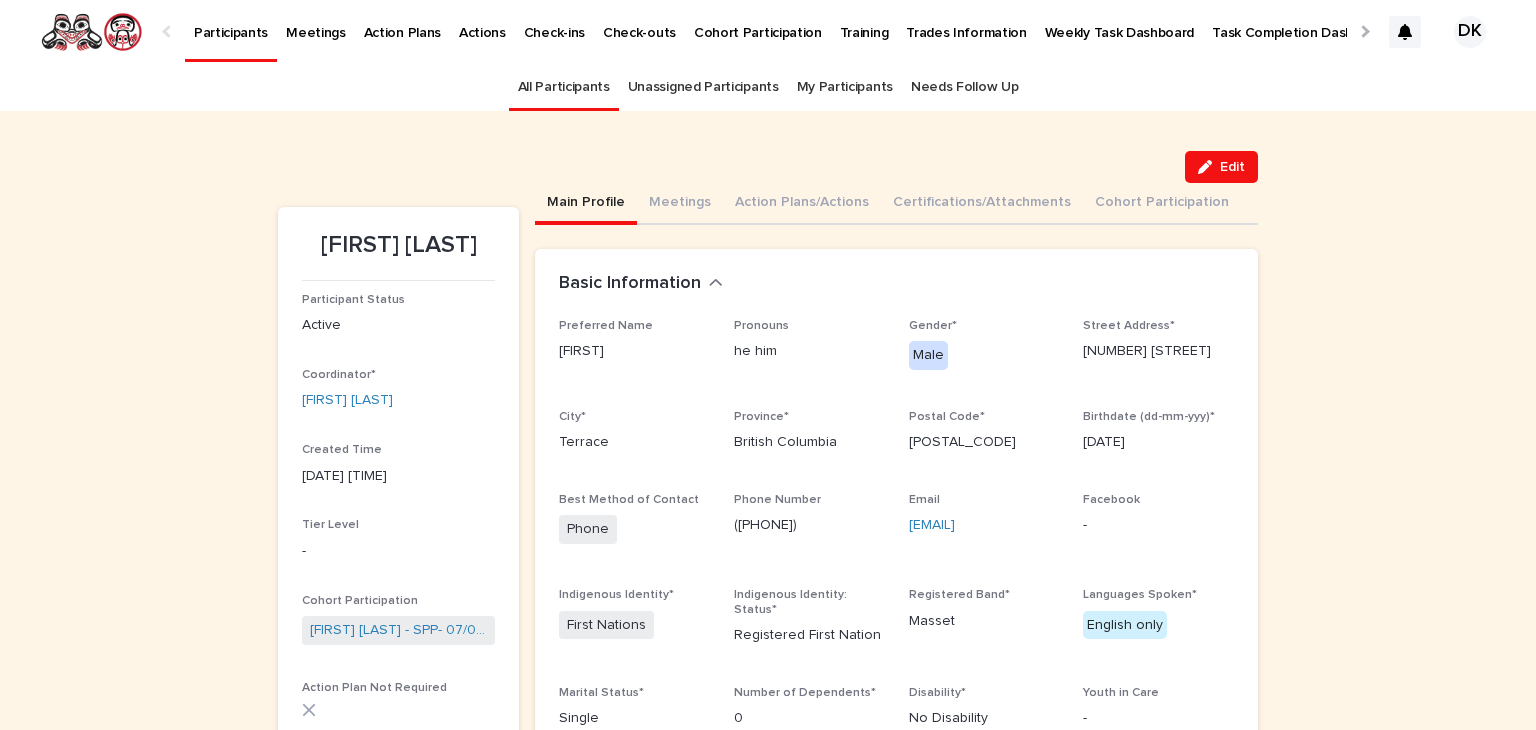 drag, startPoint x: 924, startPoint y: 547, endPoint x: 894, endPoint y: 522, distance: 39.051247 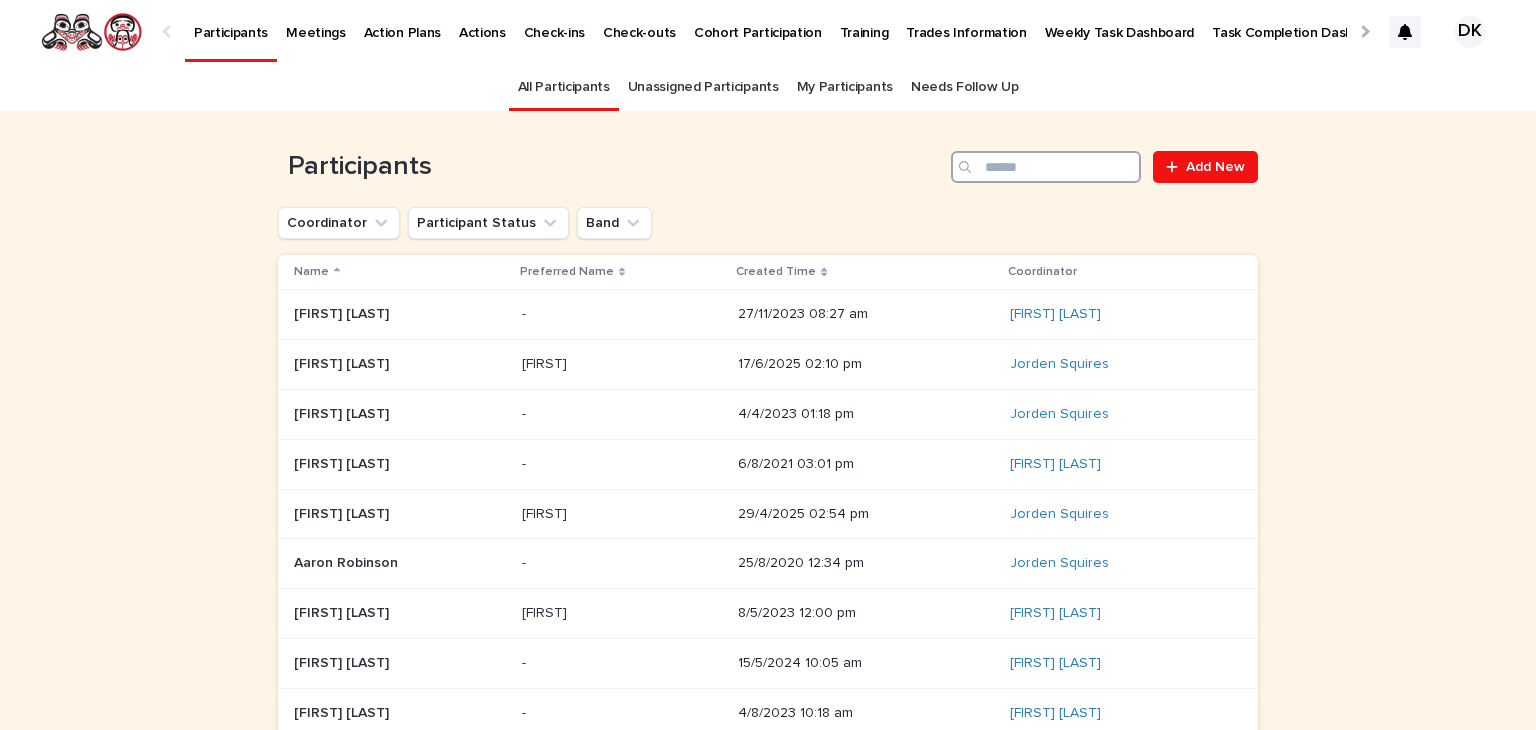 click at bounding box center [1046, 167] 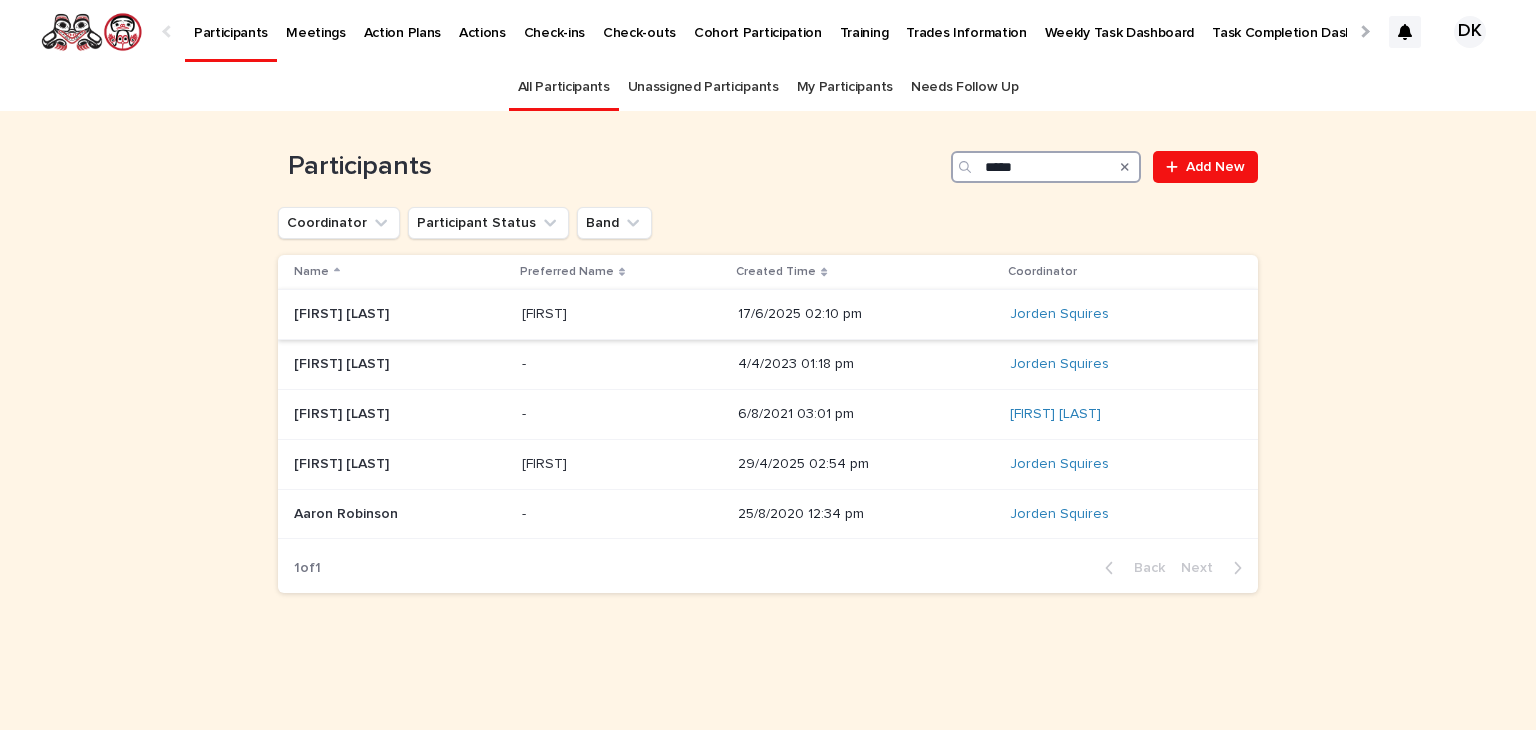 type on "*****" 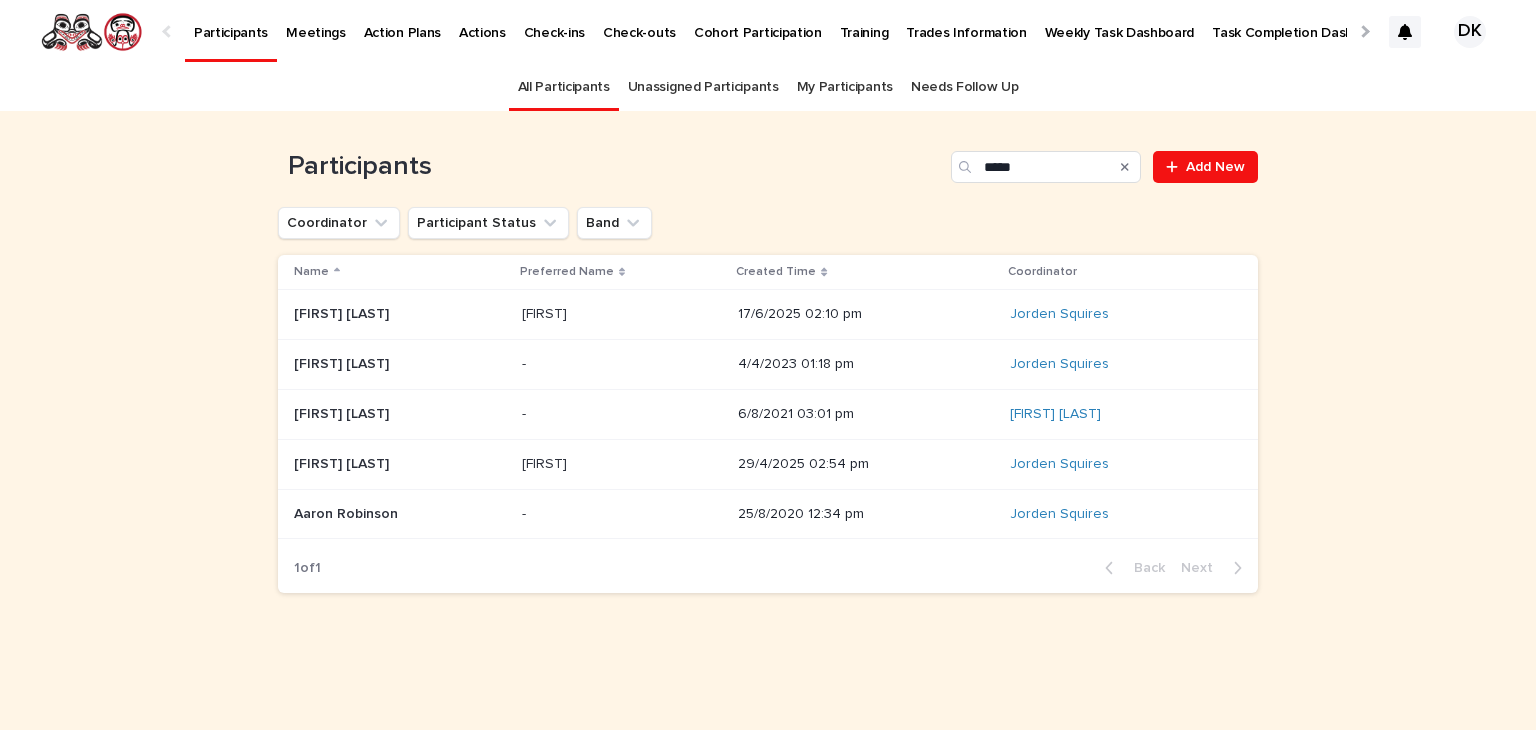 click on "[FIRST] [LAST]" at bounding box center (343, 312) 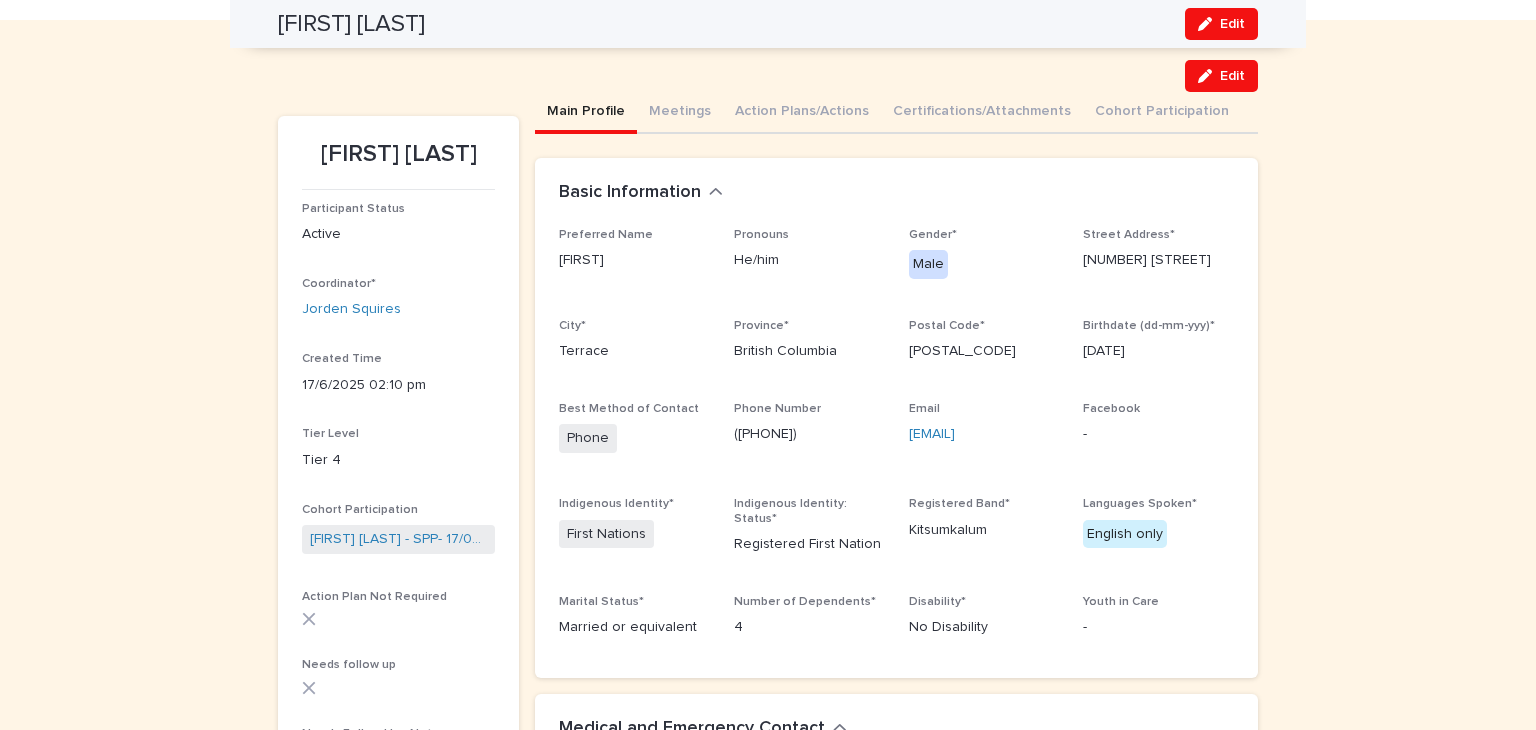 scroll, scrollTop: 72, scrollLeft: 0, axis: vertical 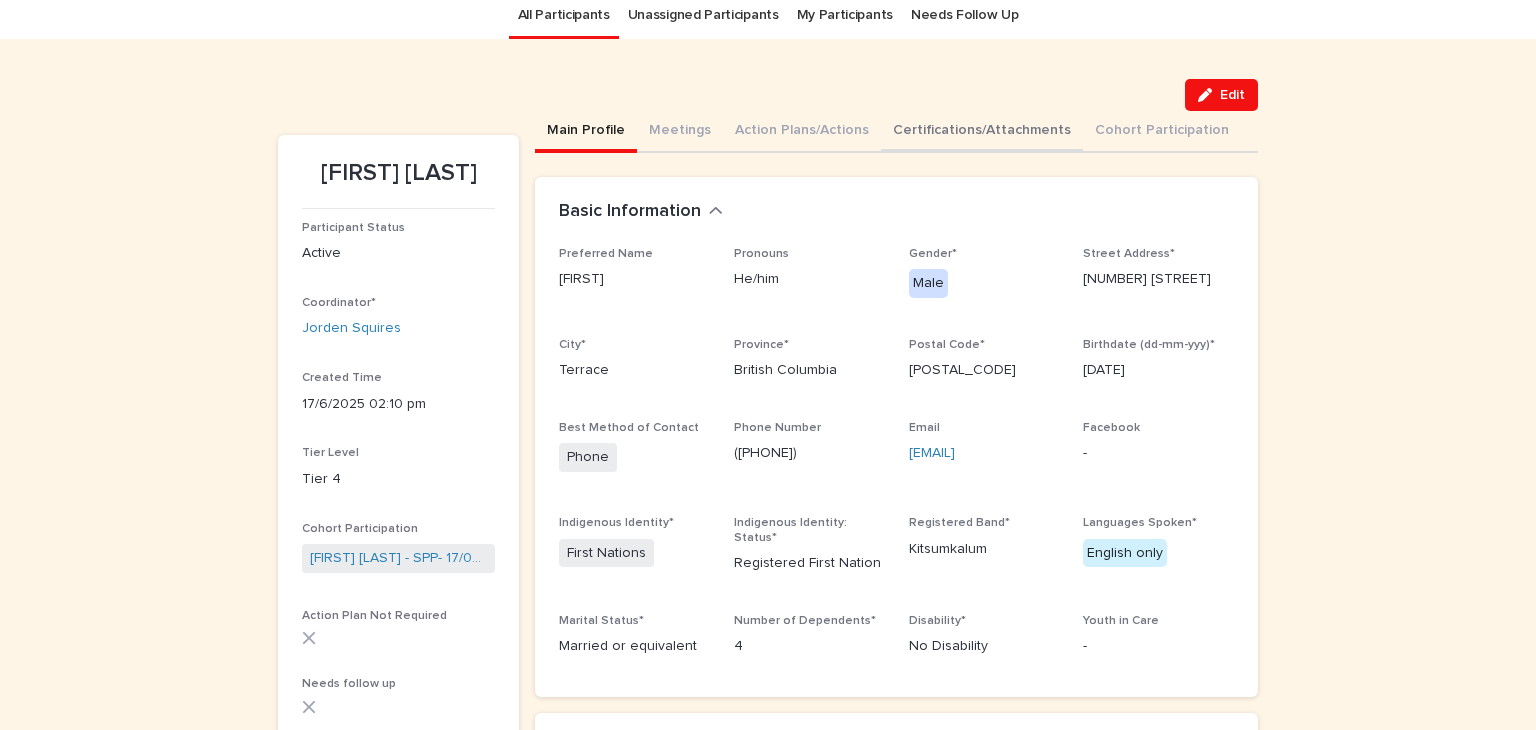 click on "Certifications/Attachments" at bounding box center [982, 132] 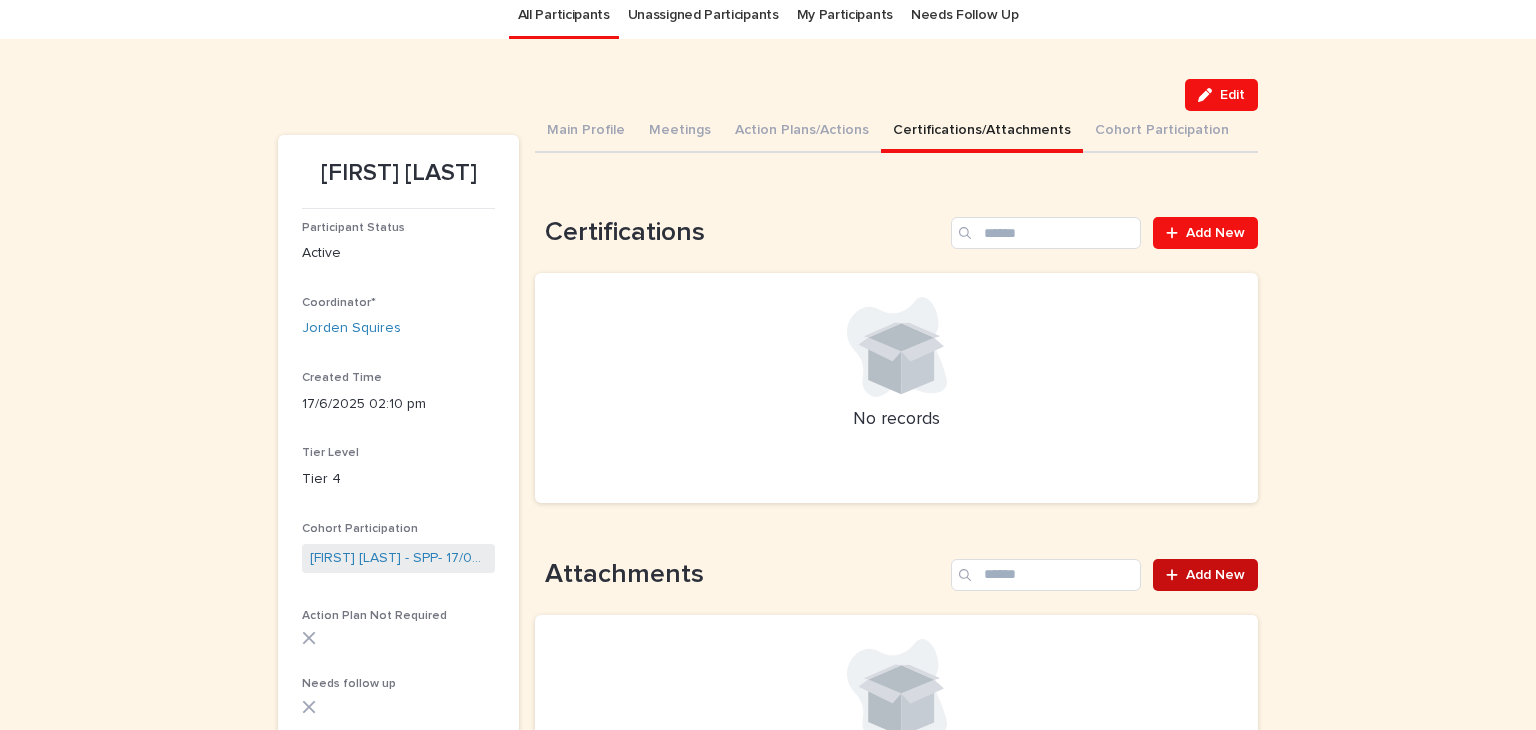 click on "Add New" at bounding box center [1215, 575] 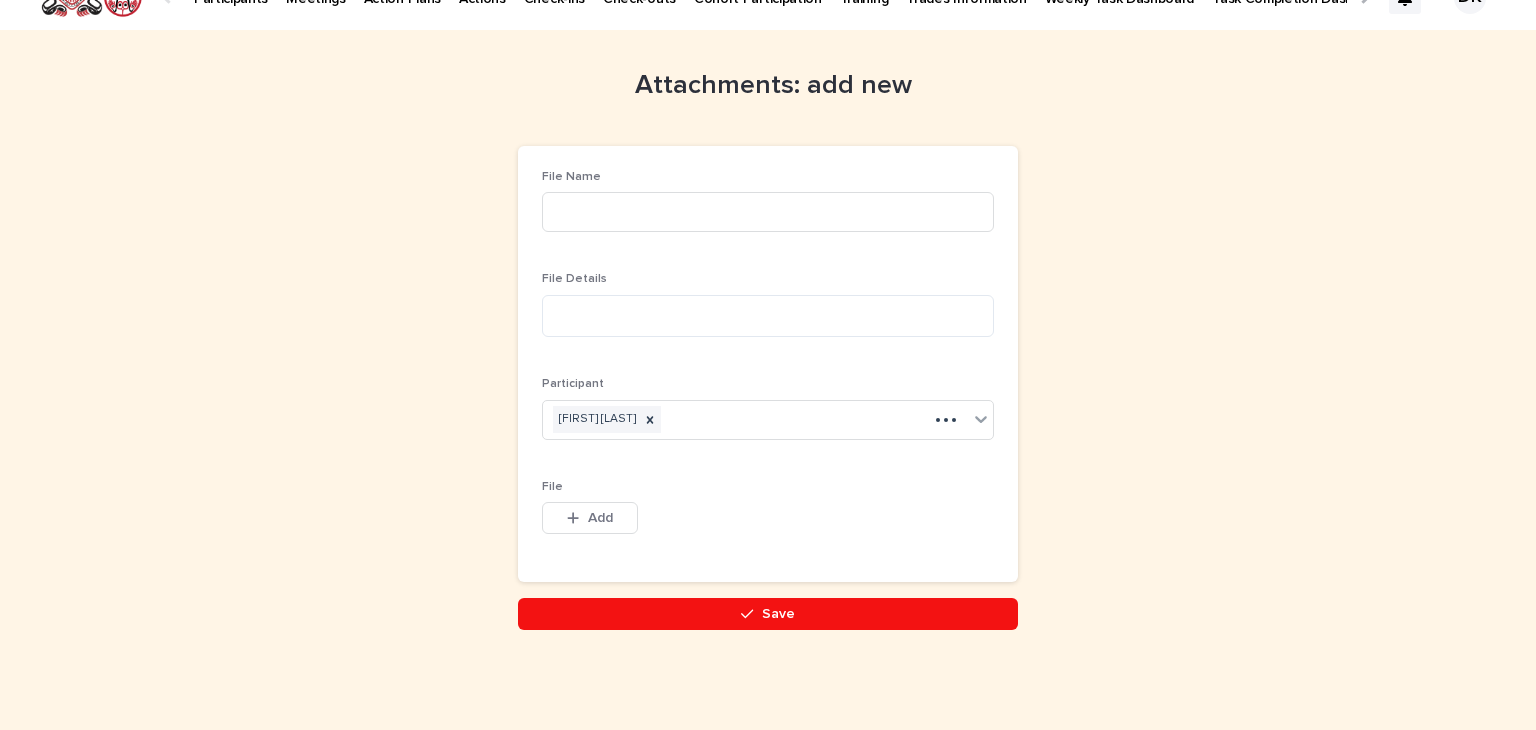 scroll, scrollTop: 1, scrollLeft: 0, axis: vertical 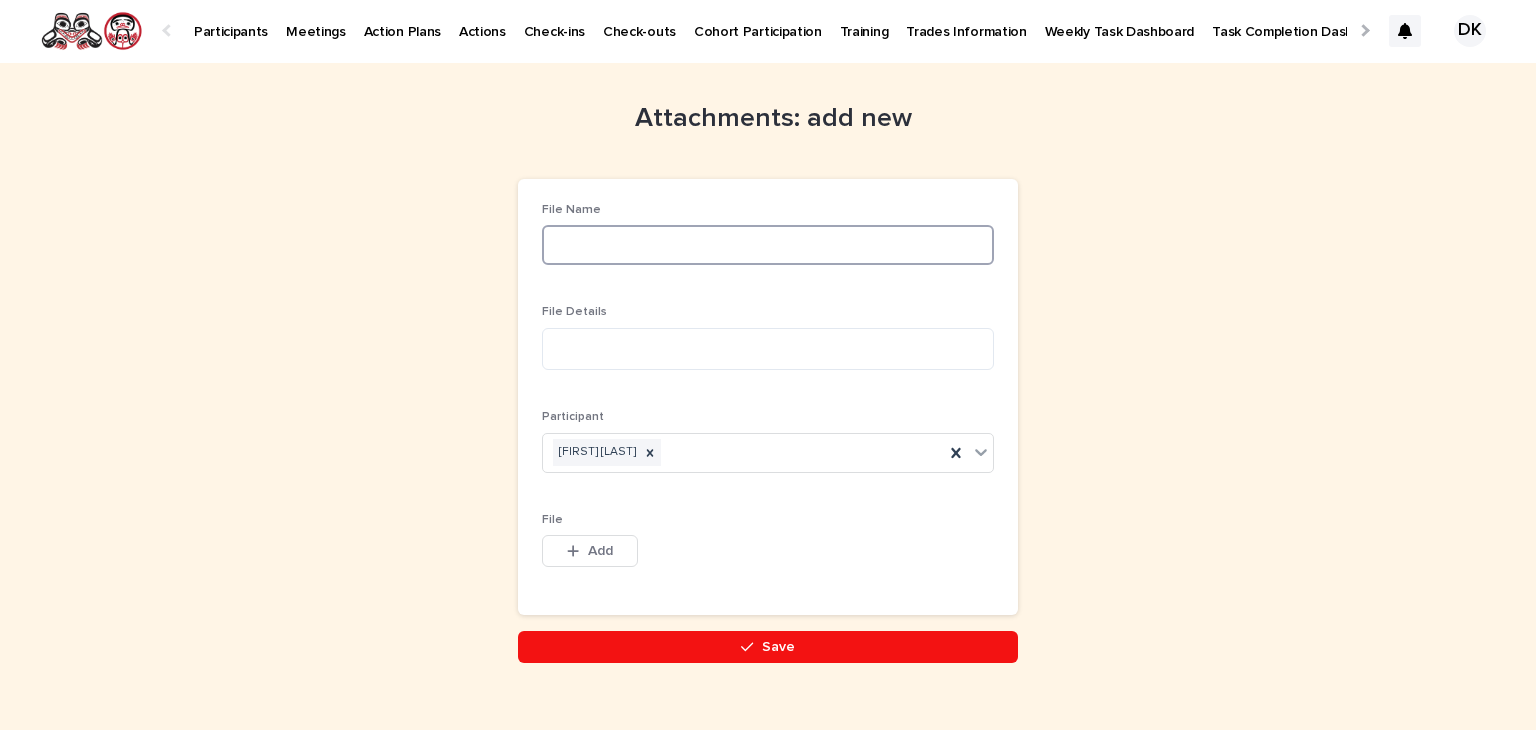 click at bounding box center (768, 245) 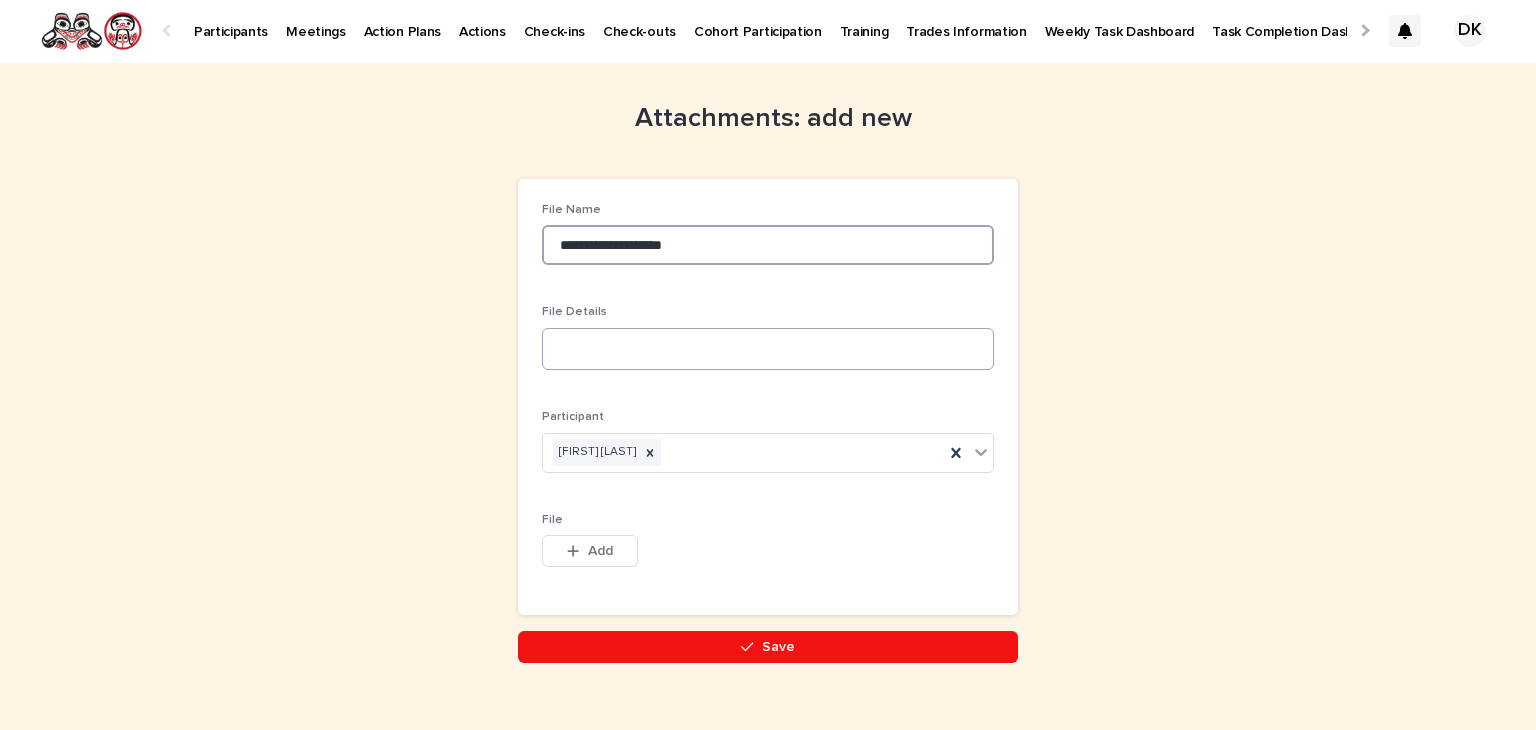type on "**********" 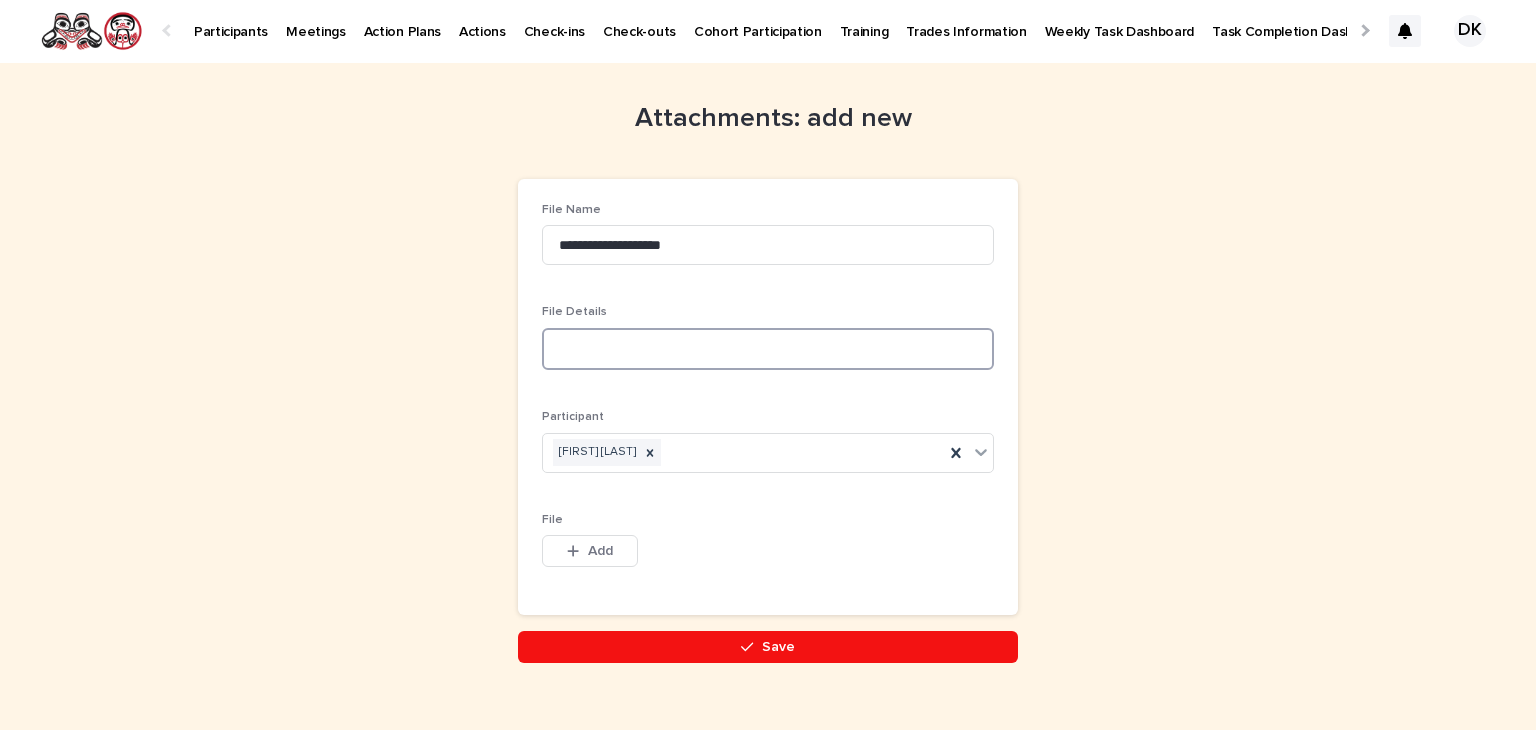 click at bounding box center [768, 349] 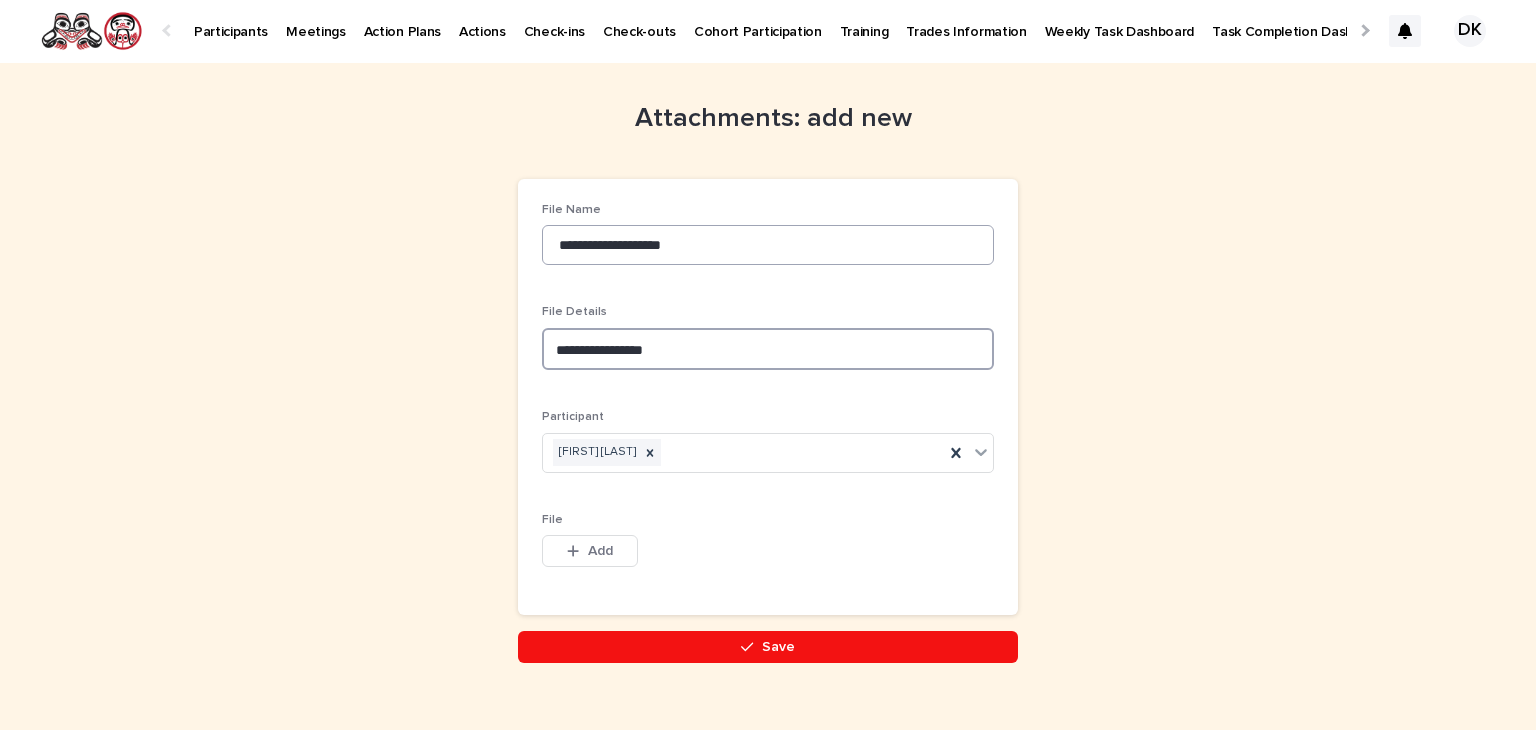 type on "**********" 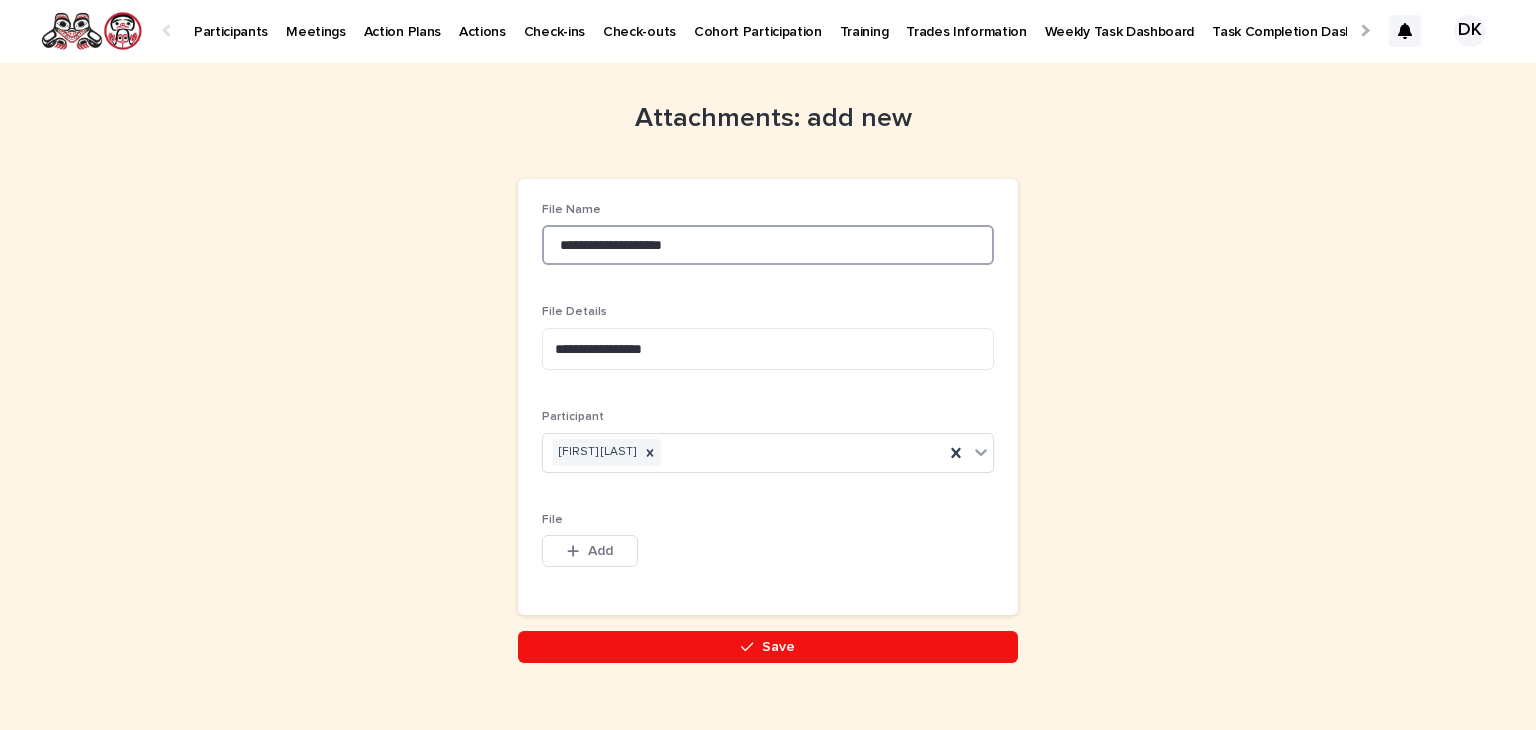 click on "**********" at bounding box center (768, 245) 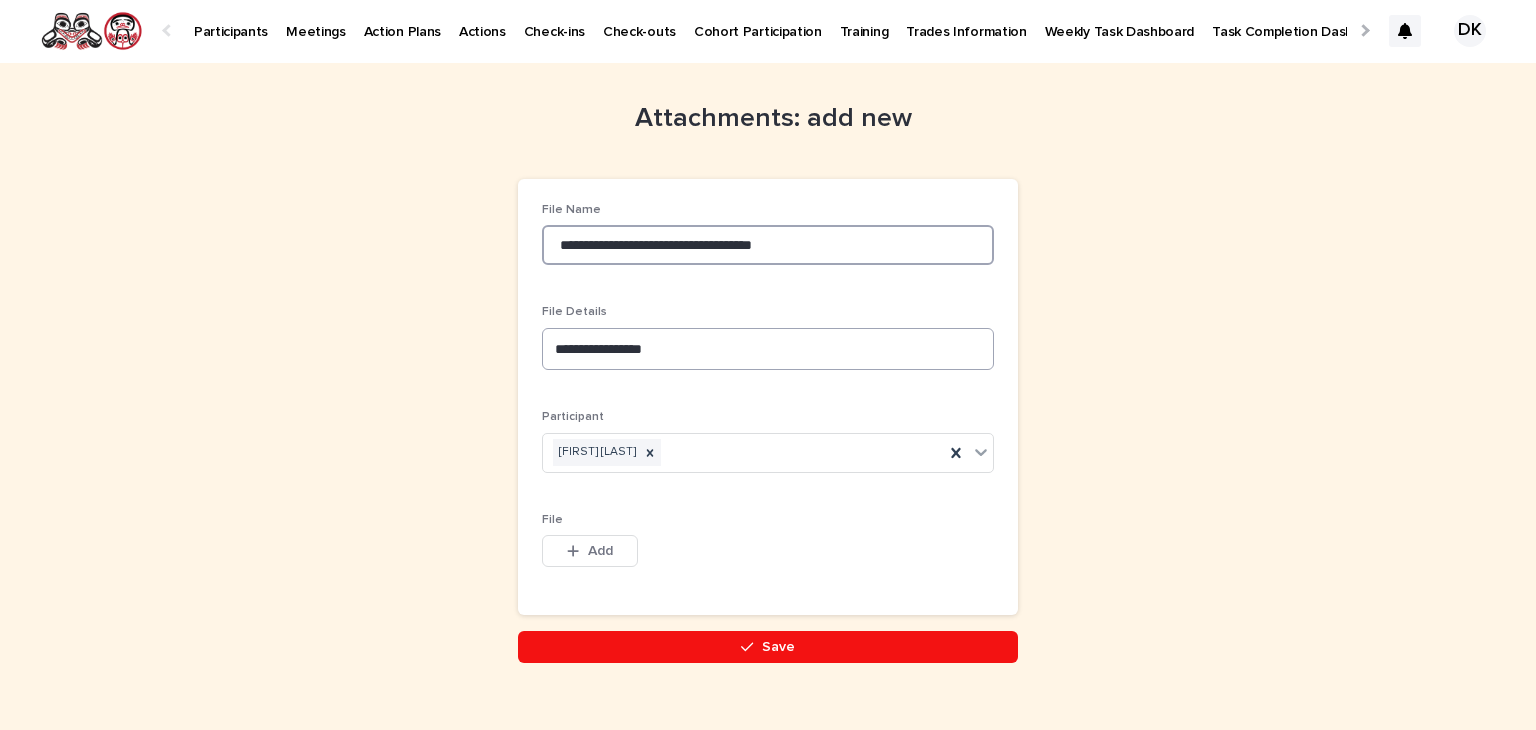 type on "**********" 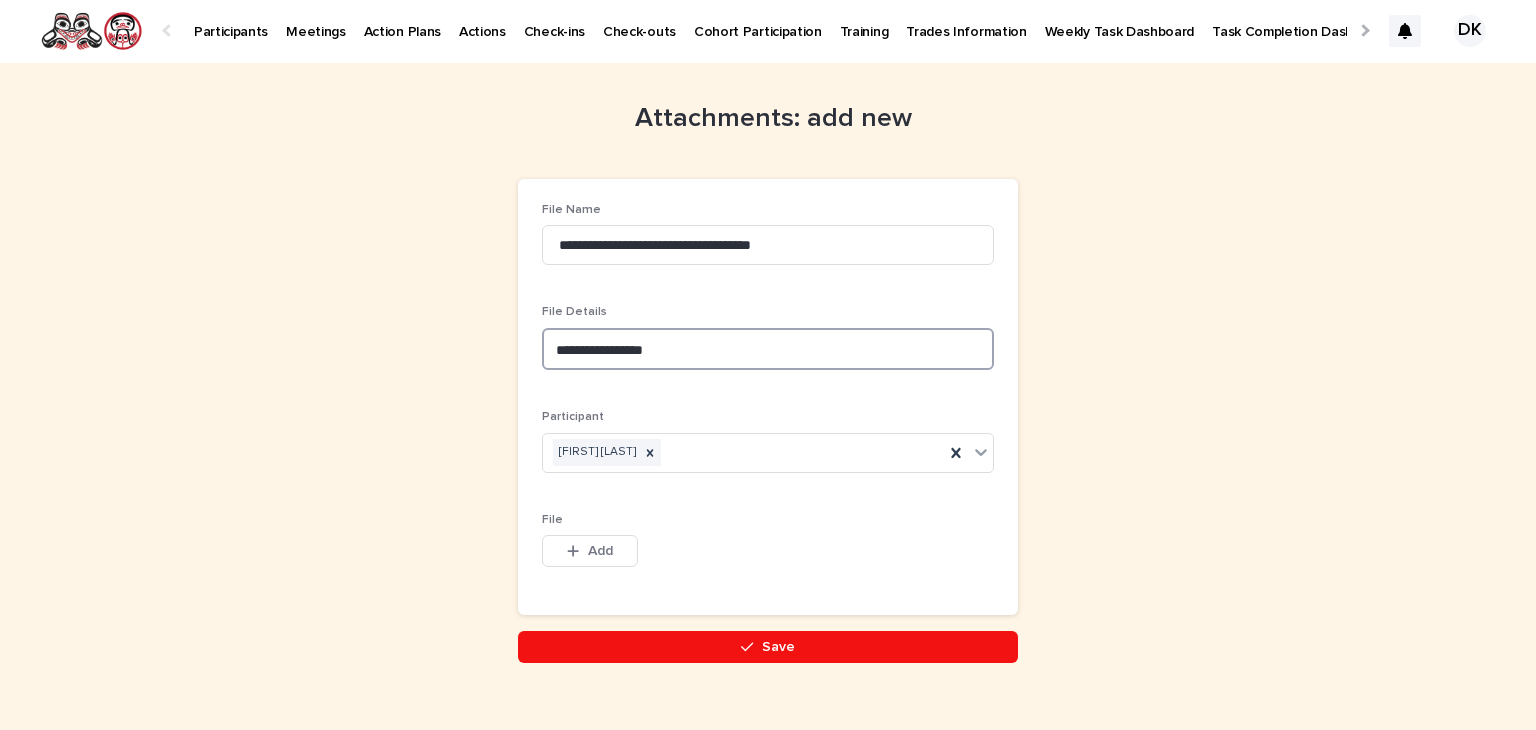 drag, startPoint x: 540, startPoint y: 344, endPoint x: 642, endPoint y: 341, distance: 102.044106 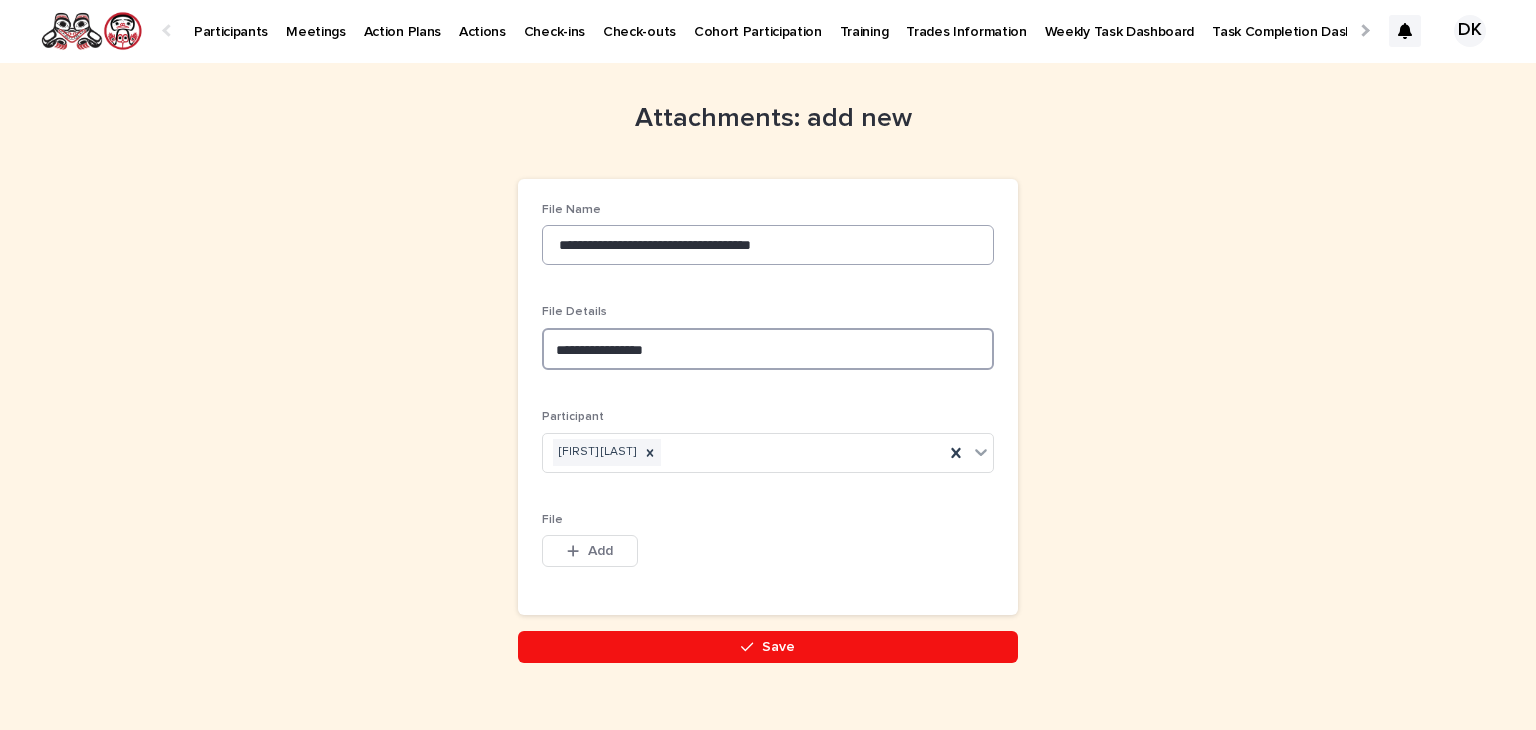 type on "**********" 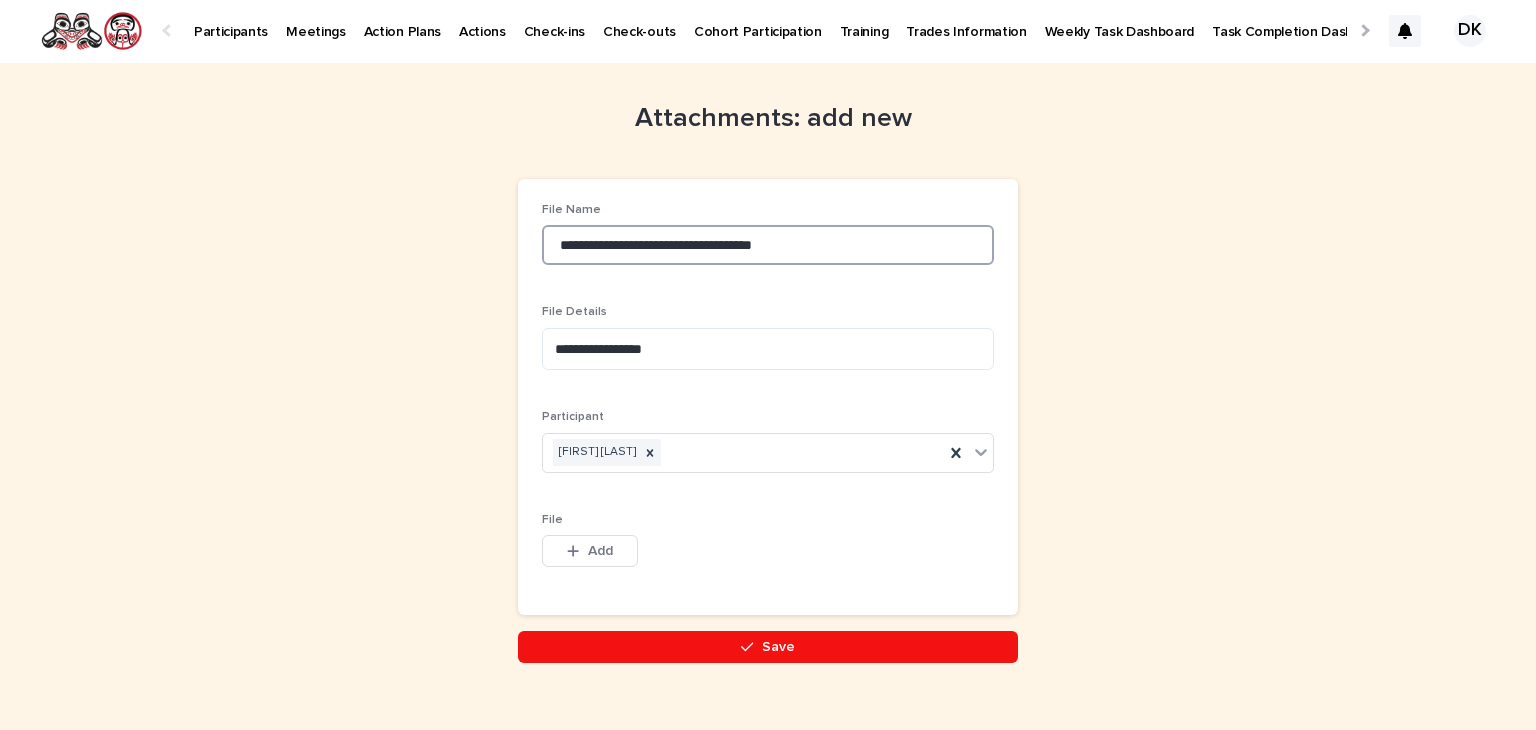drag, startPoint x: 615, startPoint y: 245, endPoint x: 662, endPoint y: 239, distance: 47.38143 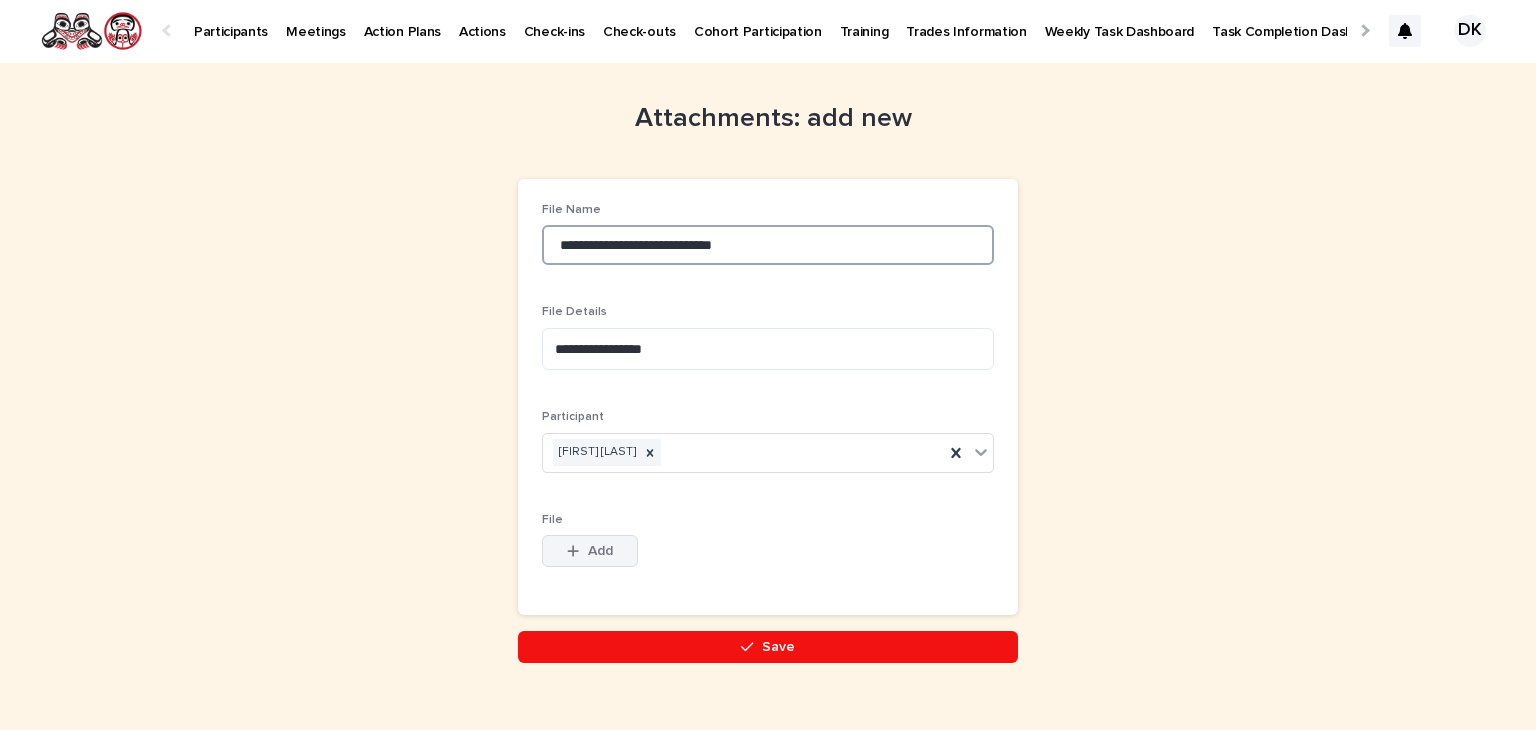 type on "**********" 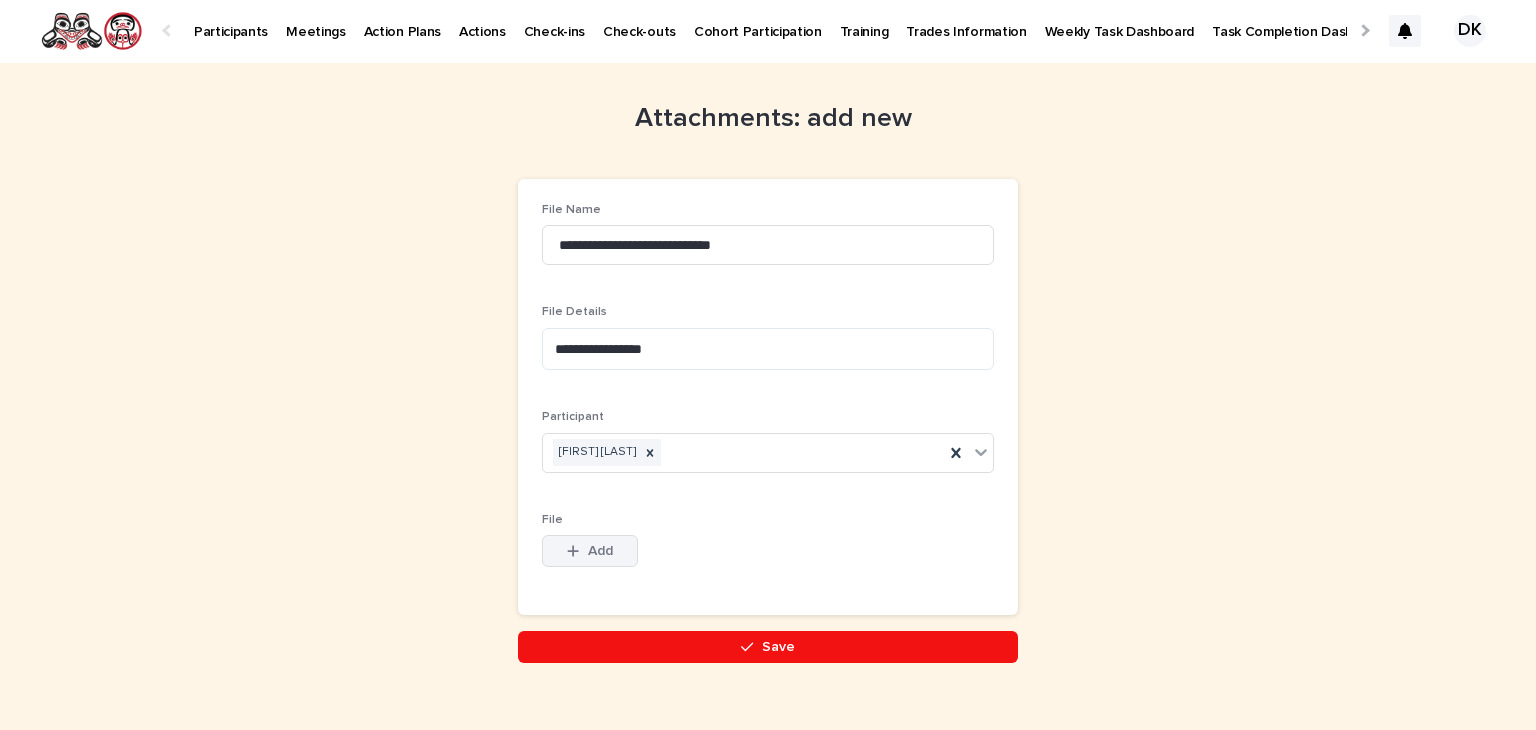 click on "Add" at bounding box center (600, 551) 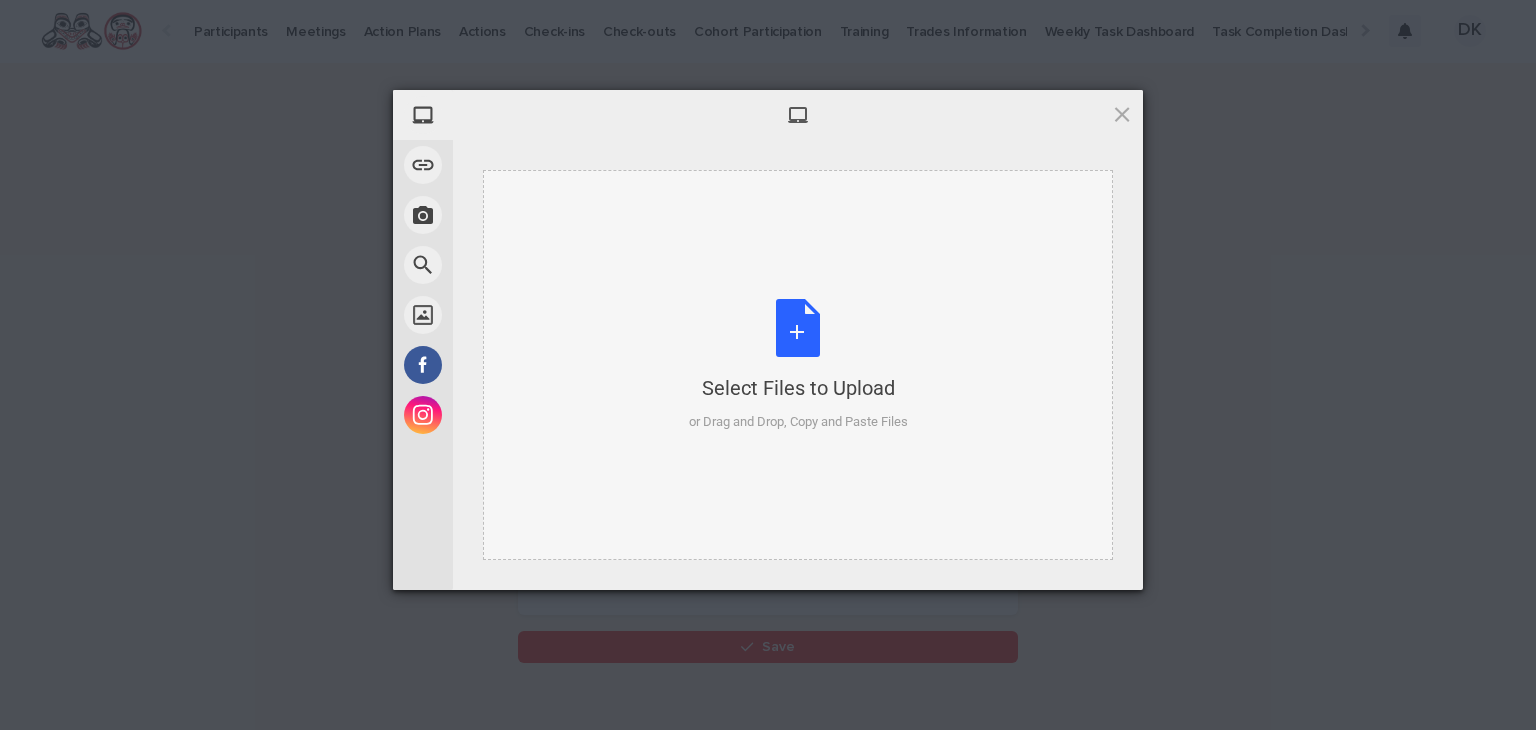 click on "Select Files to Upload
or Drag and Drop, Copy and Paste Files" at bounding box center (798, 365) 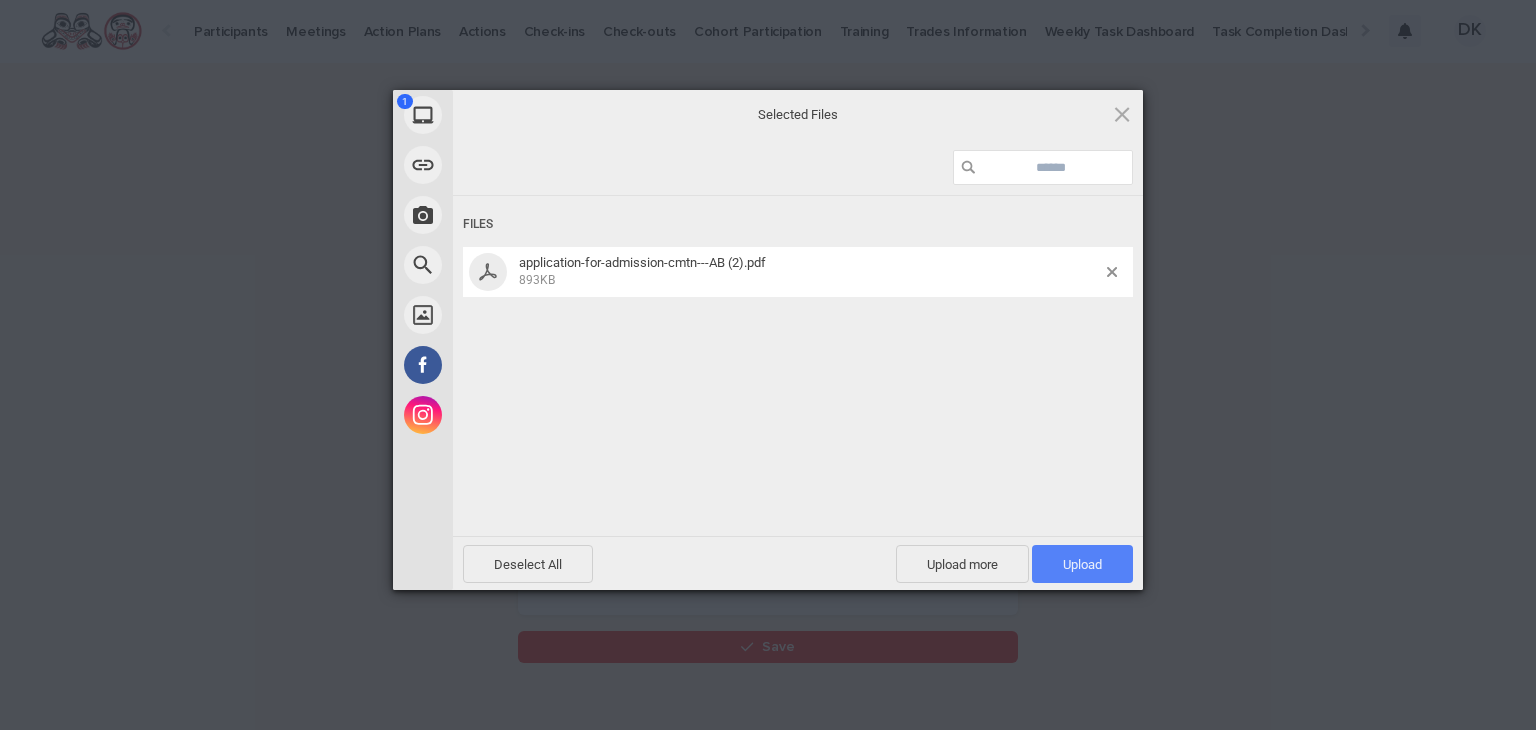 click on "Upload
1" at bounding box center (1082, 564) 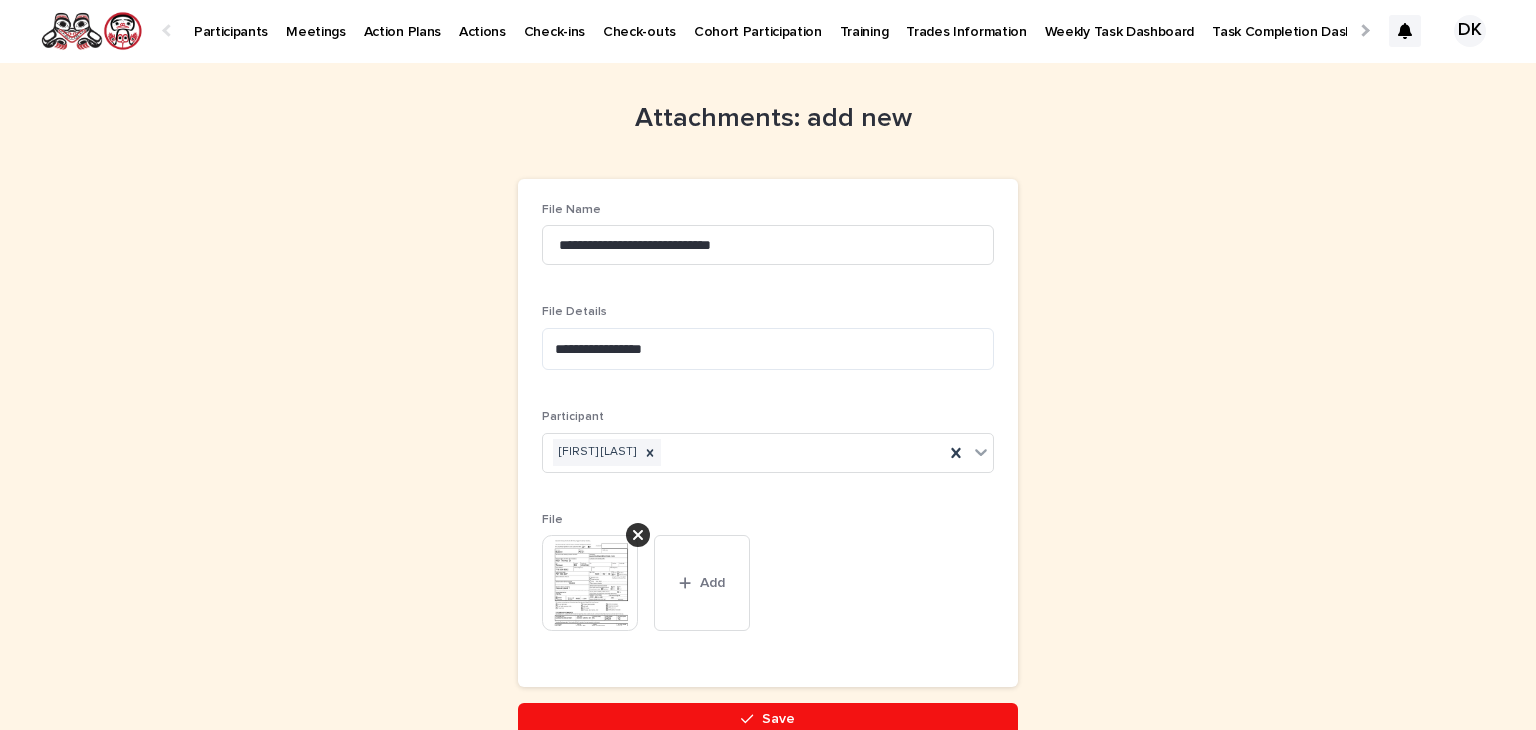 click at bounding box center (590, 583) 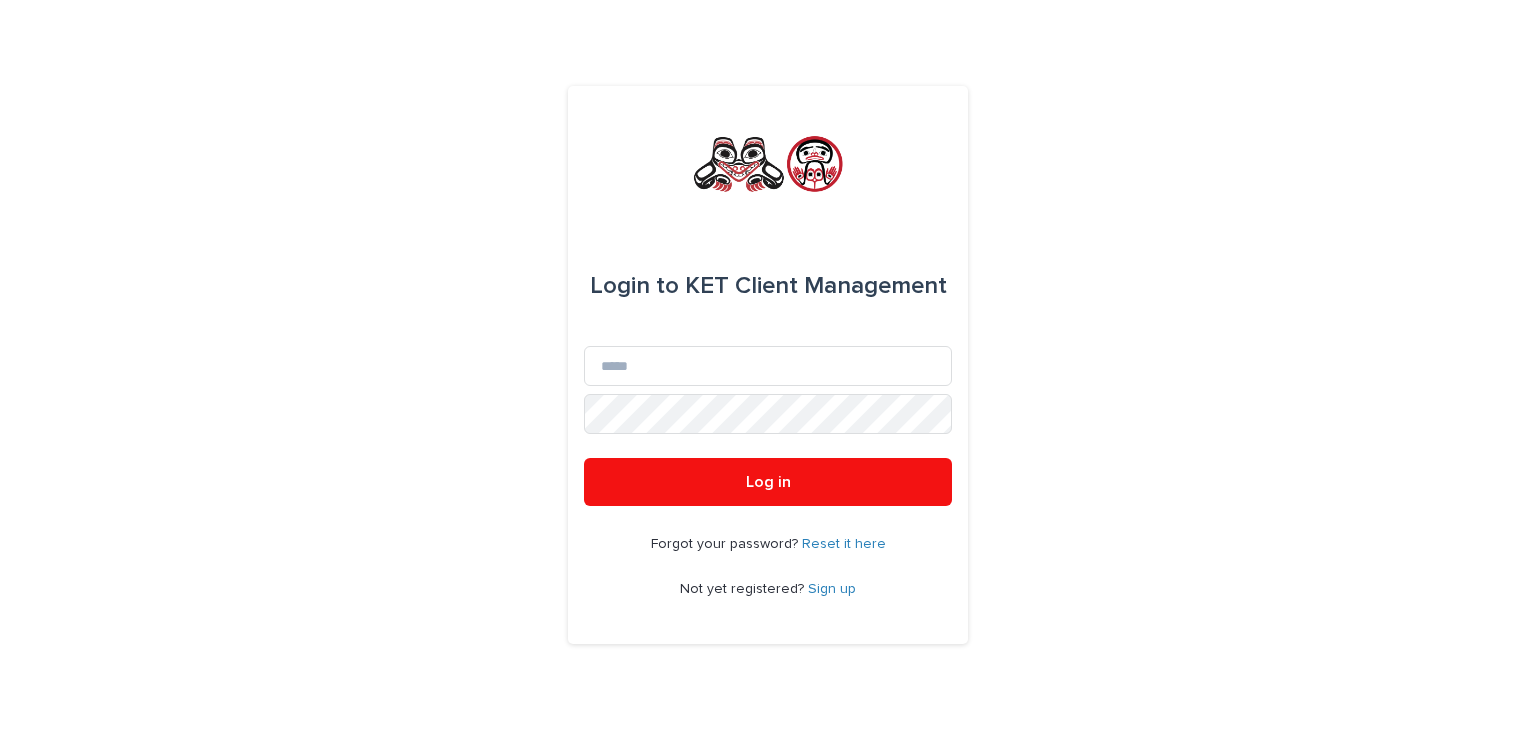 scroll, scrollTop: 0, scrollLeft: 0, axis: both 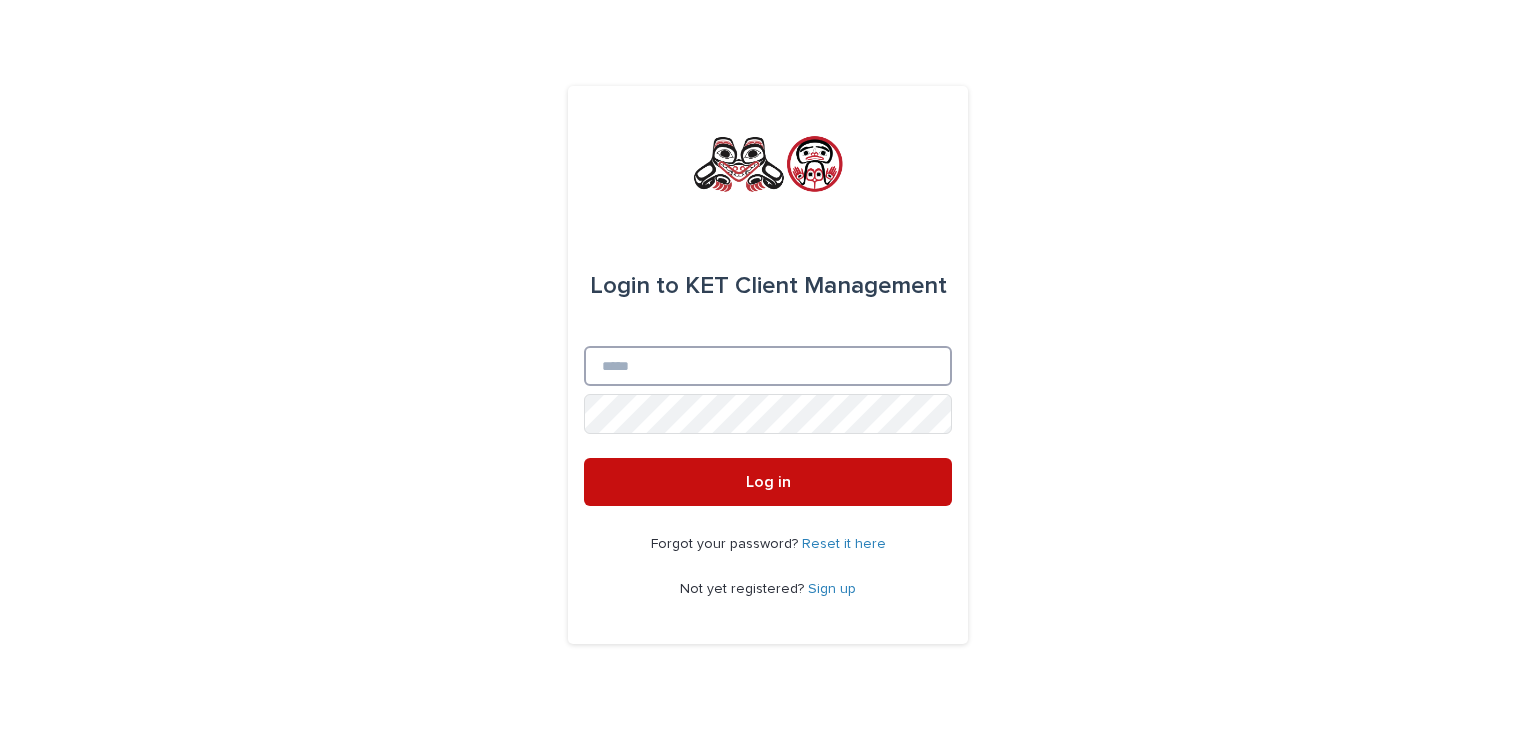 type on "**********" 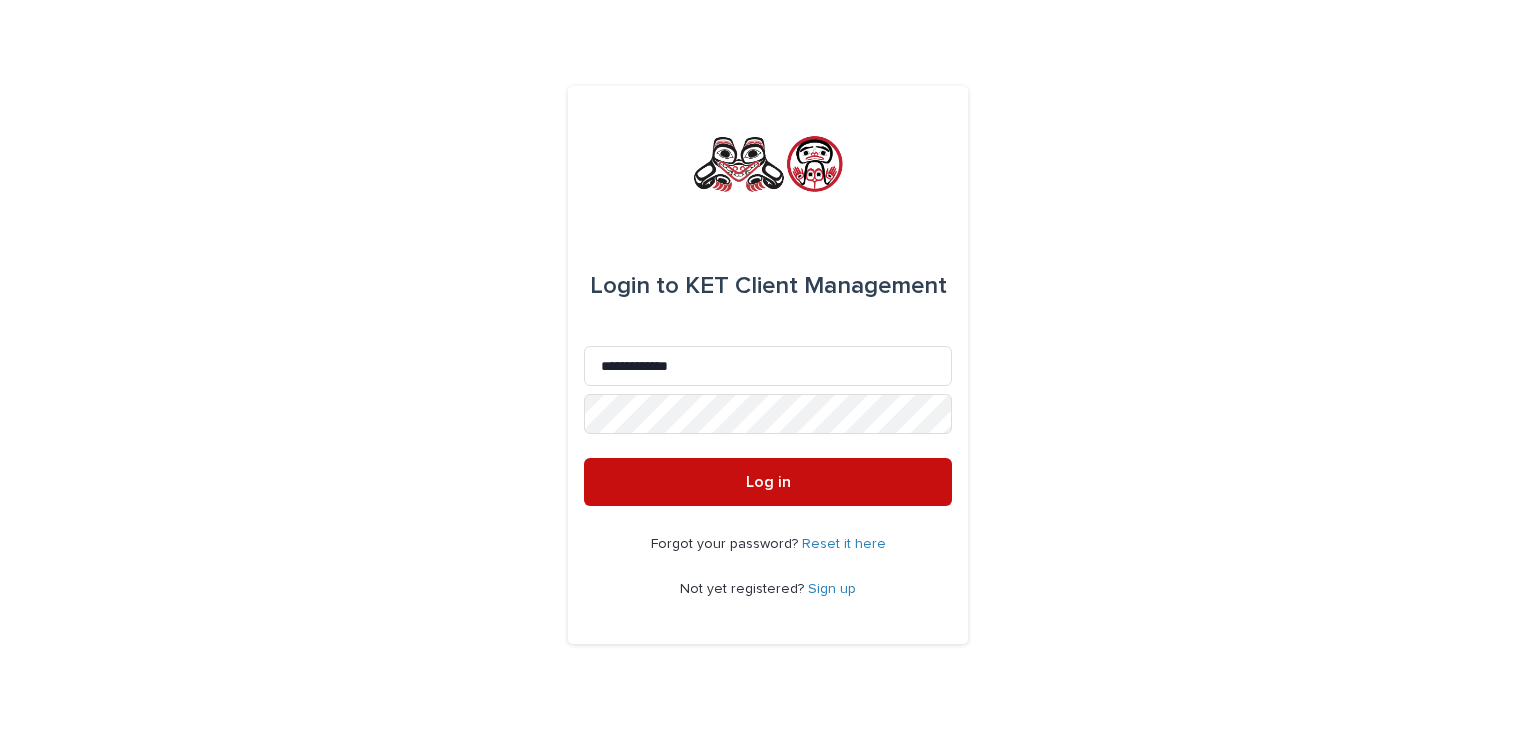 click on "Log in" at bounding box center (768, 482) 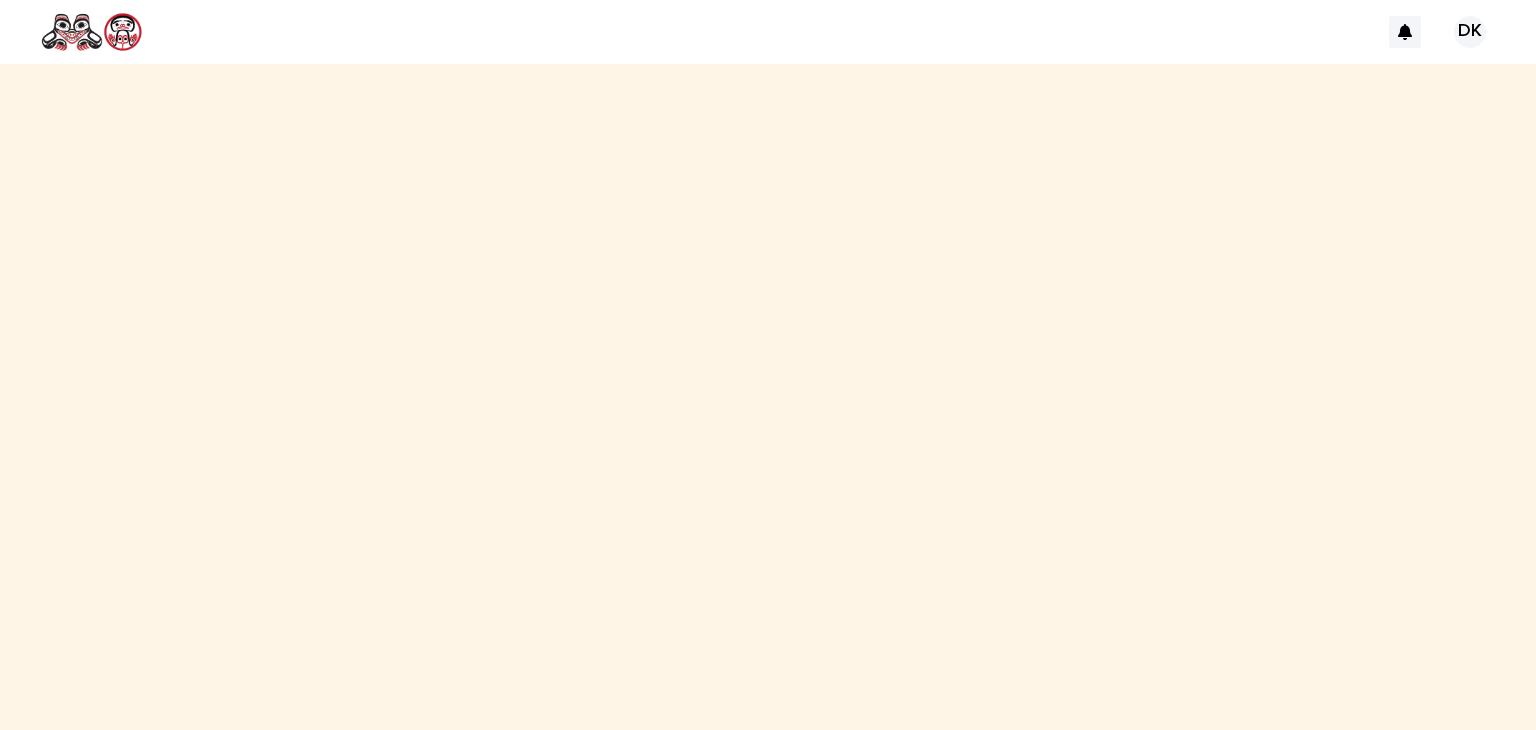 scroll, scrollTop: 0, scrollLeft: 0, axis: both 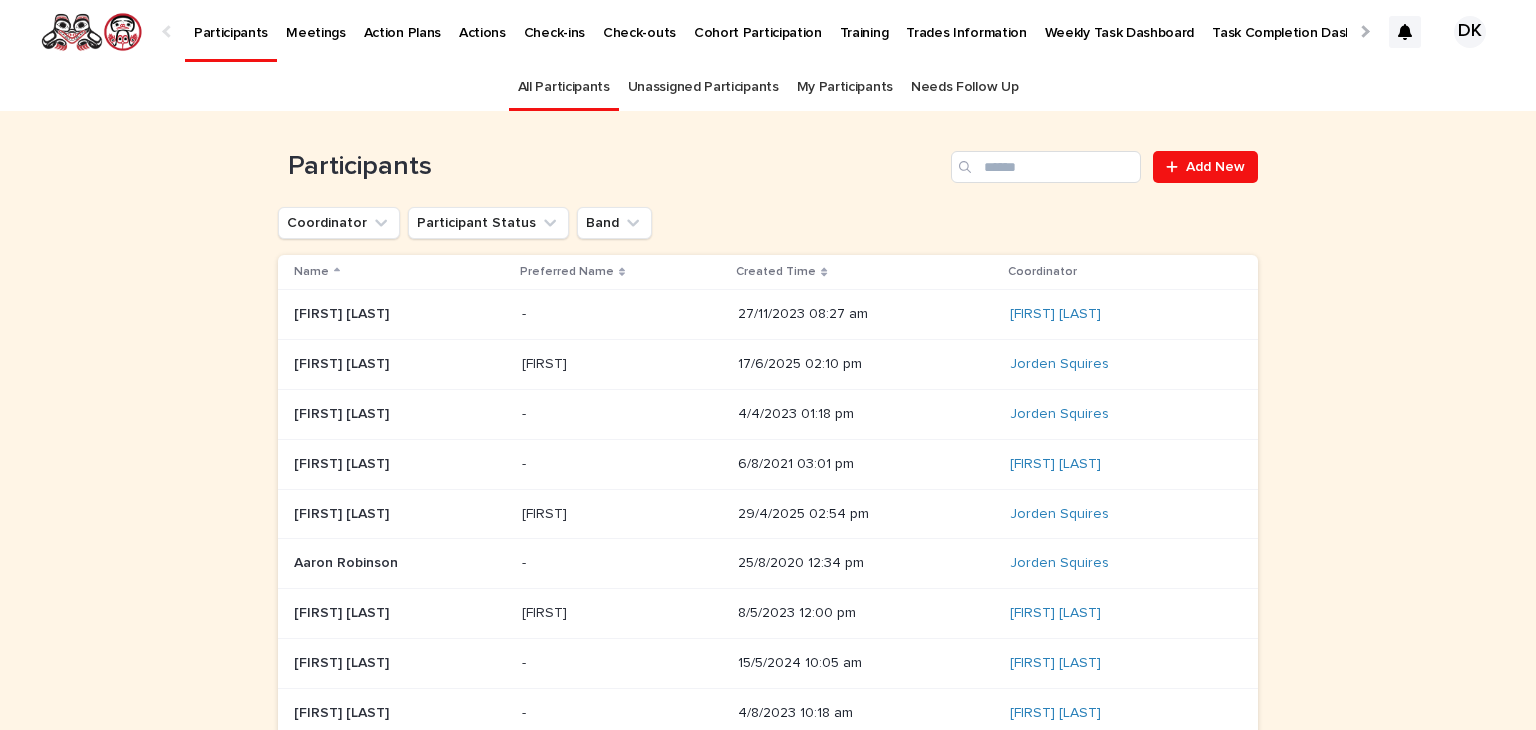 click on "[FIRST] [LAST]" at bounding box center [343, 362] 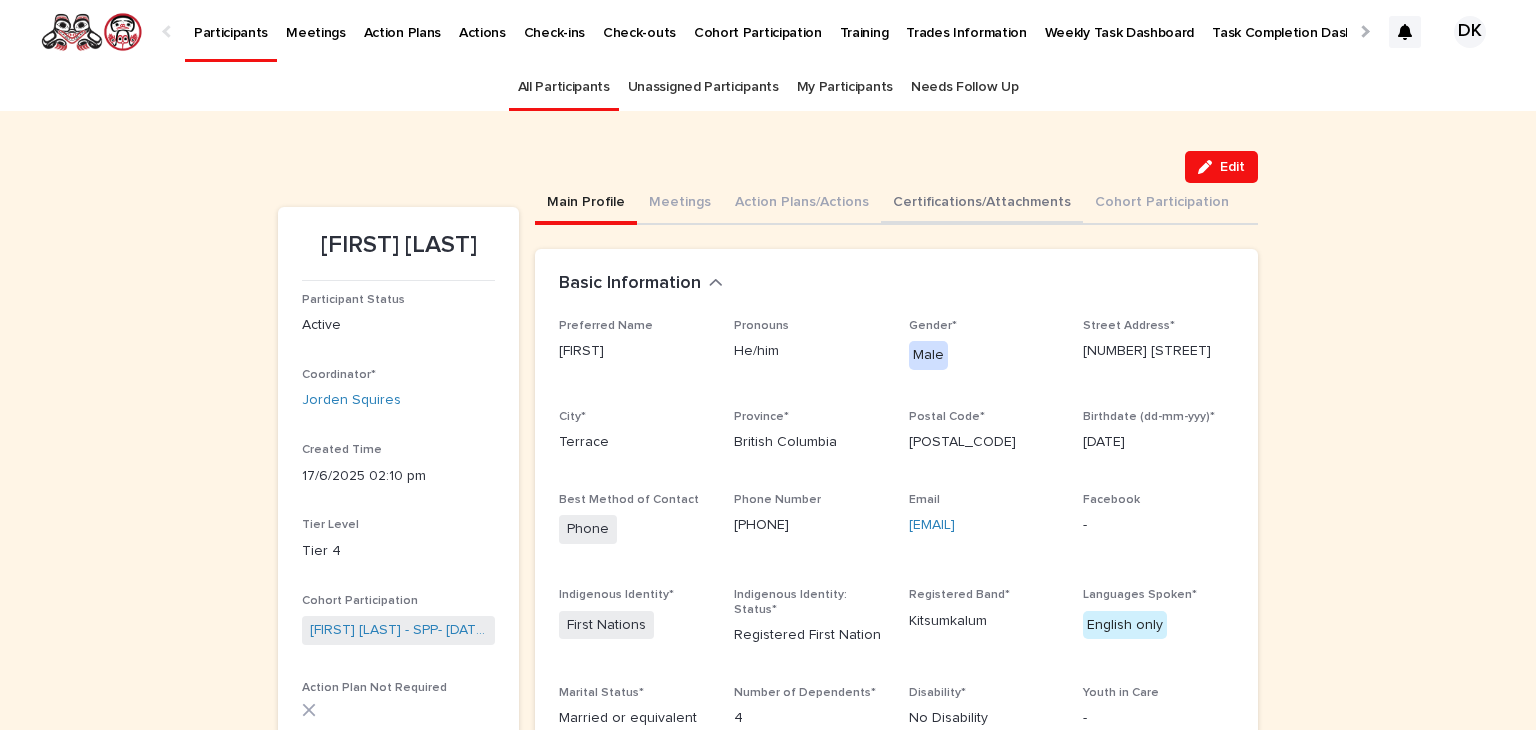 click on "Certifications/Attachments" at bounding box center (982, 204) 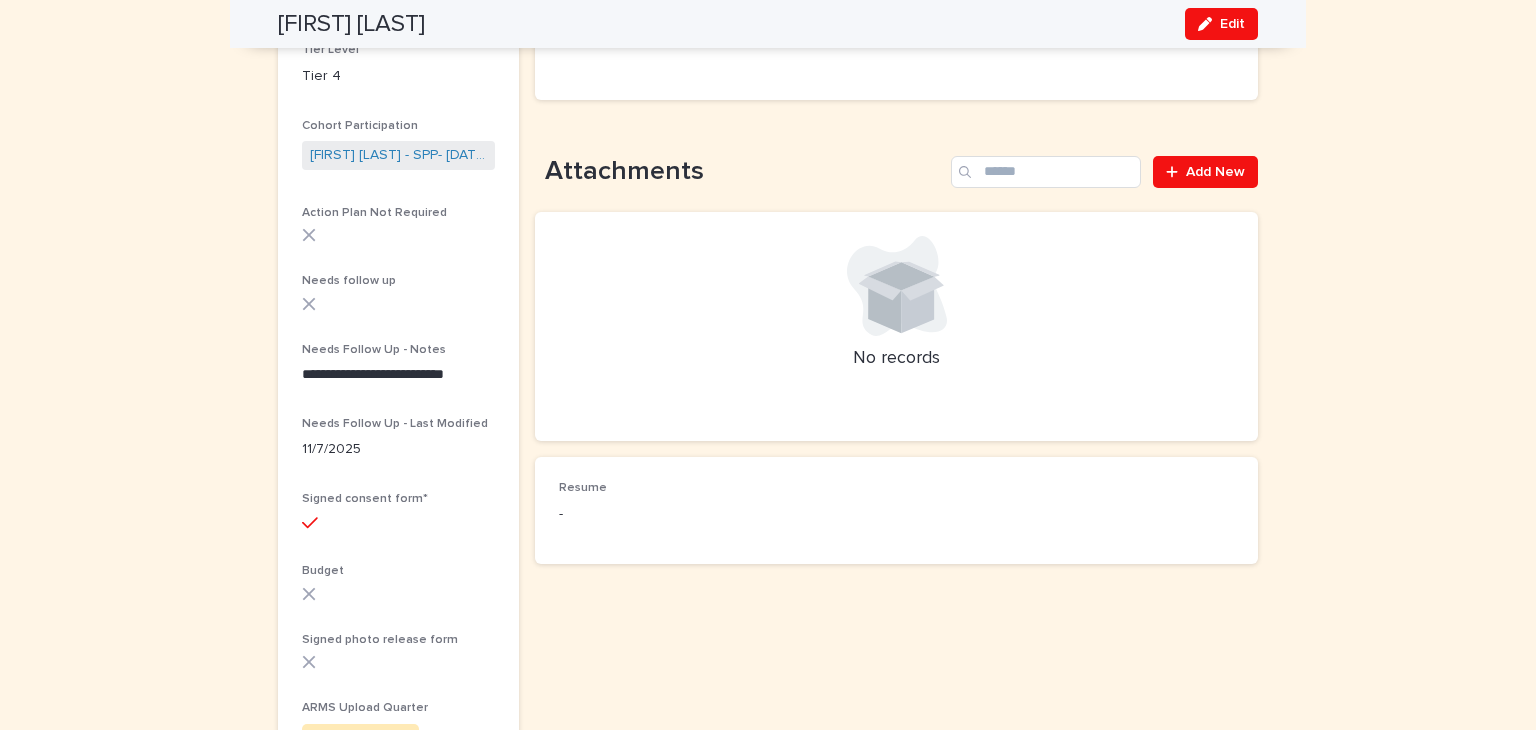 scroll, scrollTop: 476, scrollLeft: 0, axis: vertical 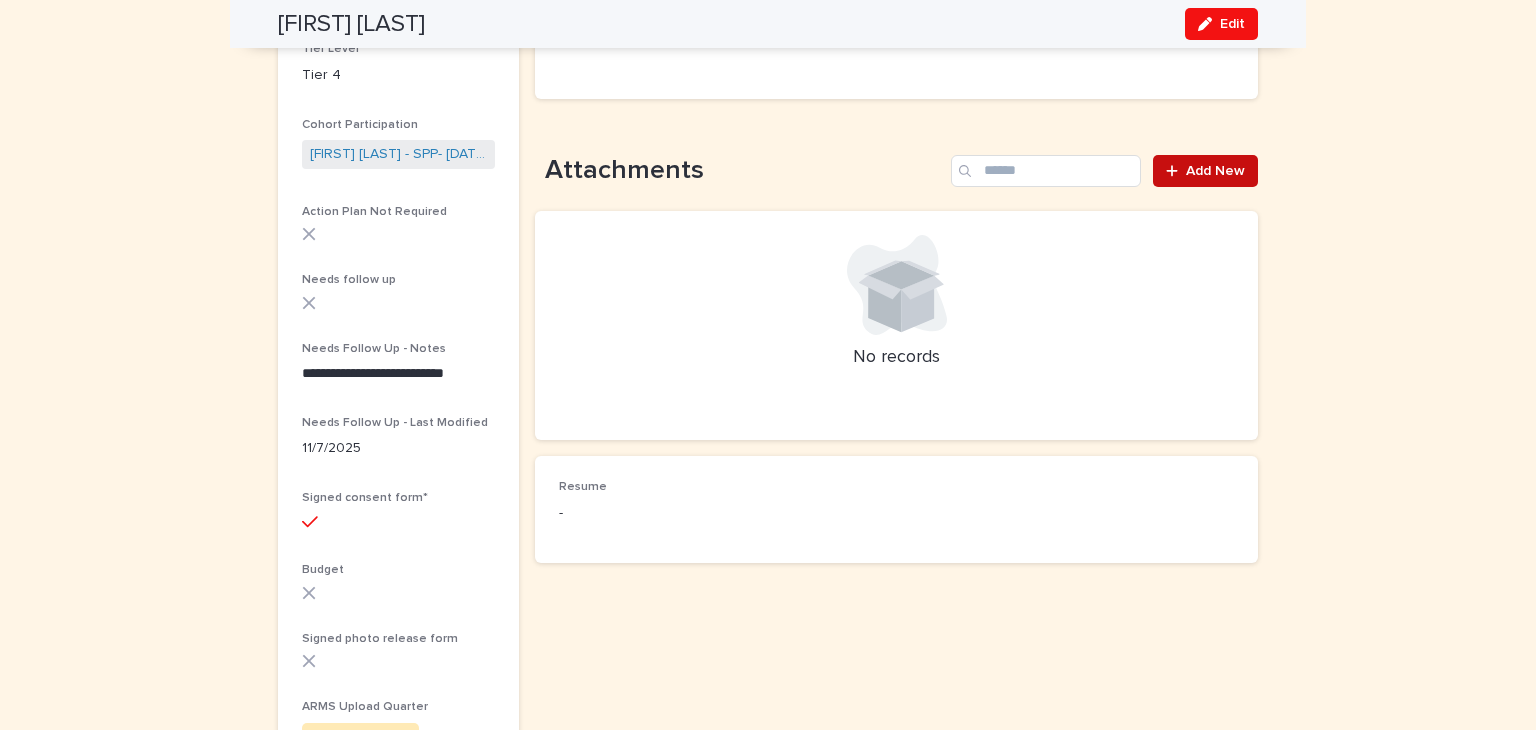 click on "Add New" at bounding box center (1215, 171) 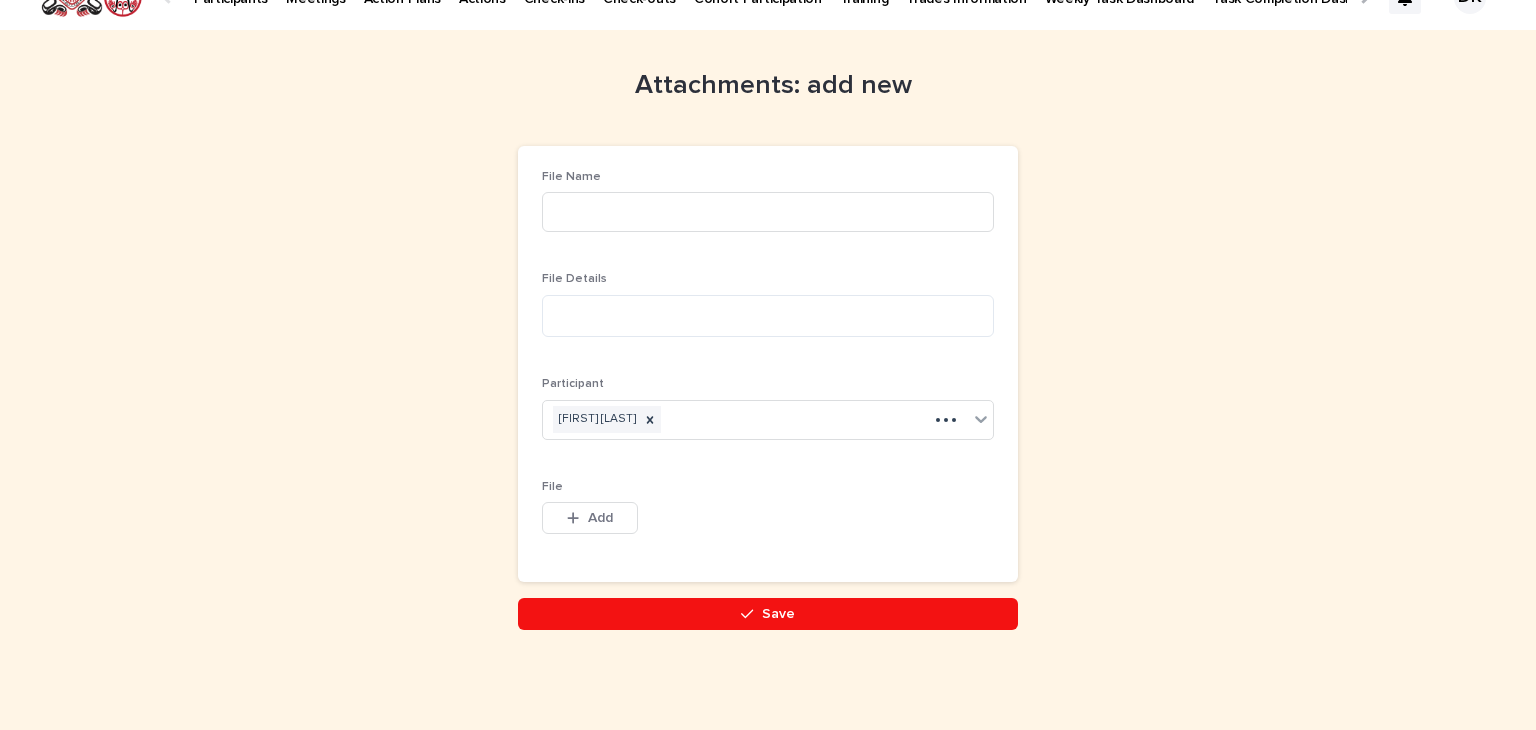 scroll, scrollTop: 1, scrollLeft: 0, axis: vertical 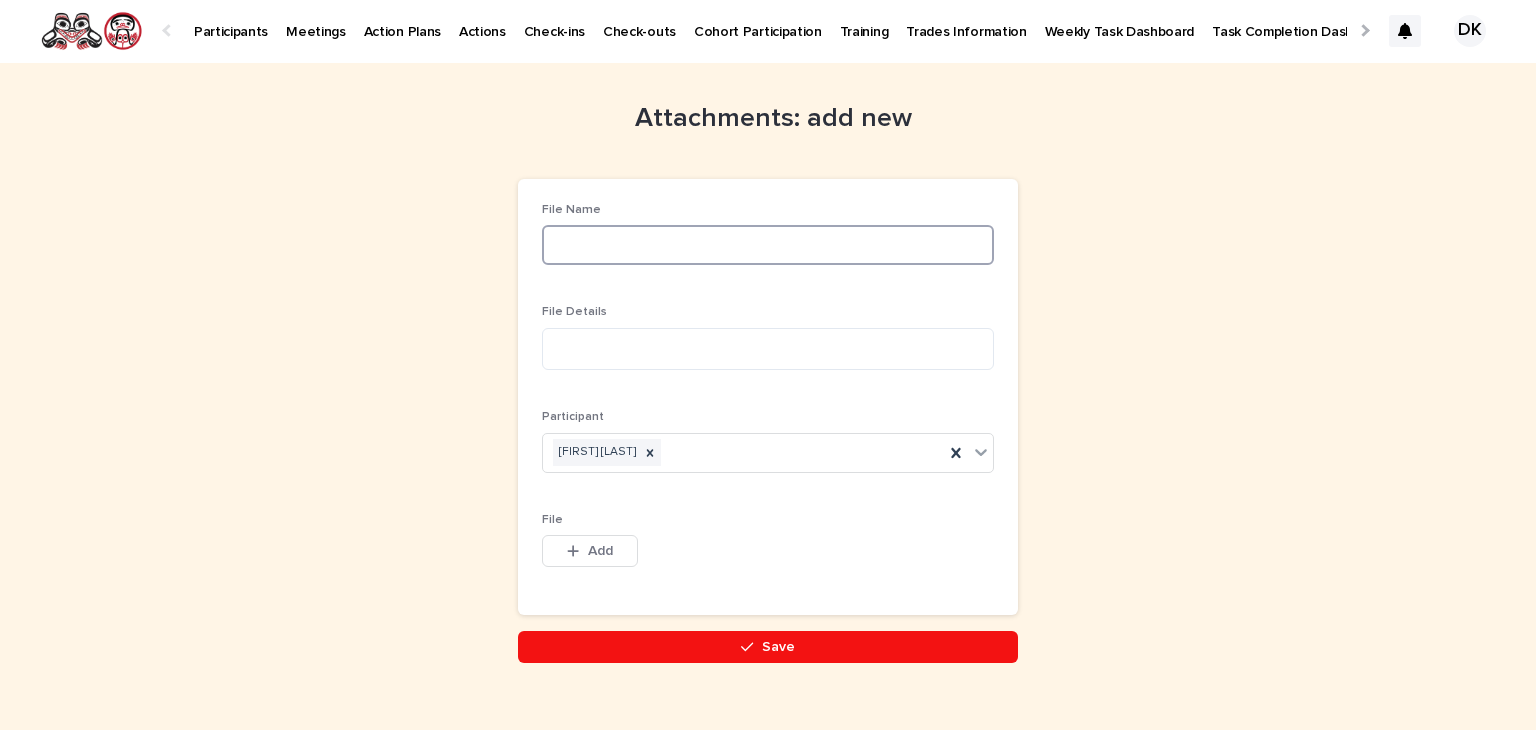 click at bounding box center (768, 245) 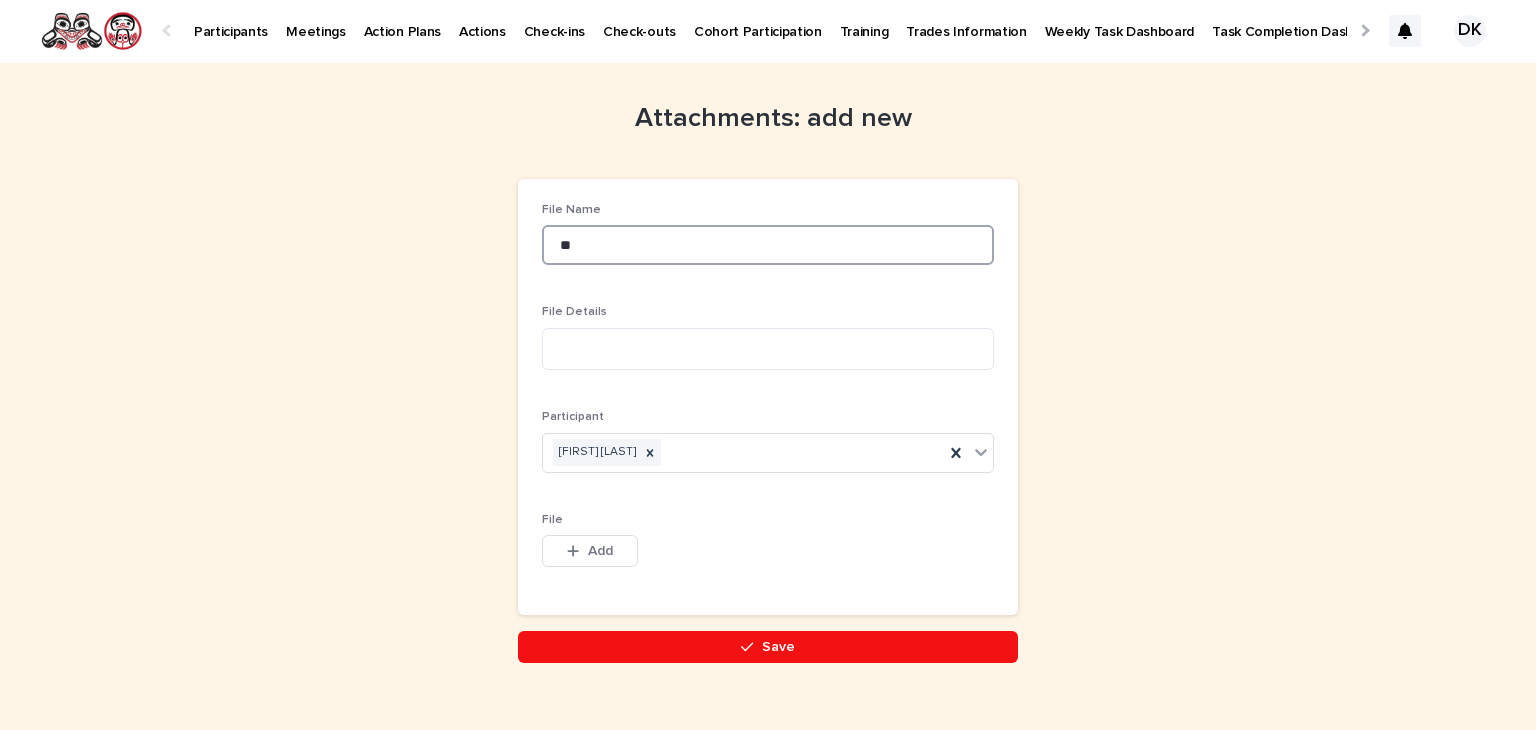 type on "*" 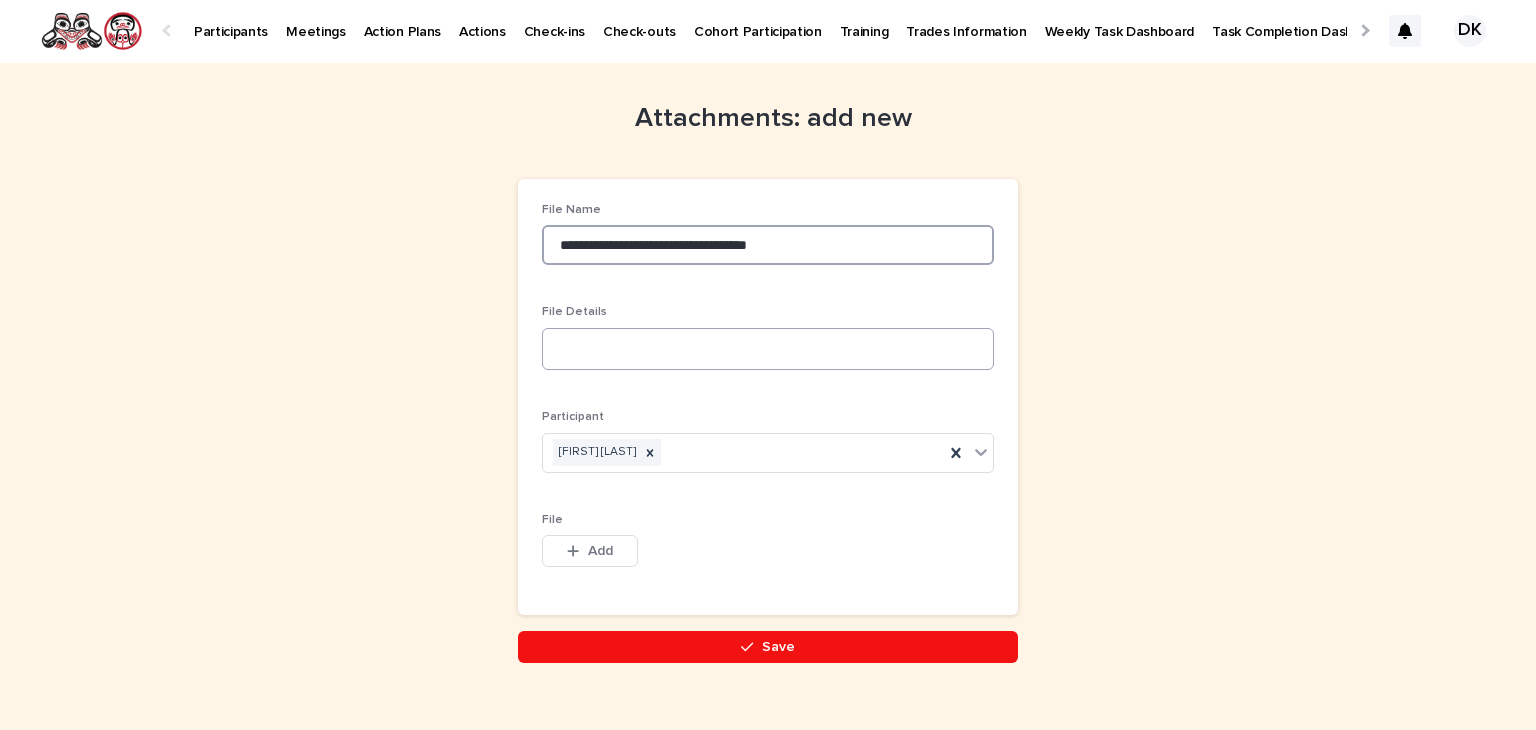 type on "**********" 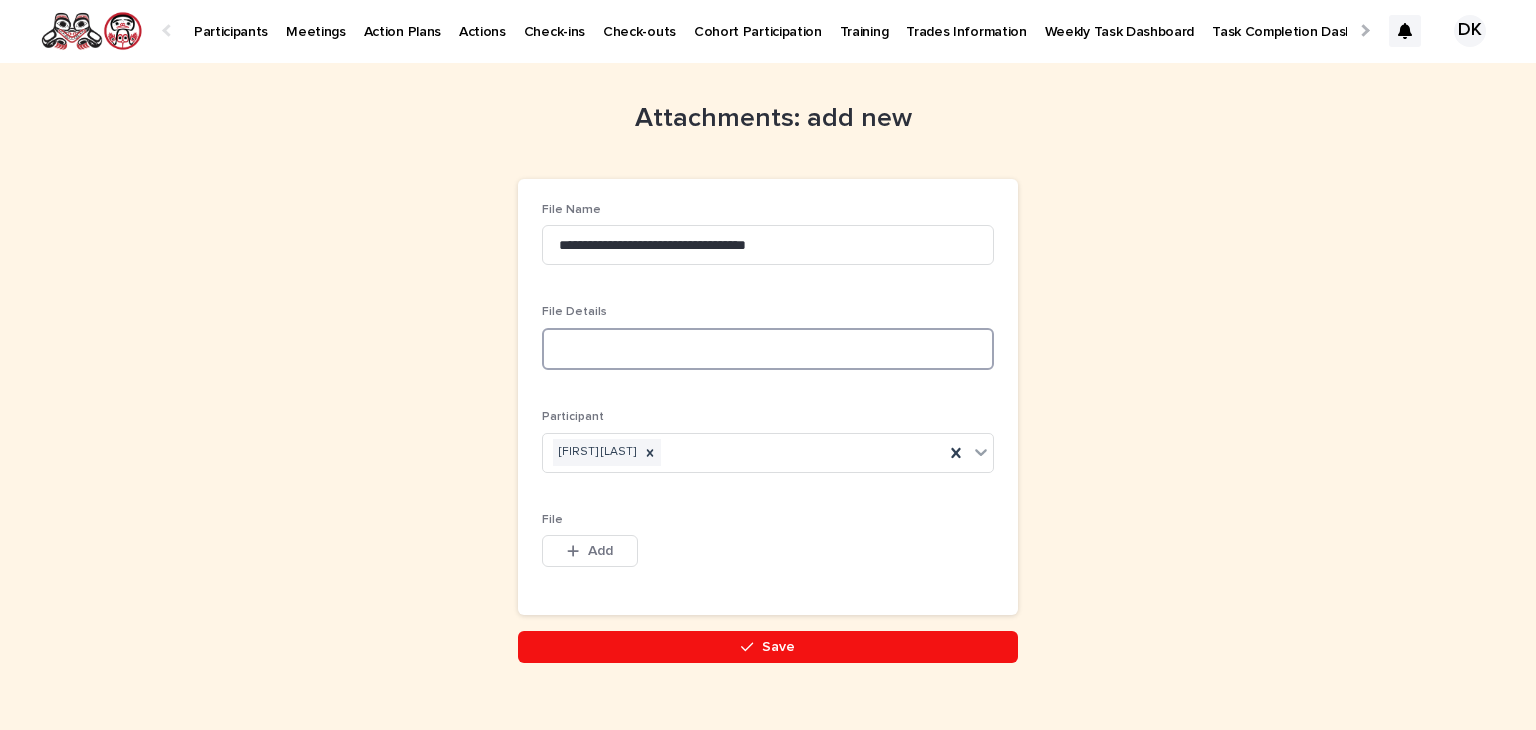 click at bounding box center [768, 349] 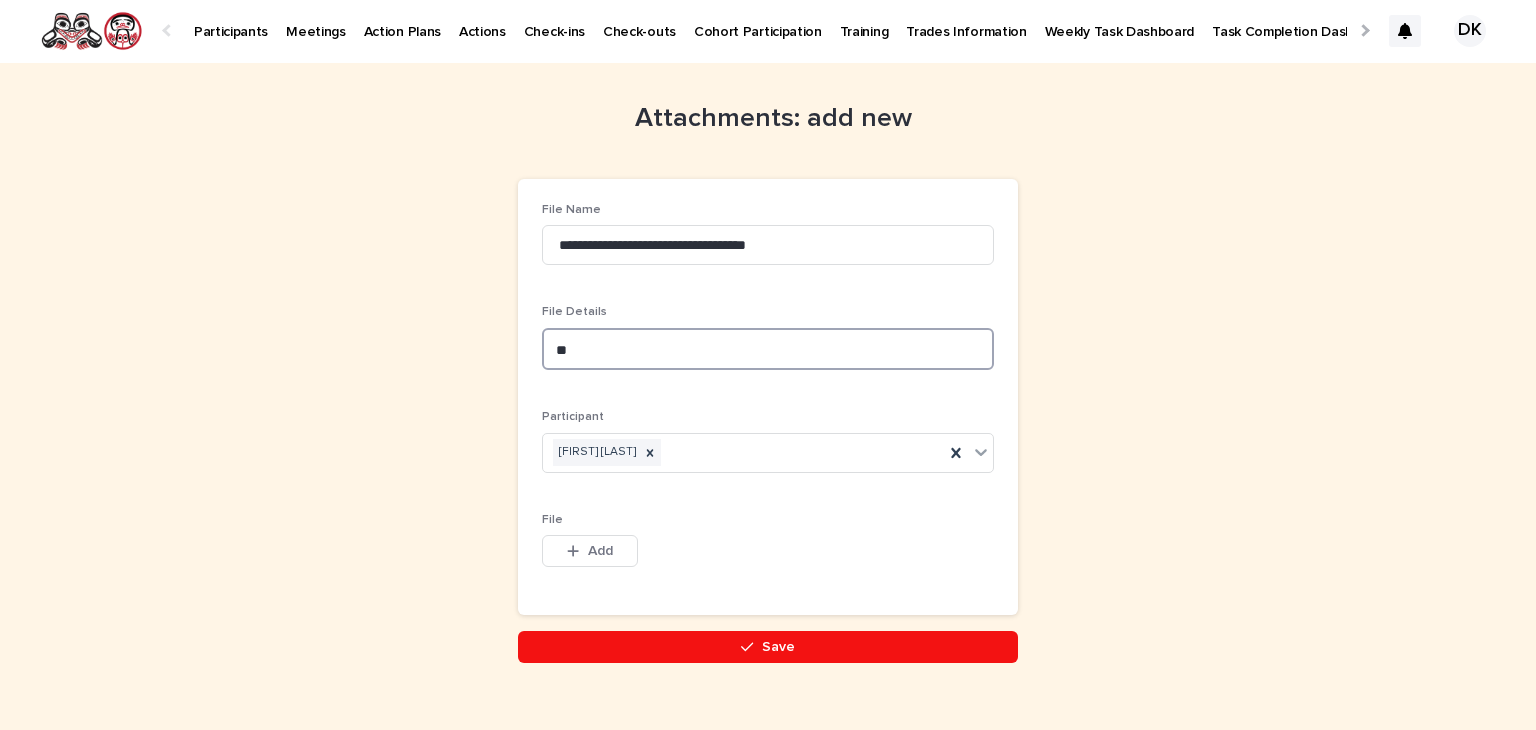 type on "*" 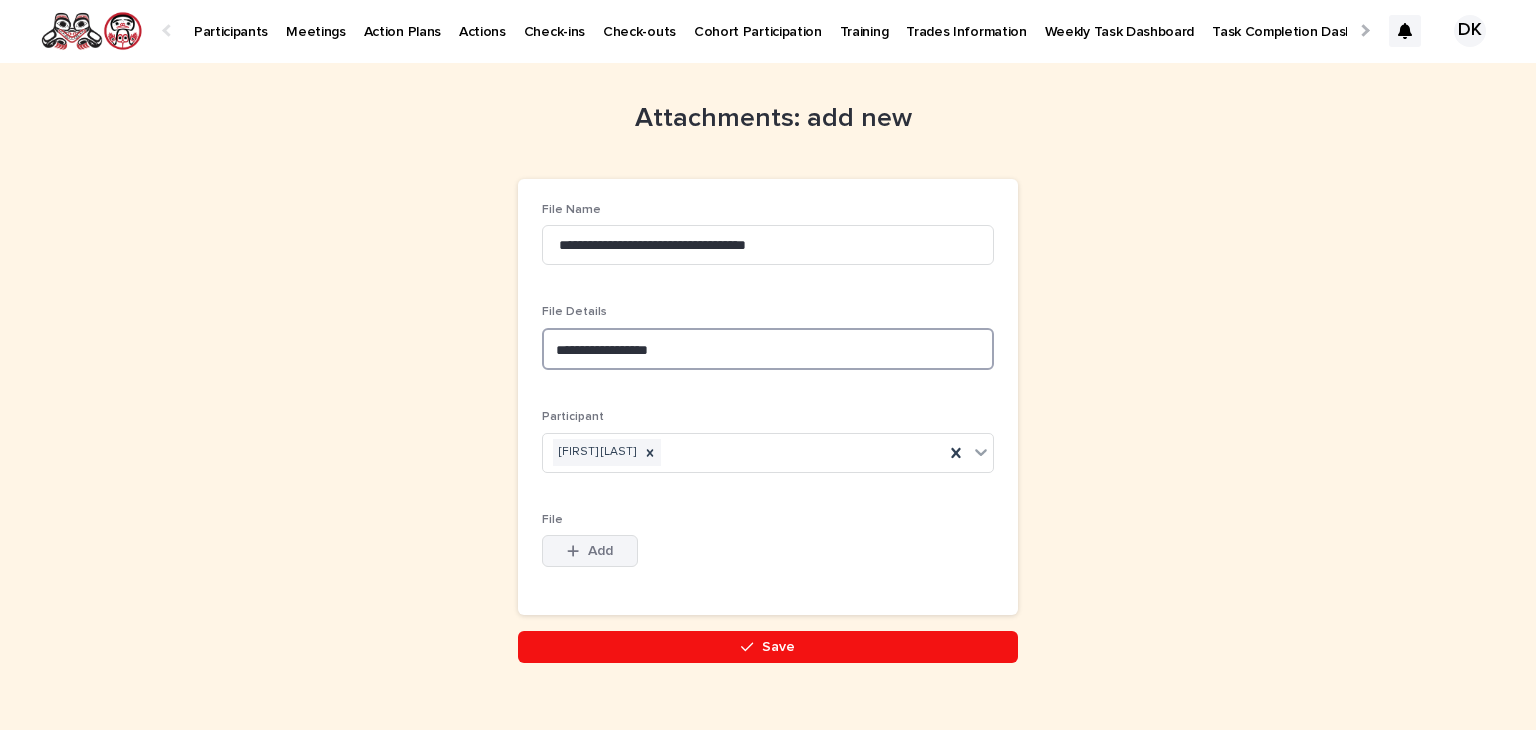 type on "**********" 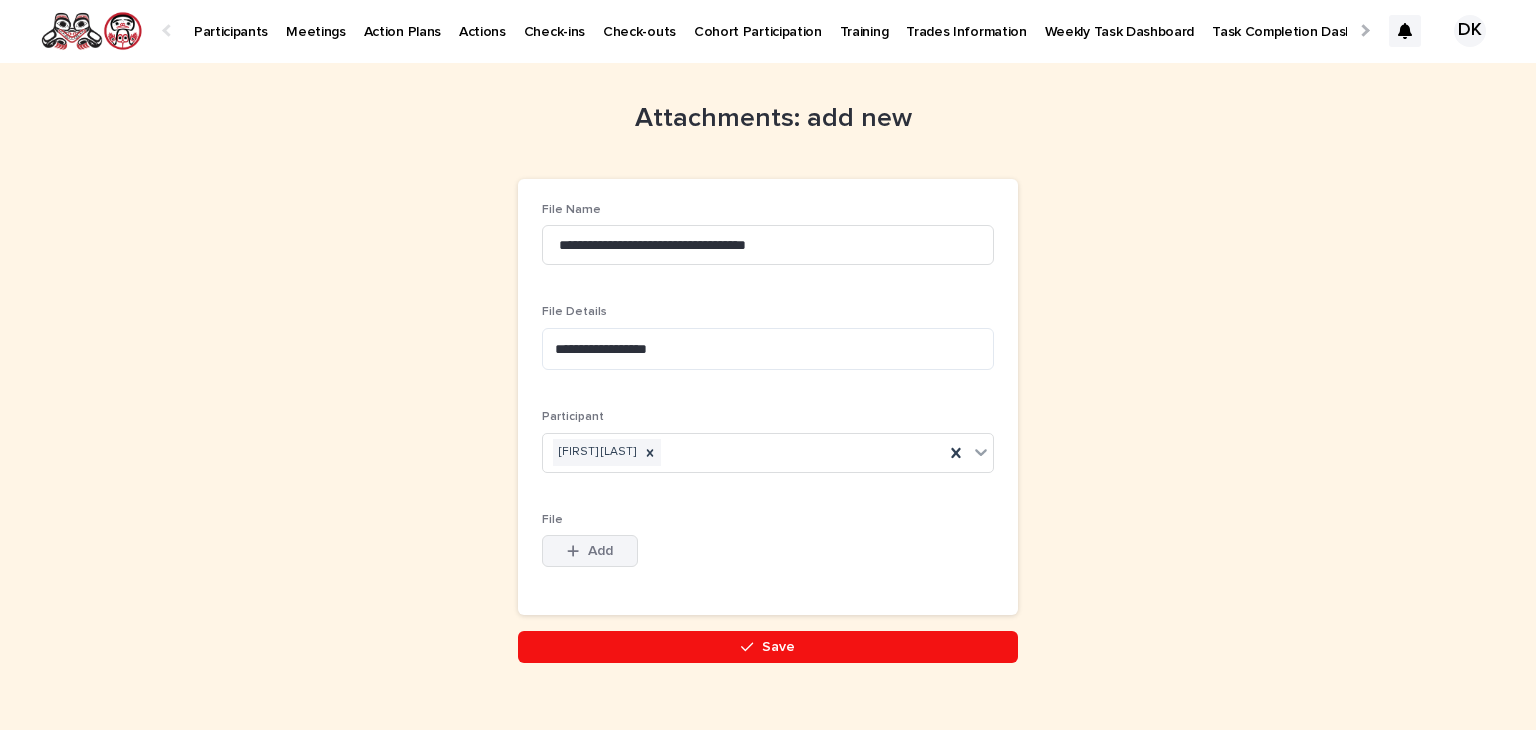 click on "Add" at bounding box center [600, 551] 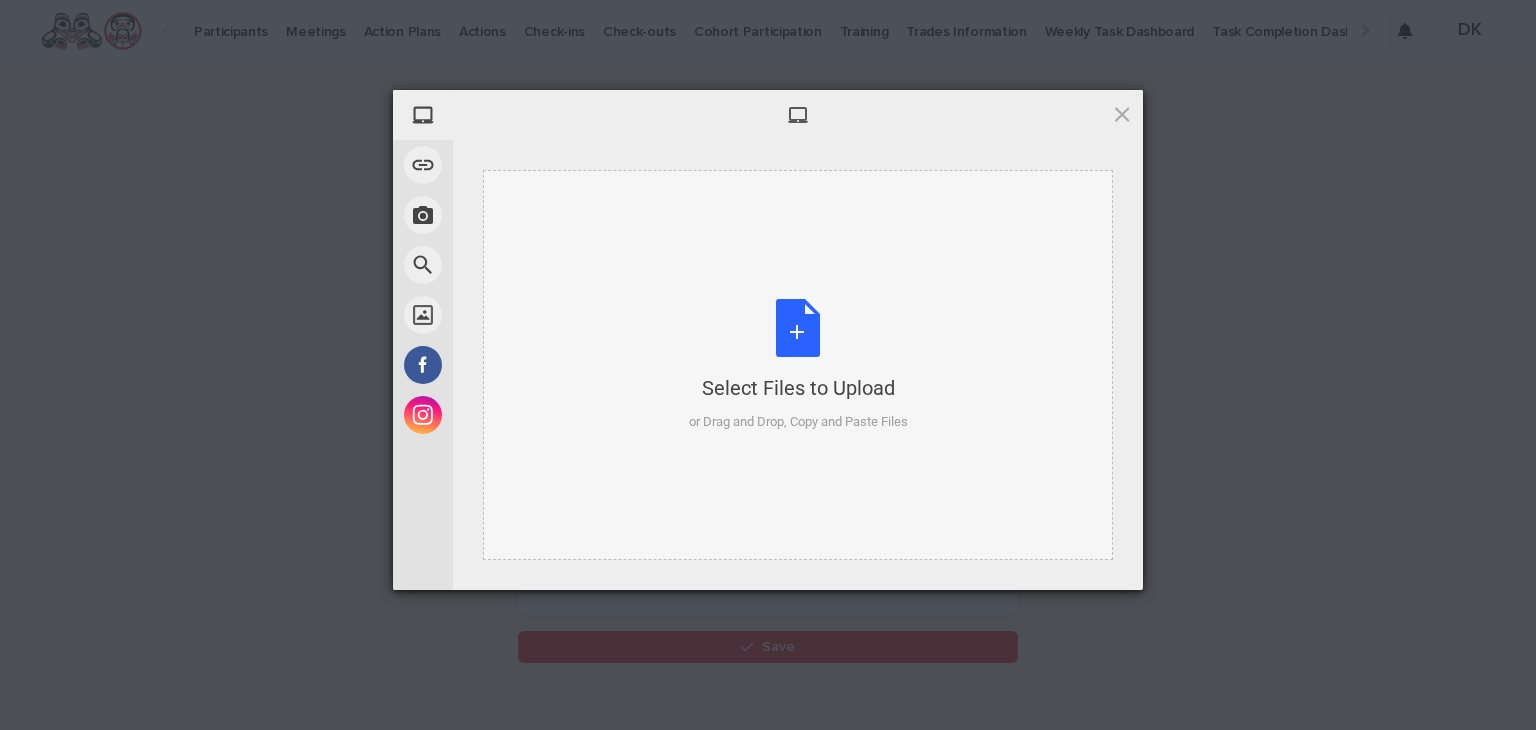 click on "Select Files to Upload
or Drag and Drop, Copy and Paste Files" at bounding box center [798, 365] 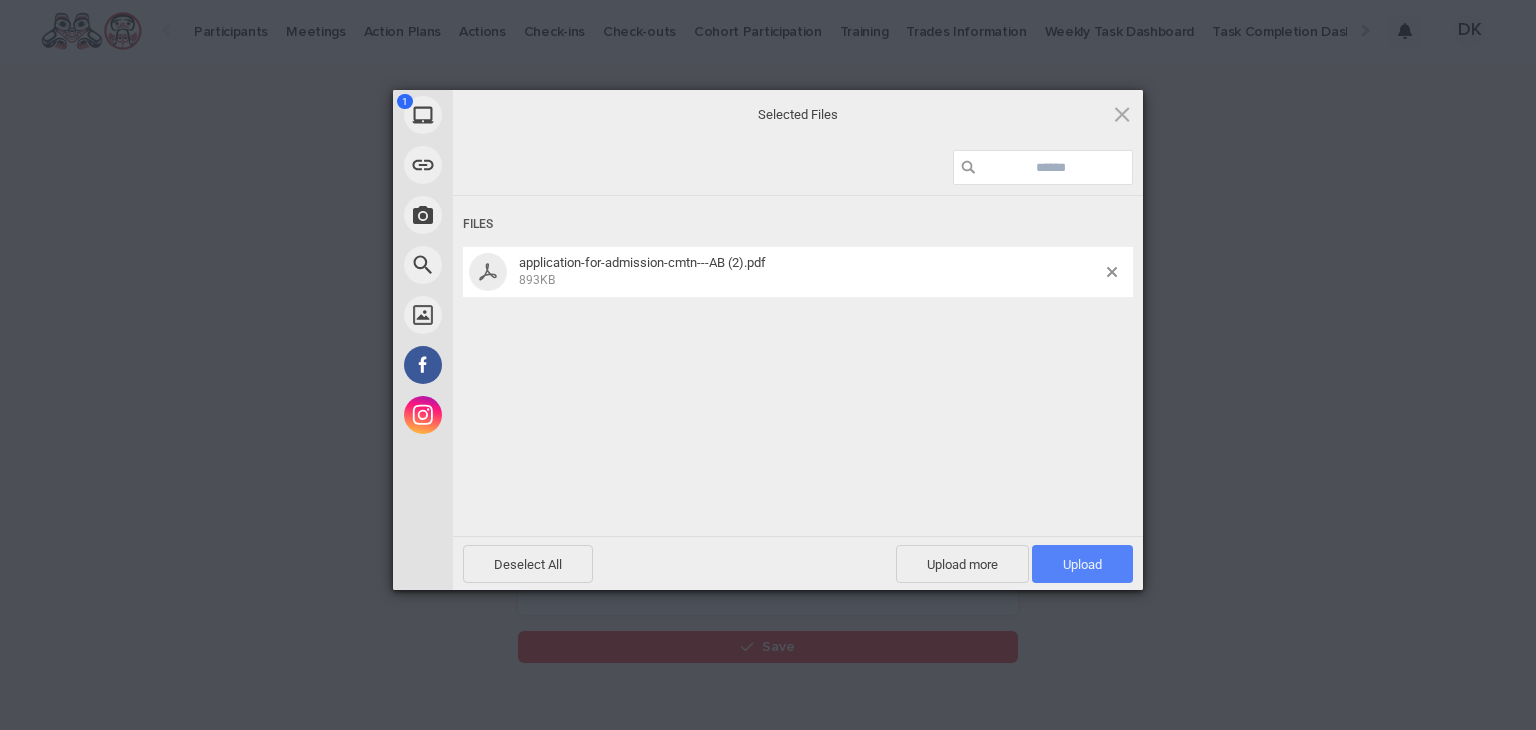 click on "Upload
1" at bounding box center [1082, 564] 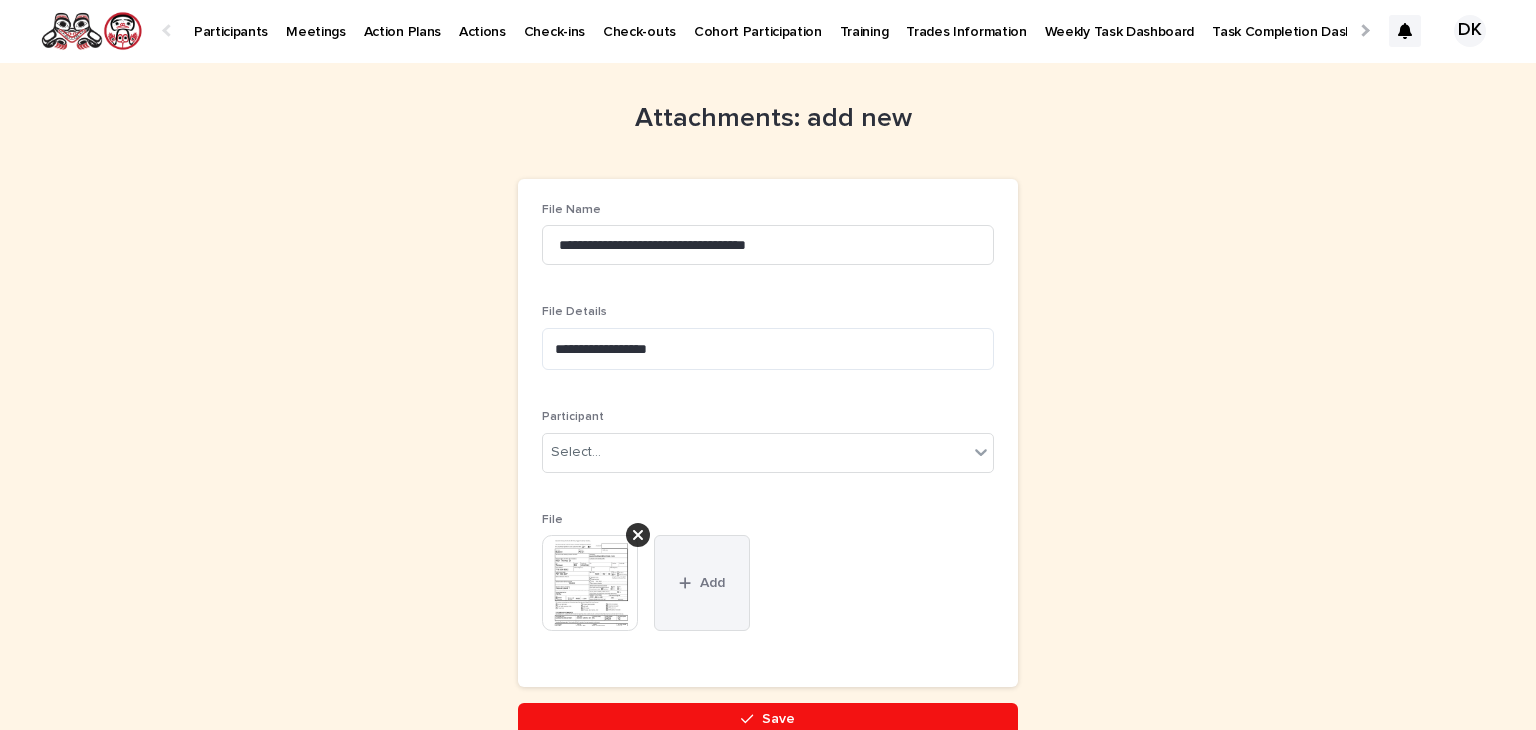 click at bounding box center [689, 583] 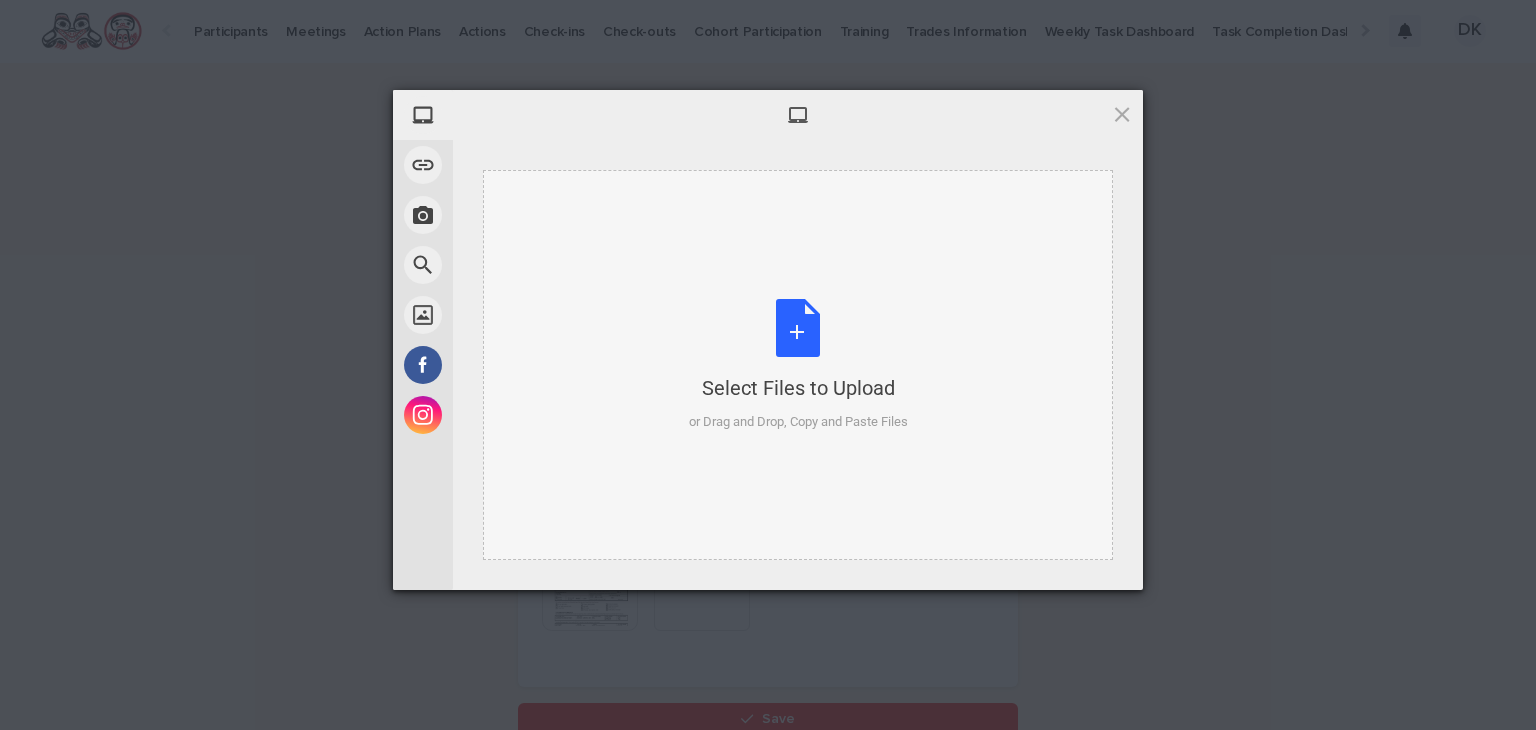 click on "Select Files to Upload
or Drag and Drop, Copy and Paste Files" at bounding box center [798, 365] 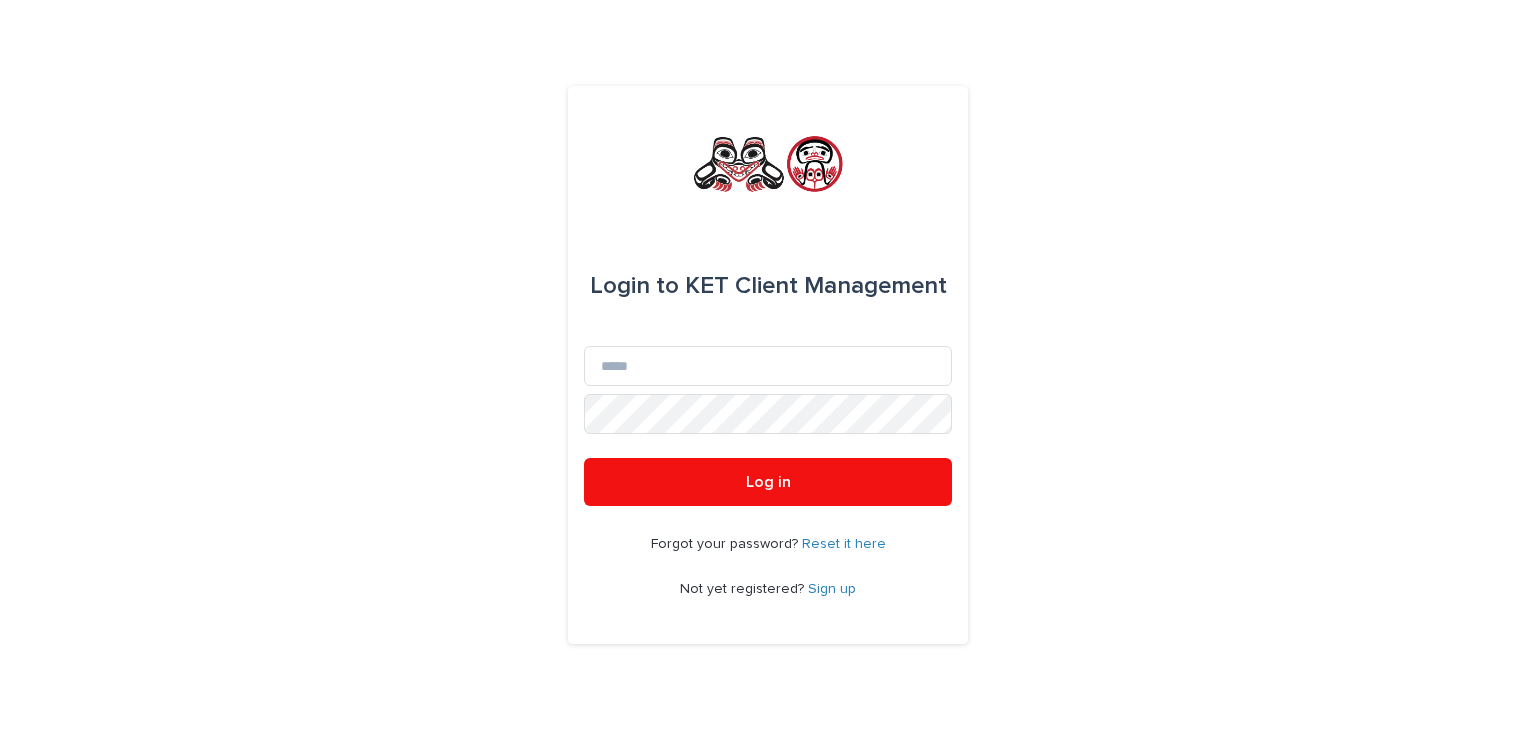 scroll, scrollTop: 0, scrollLeft: 0, axis: both 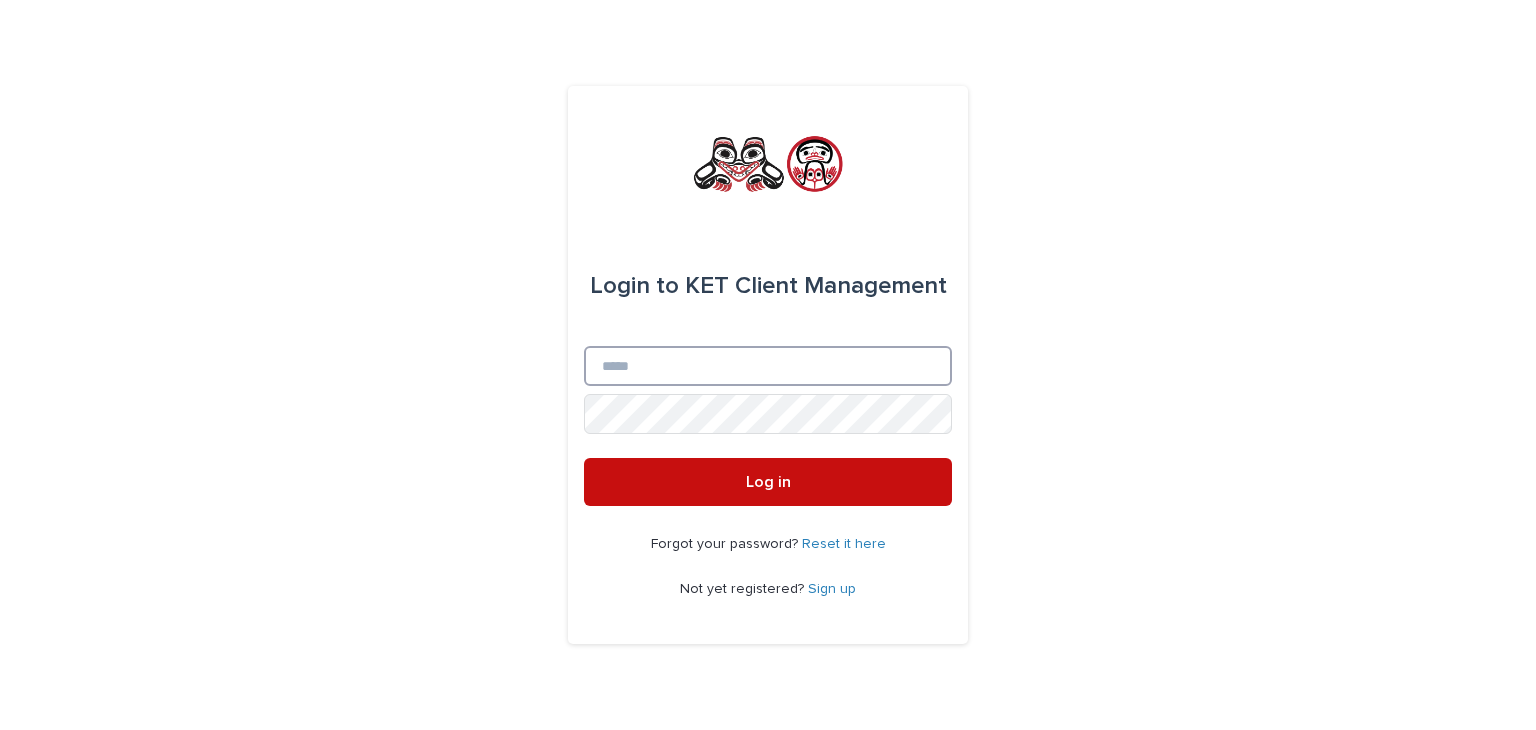 type on "**********" 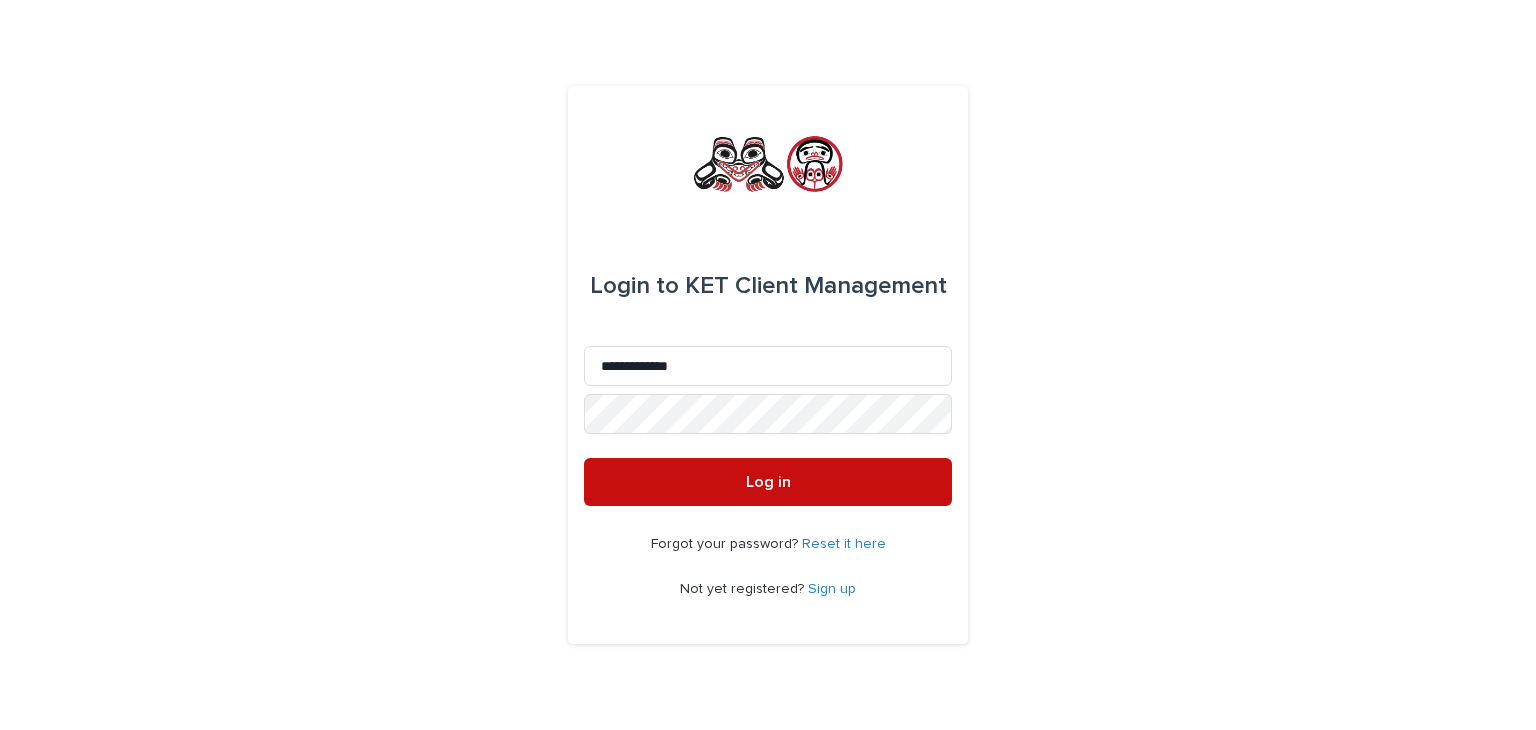 click on "Log in" at bounding box center (768, 482) 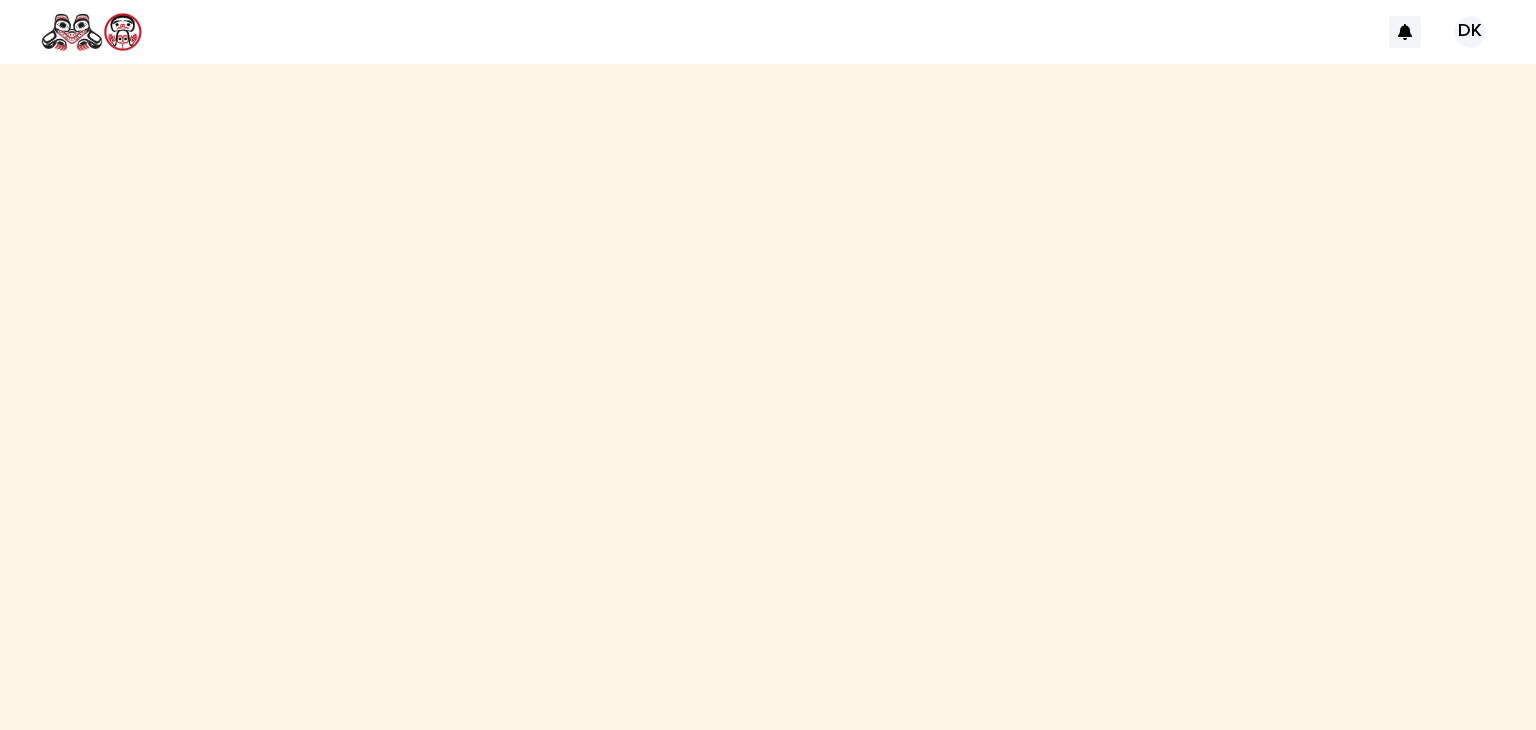 scroll, scrollTop: 0, scrollLeft: 0, axis: both 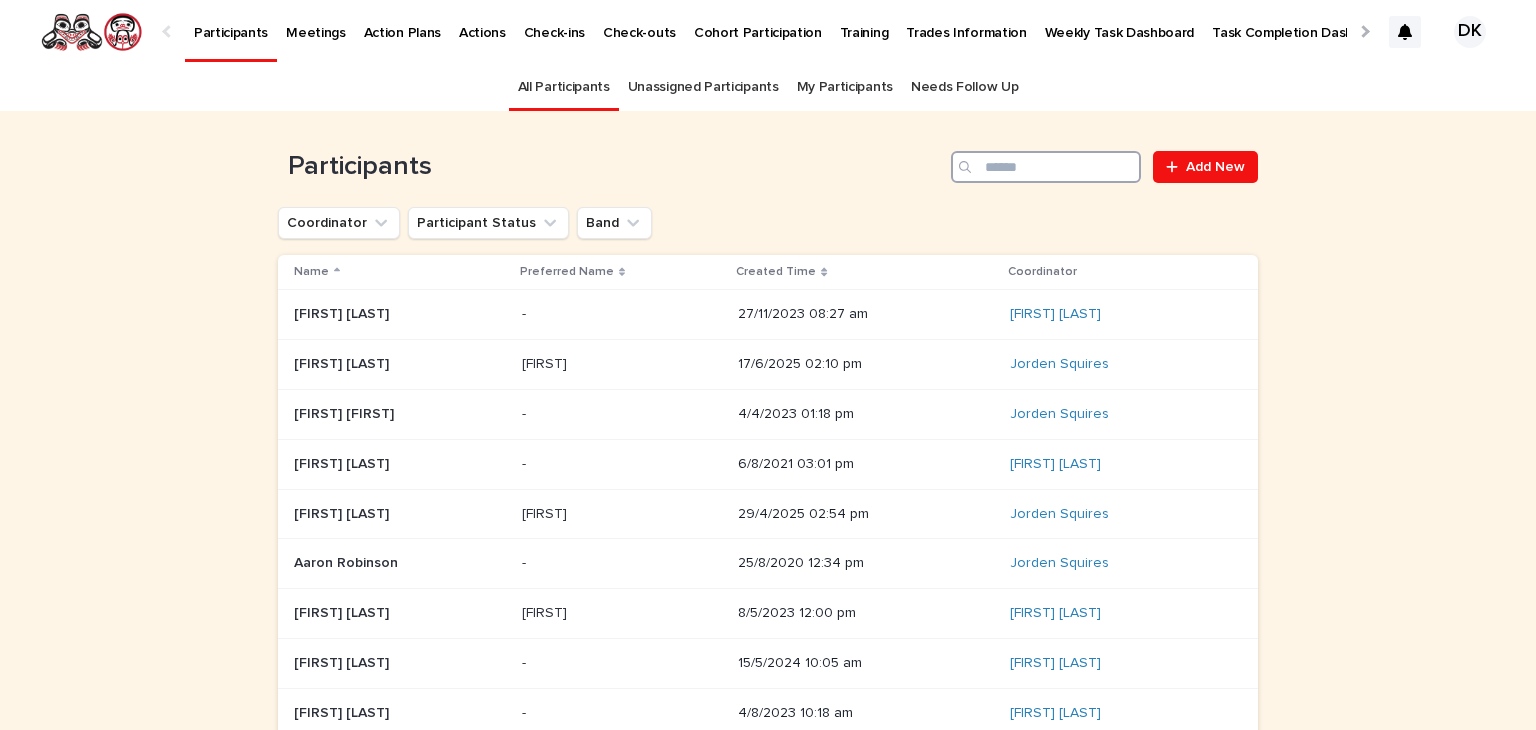 click at bounding box center [1046, 167] 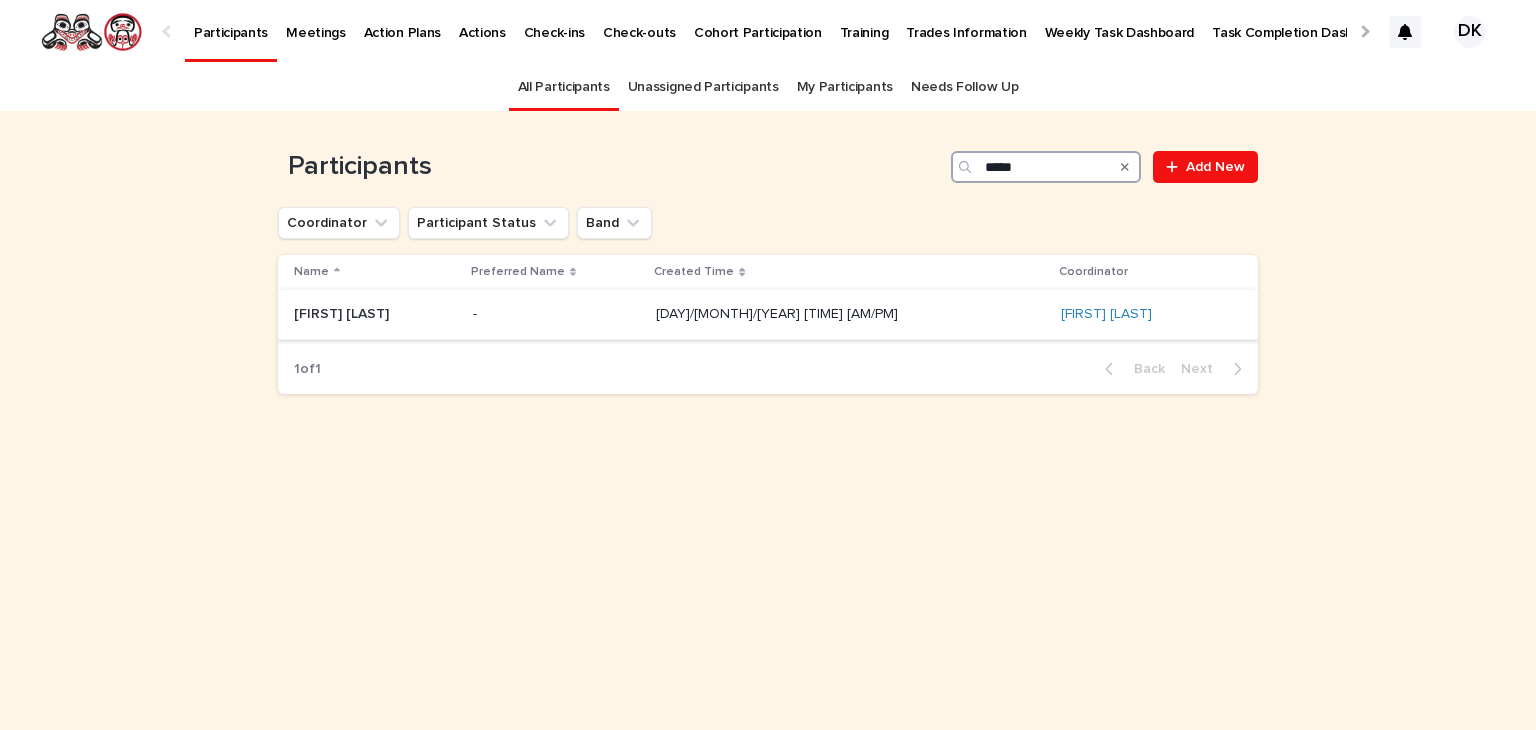 type on "*****" 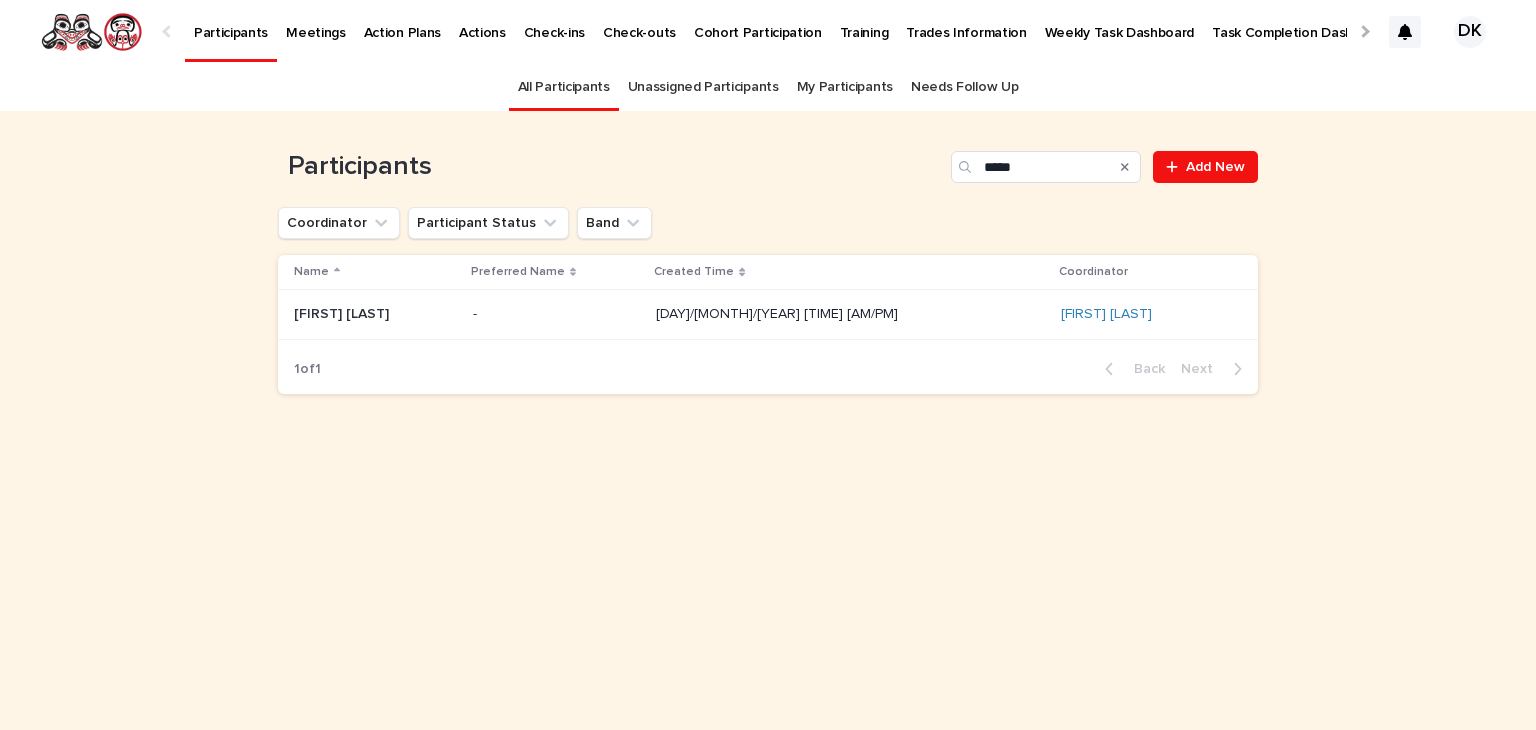 click on "[FIRST] [LAST]" at bounding box center (343, 312) 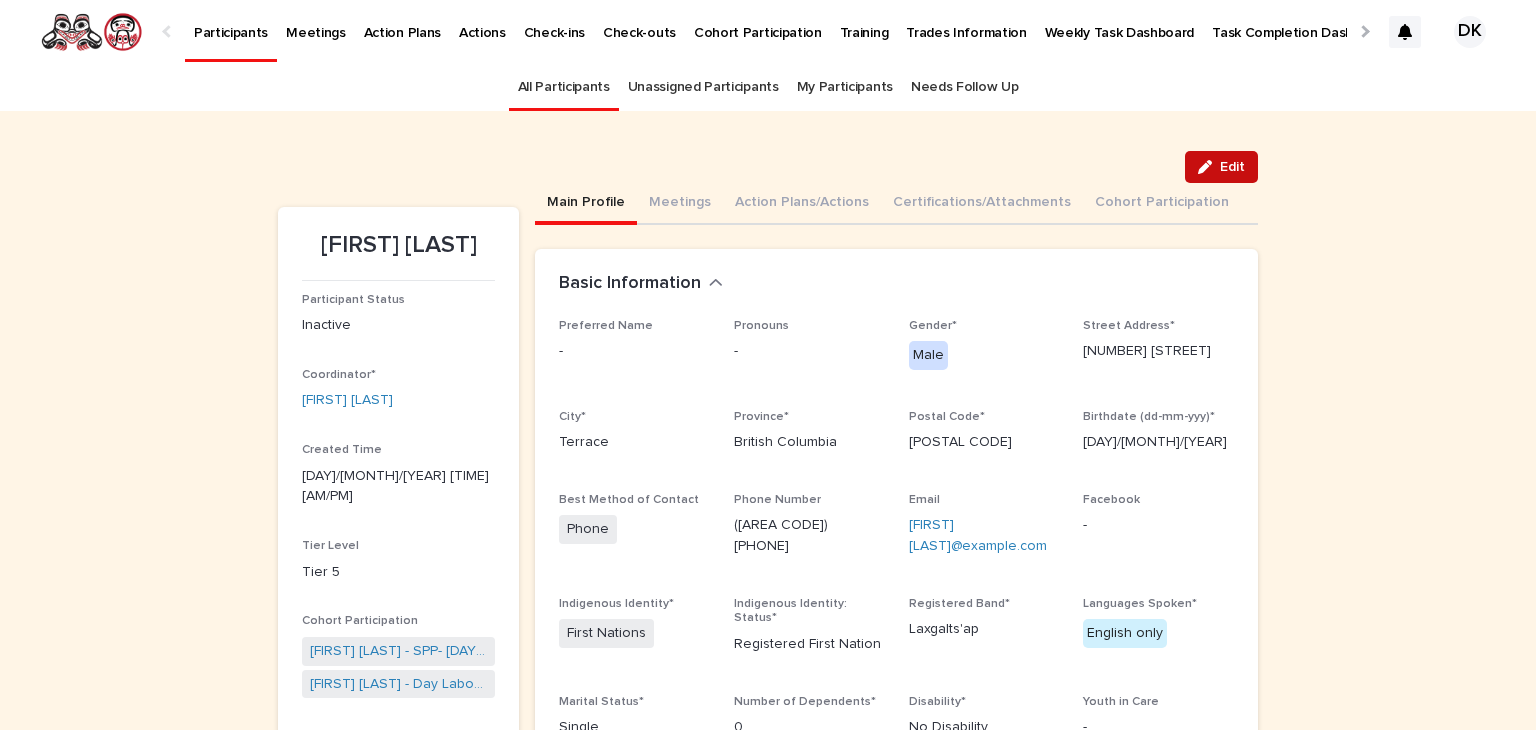 click on "Edit" at bounding box center [1232, 167] 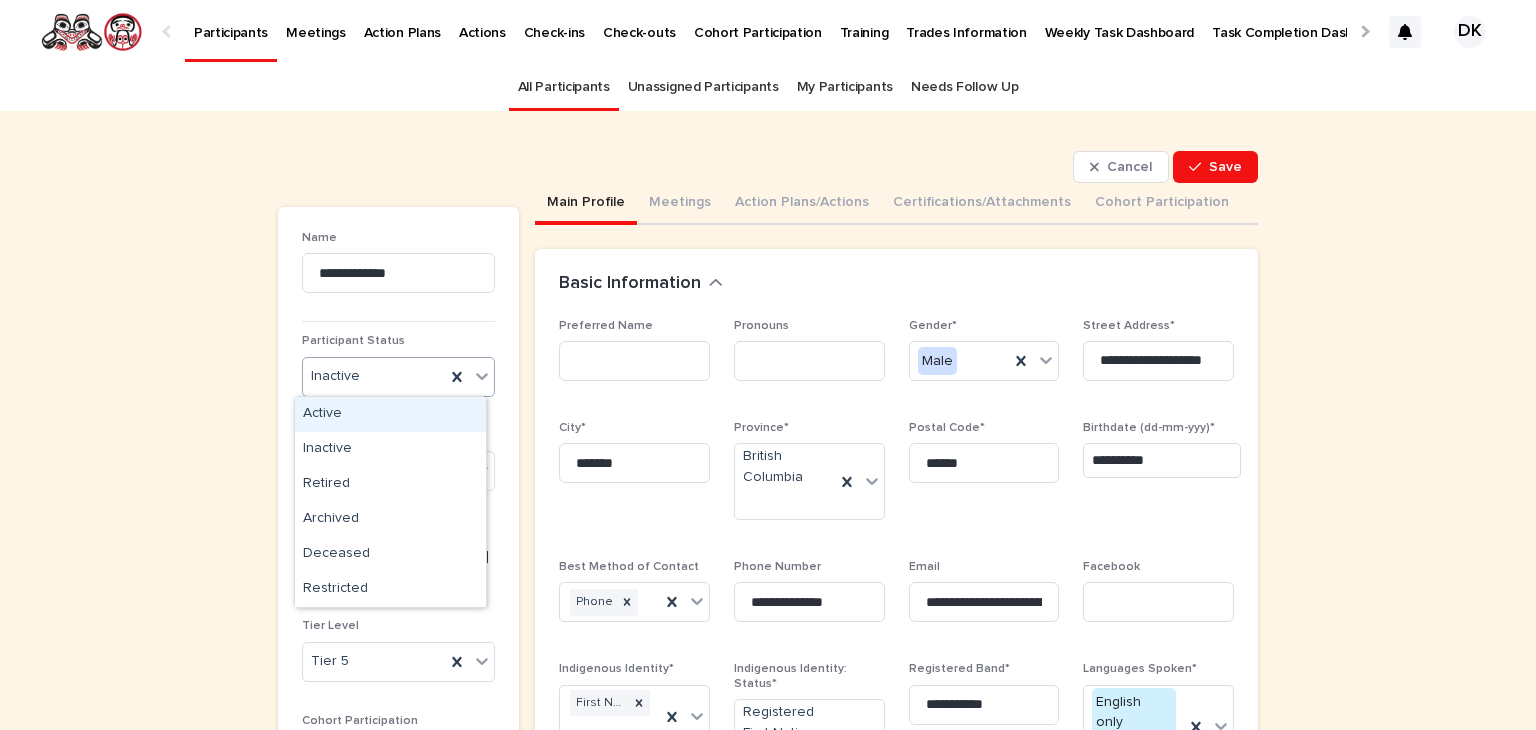 click 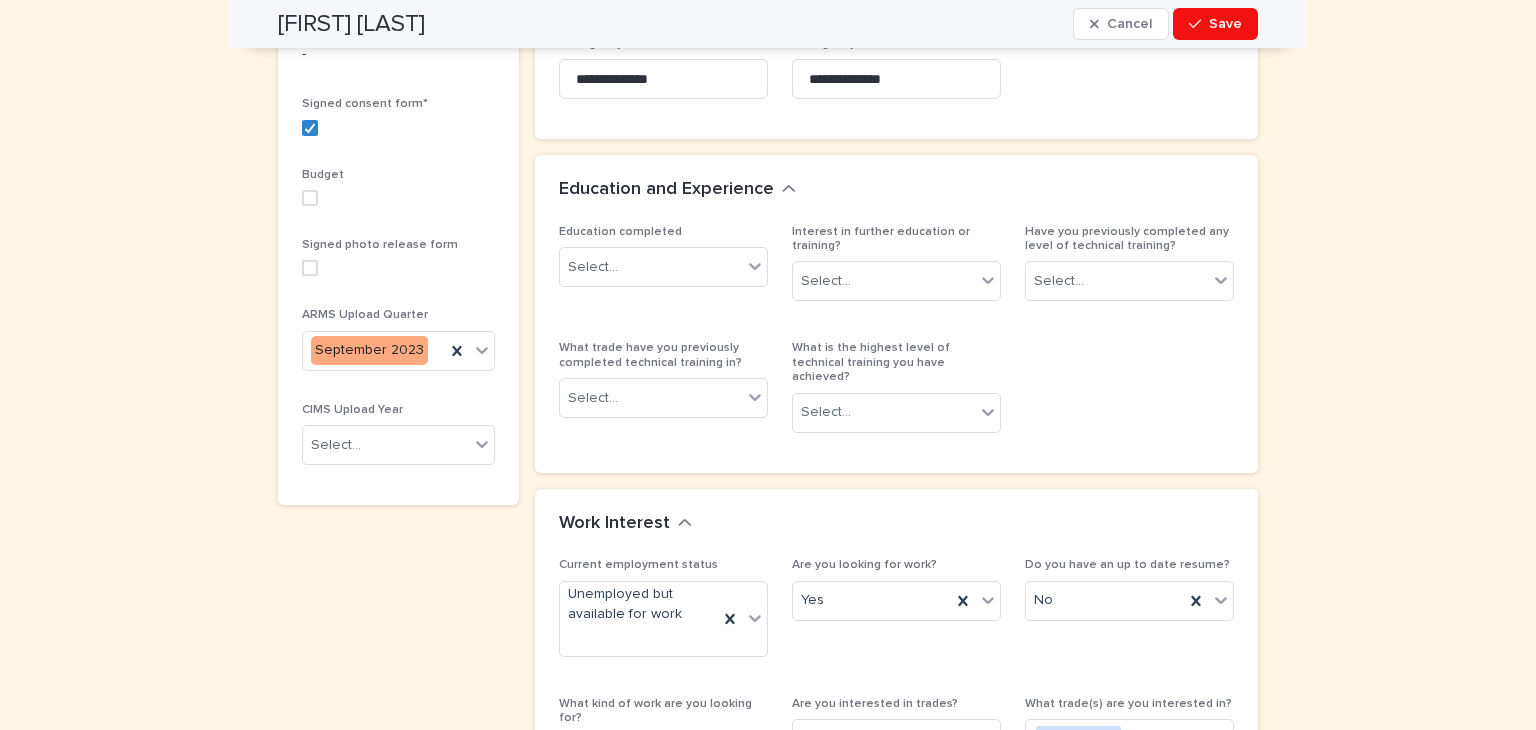 scroll, scrollTop: 1119, scrollLeft: 0, axis: vertical 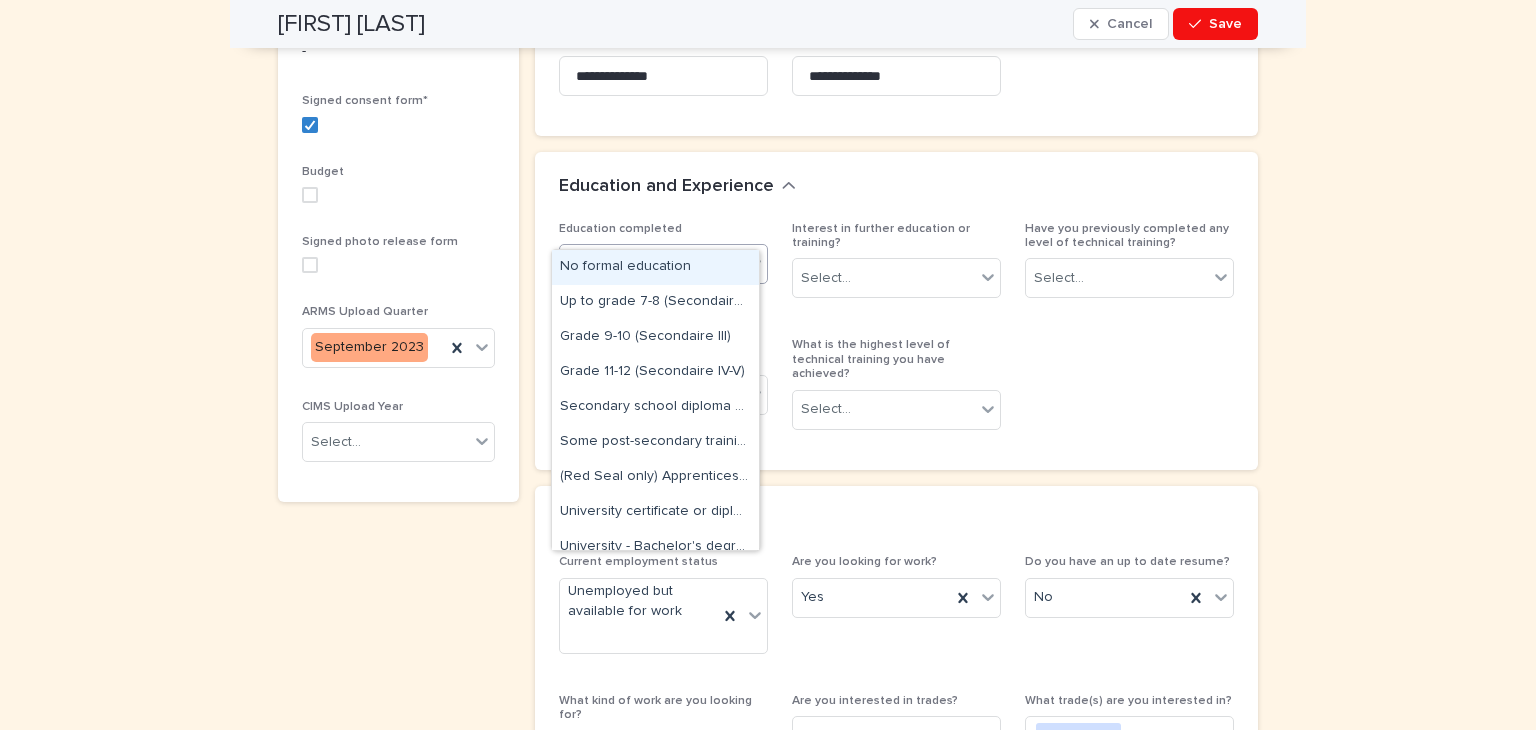 click 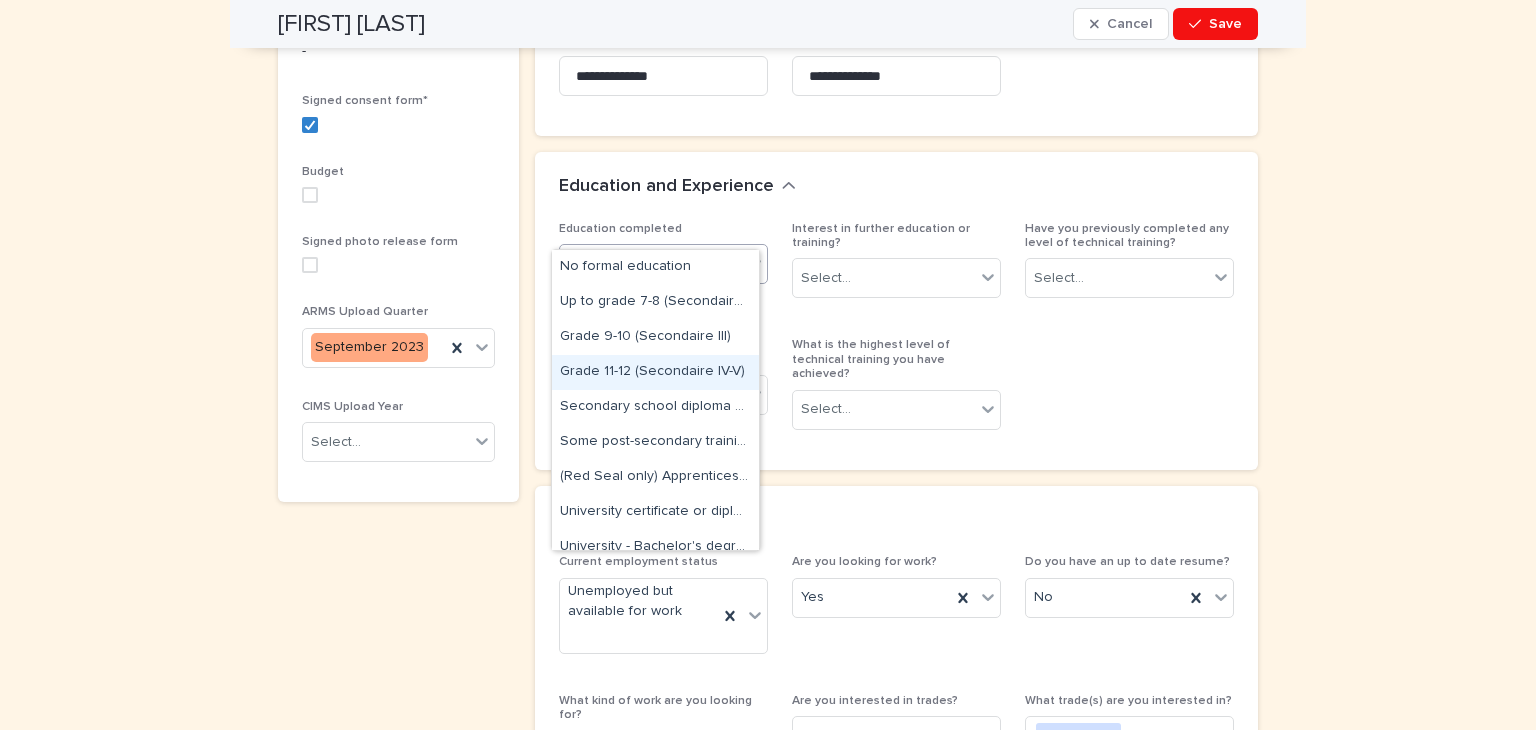 click on "Grade 11-12 (Secondaire IV-V)" at bounding box center (655, 372) 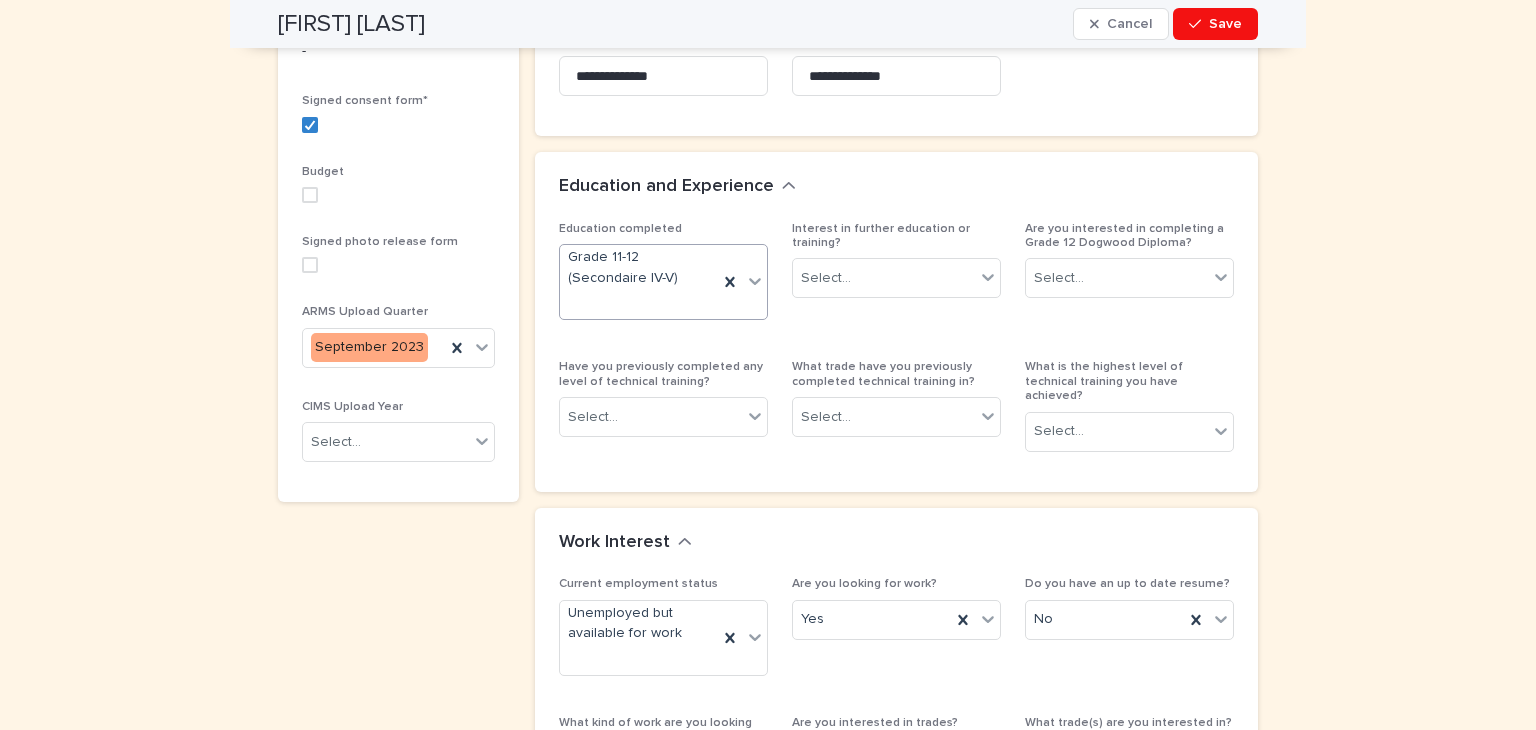 scroll, scrollTop: 1129, scrollLeft: 0, axis: vertical 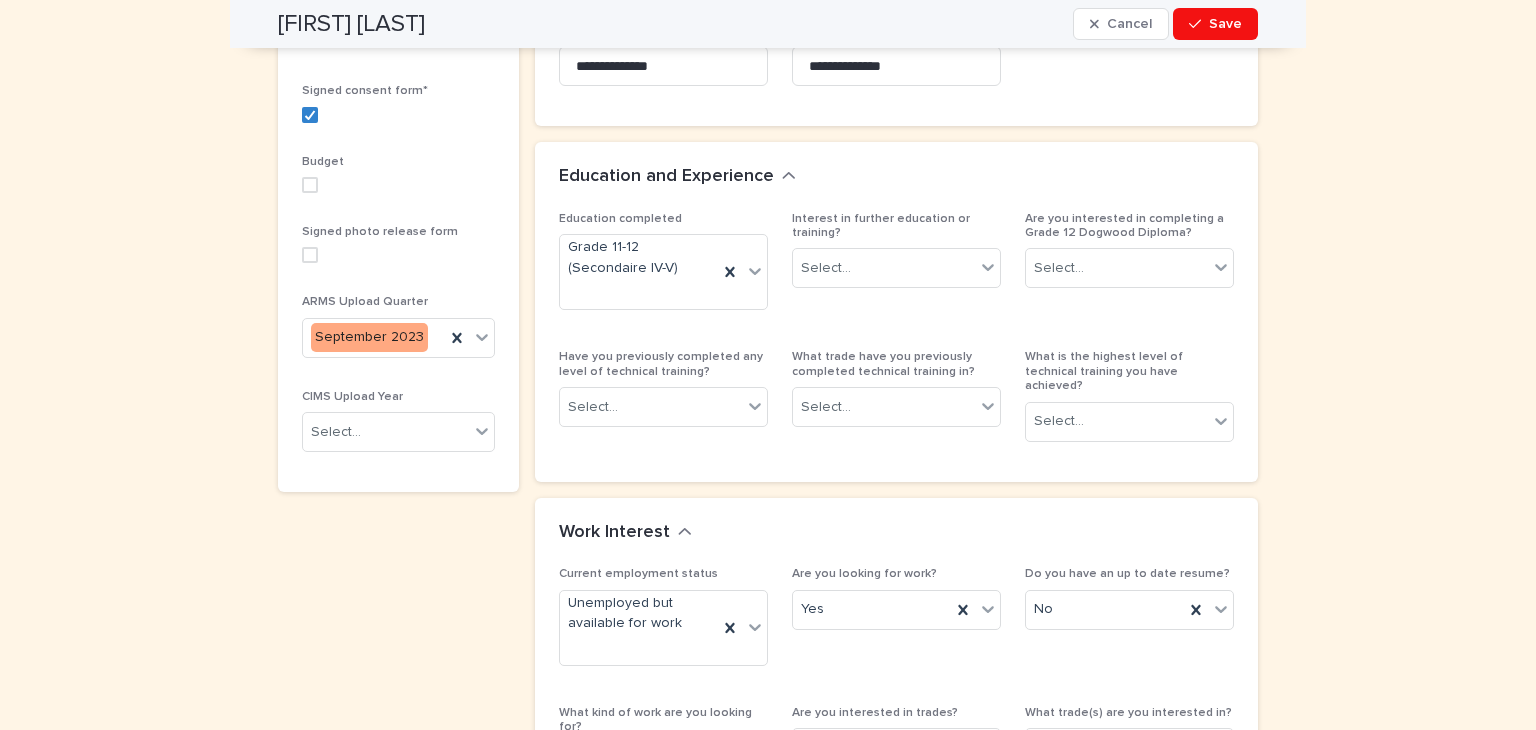 click on "**********" at bounding box center (768, 304) 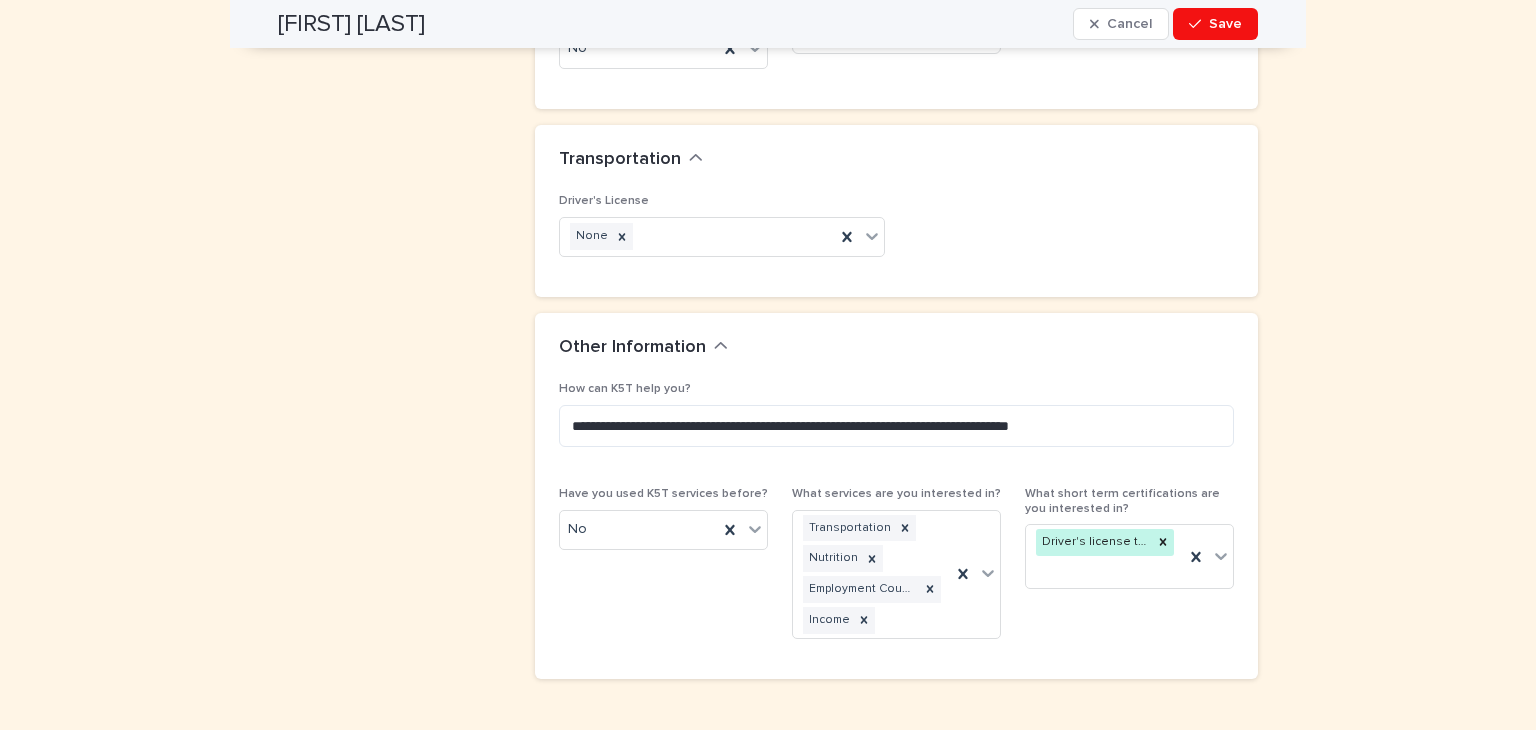 scroll, scrollTop: 1959, scrollLeft: 0, axis: vertical 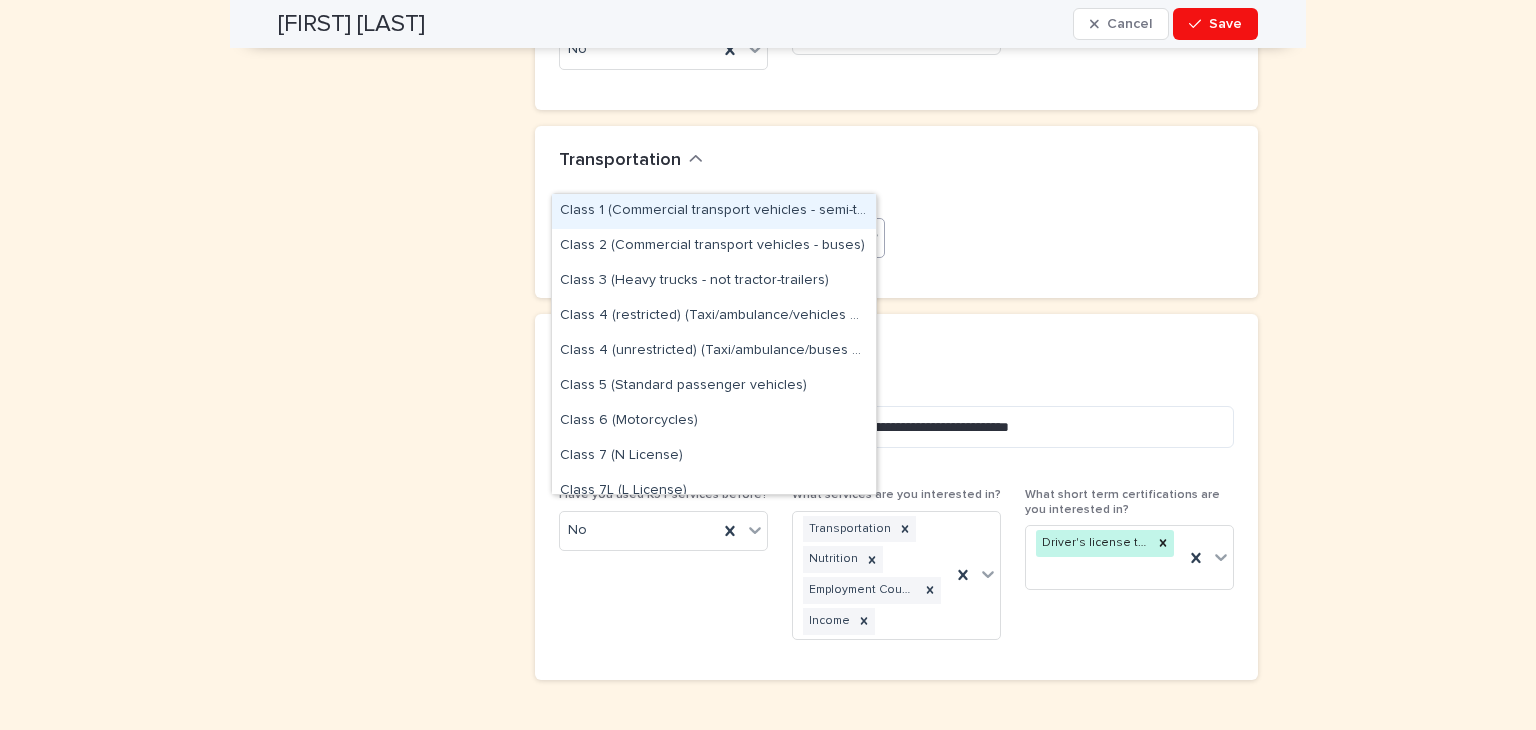 click 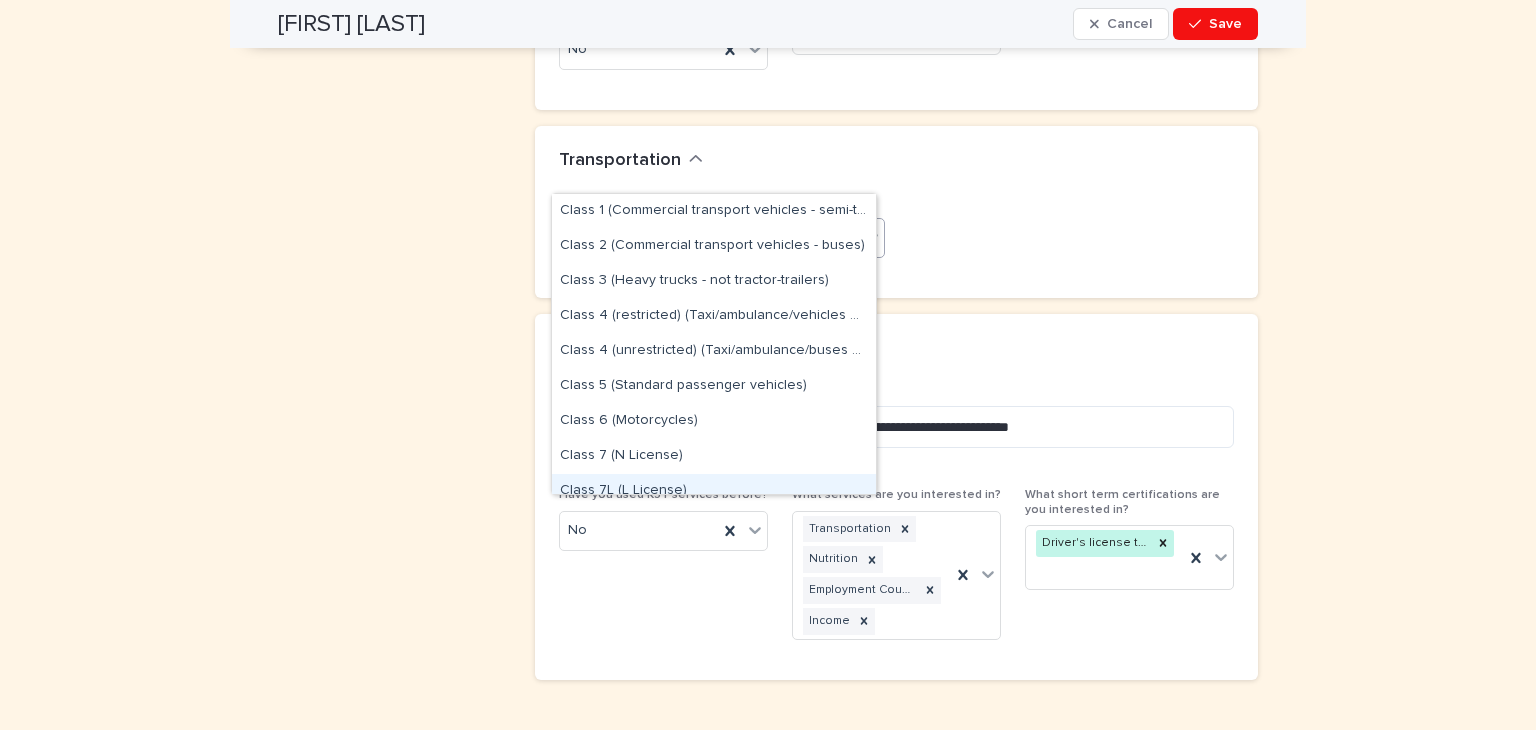 click on "Class 7L (L License)" at bounding box center [714, 491] 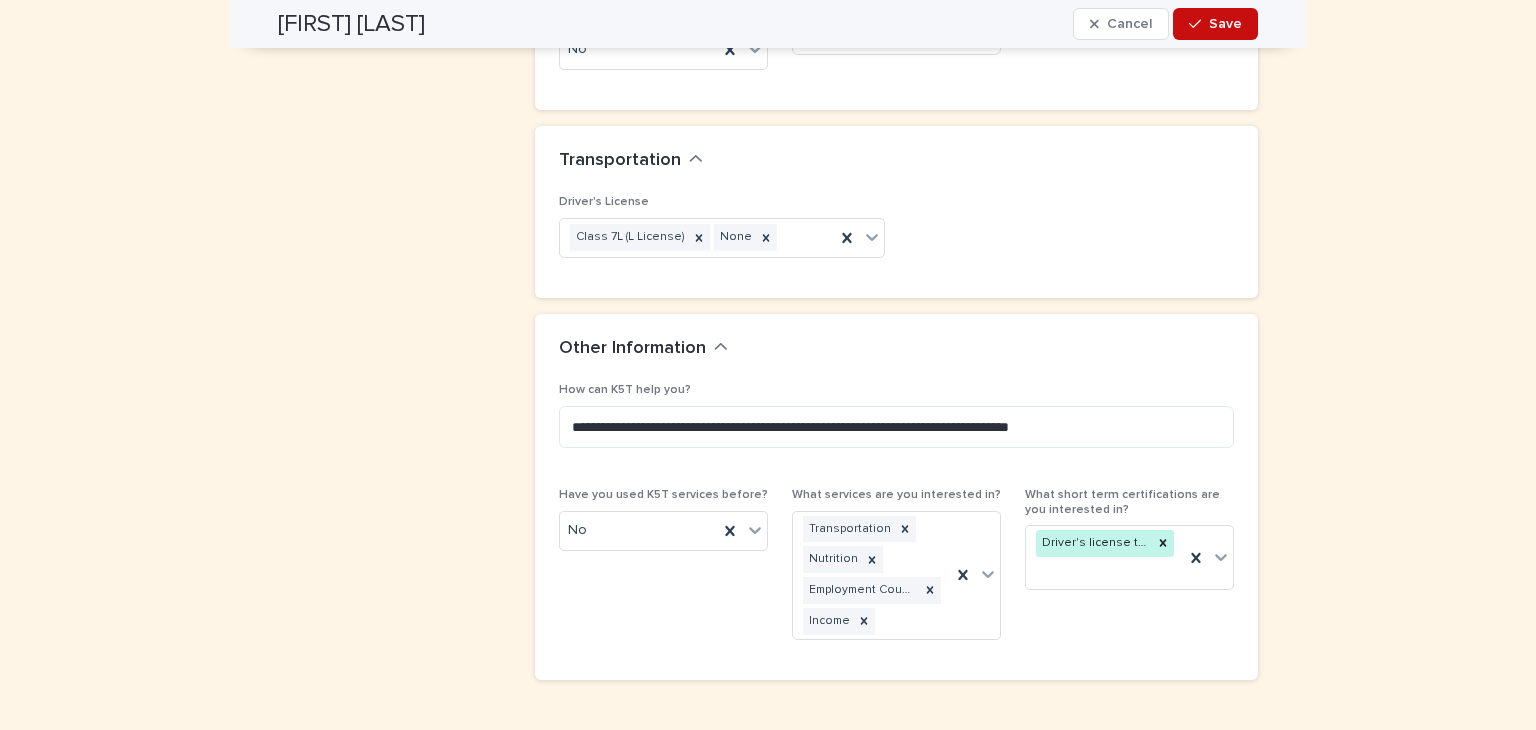 click on "Save" at bounding box center (1225, 24) 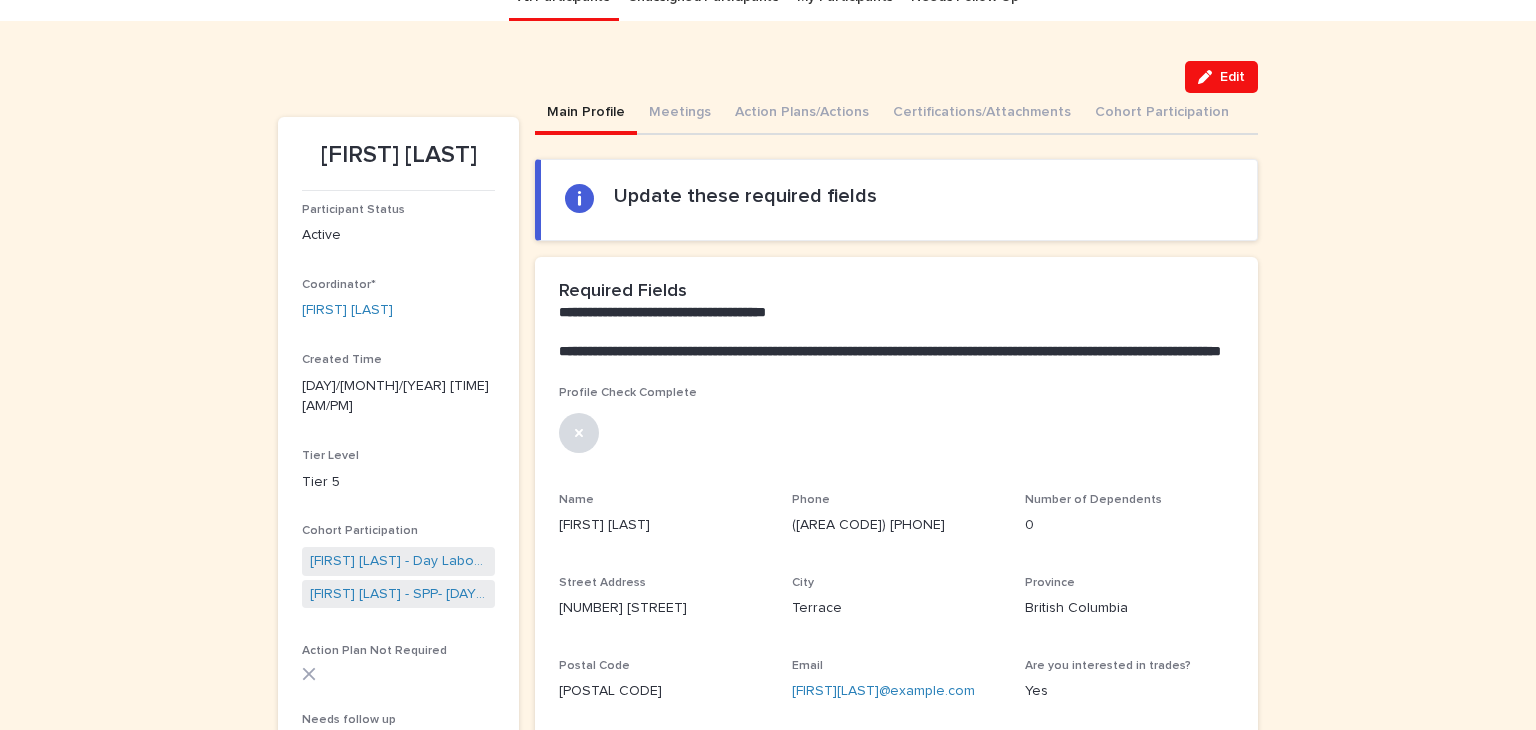 scroll, scrollTop: 91, scrollLeft: 0, axis: vertical 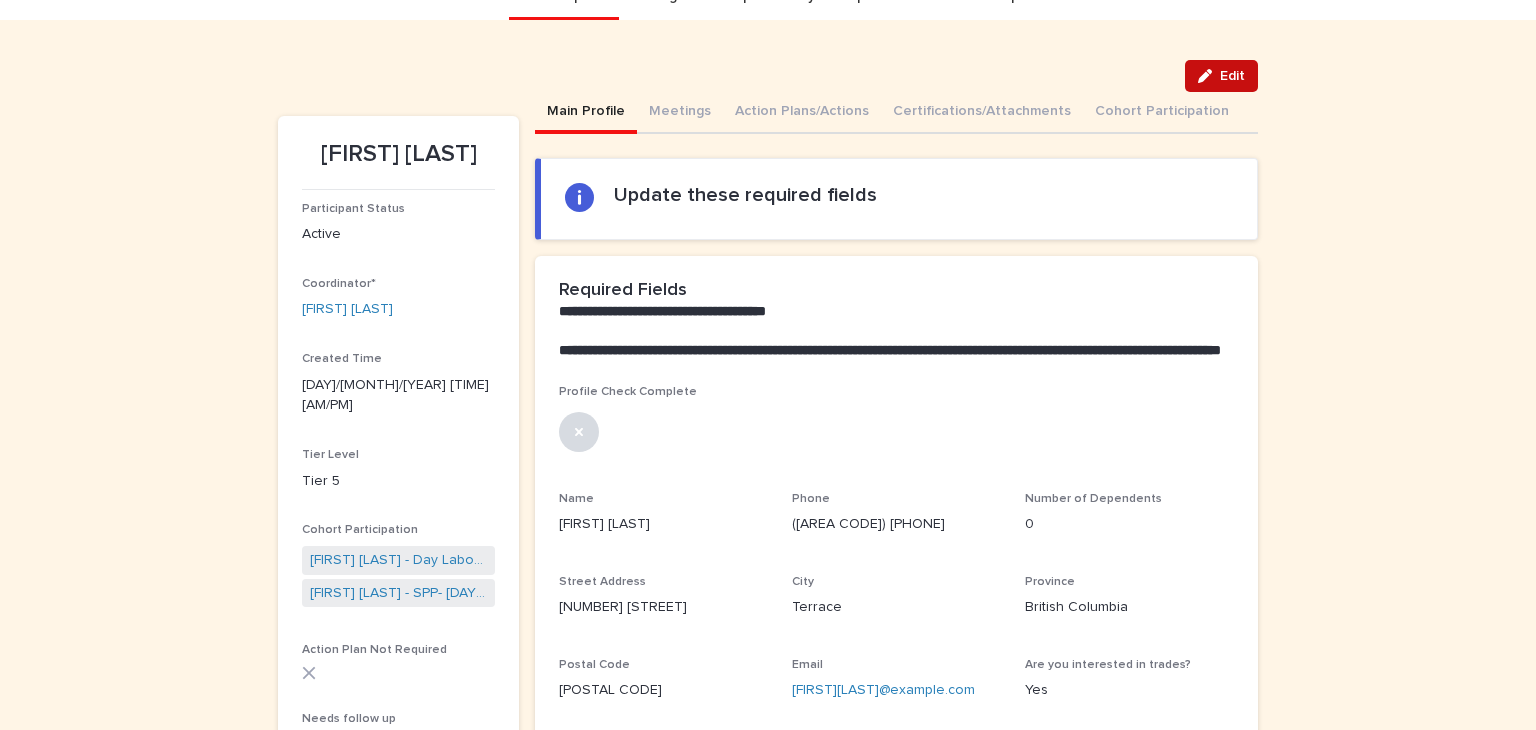 click on "Edit" at bounding box center [1232, 76] 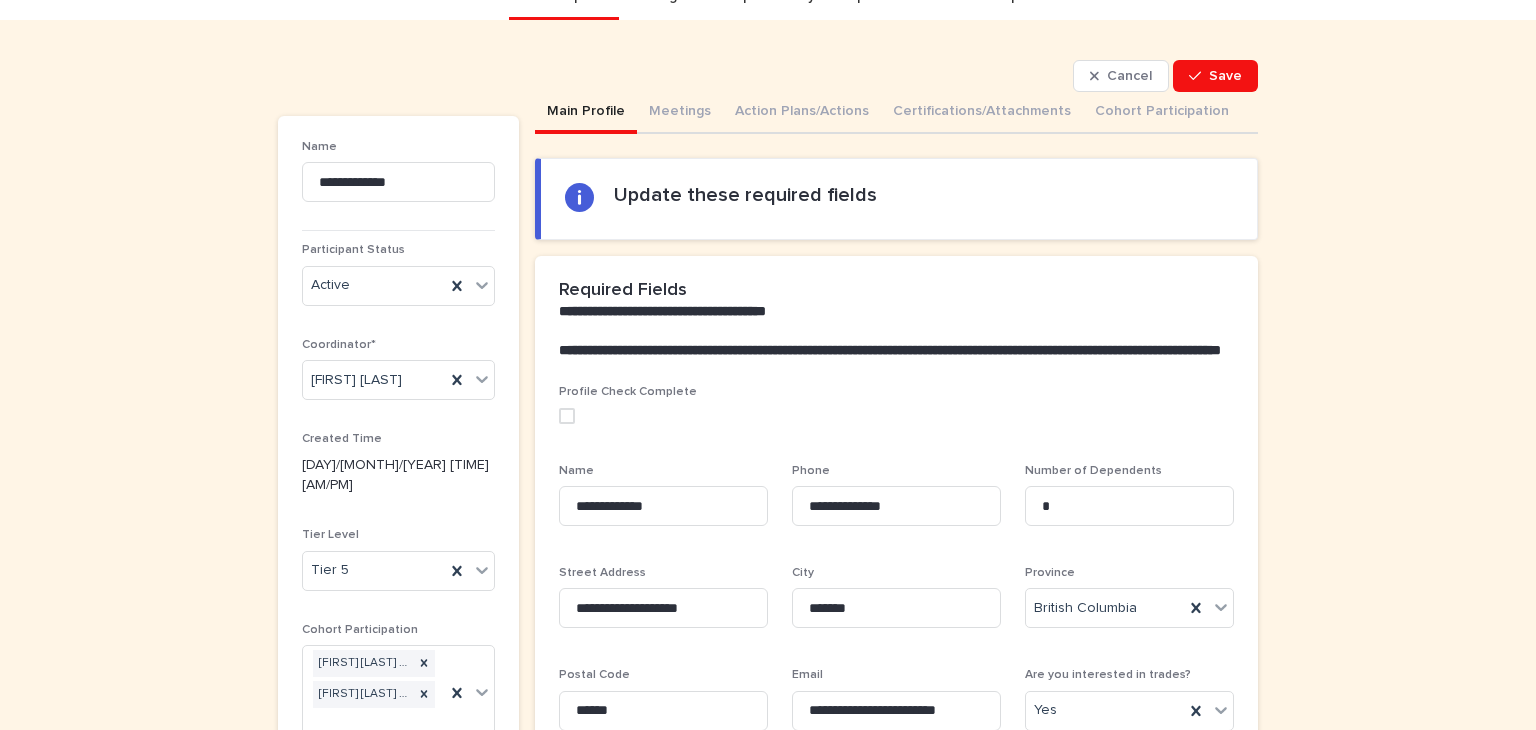 click at bounding box center (567, 416) 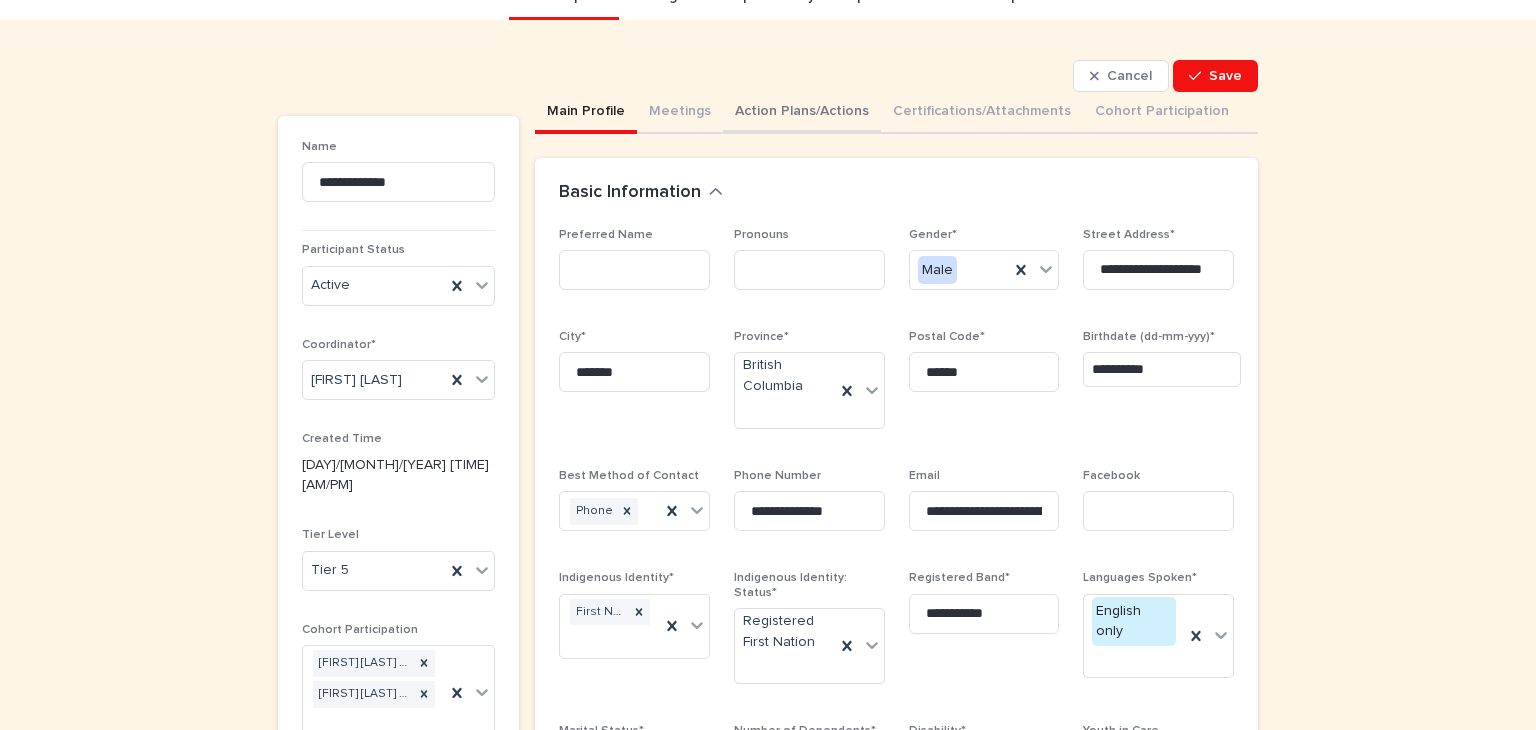 click on "Action Plans/Actions" at bounding box center [802, 113] 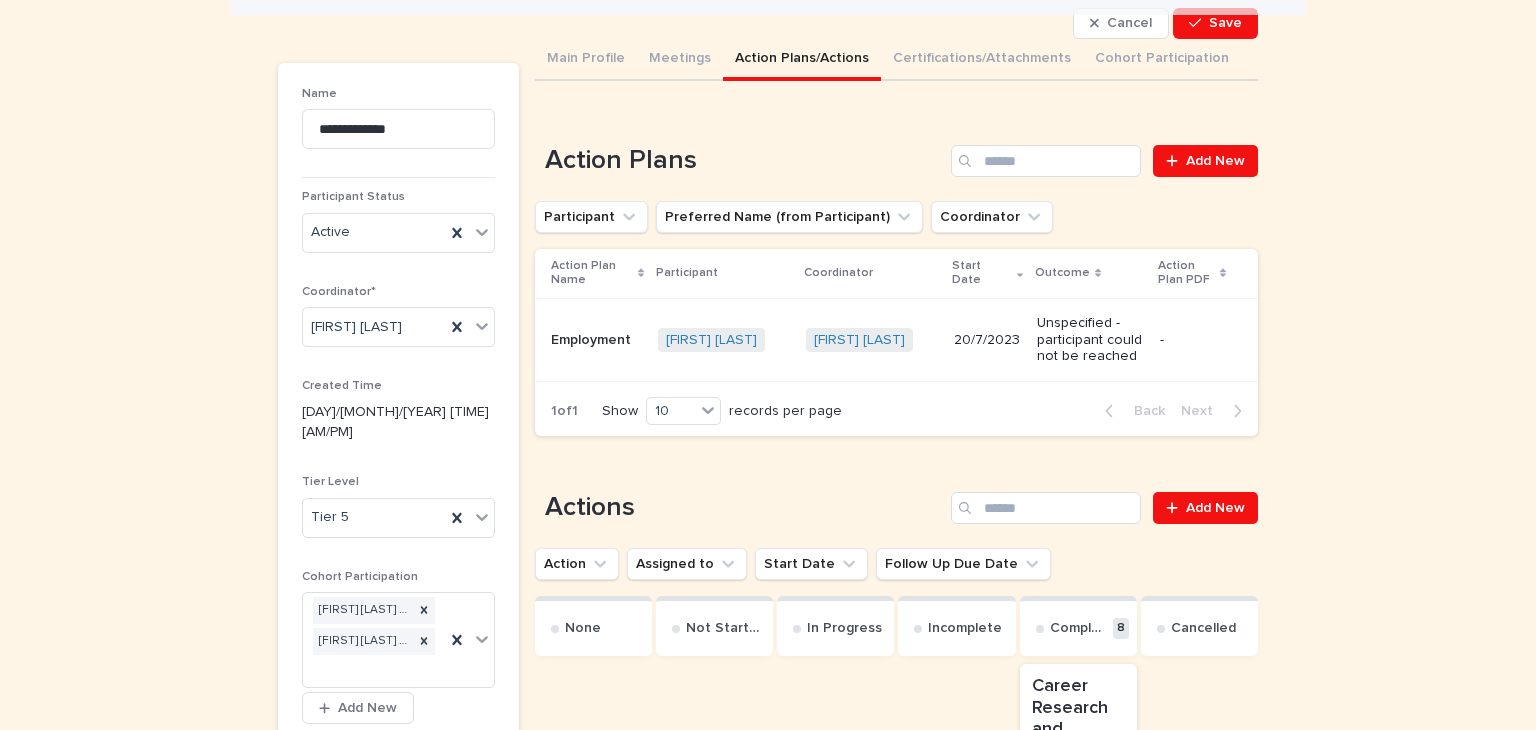 scroll, scrollTop: 132, scrollLeft: 0, axis: vertical 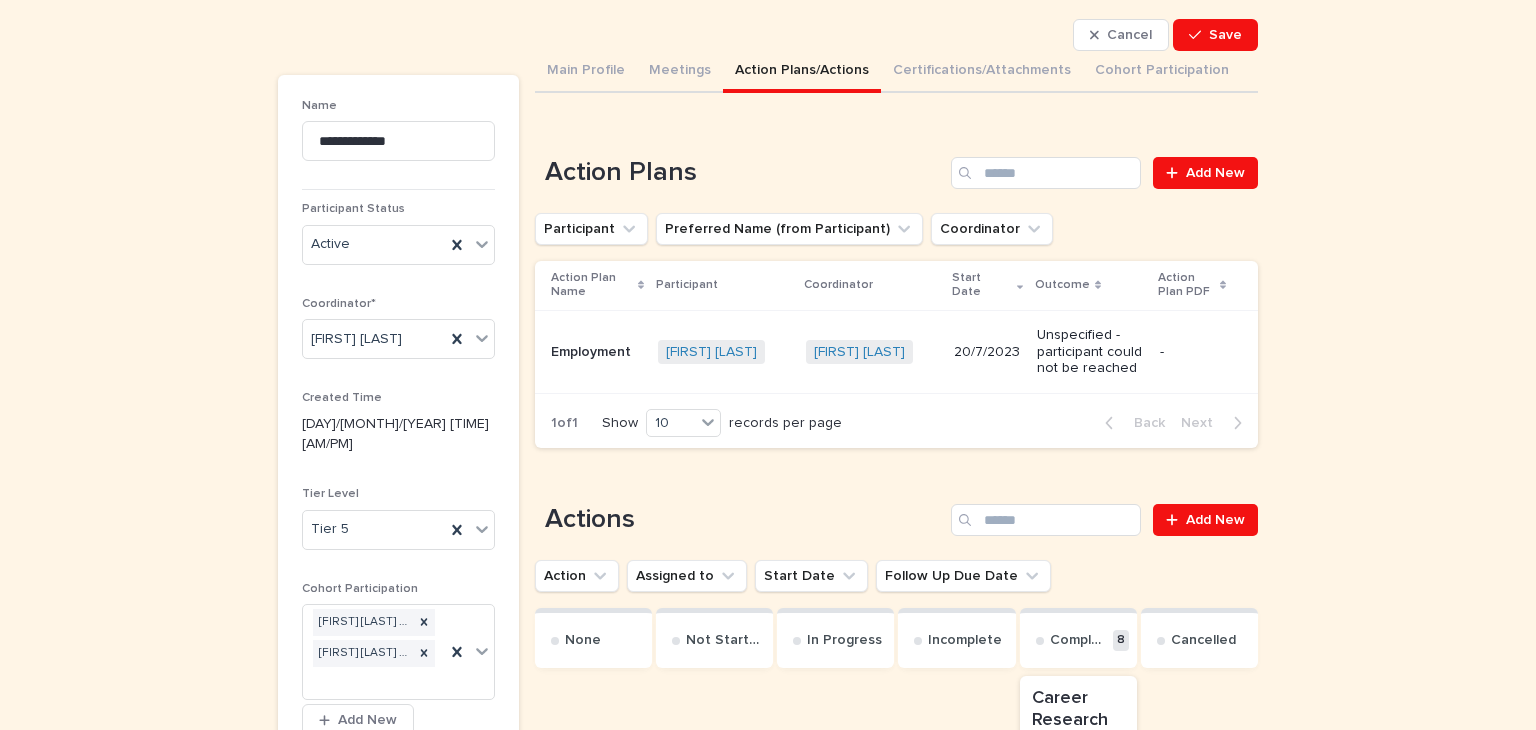 click on "Employment" at bounding box center (593, 350) 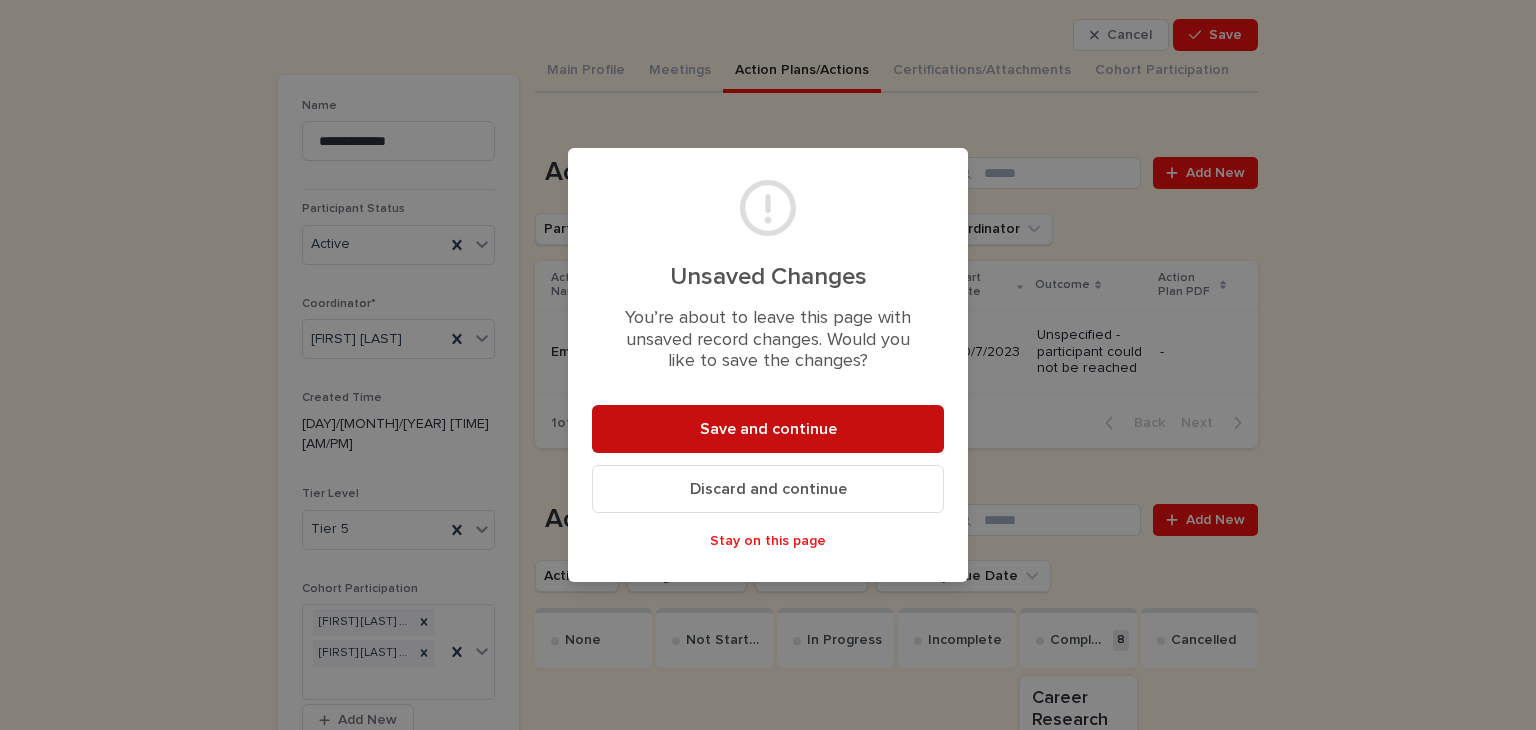 click on "Save and continue" at bounding box center [768, 429] 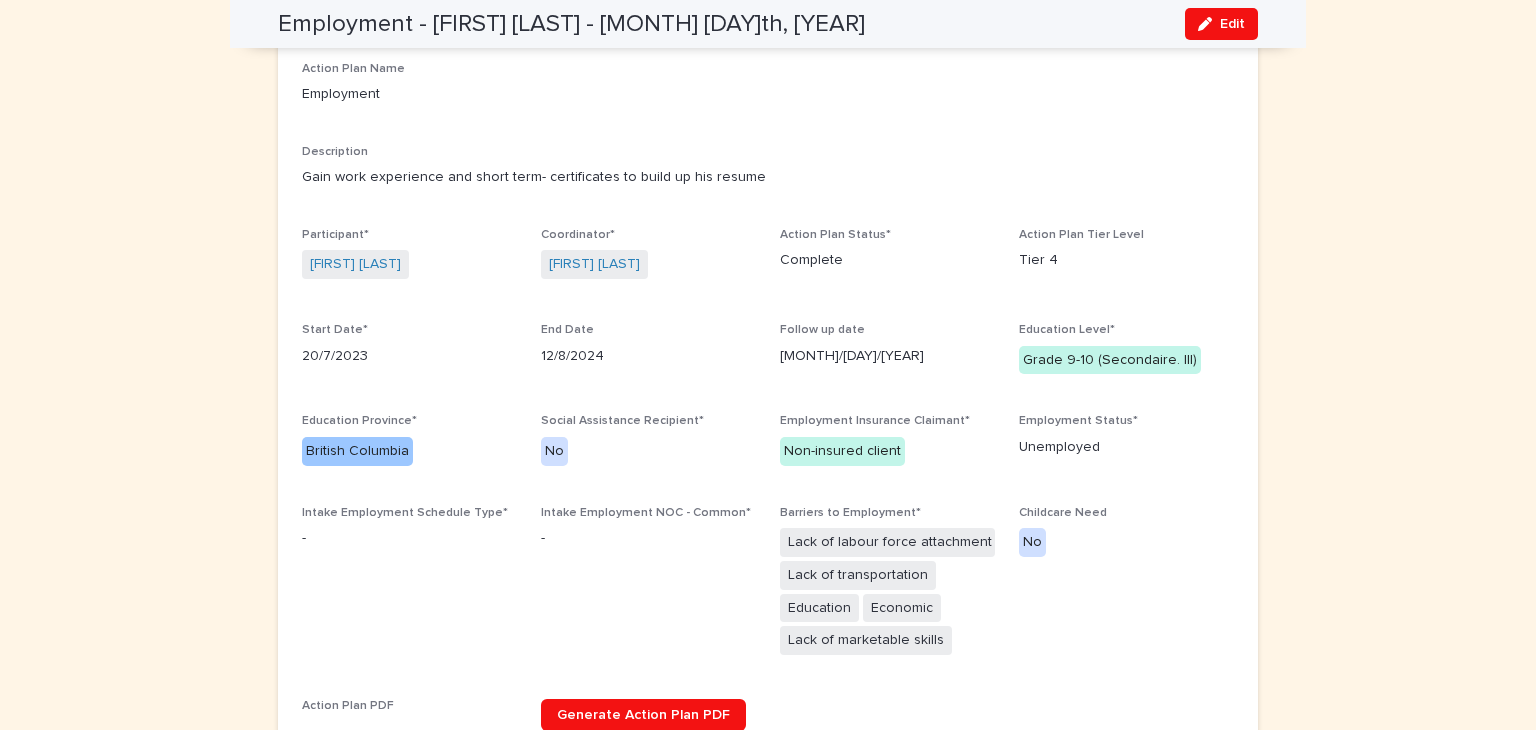 scroll, scrollTop: 0, scrollLeft: 0, axis: both 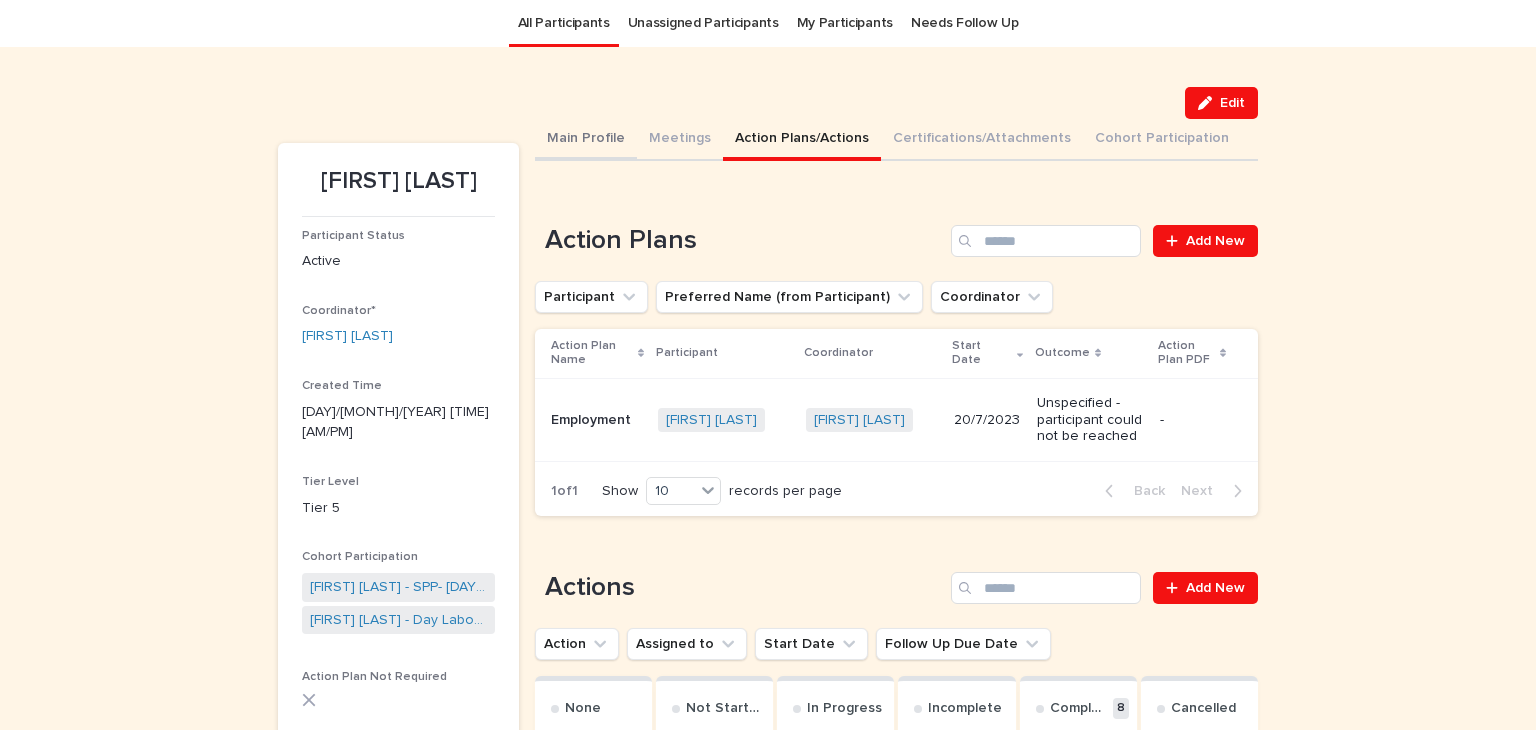click on "Main Profile" at bounding box center (586, 140) 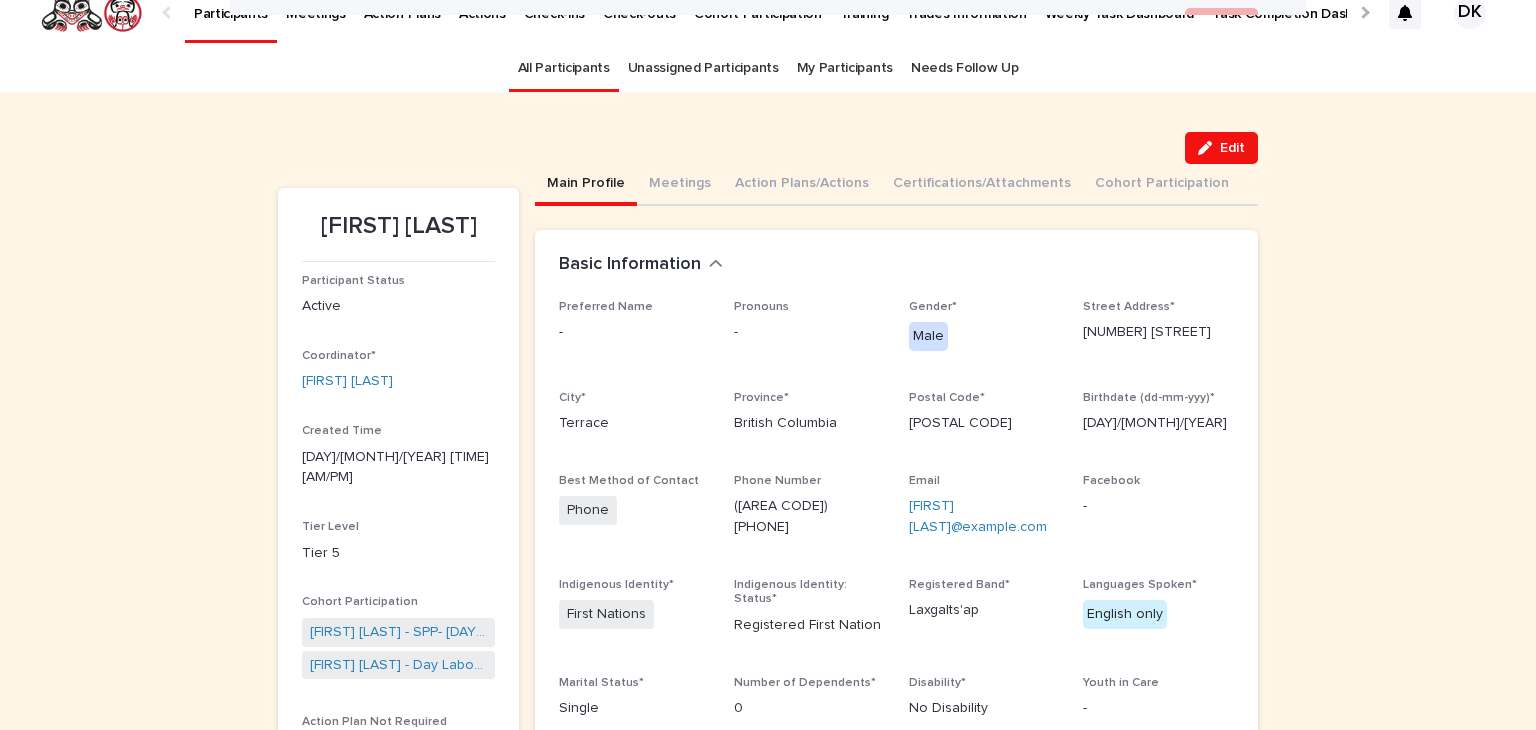 scroll, scrollTop: 0, scrollLeft: 0, axis: both 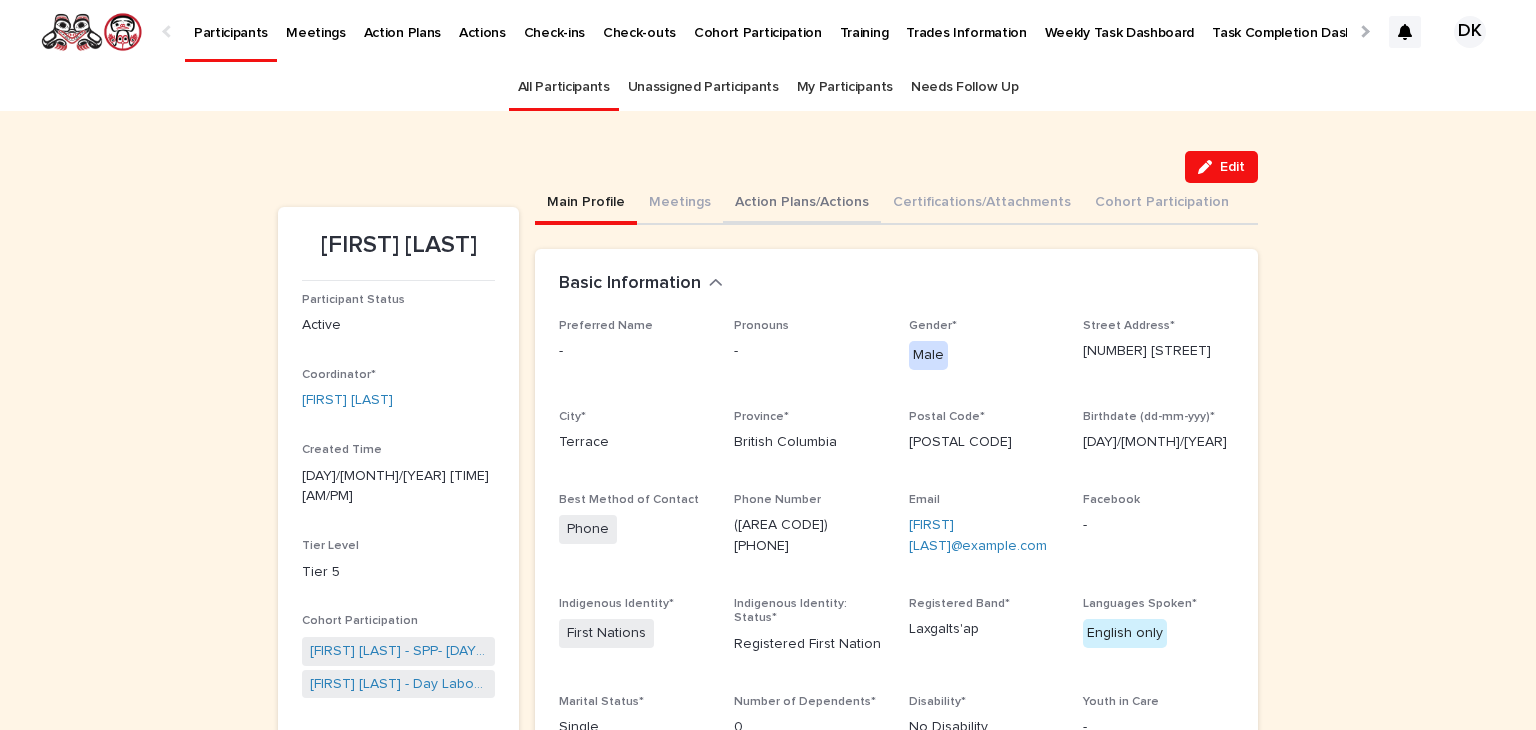 click on "Action Plans/Actions" at bounding box center [802, 204] 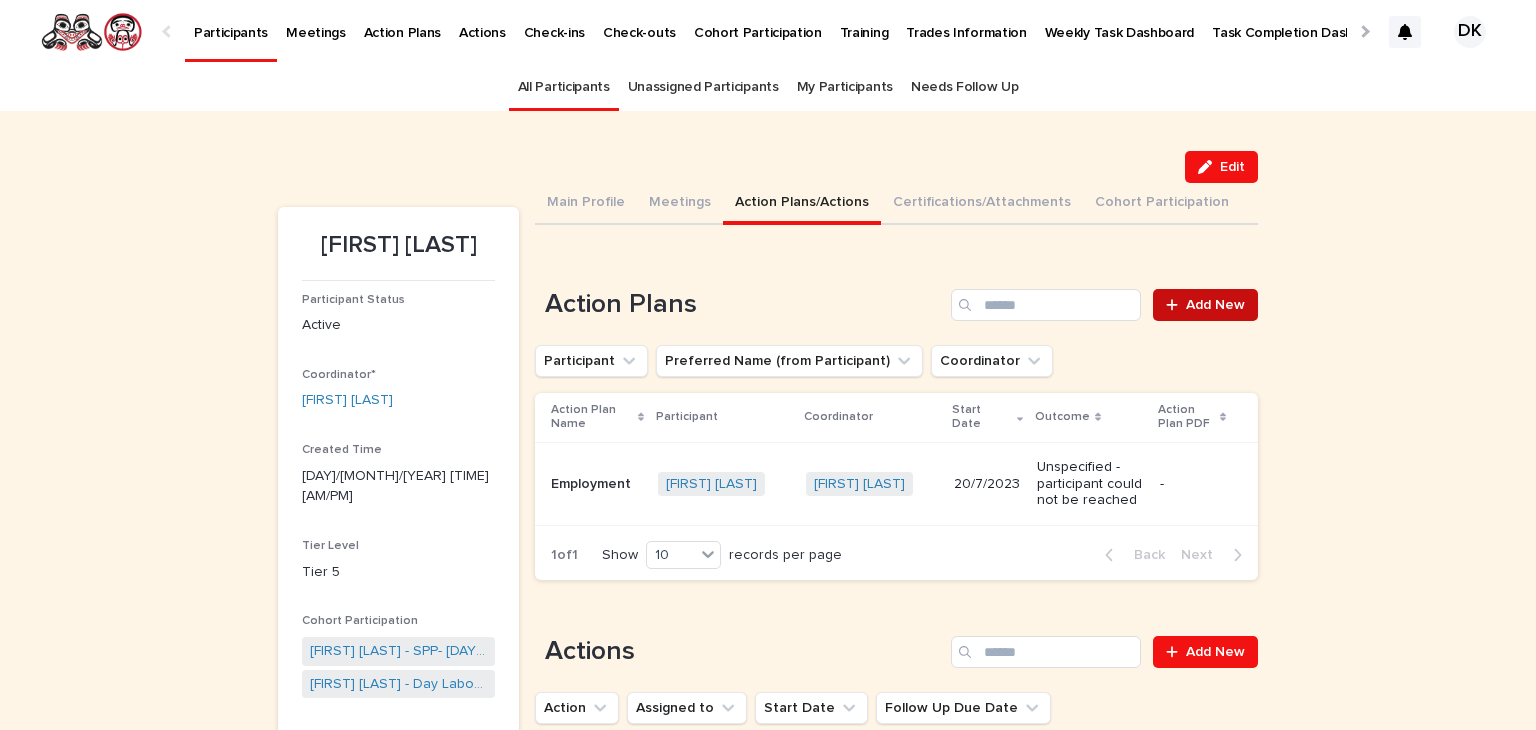 click on "Add New" at bounding box center (1215, 305) 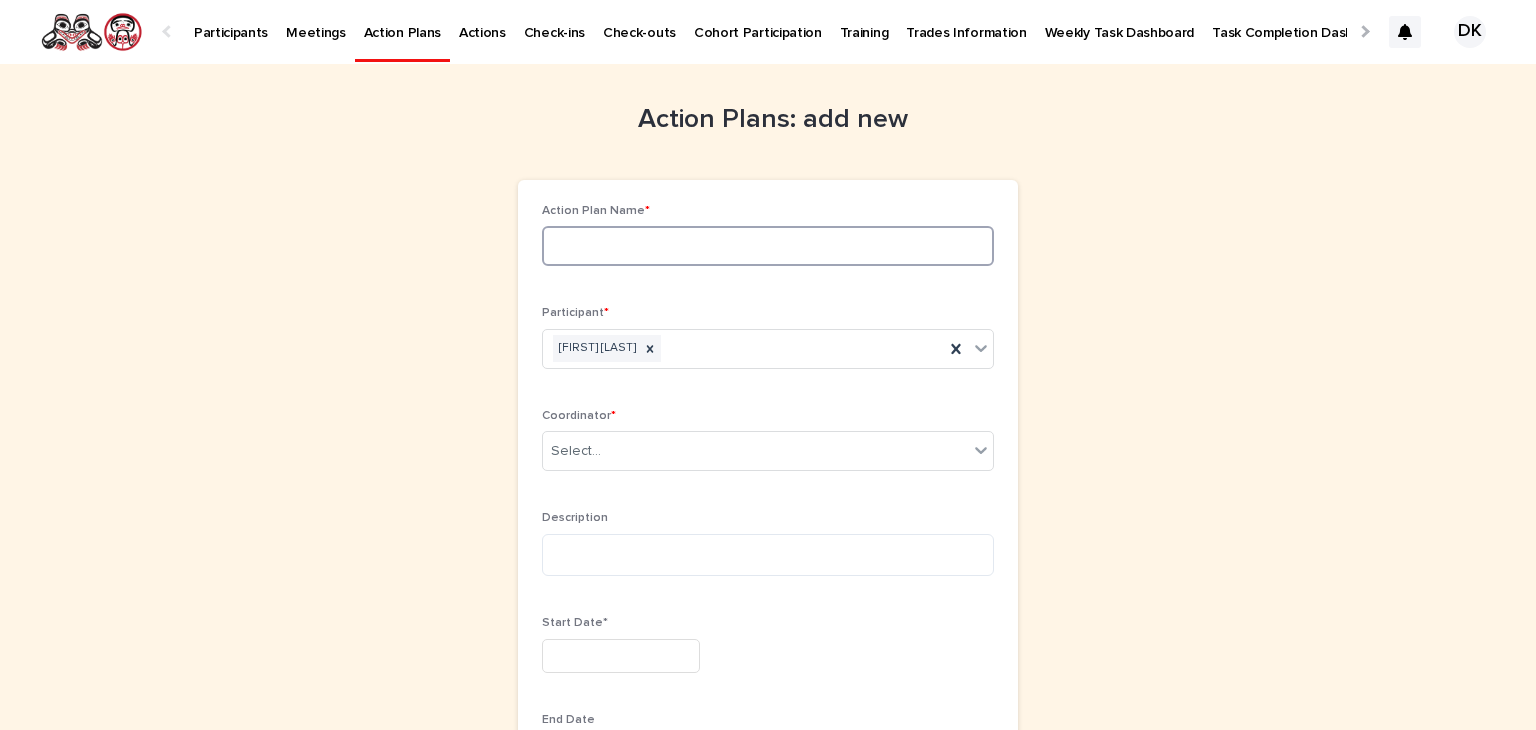 click at bounding box center (768, 246) 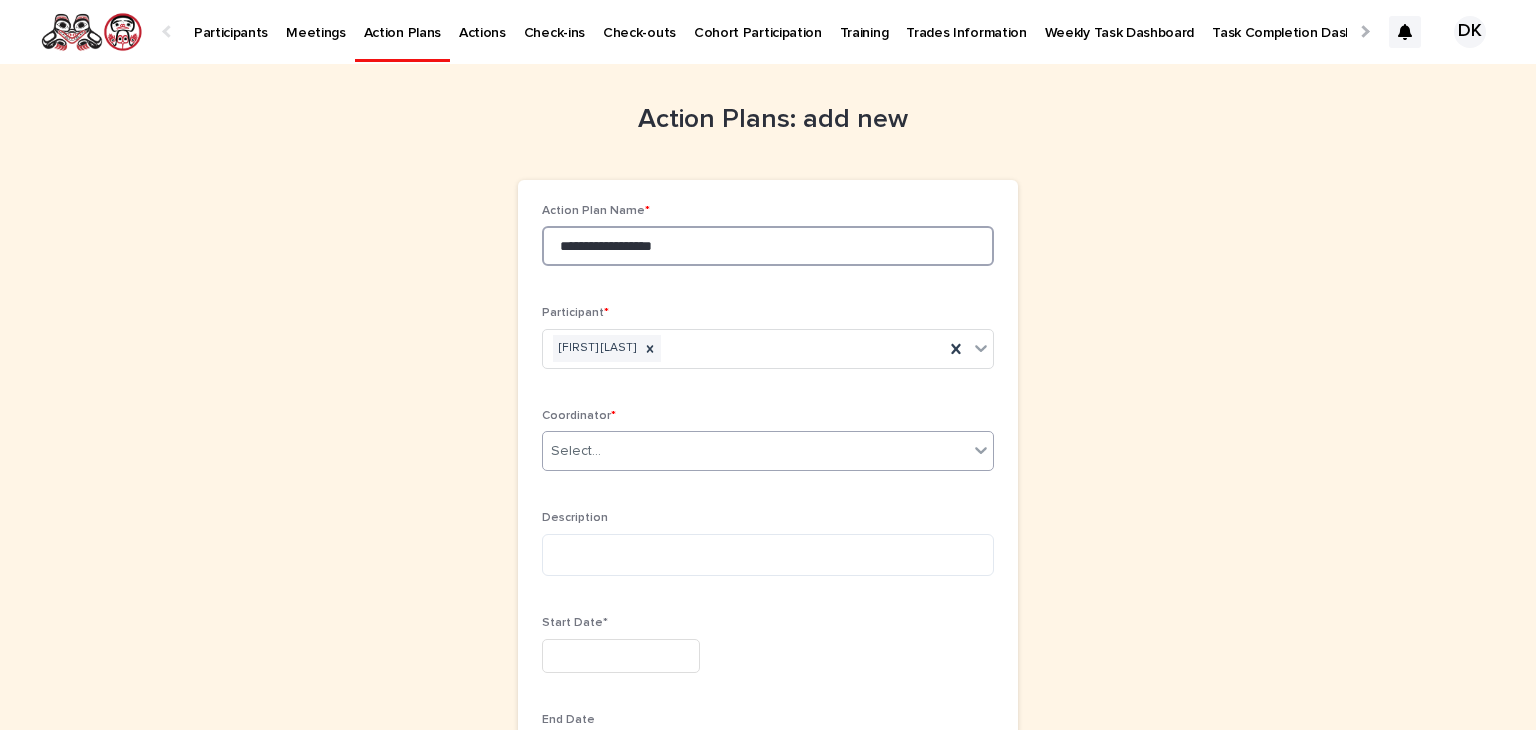 type on "**********" 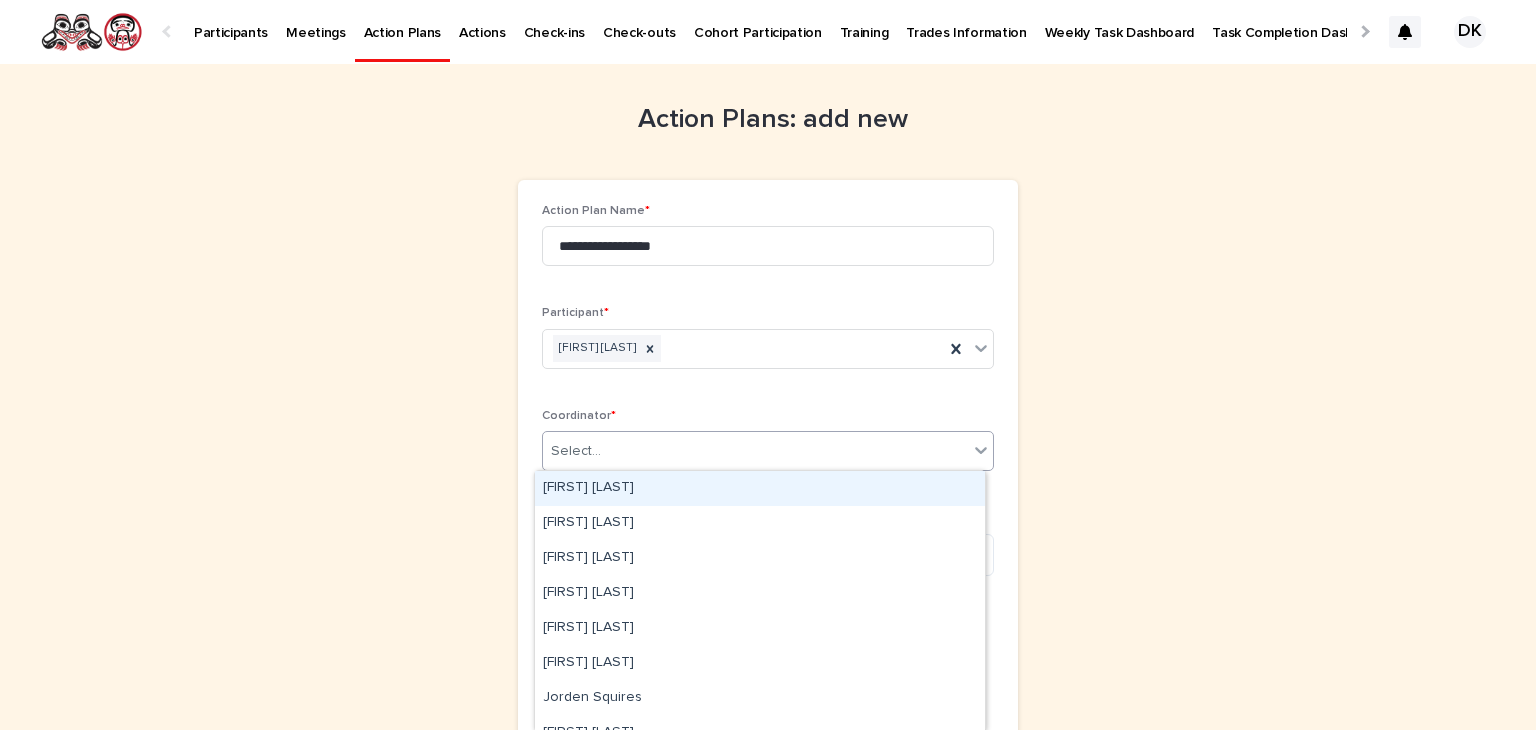 click 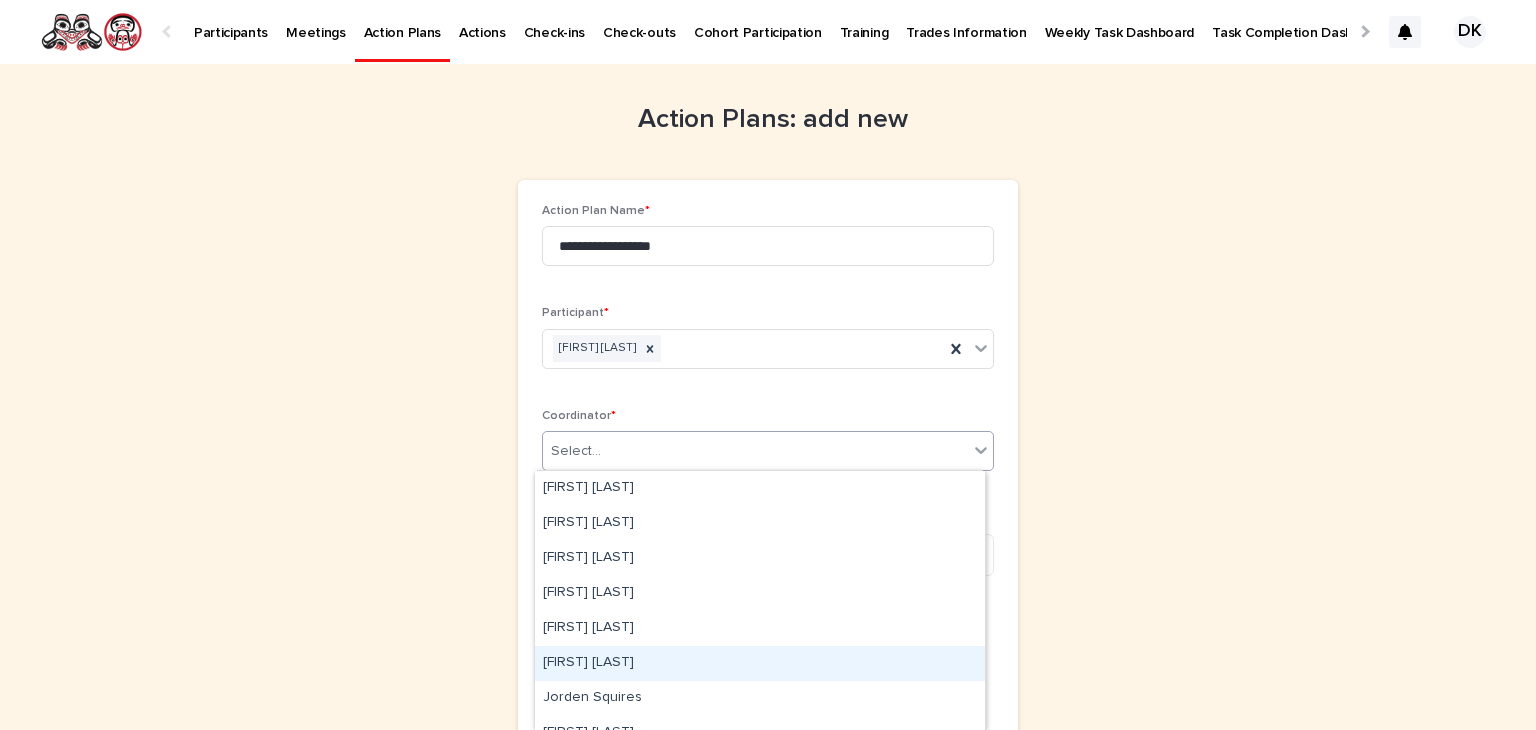 click on "[FIRST] [LAST]" at bounding box center [760, 663] 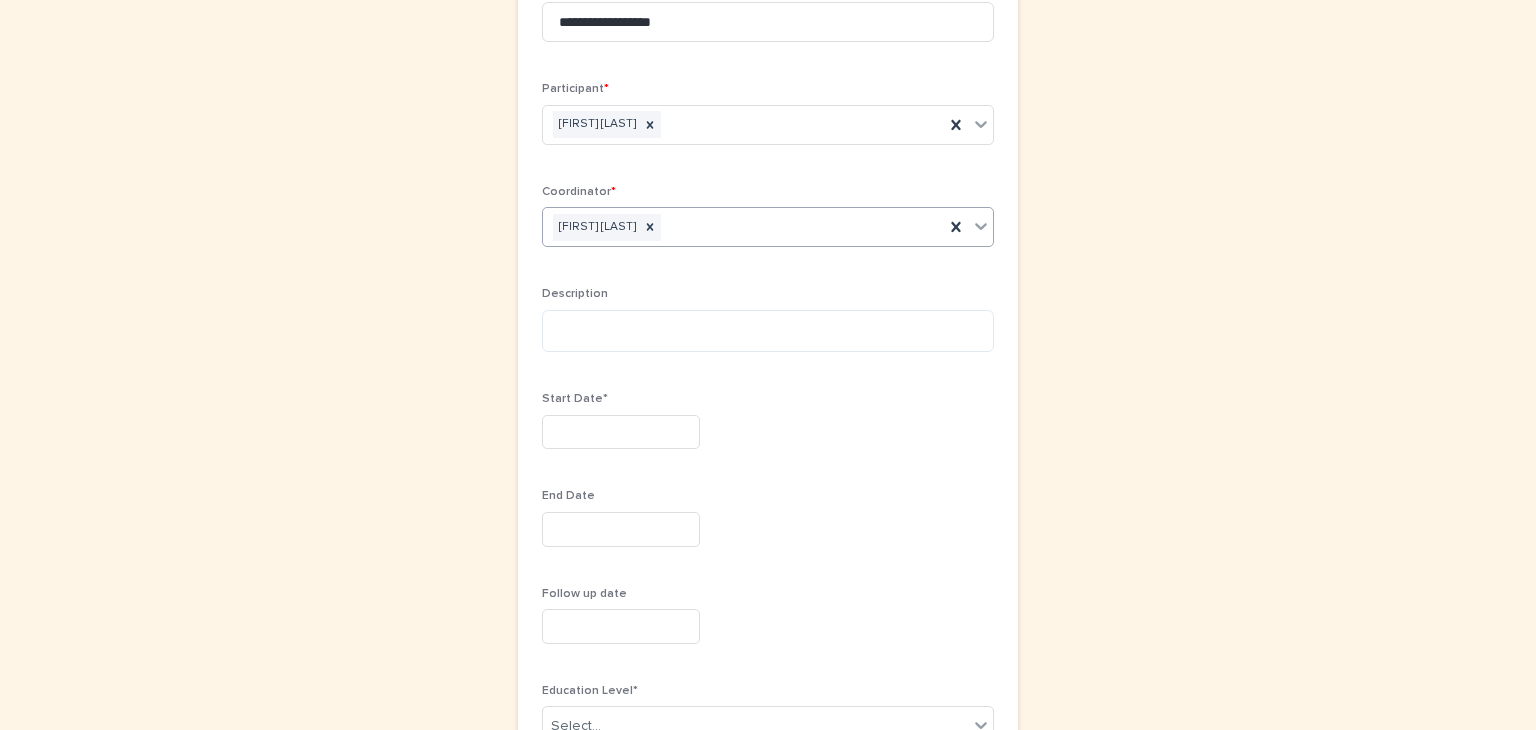 scroll, scrollTop: 226, scrollLeft: 0, axis: vertical 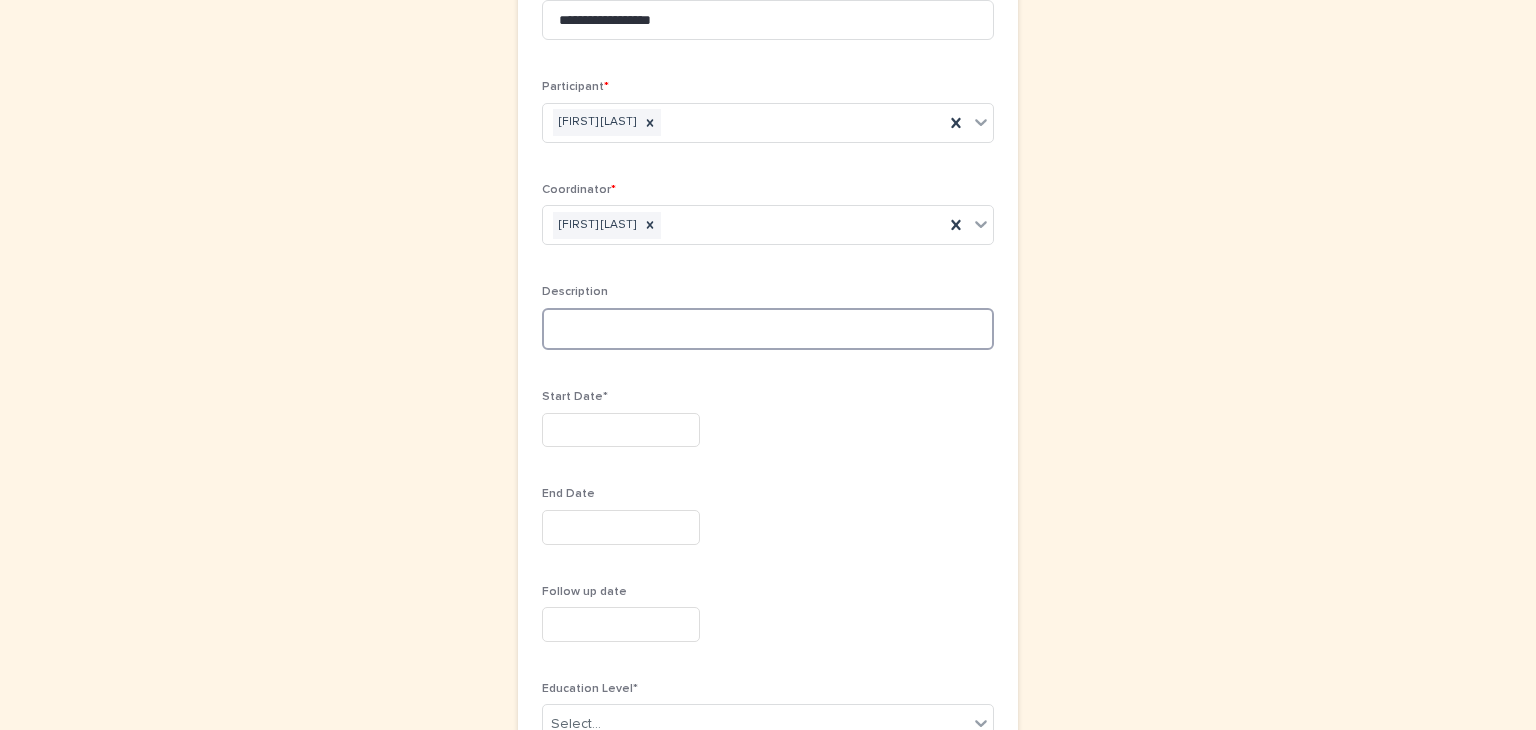 click at bounding box center (768, 329) 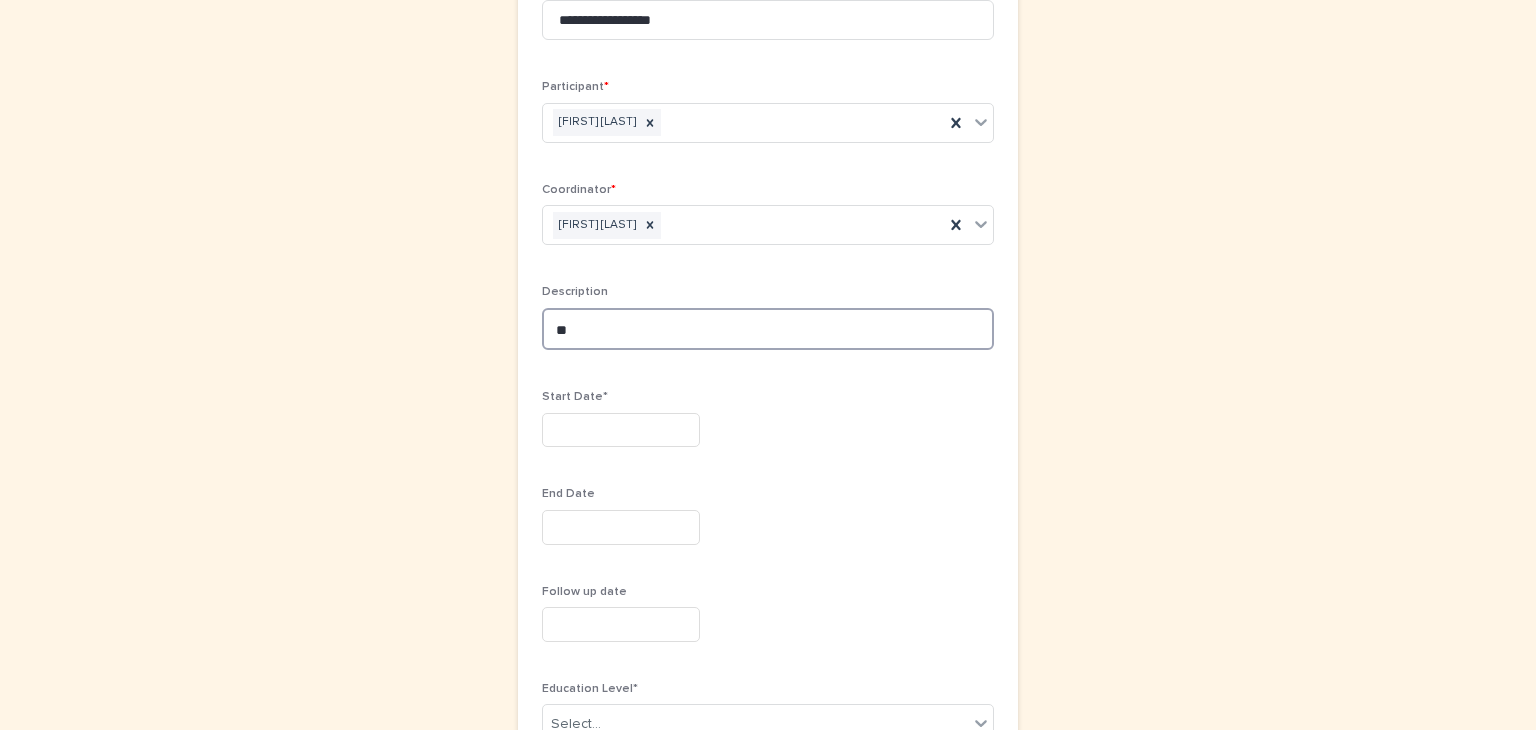 type on "*" 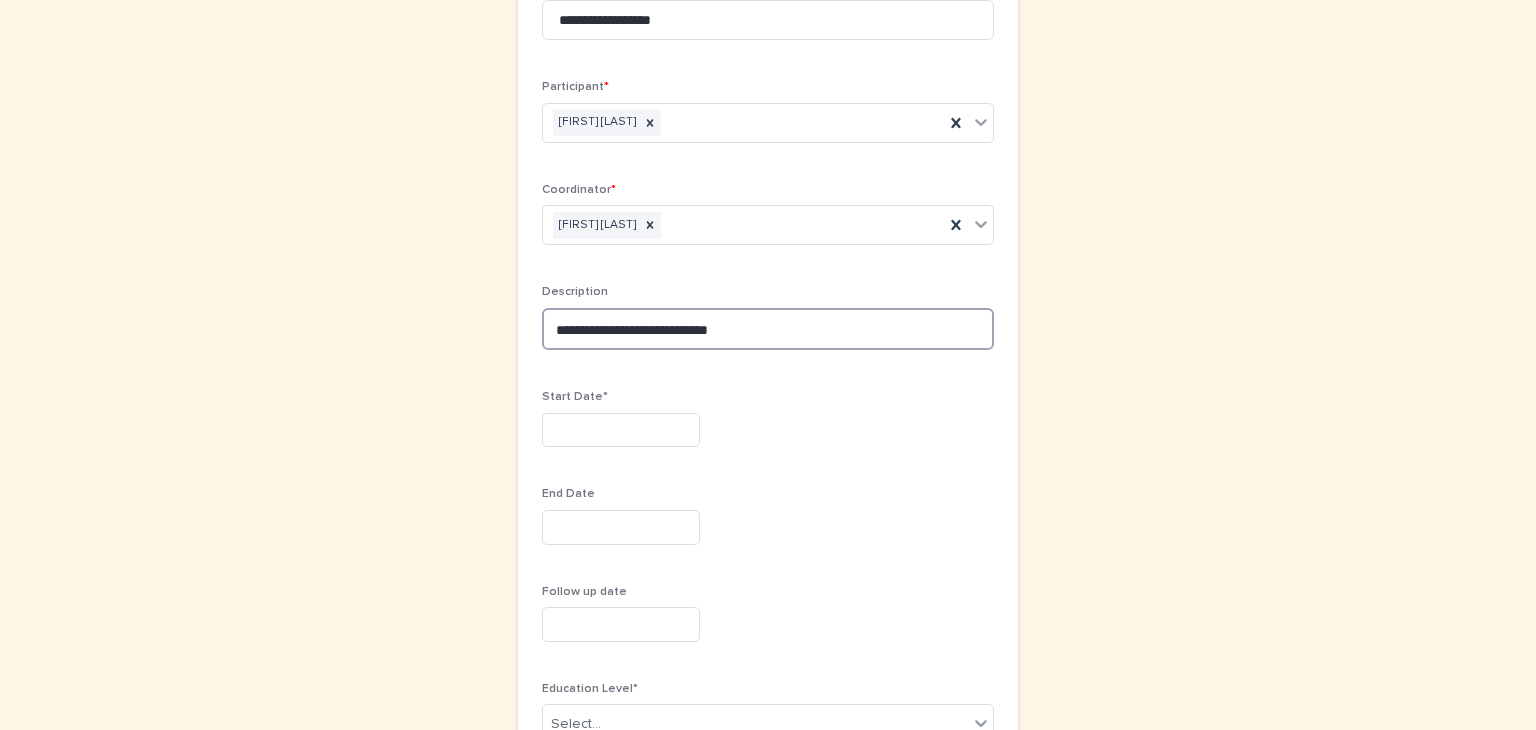 drag, startPoint x: 598, startPoint y: 318, endPoint x: 567, endPoint y: 318, distance: 31 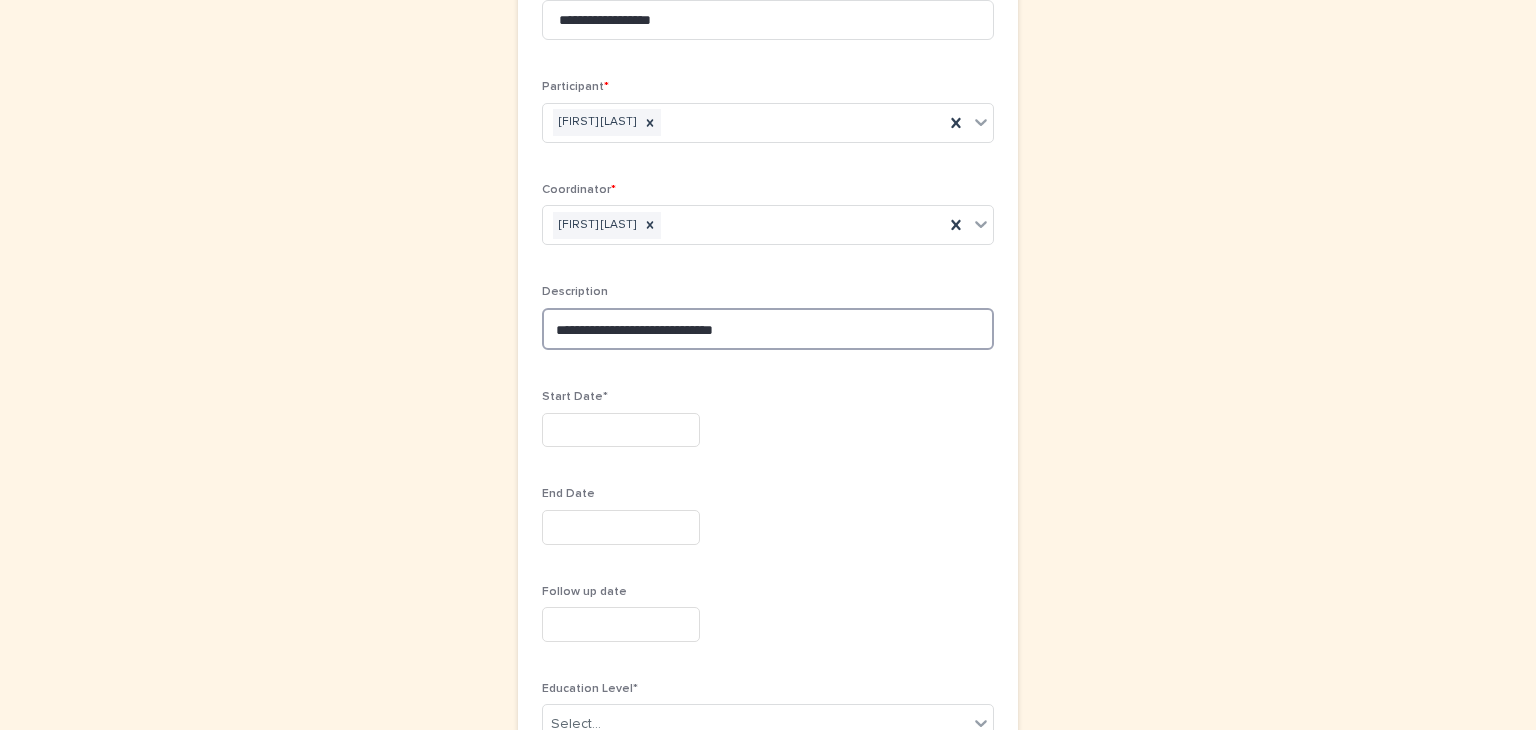drag, startPoint x: 604, startPoint y: 330, endPoint x: 567, endPoint y: 325, distance: 37.336308 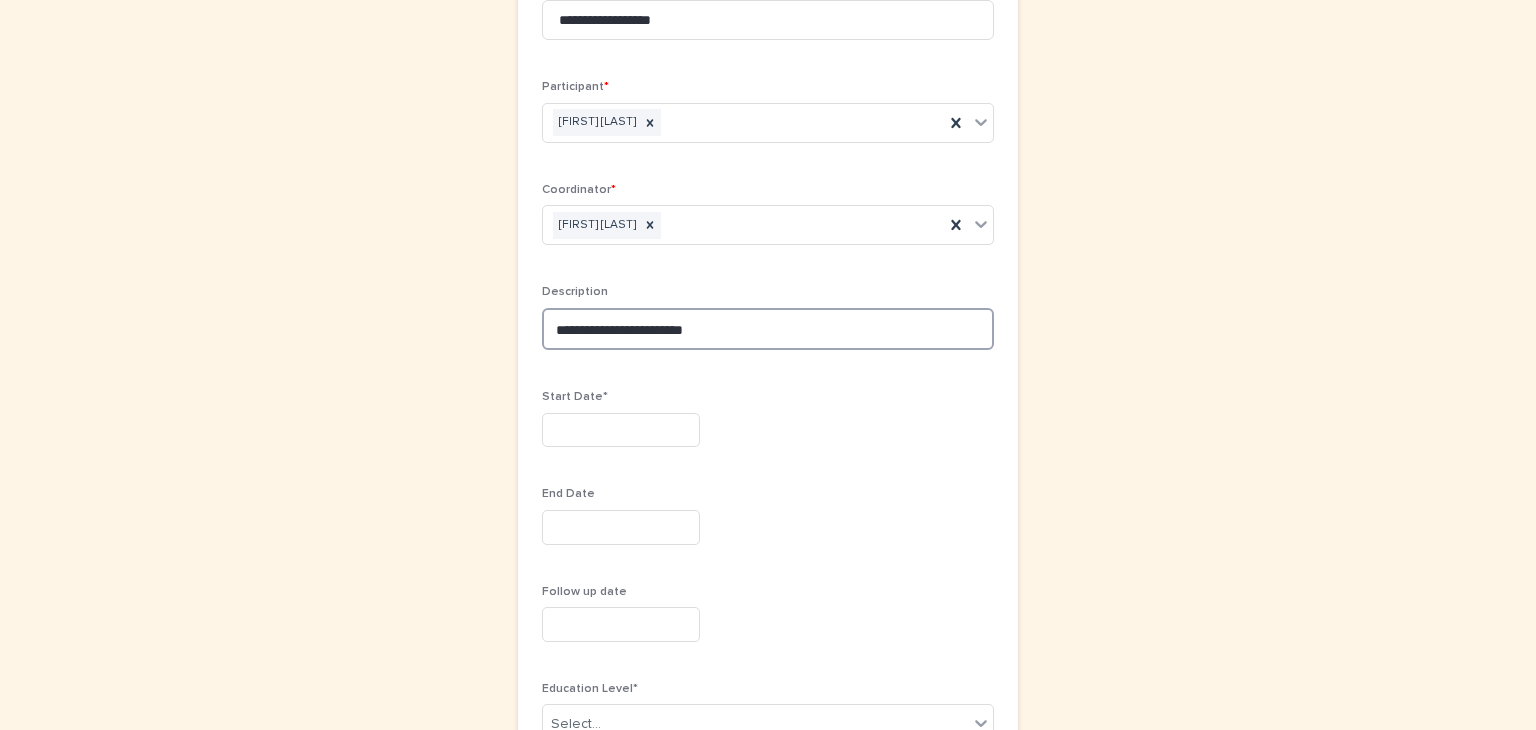 drag, startPoint x: 734, startPoint y: 324, endPoint x: 419, endPoint y: 353, distance: 316.3321 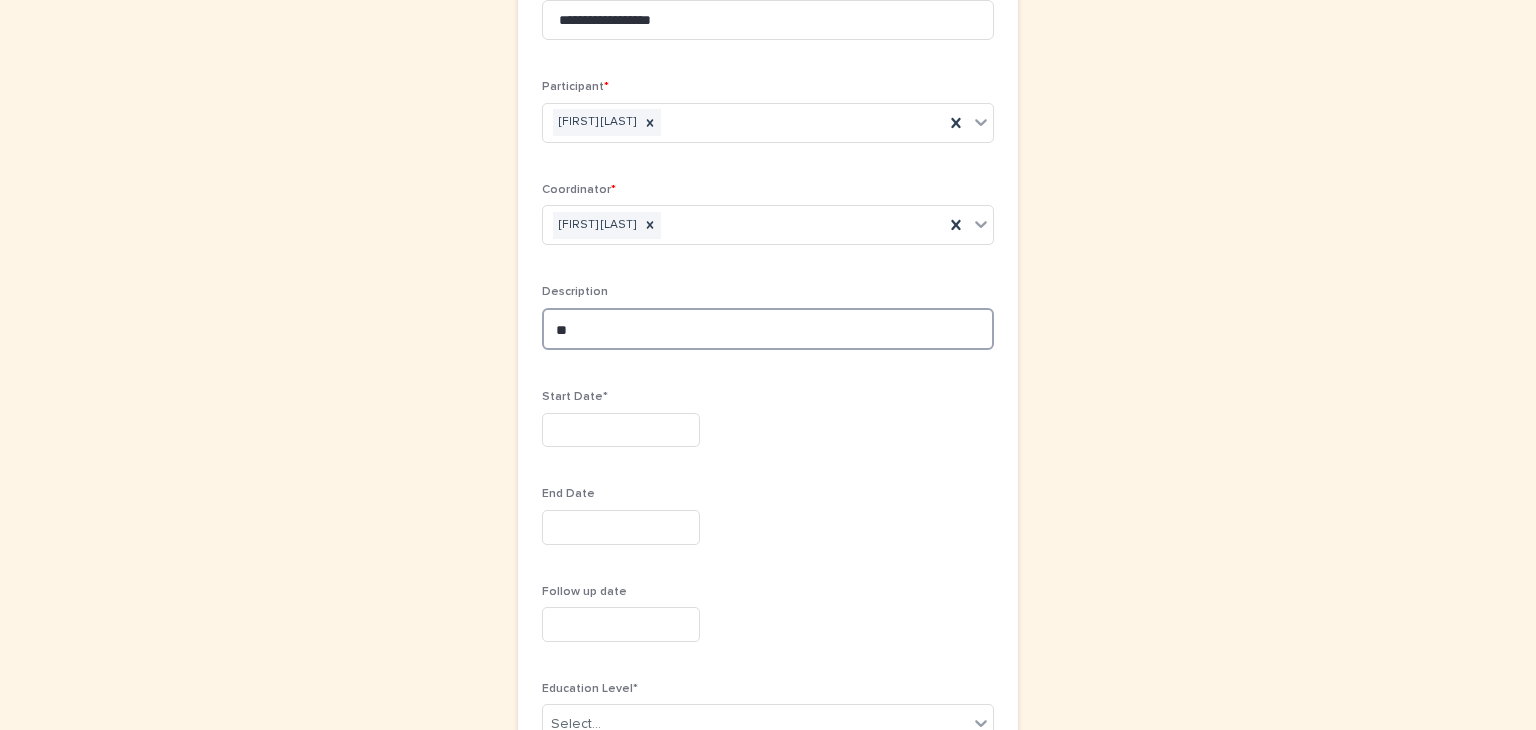 type on "*" 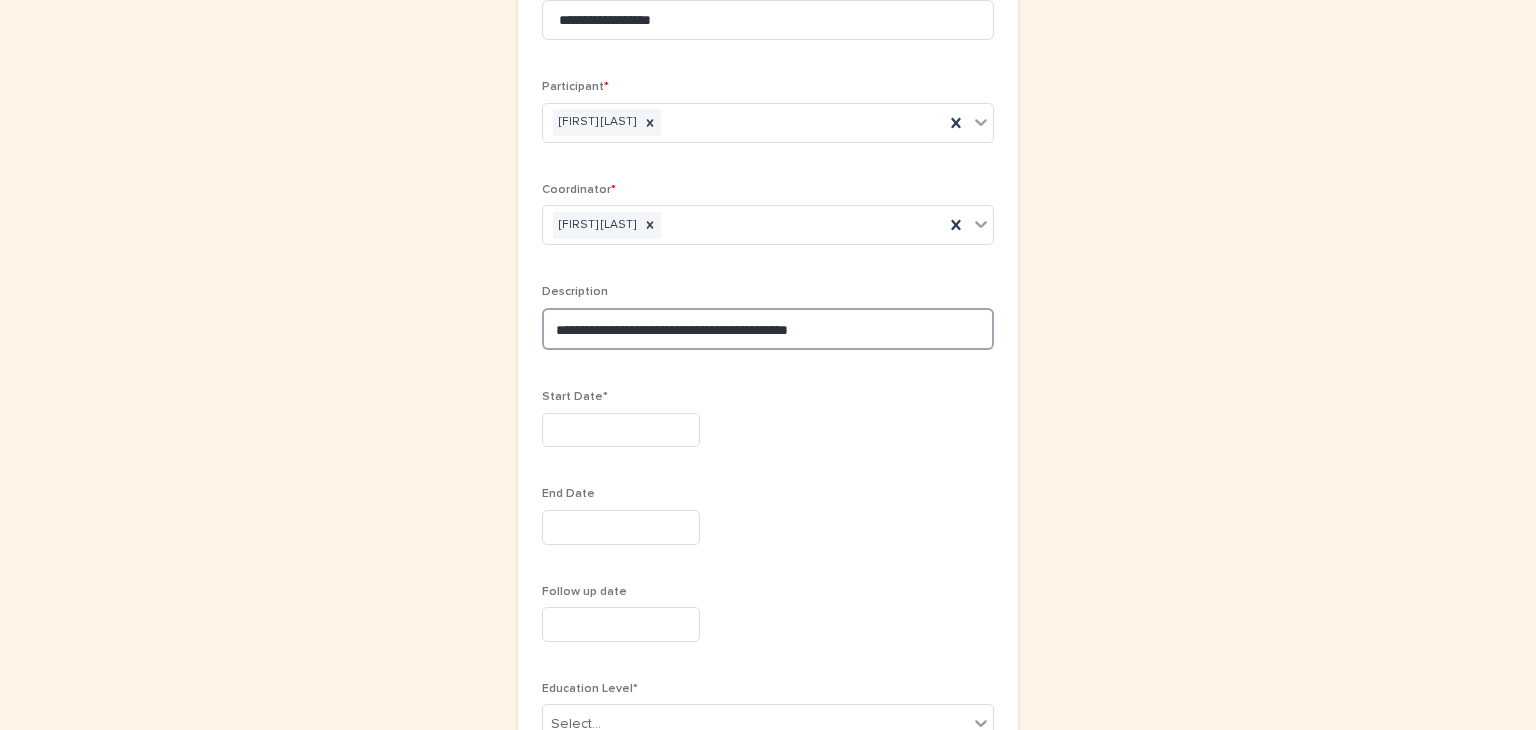 type on "**********" 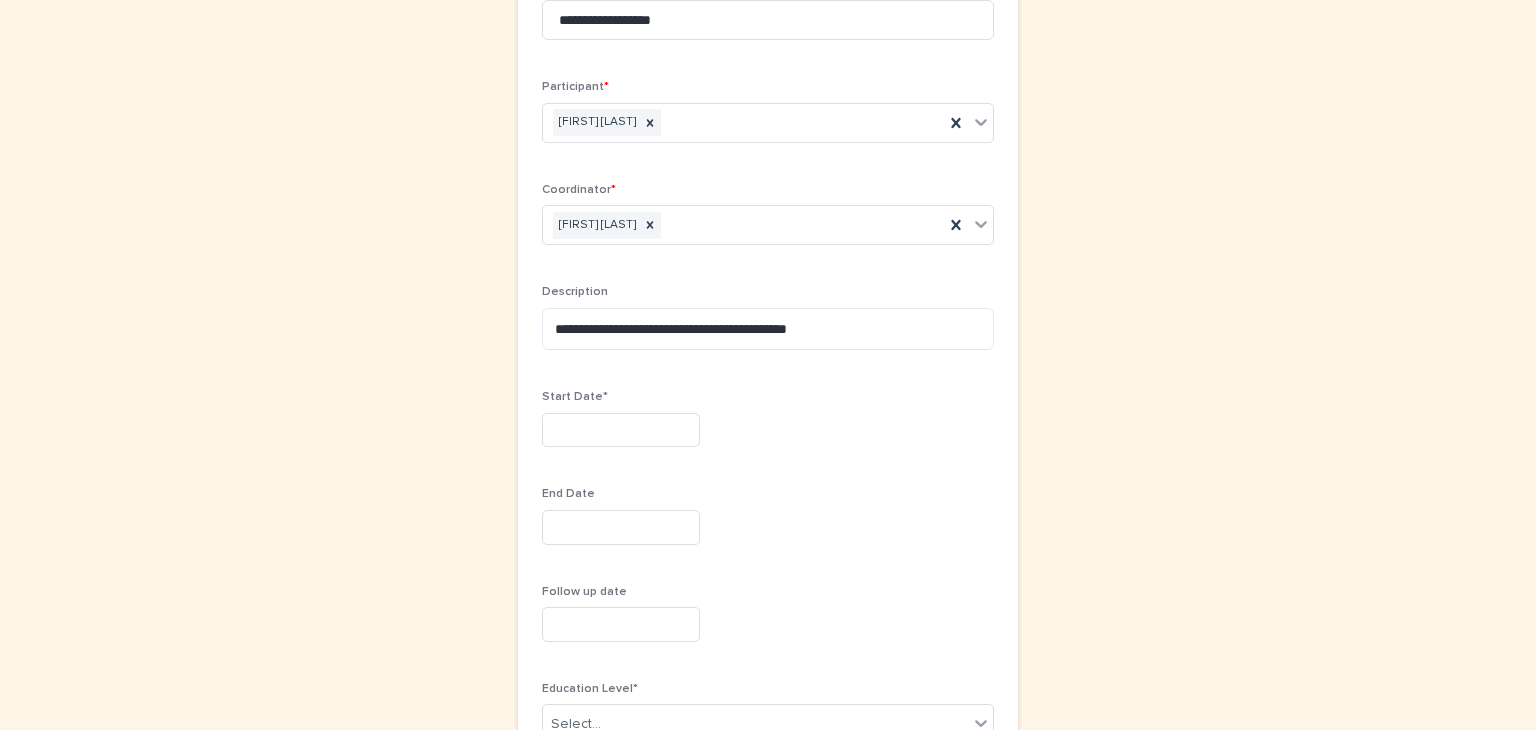click at bounding box center (621, 430) 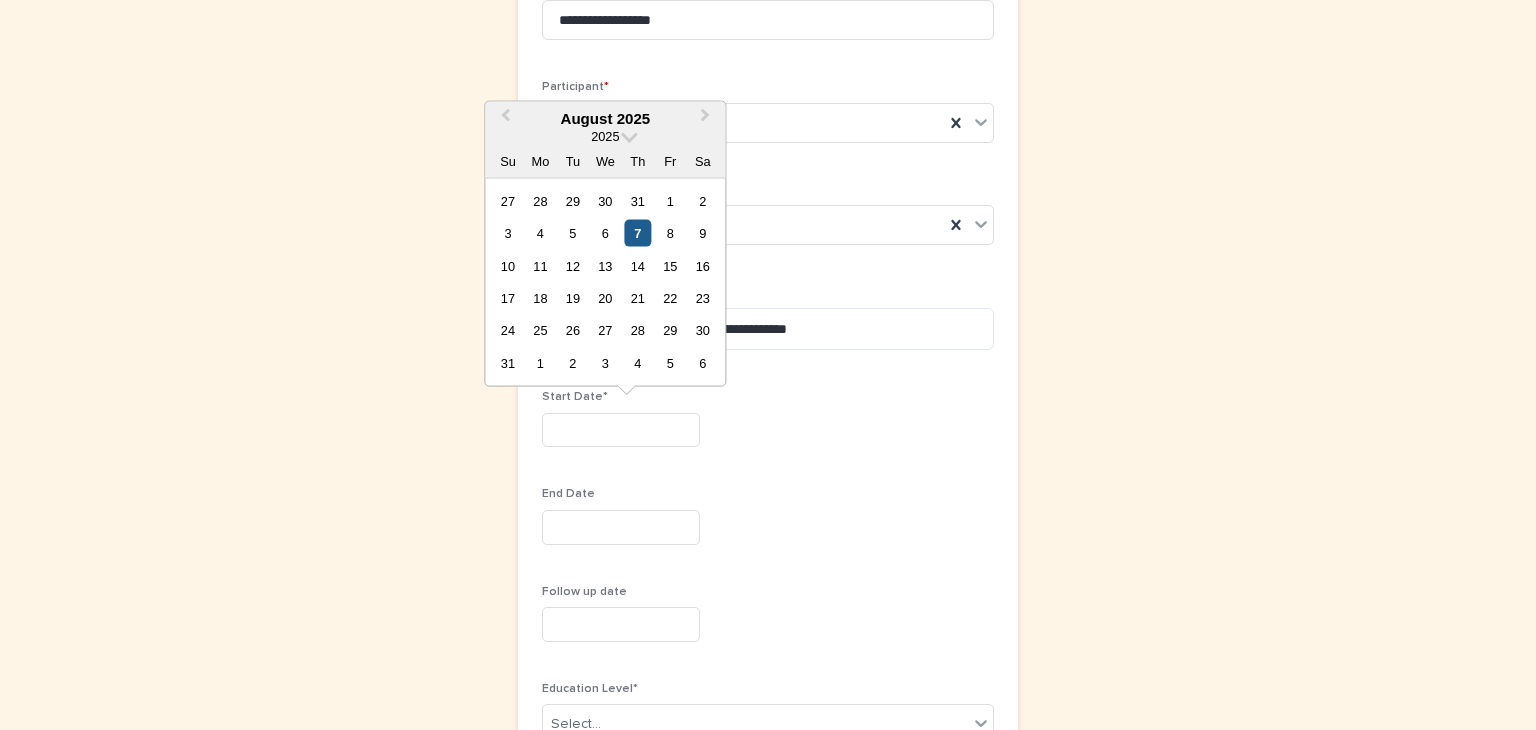 click on "7" at bounding box center [637, 233] 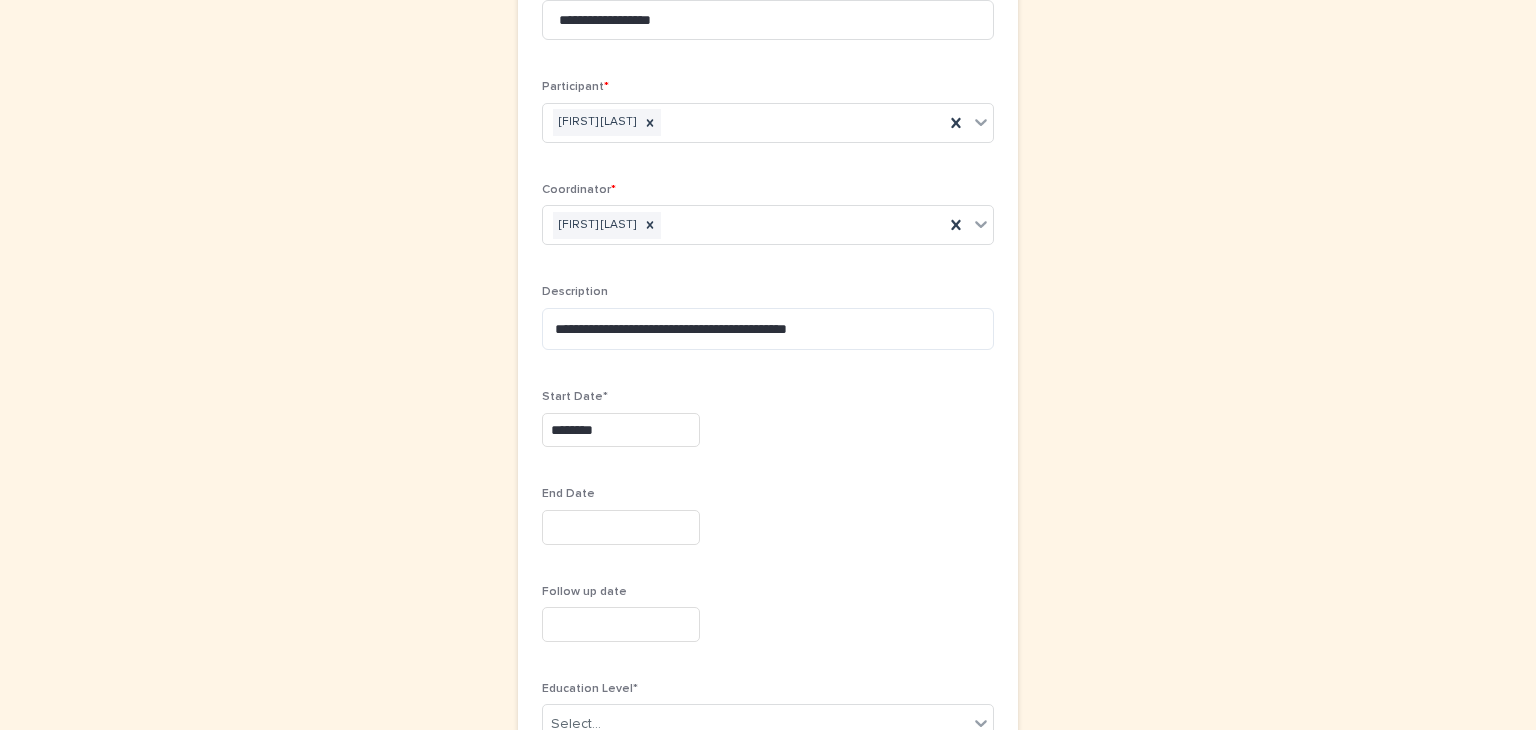 scroll, scrollTop: 422, scrollLeft: 0, axis: vertical 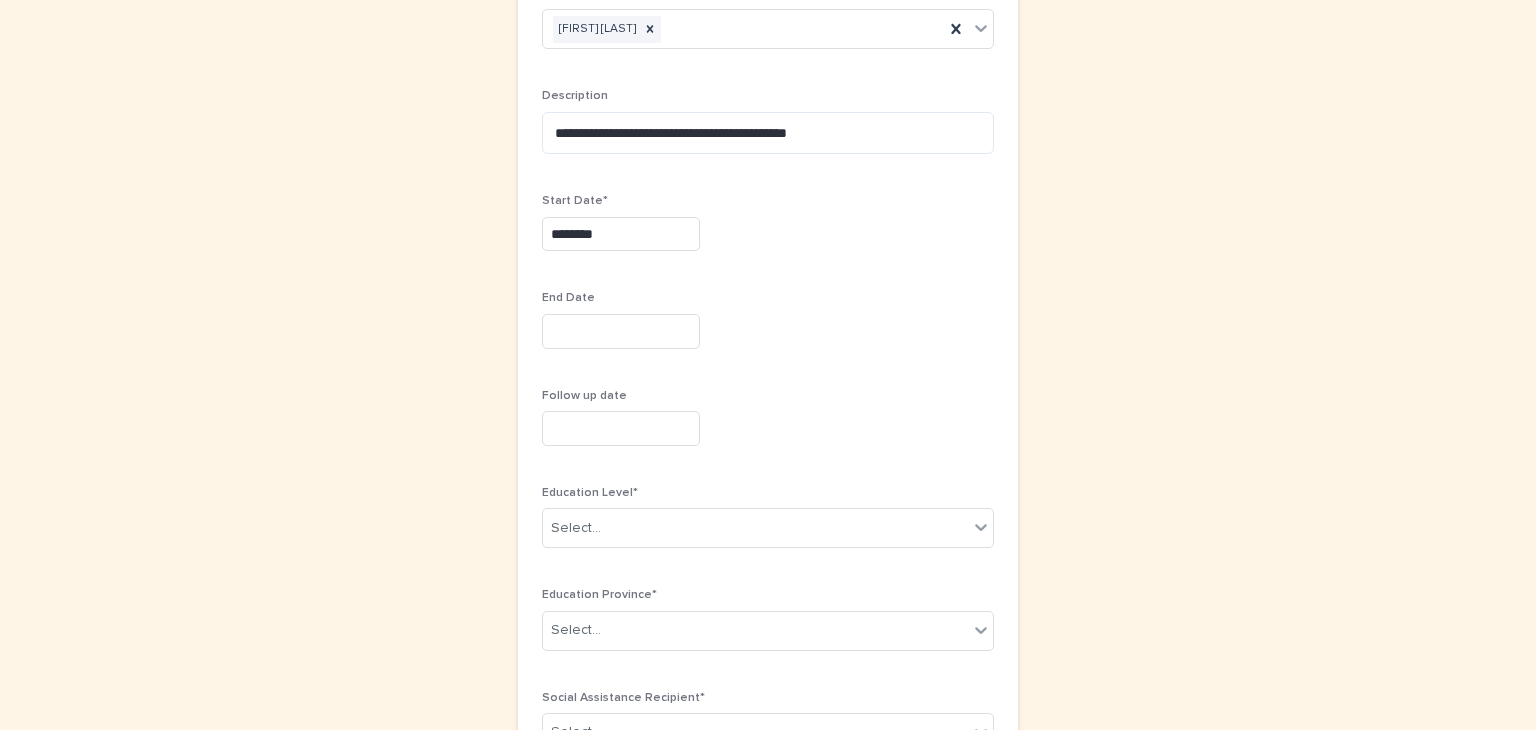 click at bounding box center [621, 331] 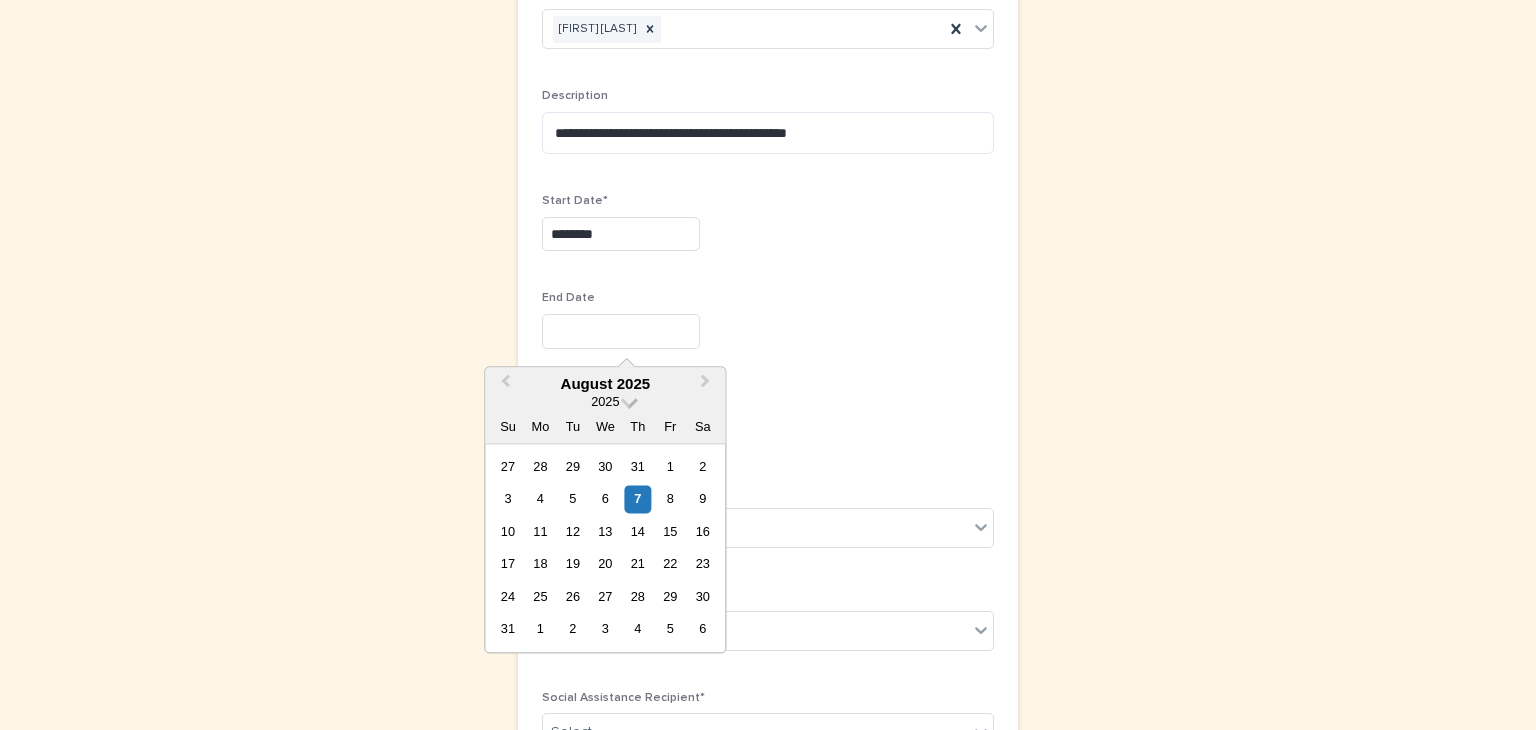 click at bounding box center (629, 400) 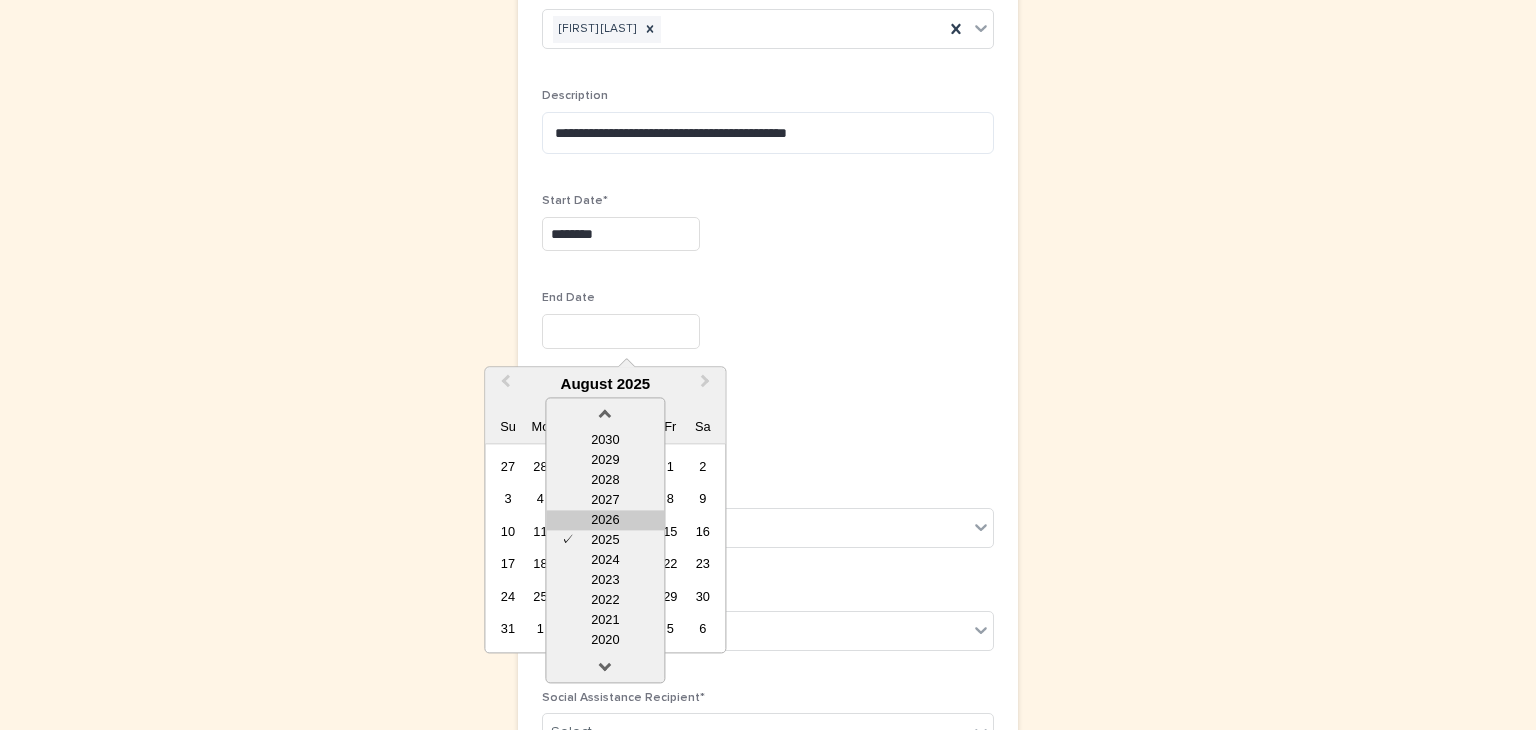 click on "2026" at bounding box center [605, 520] 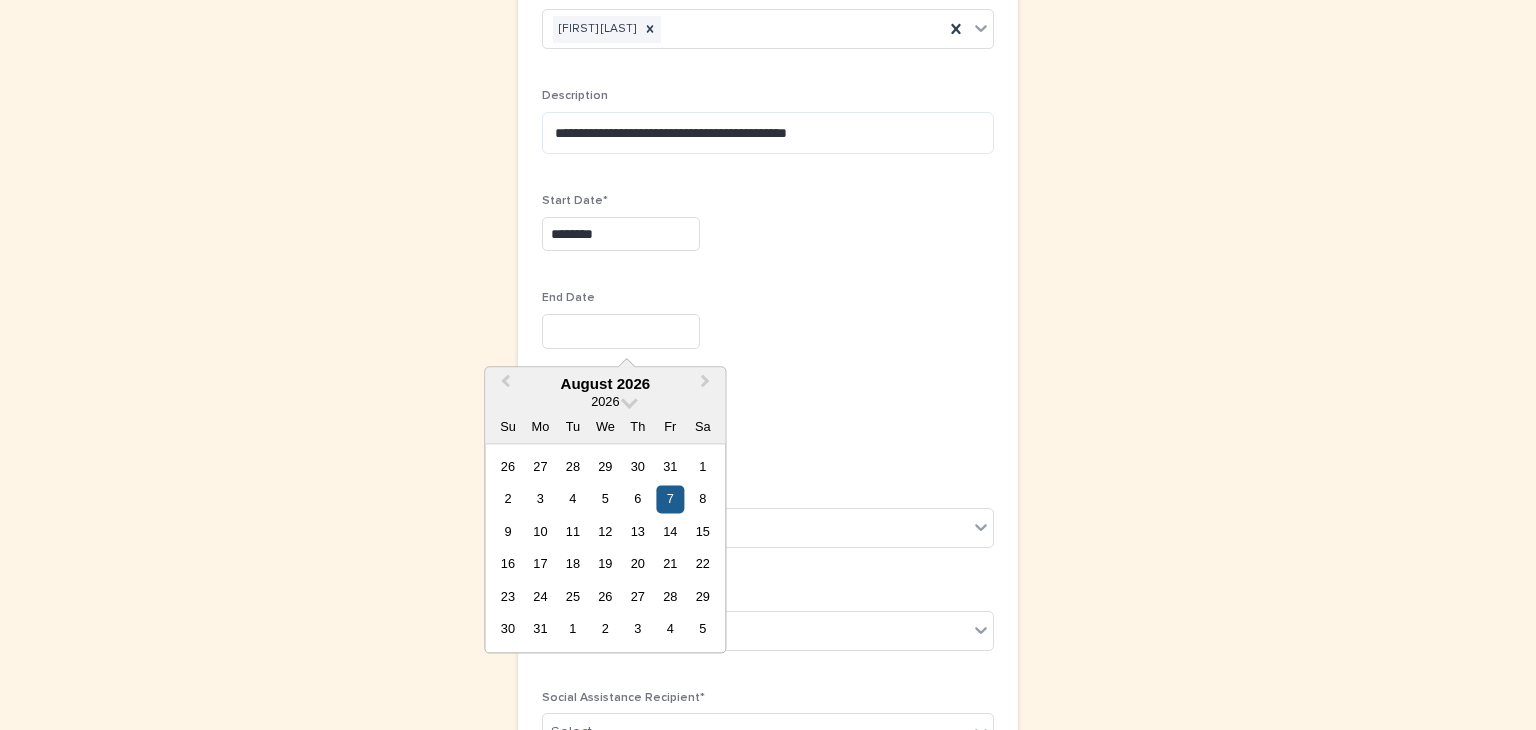 click on "7" at bounding box center (670, 499) 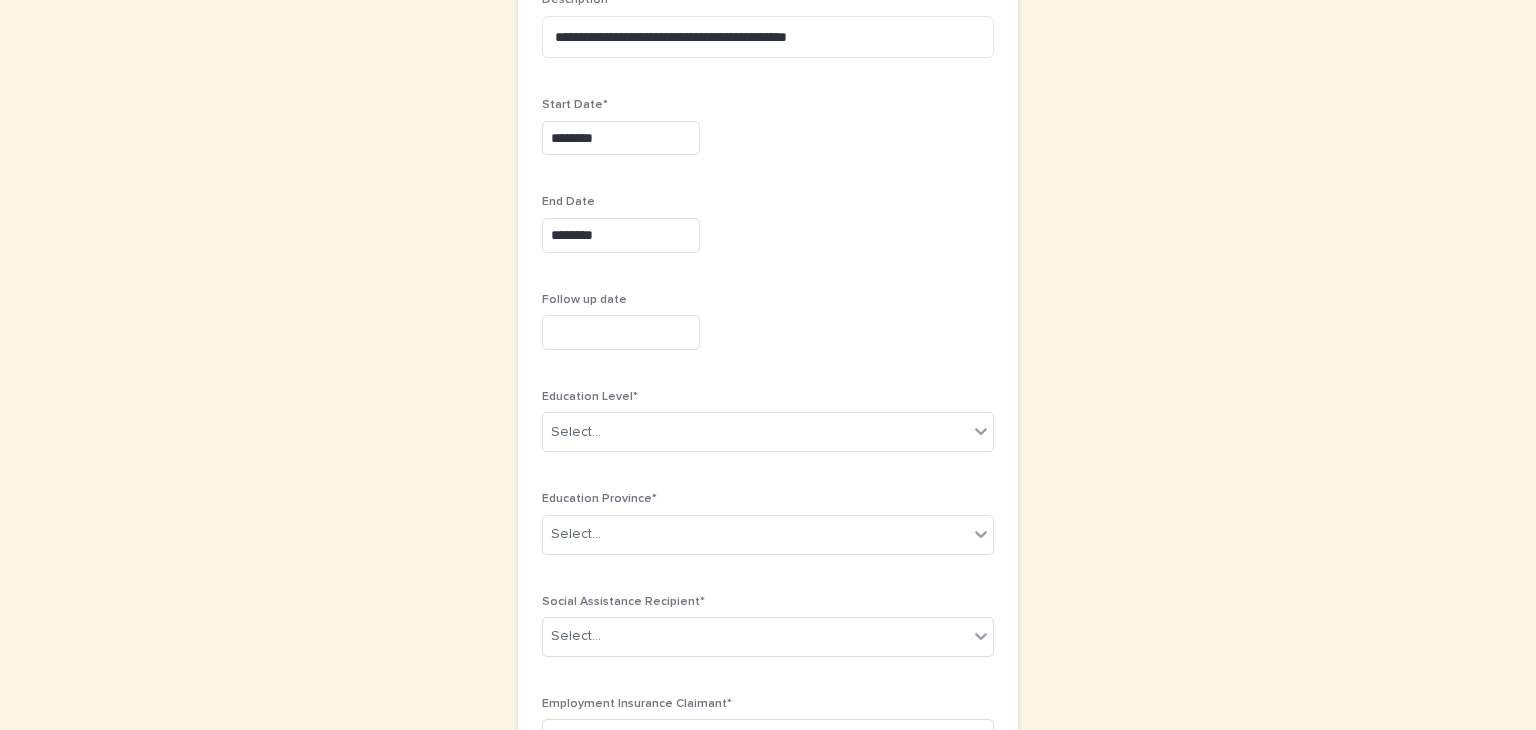 scroll, scrollTop: 519, scrollLeft: 0, axis: vertical 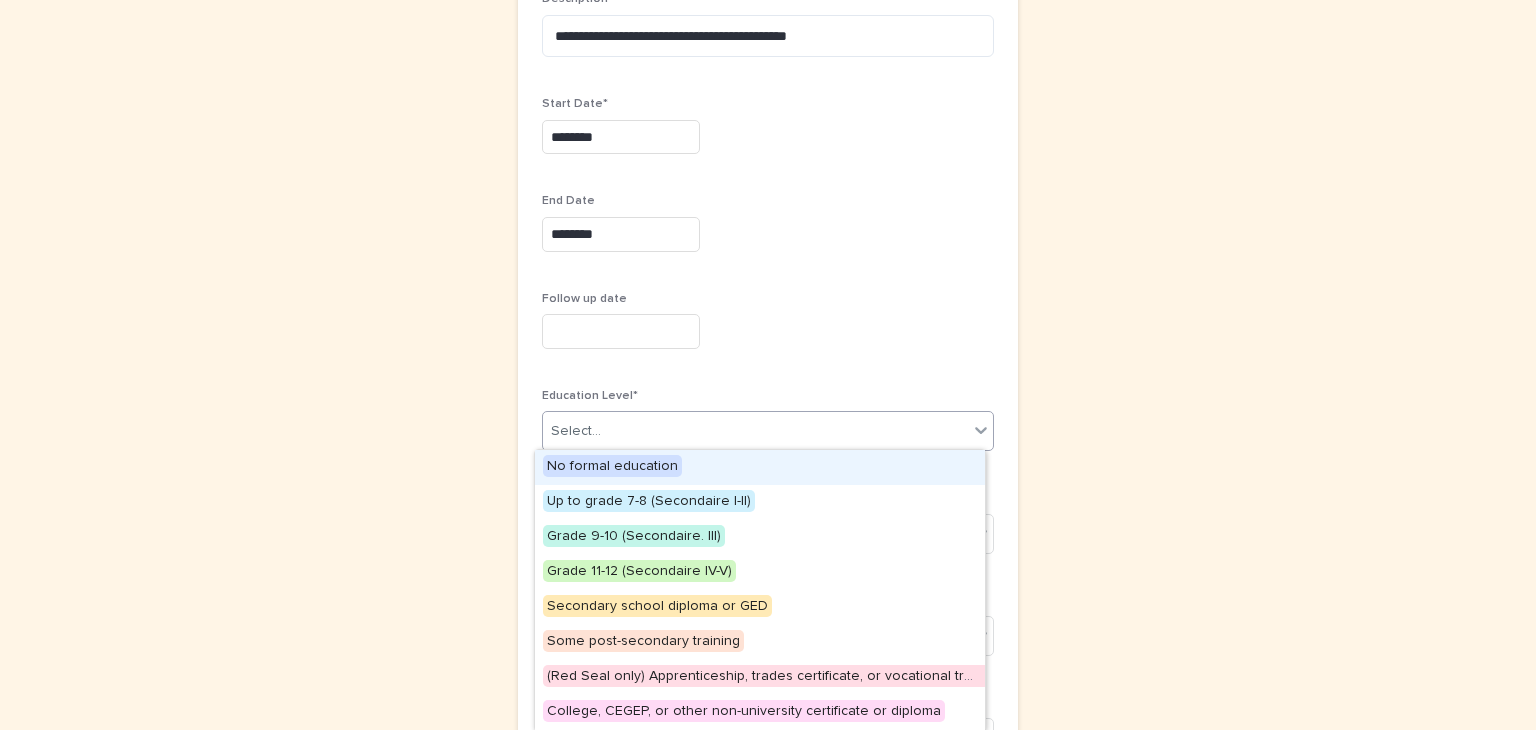 click 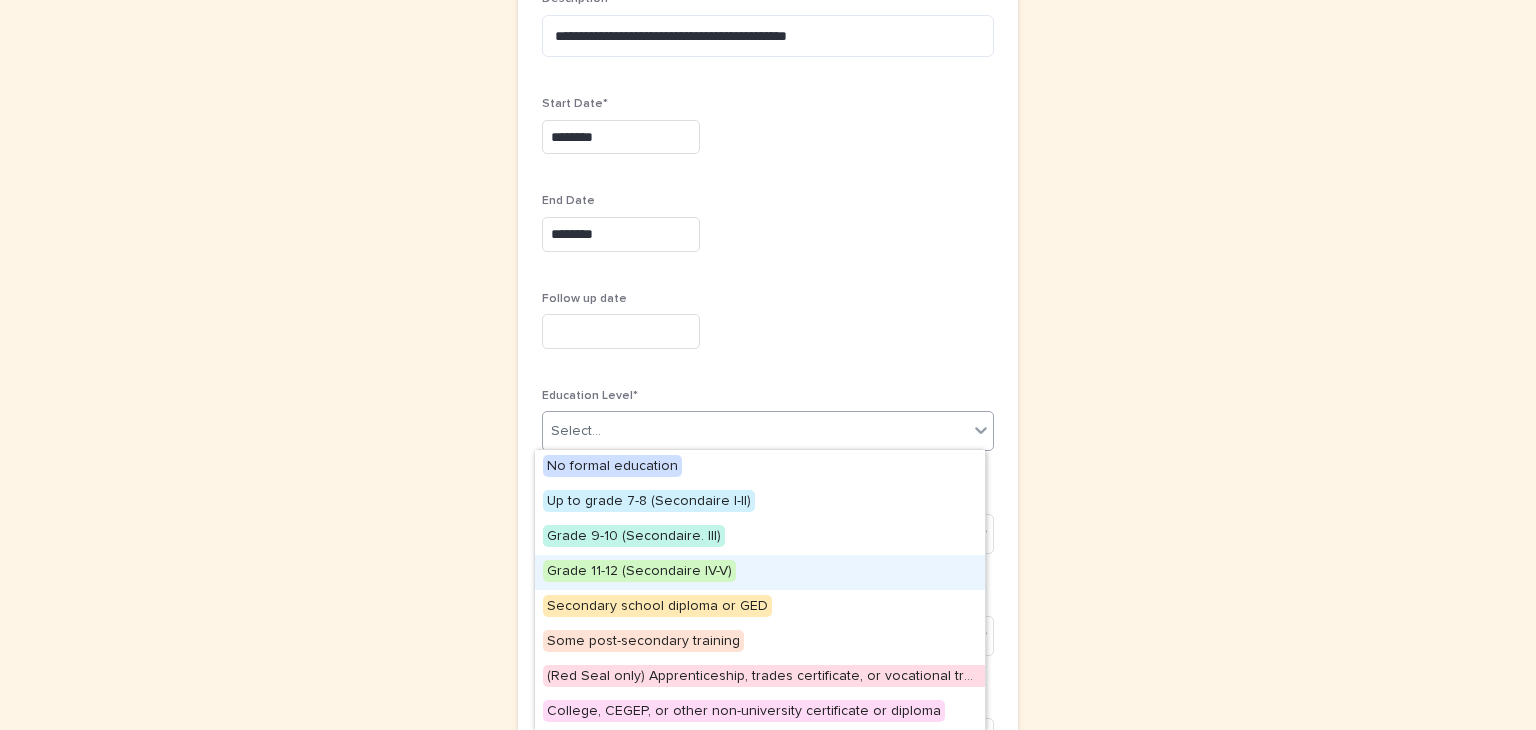 click on "Grade 11-12 (Secondaire IV-V)" at bounding box center (639, 571) 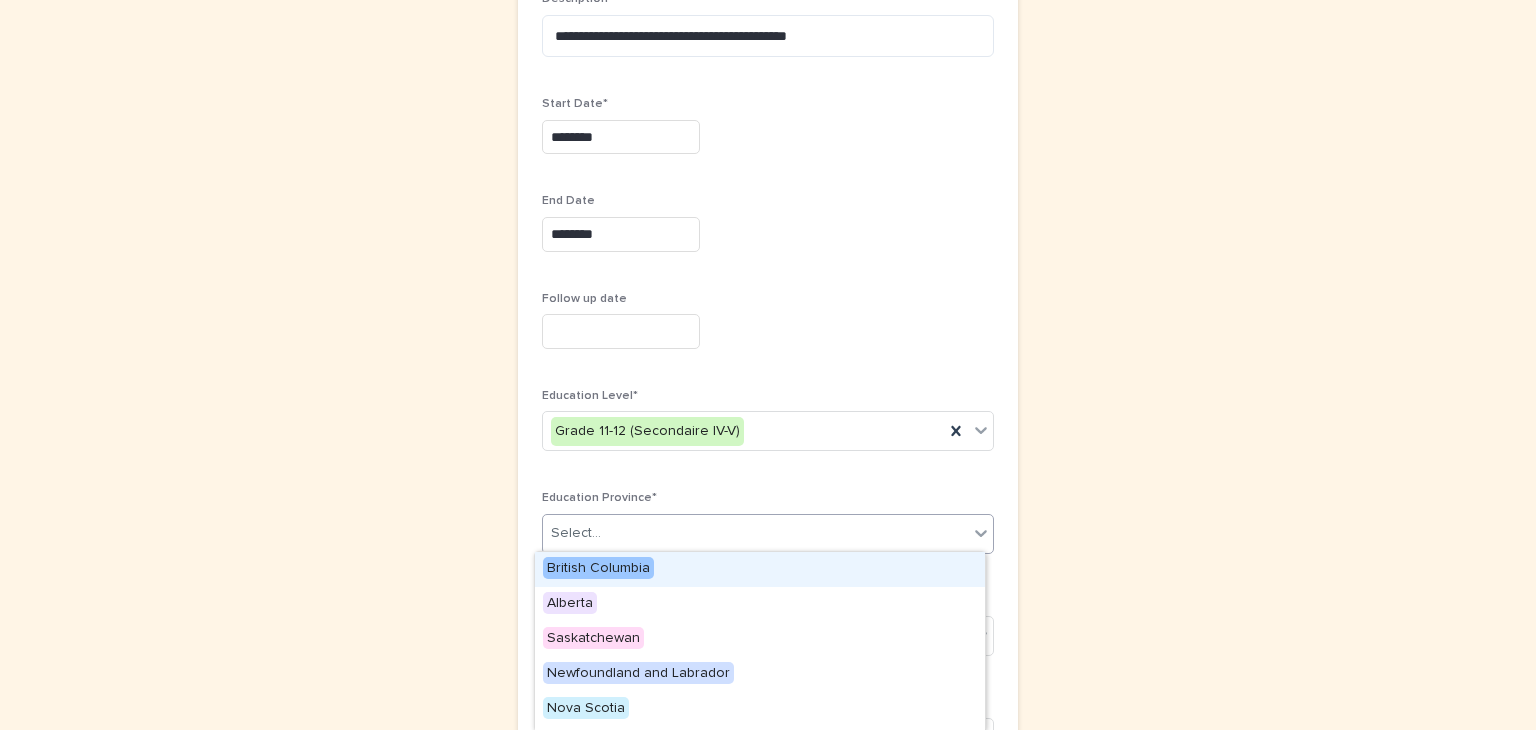 click 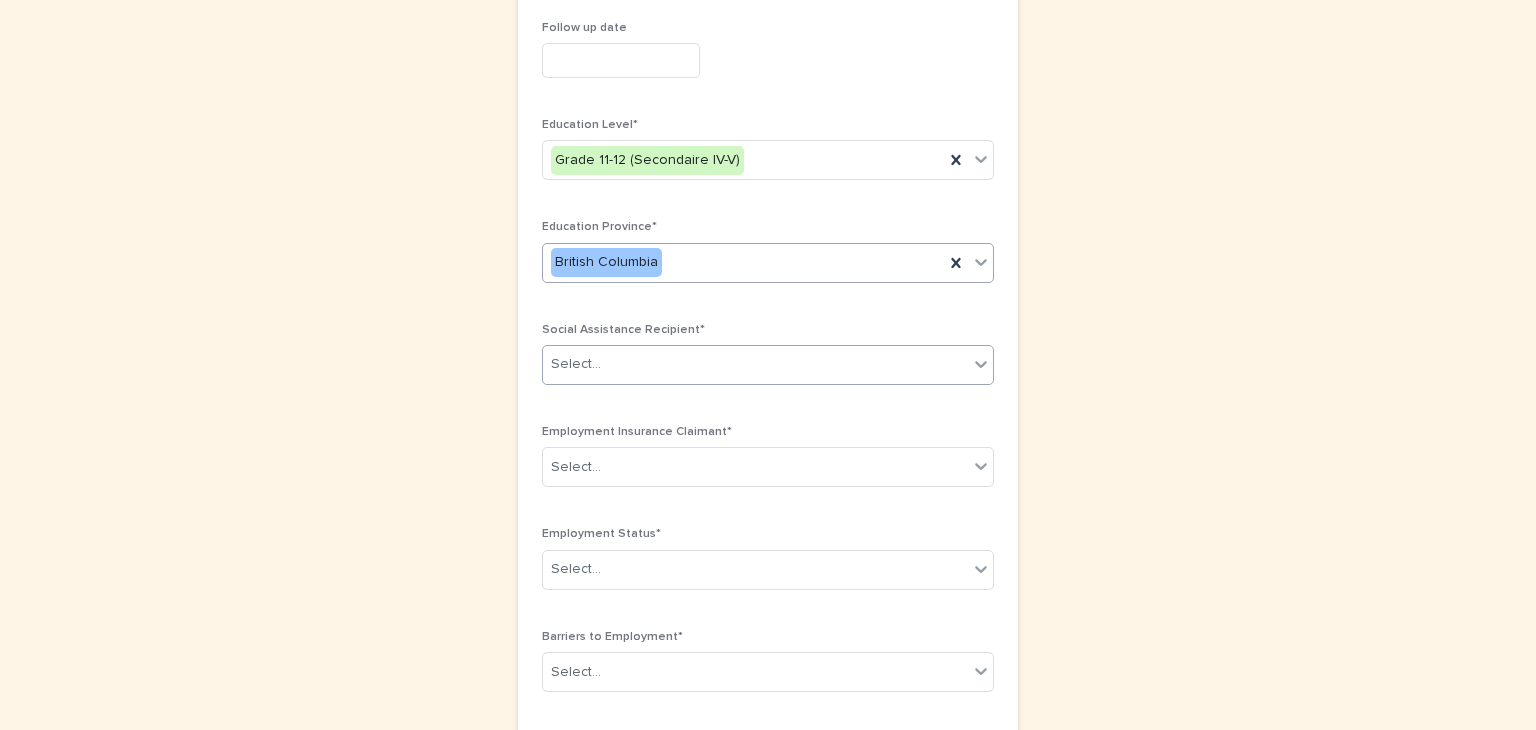 scroll, scrollTop: 811, scrollLeft: 0, axis: vertical 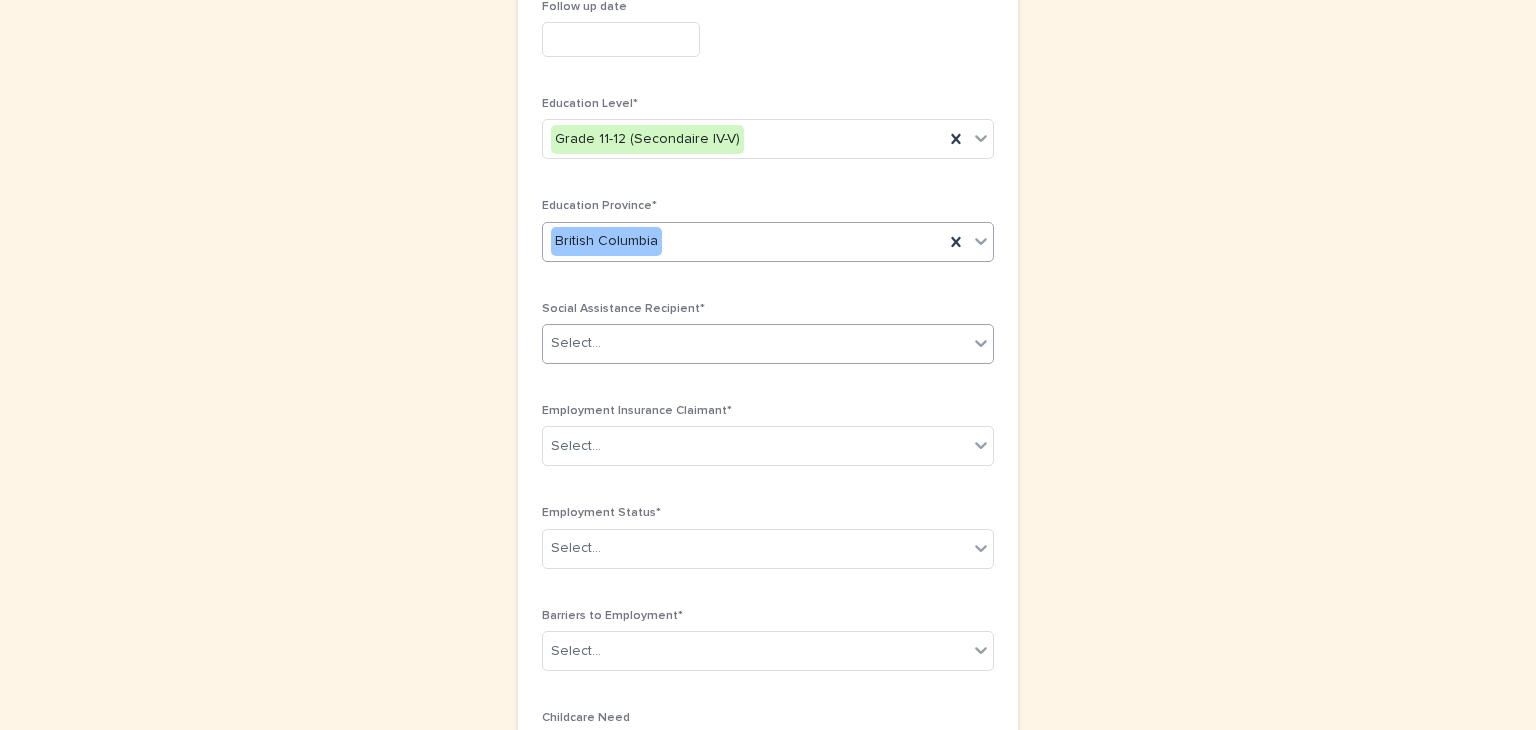 click 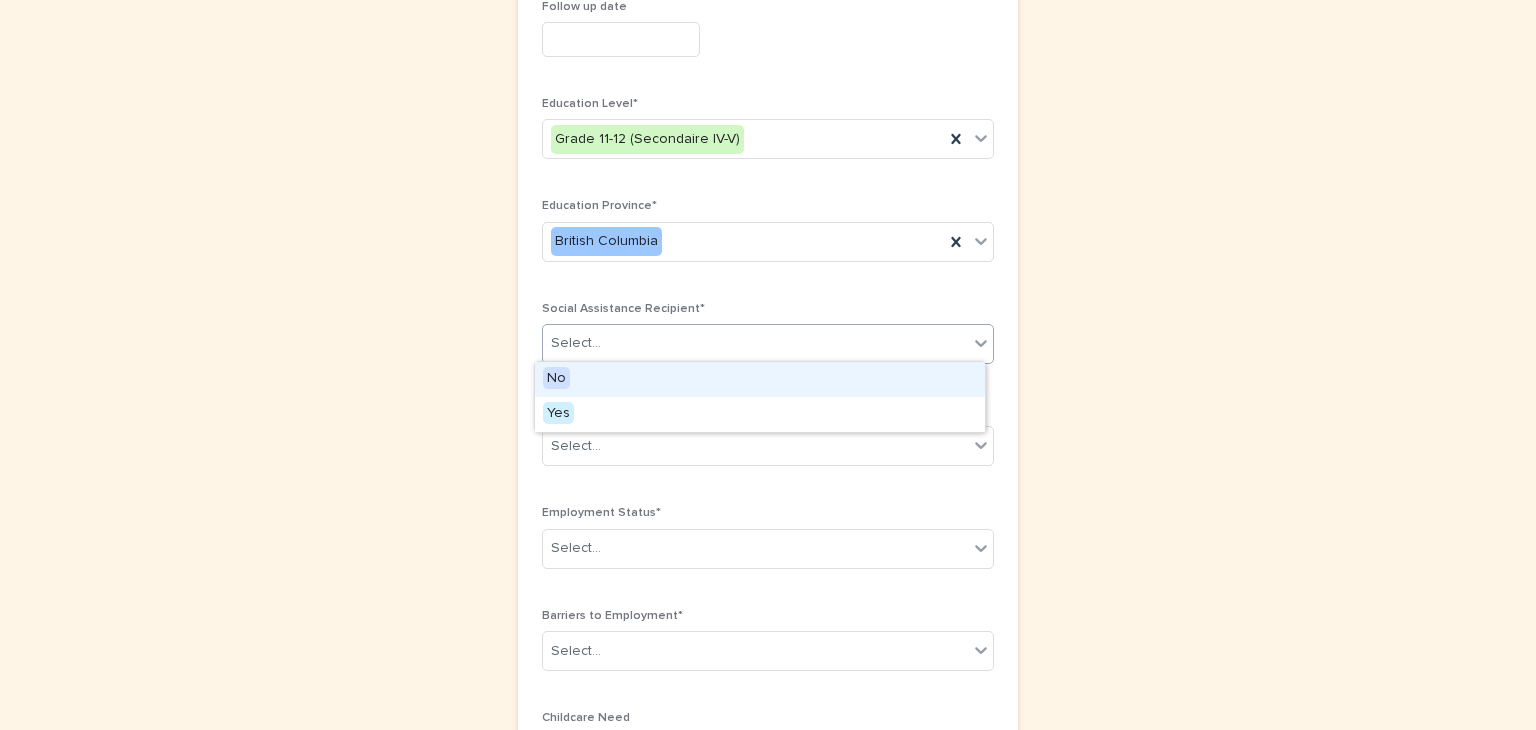 click on "No" at bounding box center [556, 378] 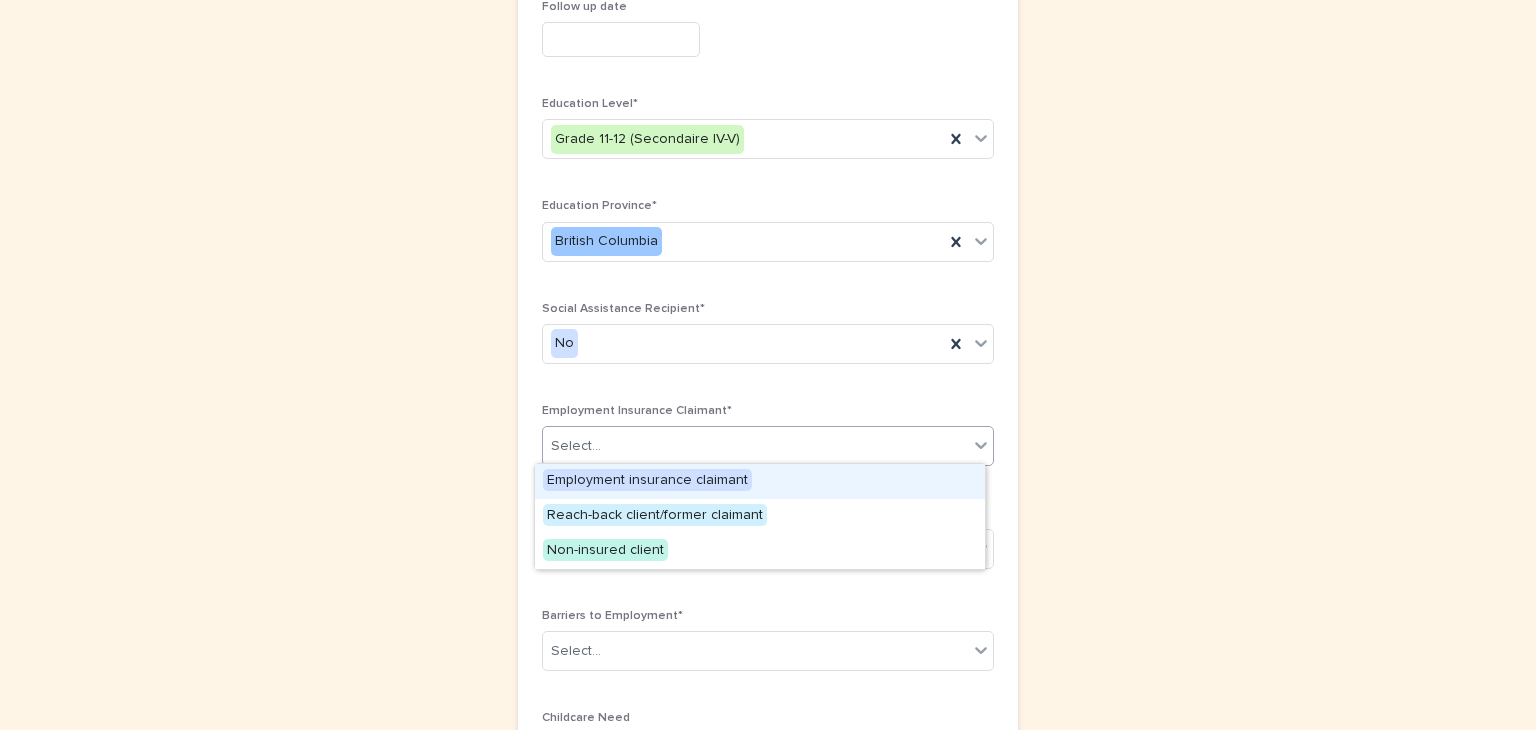 click 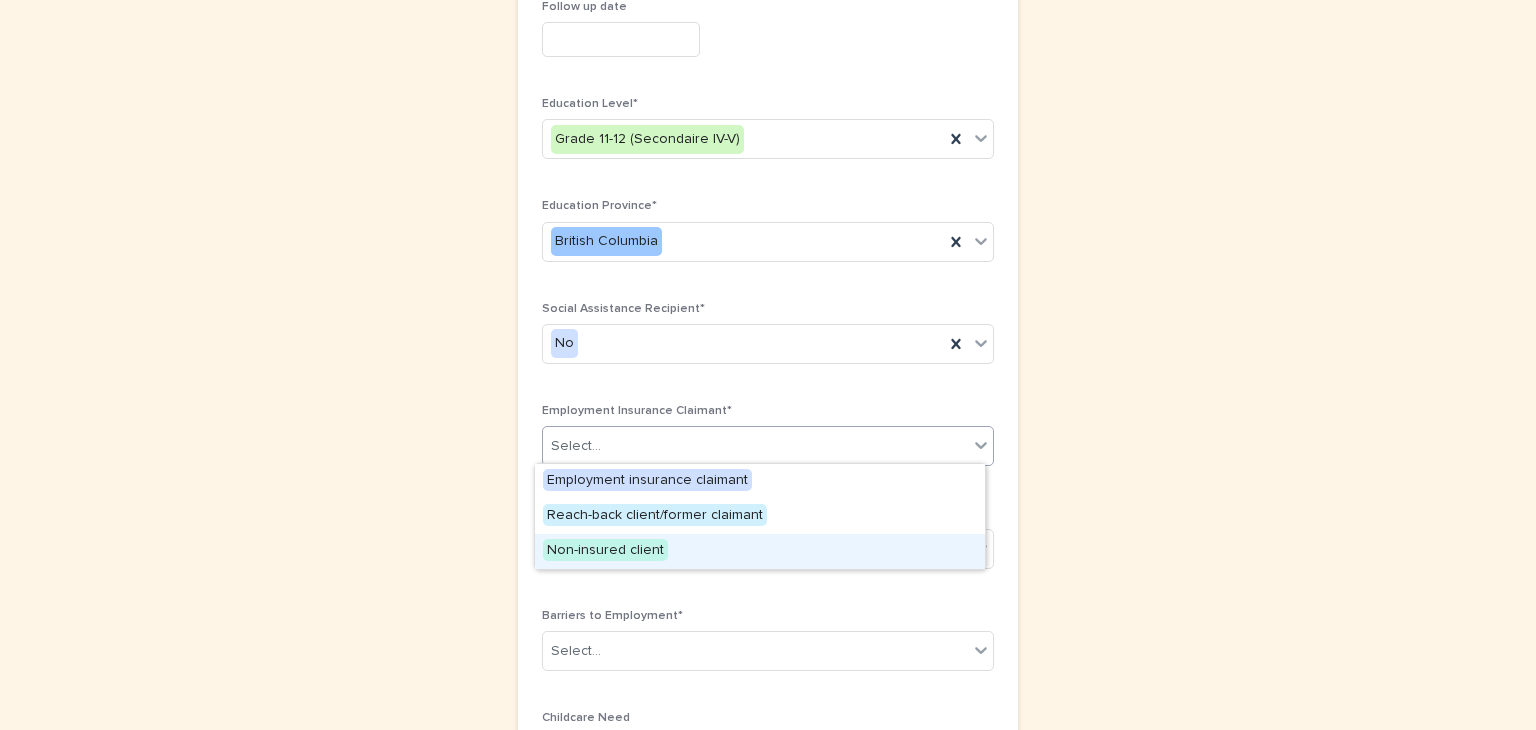drag, startPoint x: 617, startPoint y: 551, endPoint x: 648, endPoint y: 547, distance: 31.257 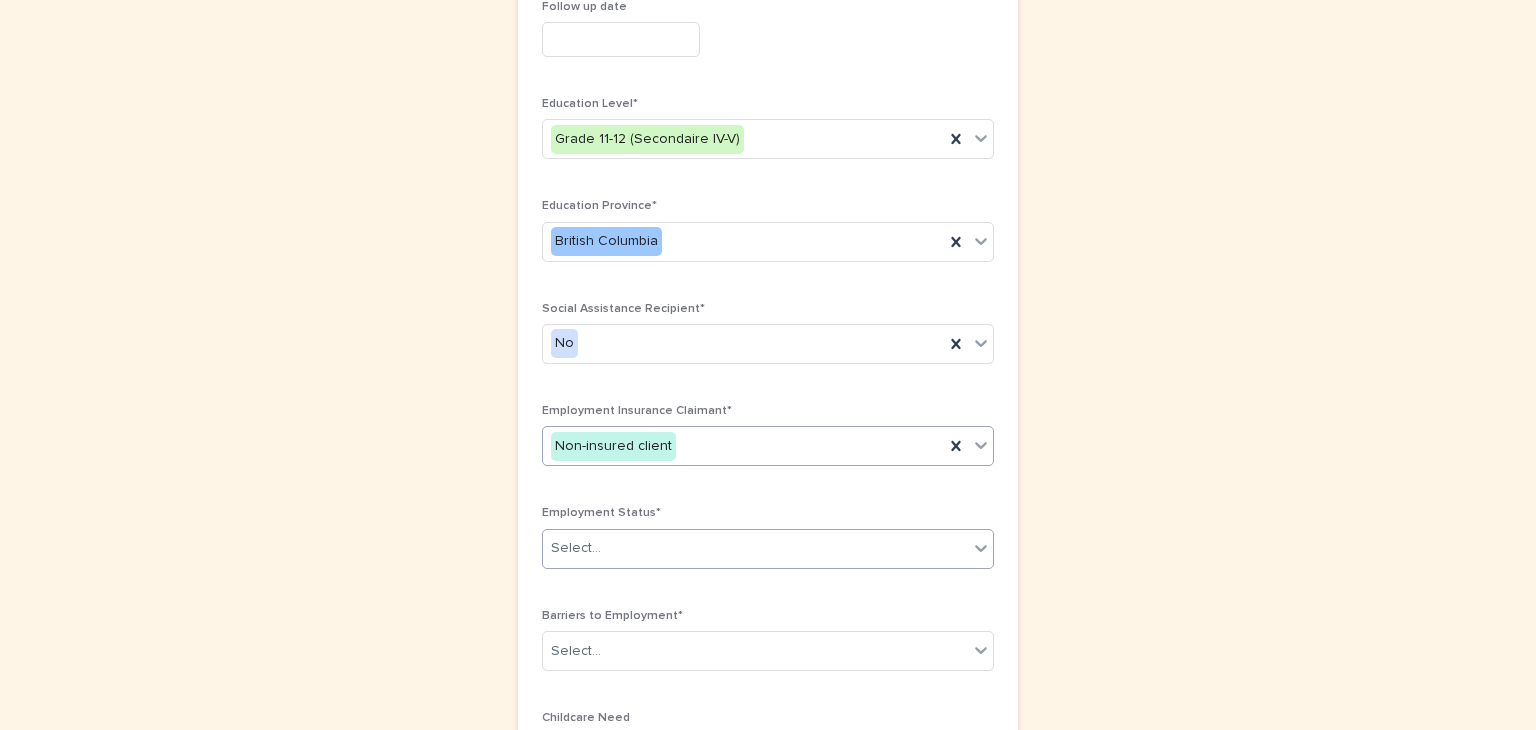 scroll, scrollTop: 972, scrollLeft: 0, axis: vertical 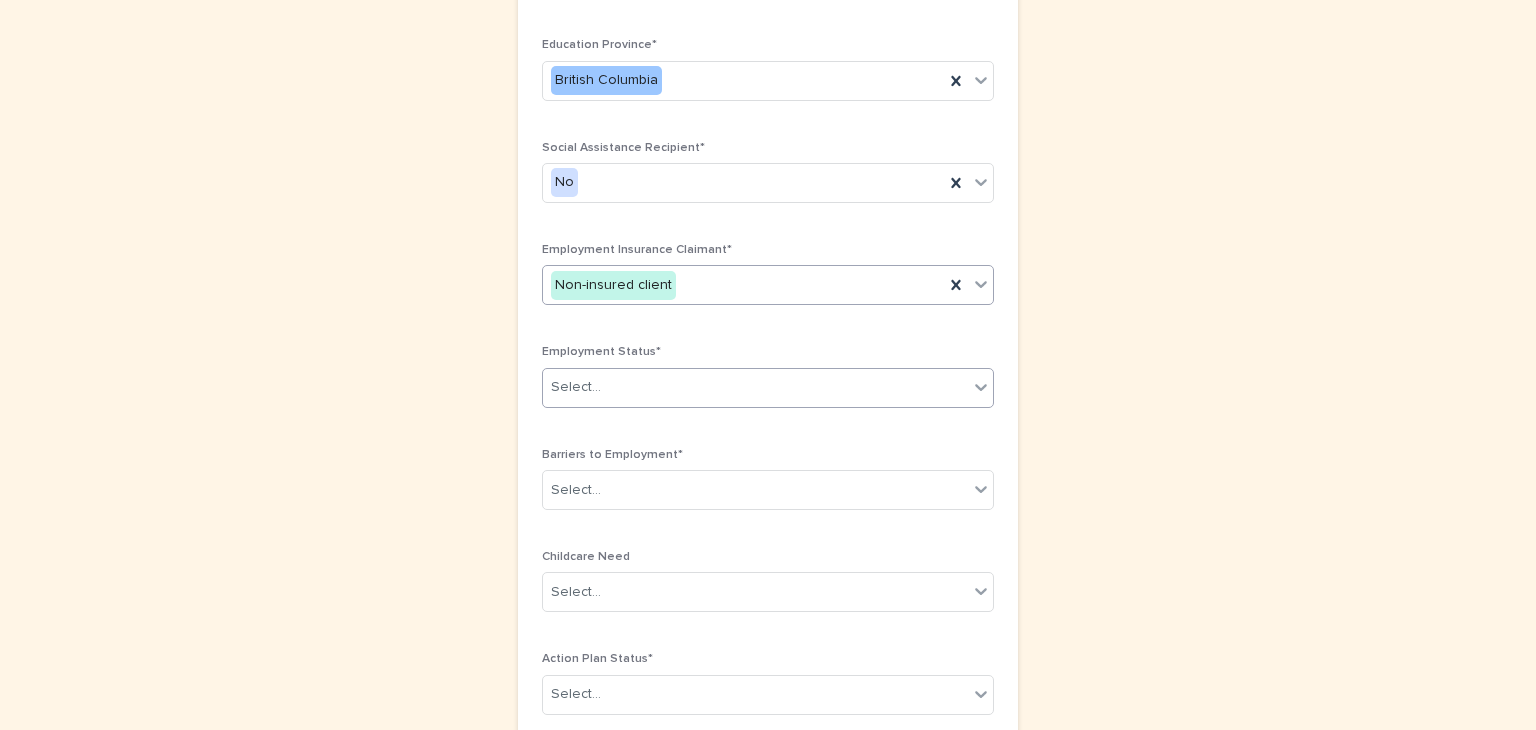 click 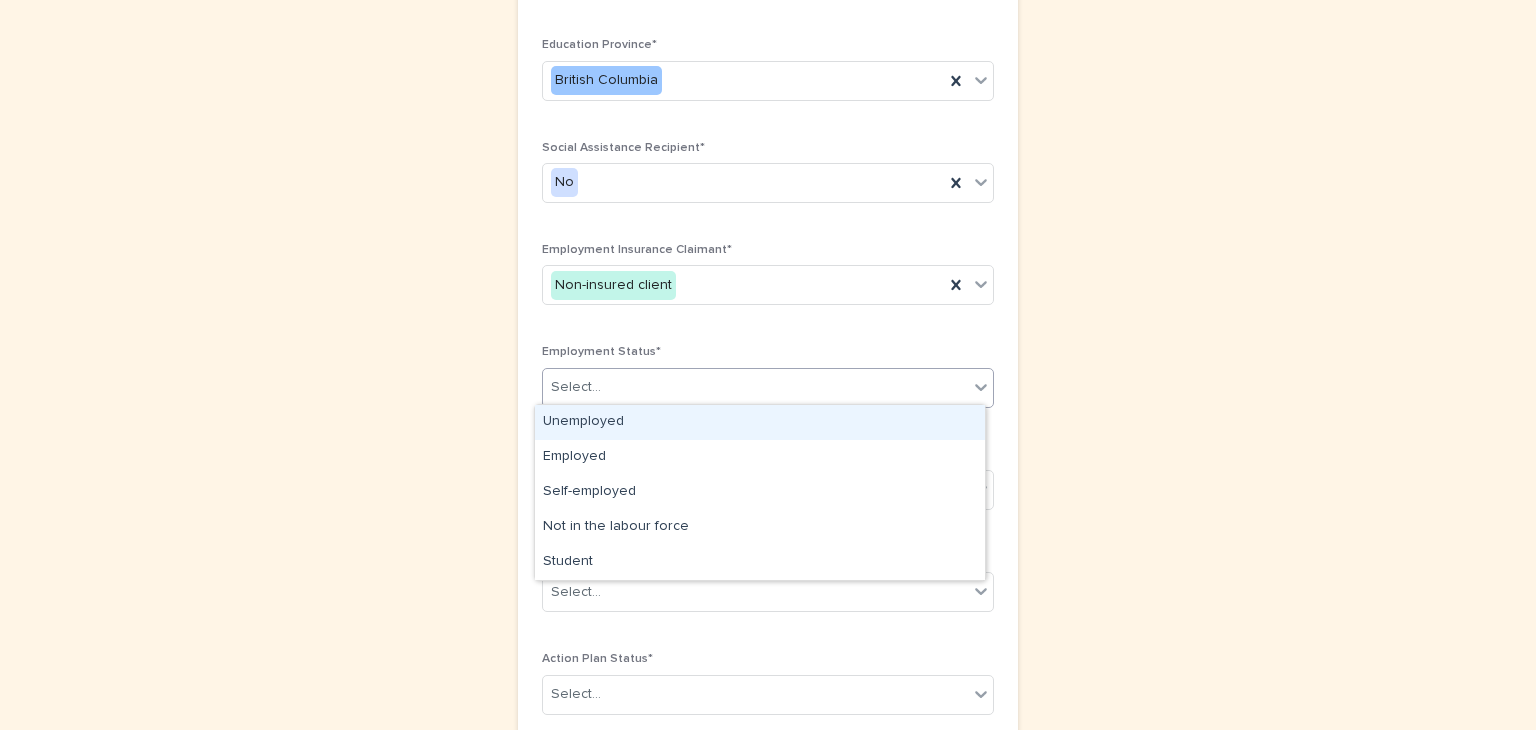 click on "Unemployed" at bounding box center [760, 422] 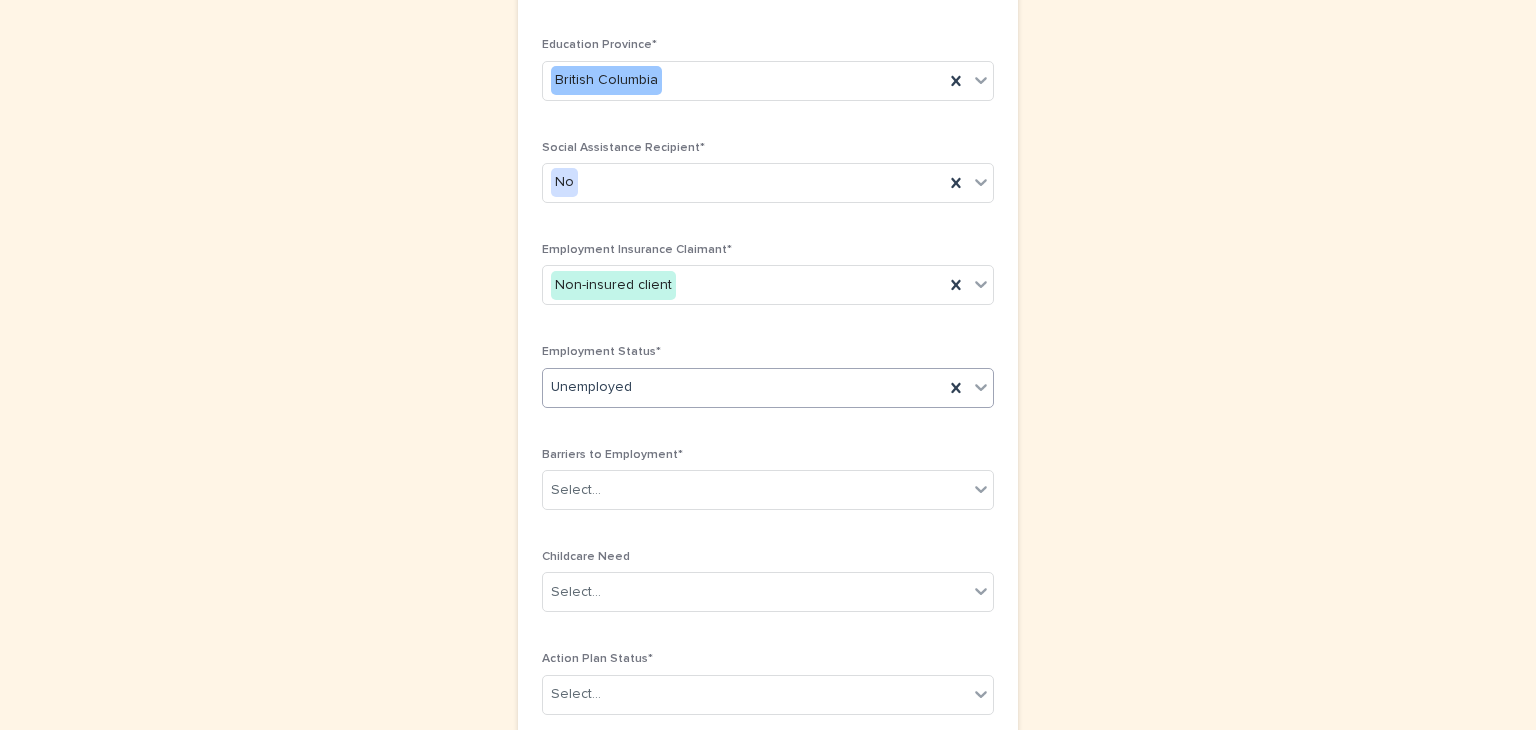 click 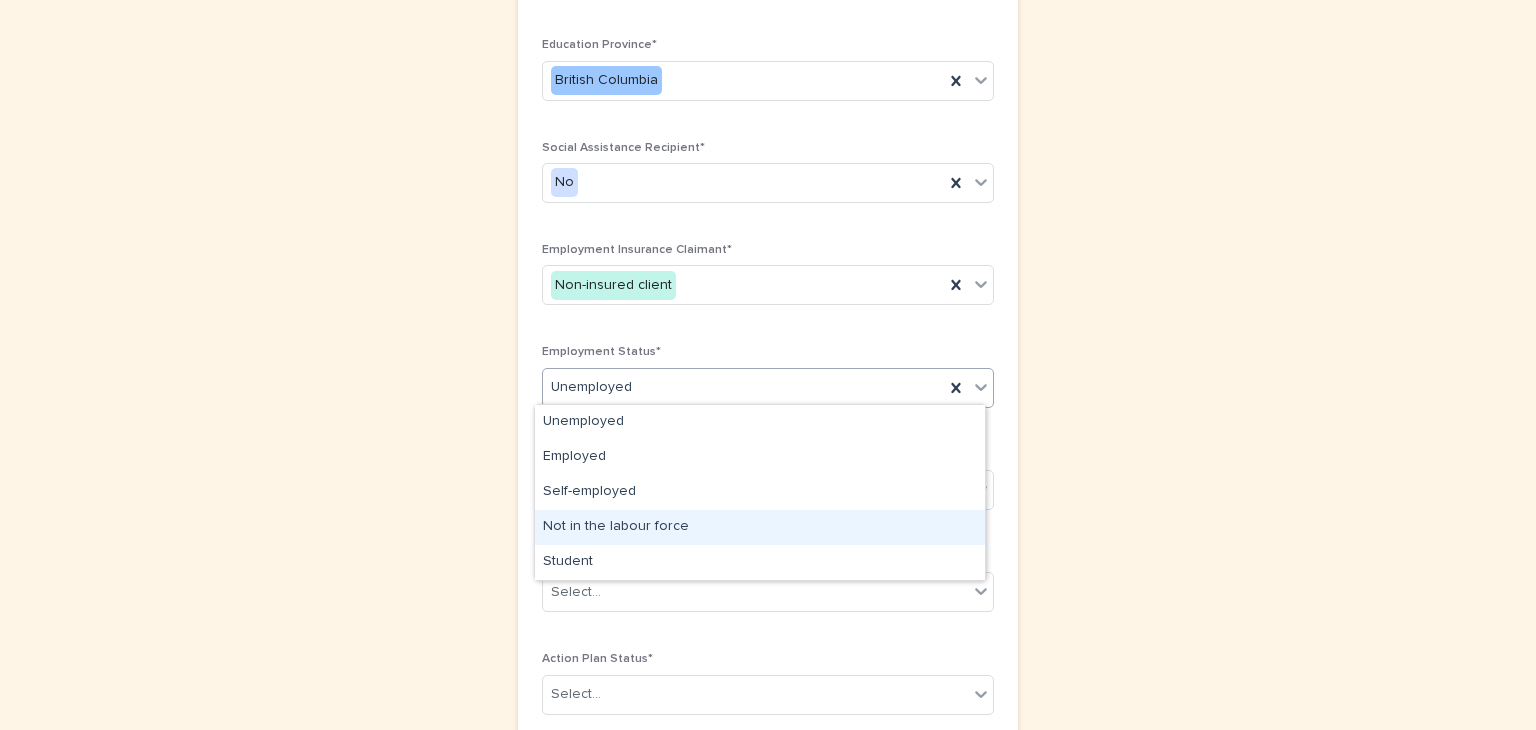 click on "Not in the labour force" at bounding box center [760, 527] 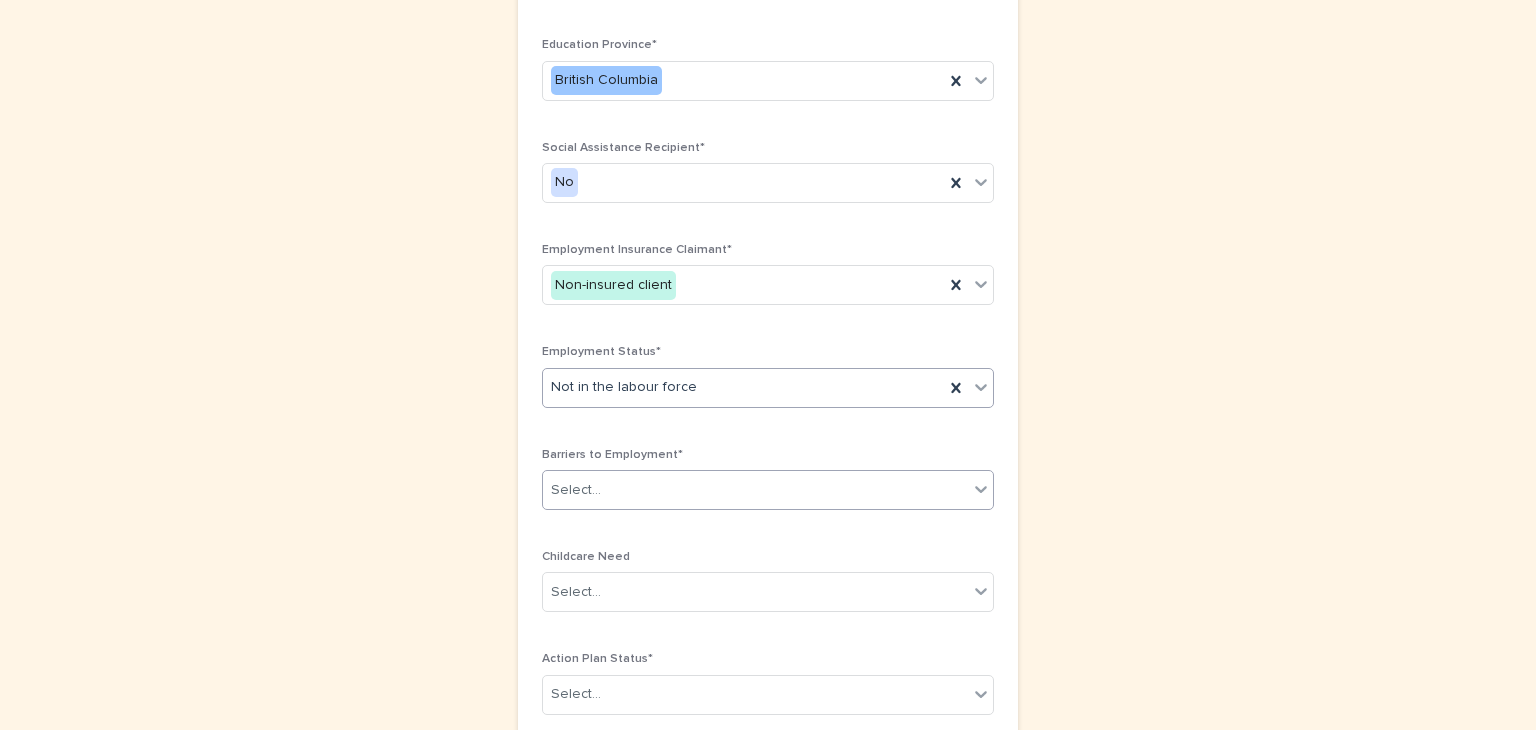 click 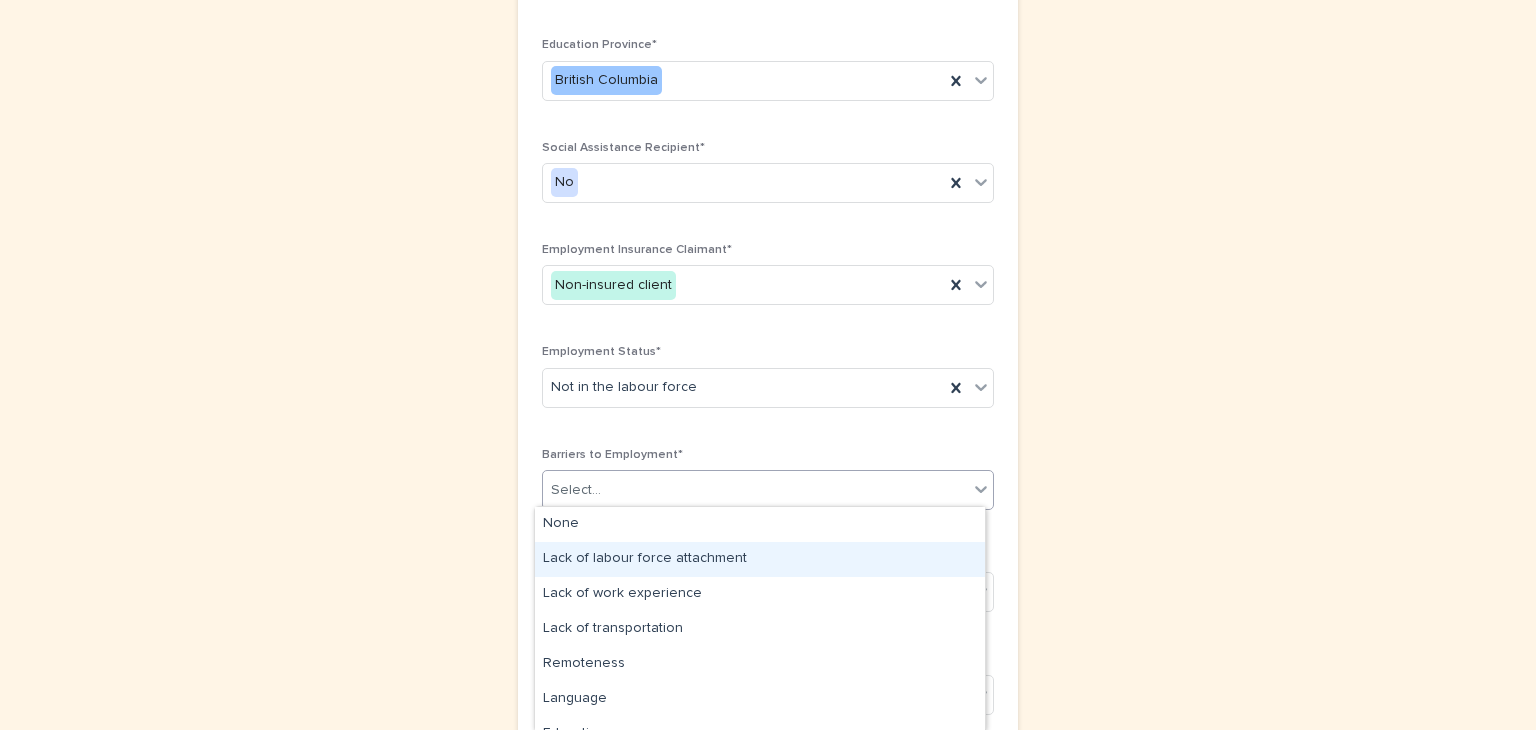 click on "Lack of labour force attachment" at bounding box center [760, 559] 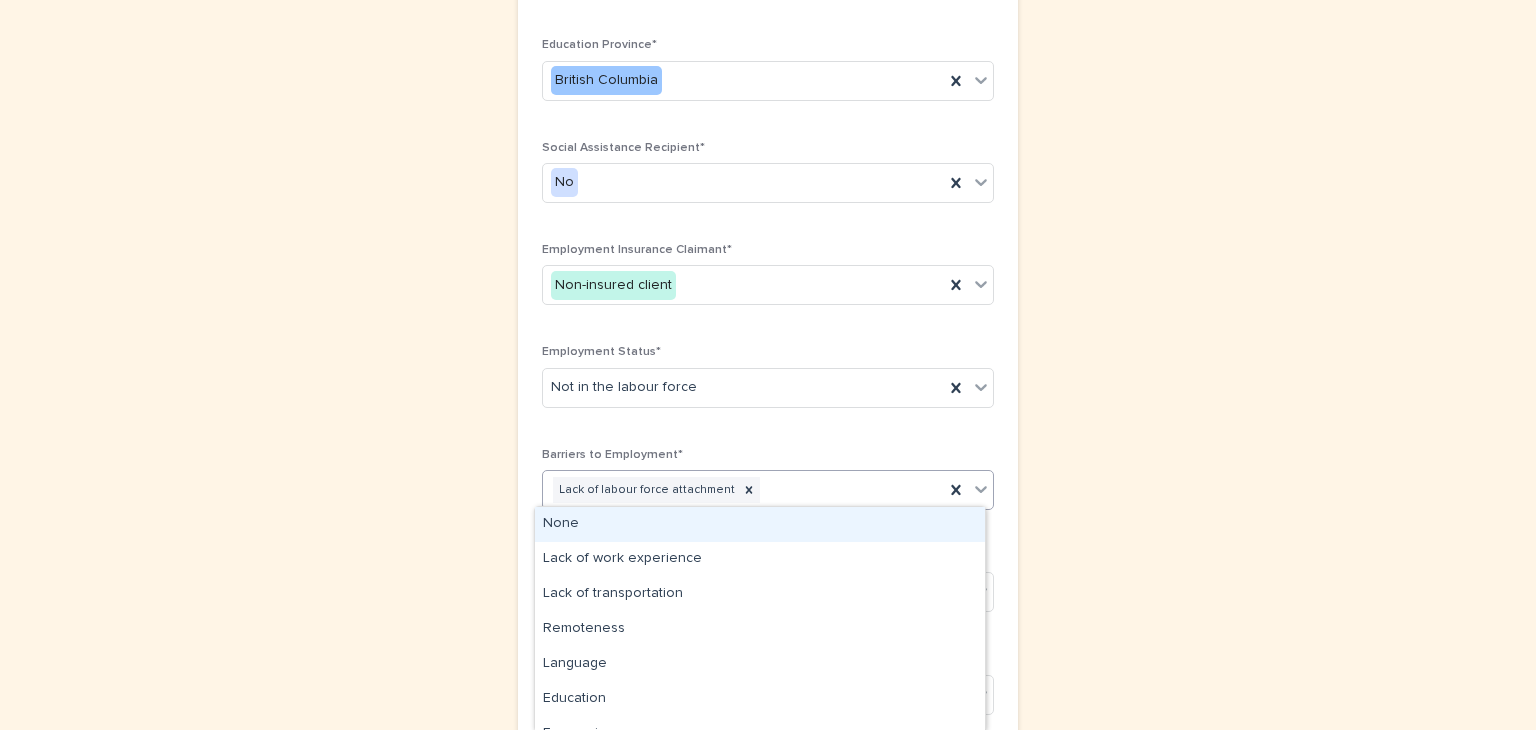 click 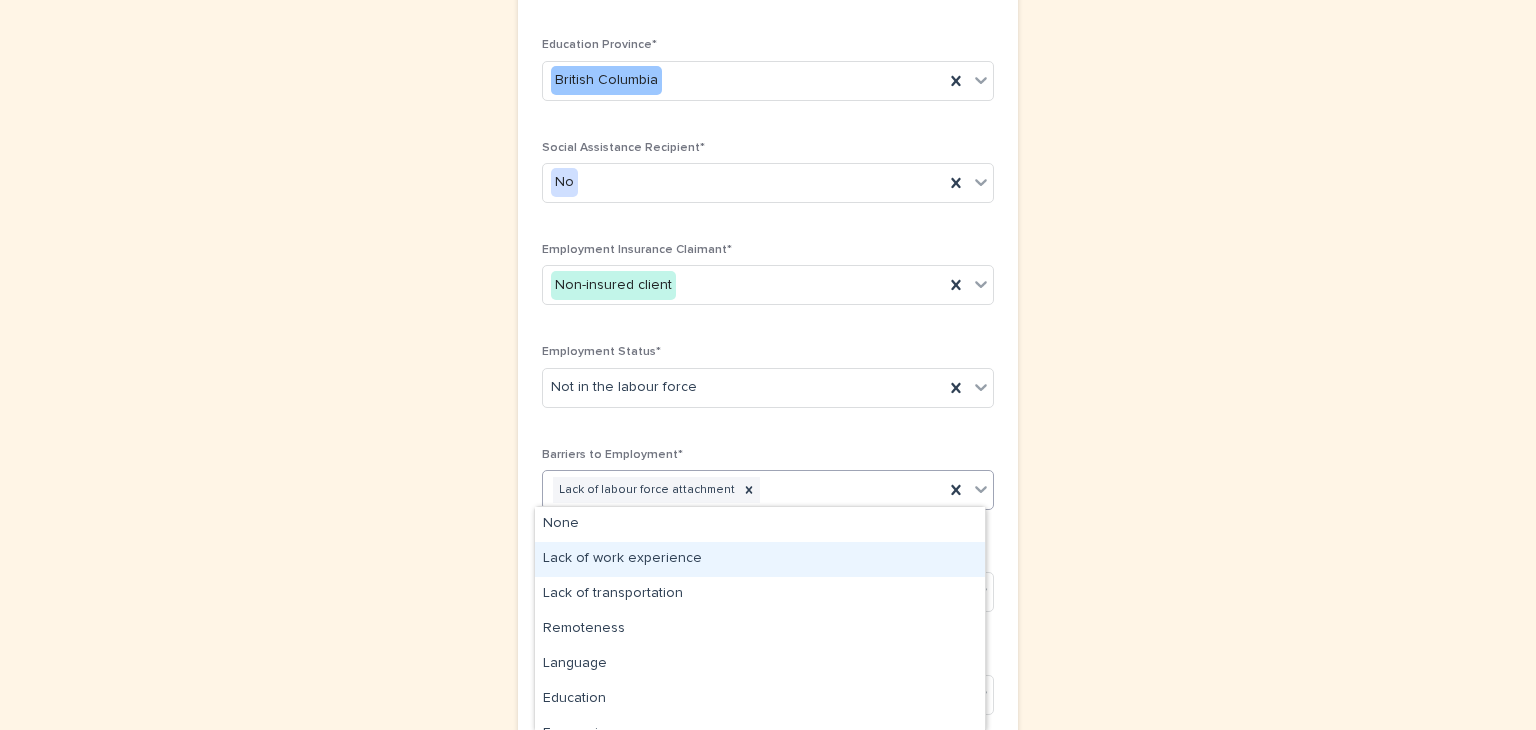 click on "Lack of work experience" at bounding box center (760, 559) 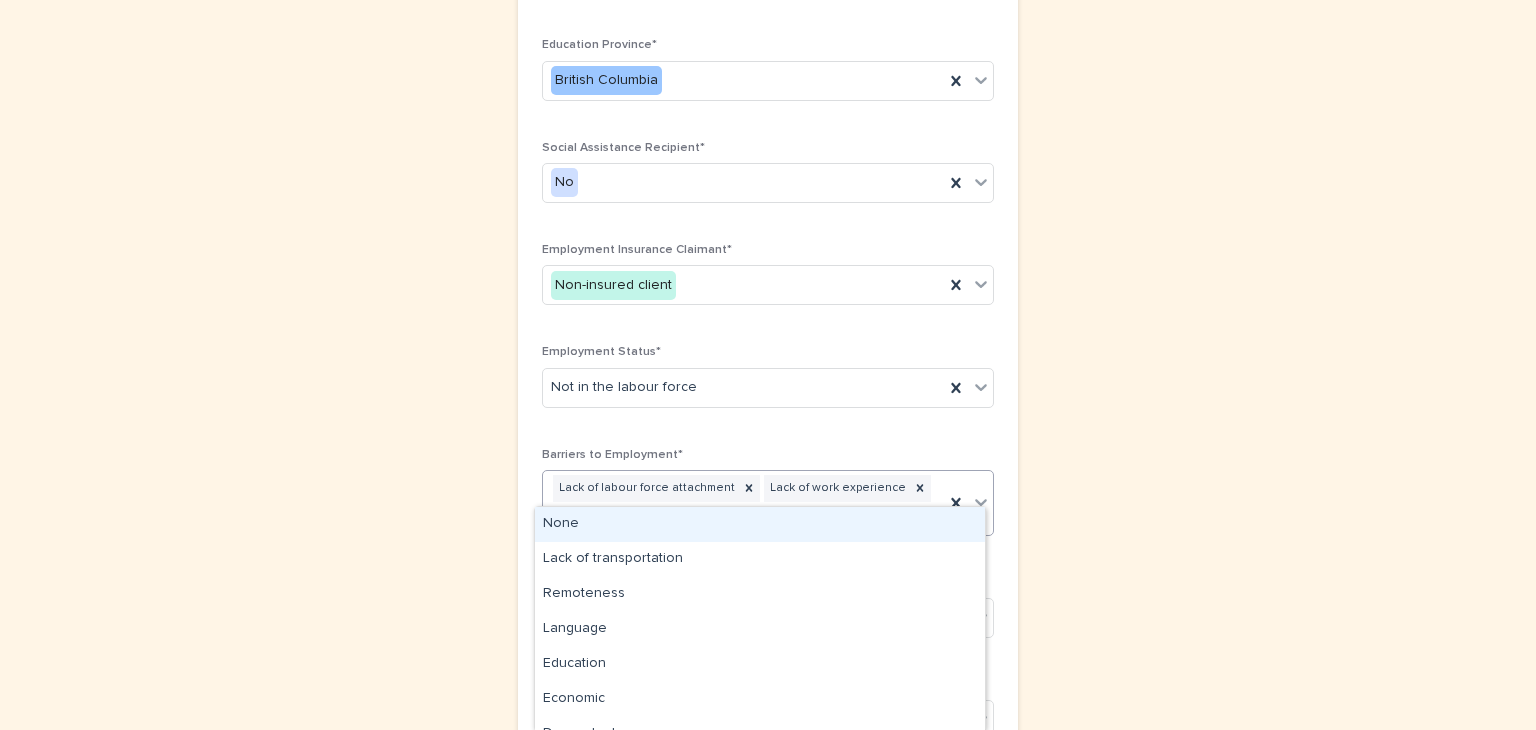 click 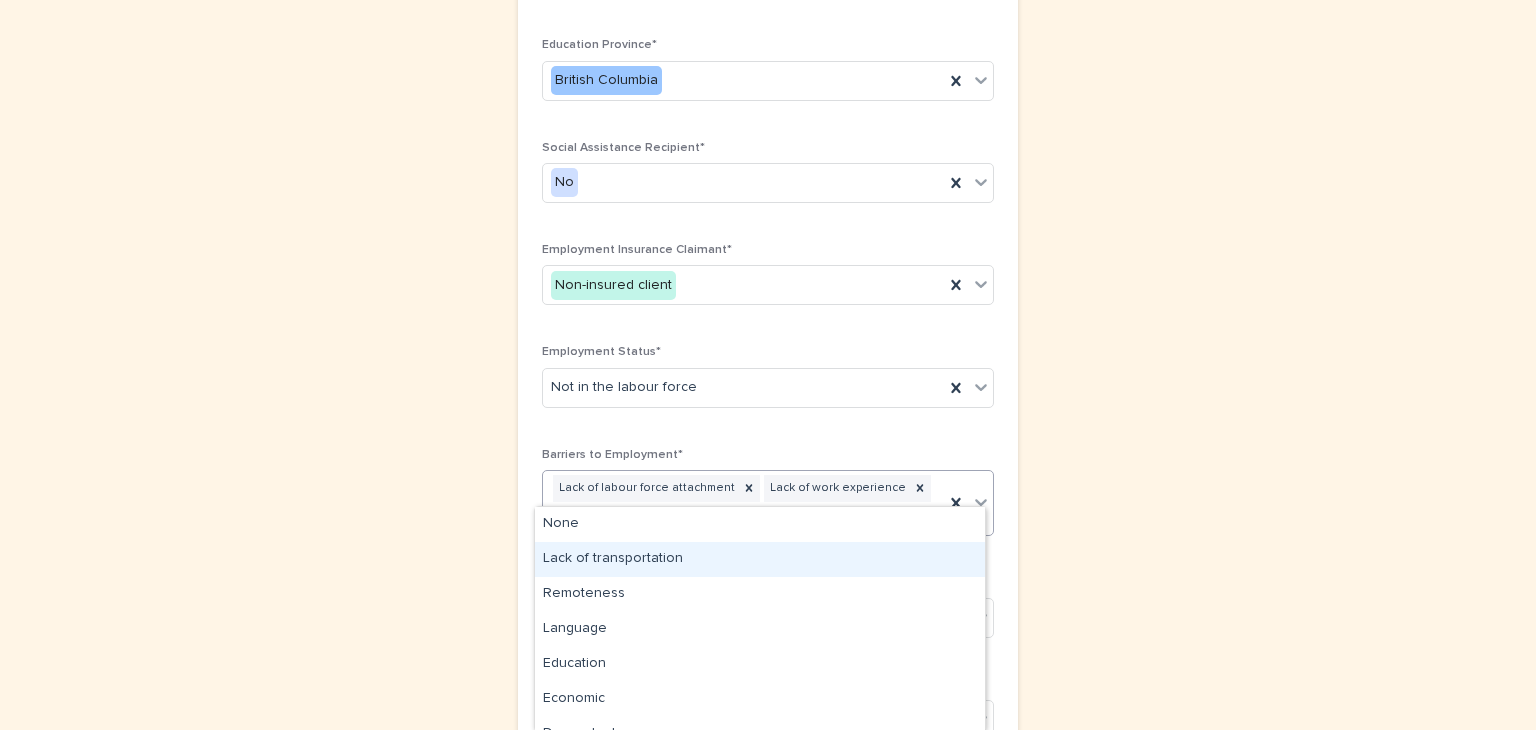 click on "Lack of transportation" at bounding box center [760, 559] 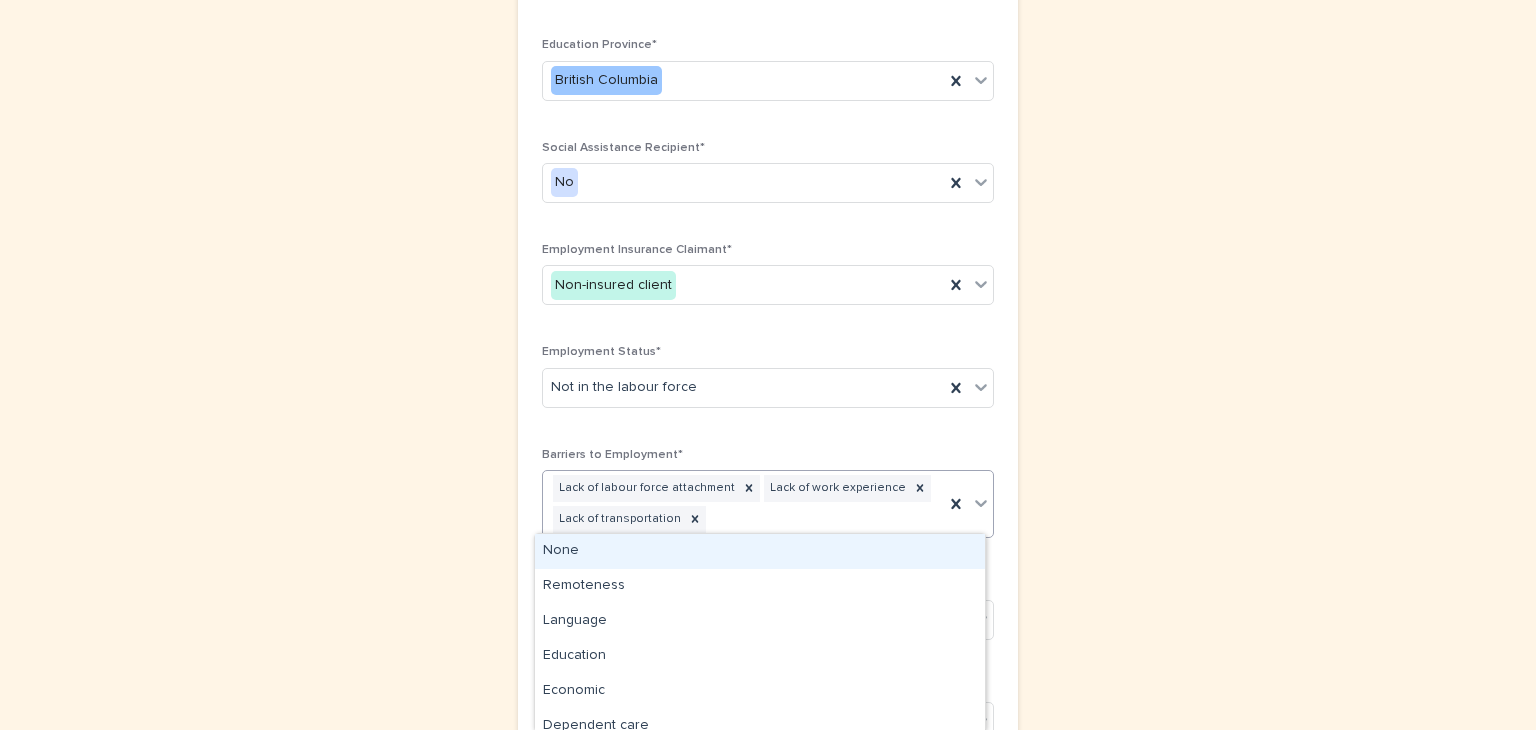 click 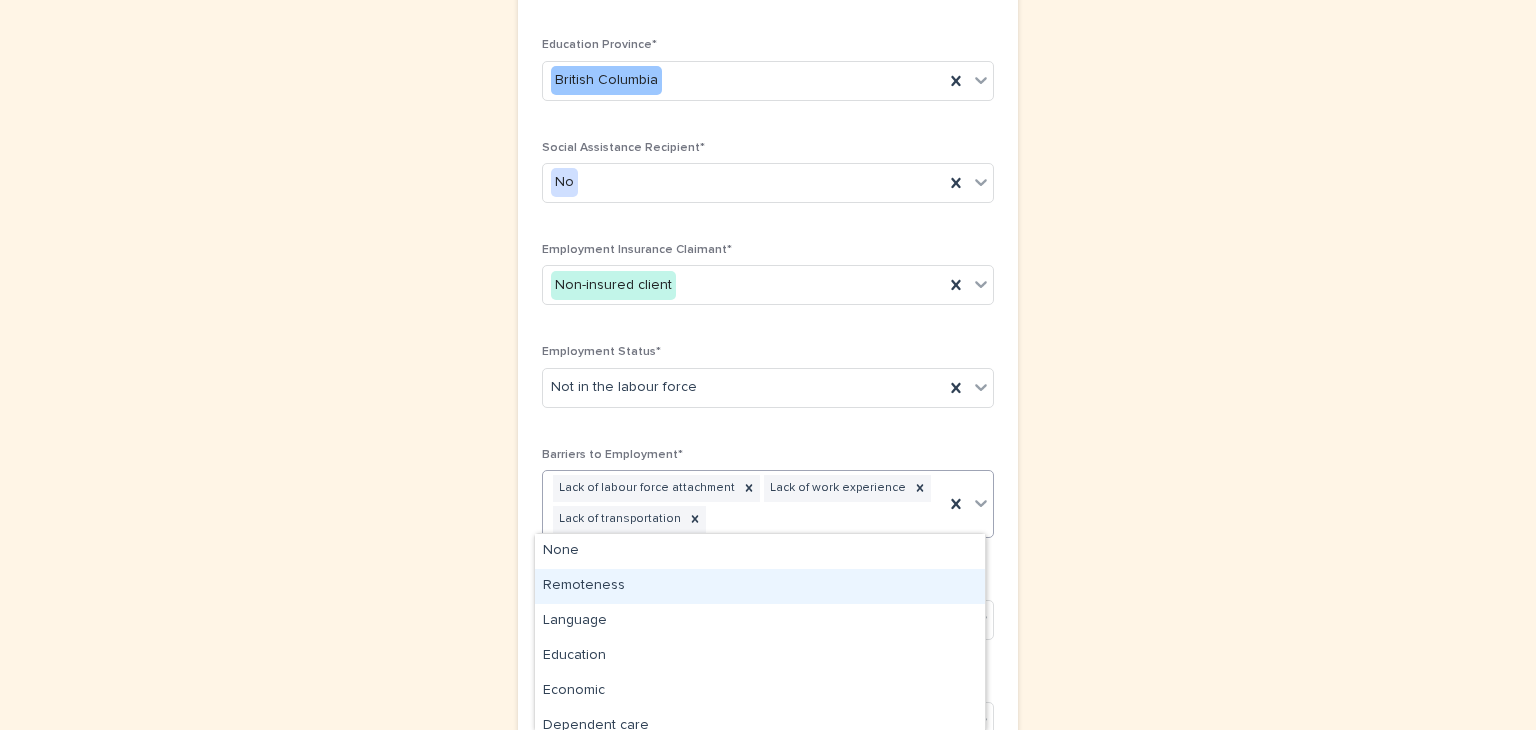 click on "Remoteness" at bounding box center (760, 586) 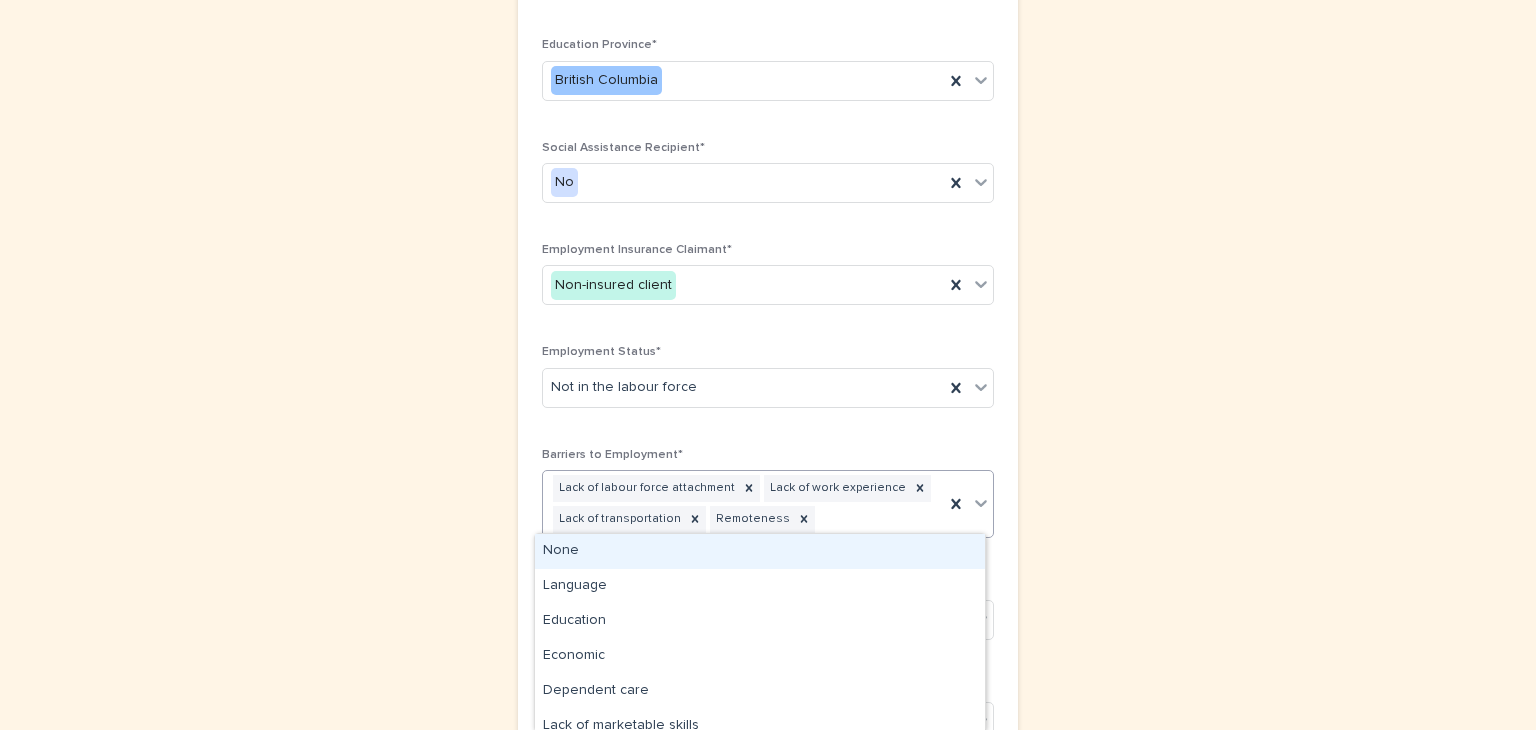click 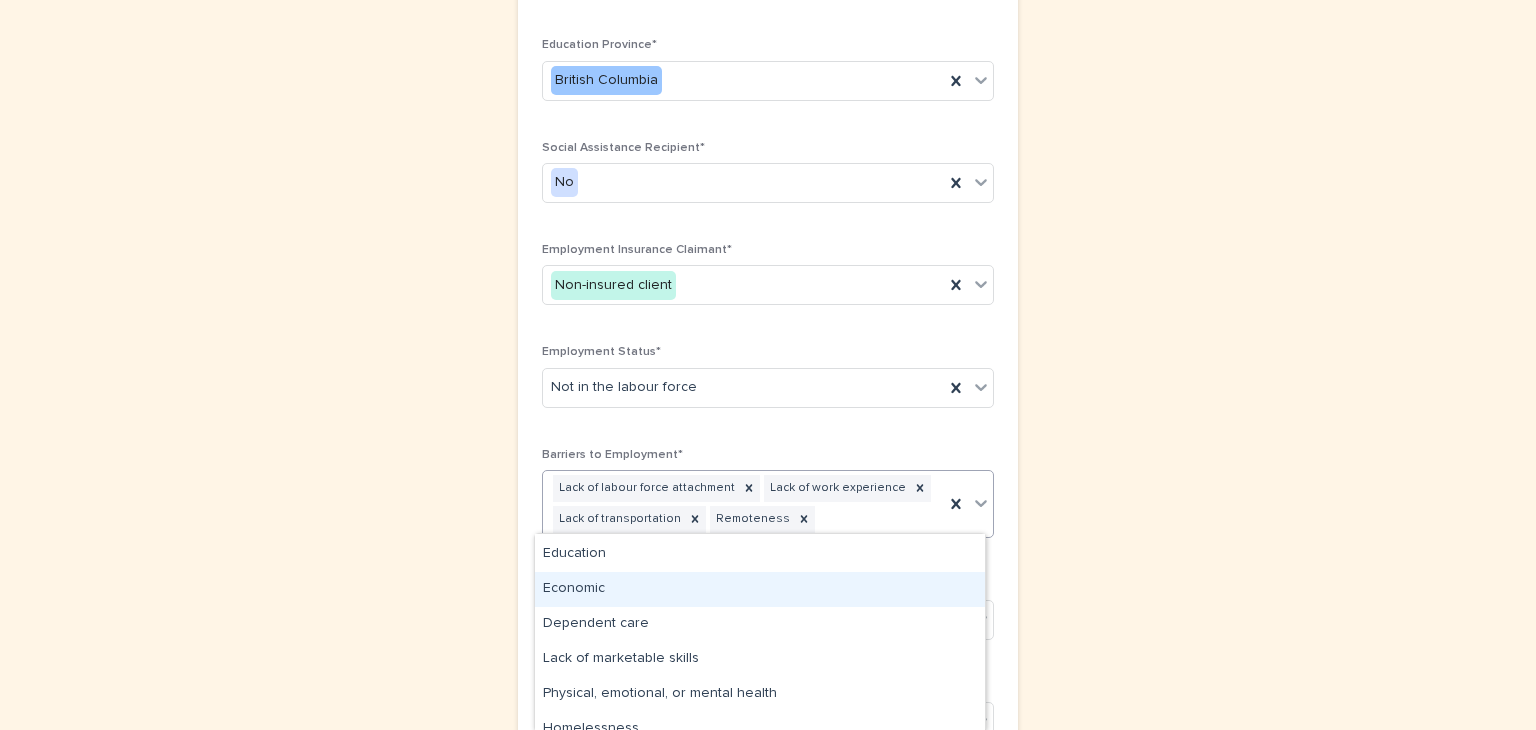 scroll, scrollTop: 68, scrollLeft: 0, axis: vertical 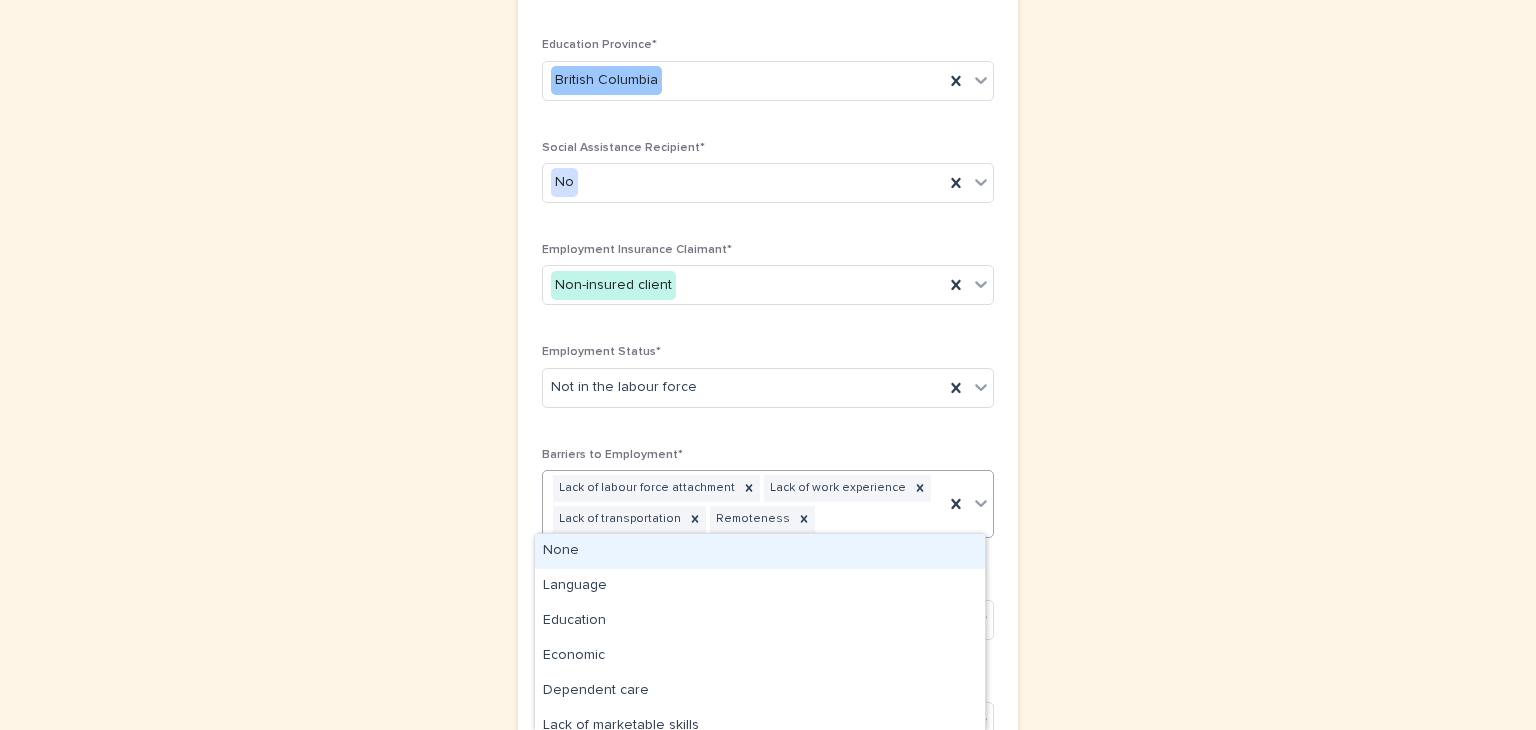 click 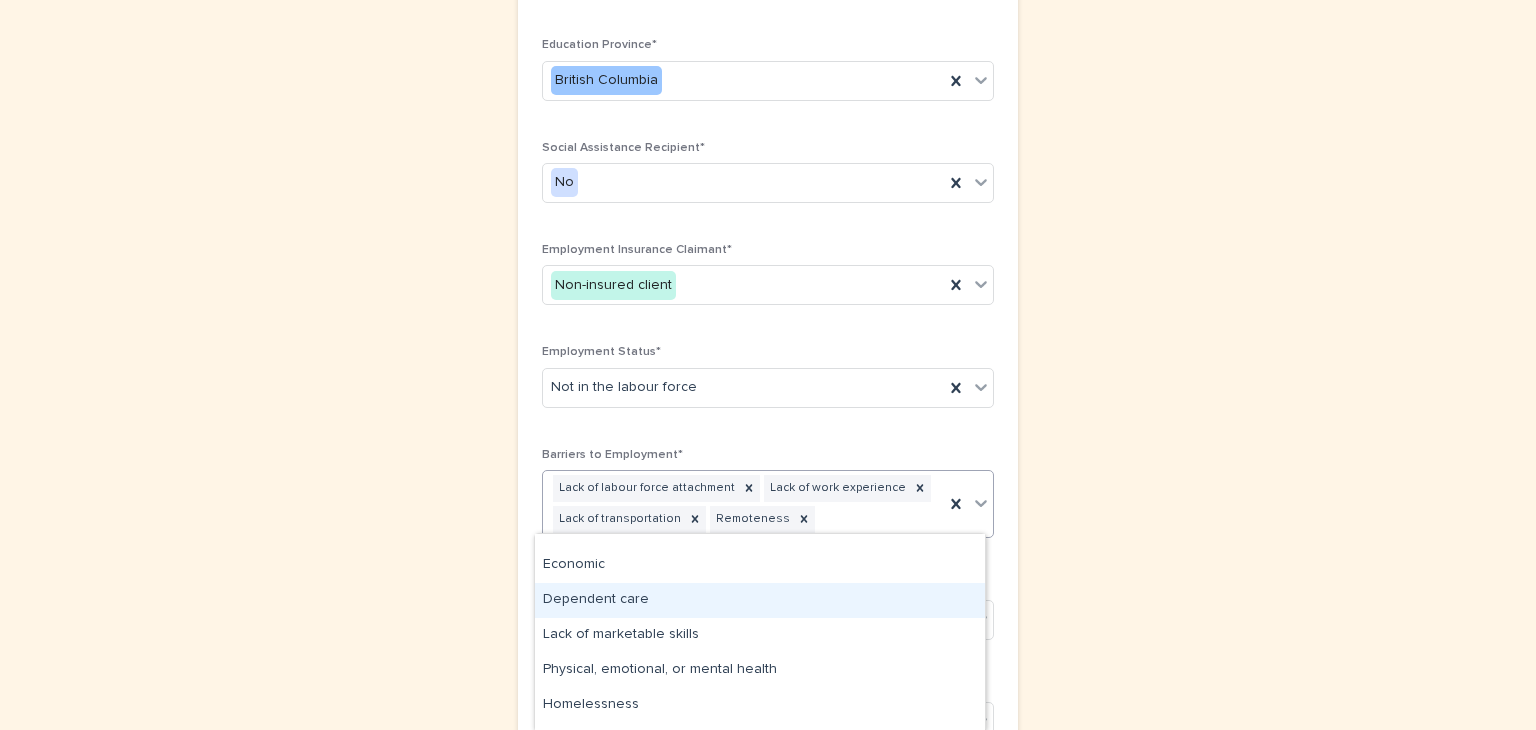scroll, scrollTop: 92, scrollLeft: 0, axis: vertical 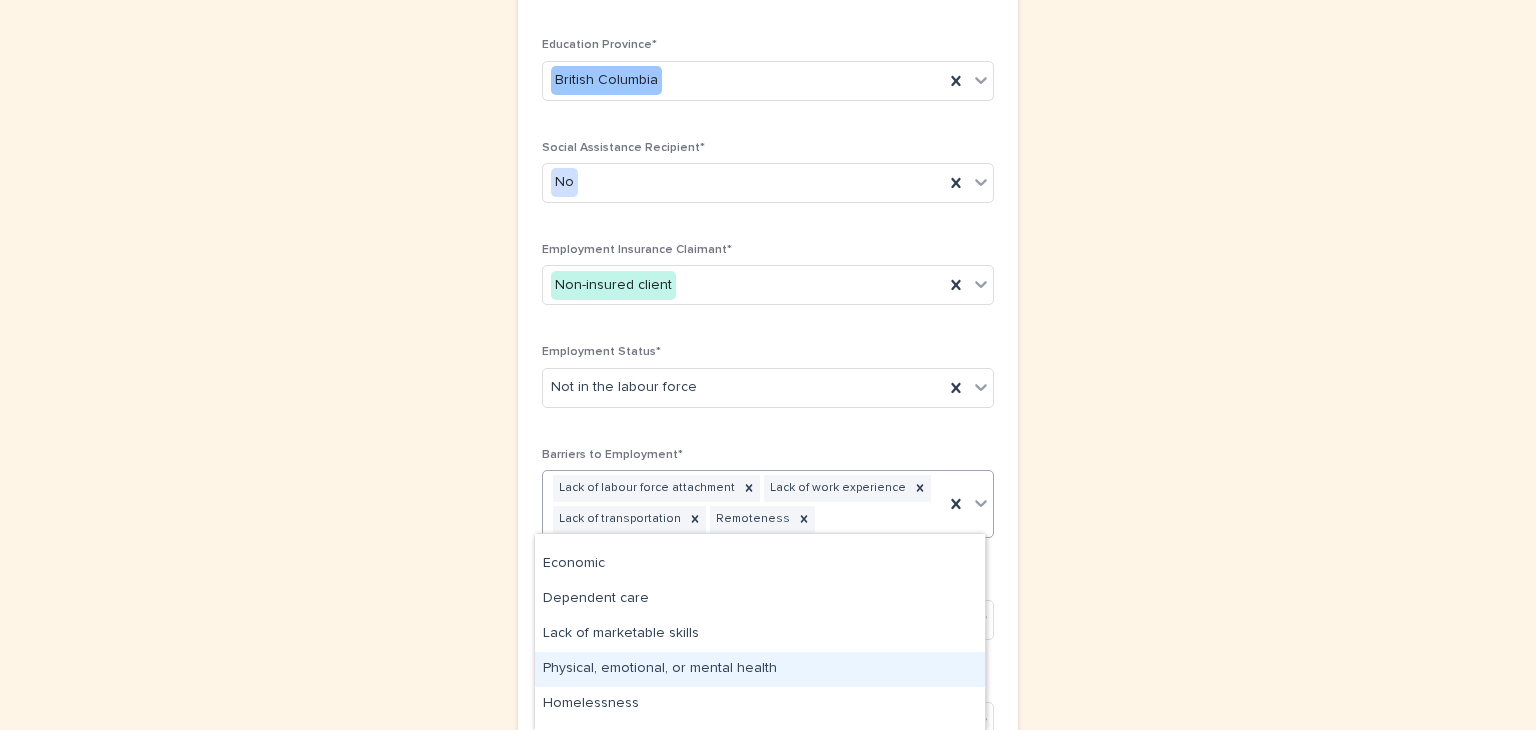click on "Physical, emotional, or mental health" at bounding box center (760, 669) 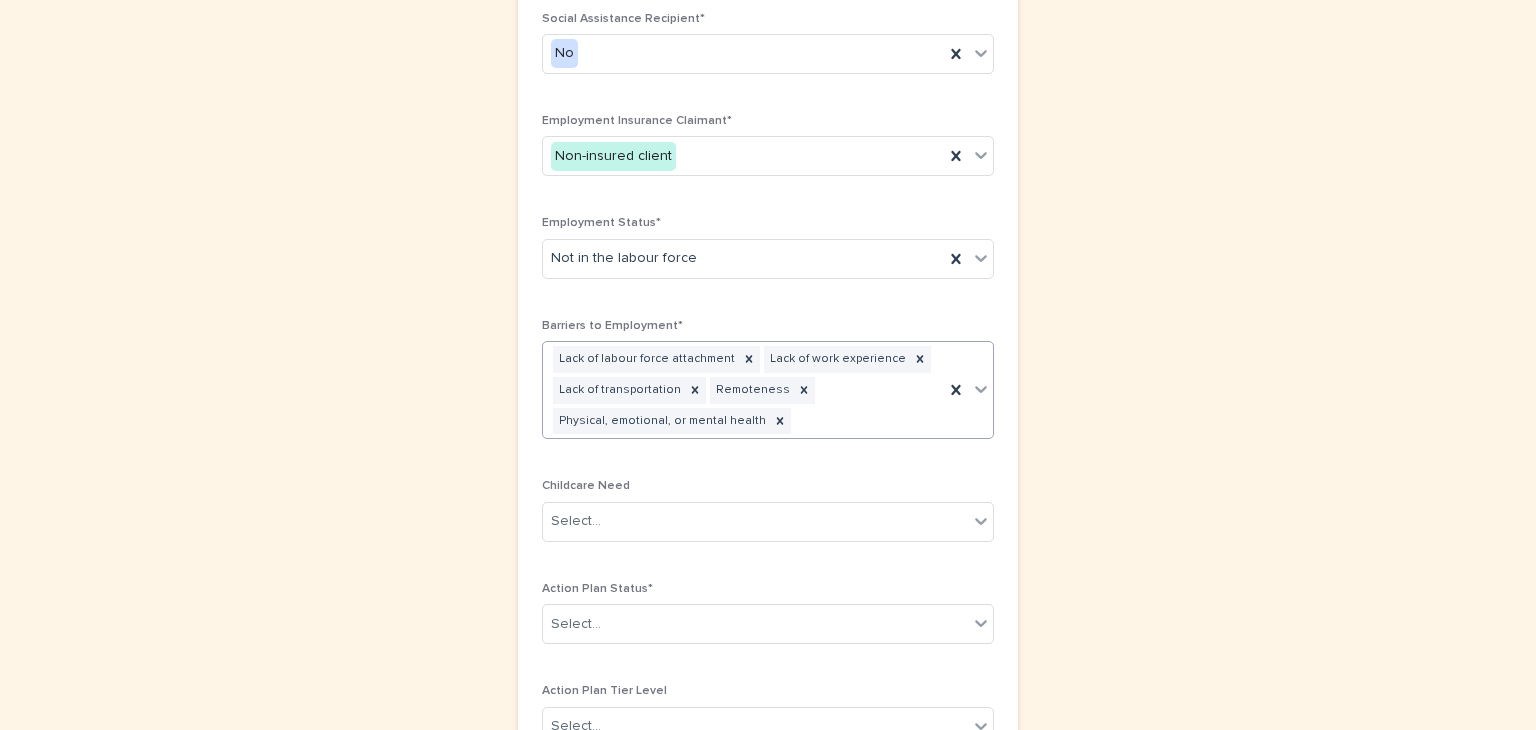 scroll, scrollTop: 1107, scrollLeft: 0, axis: vertical 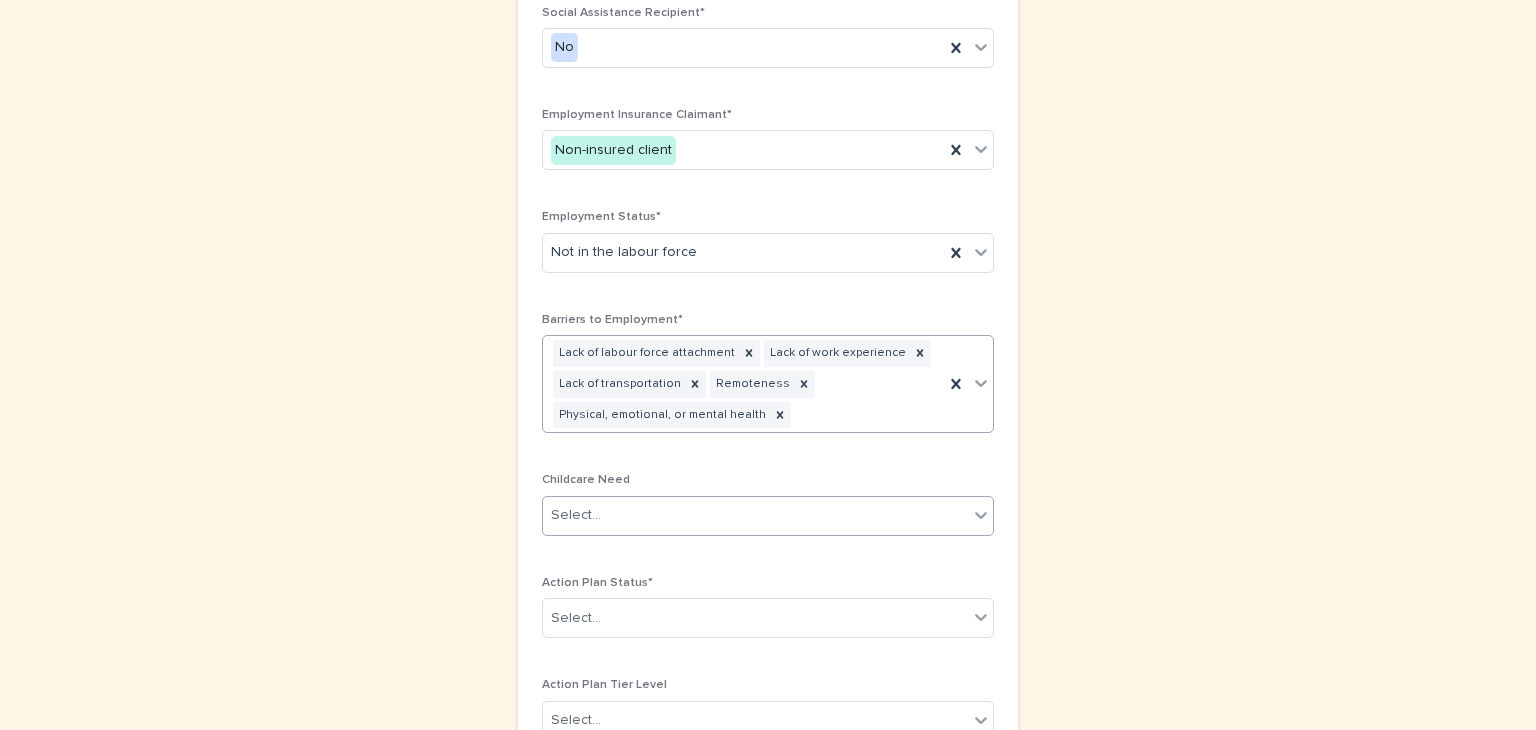 click 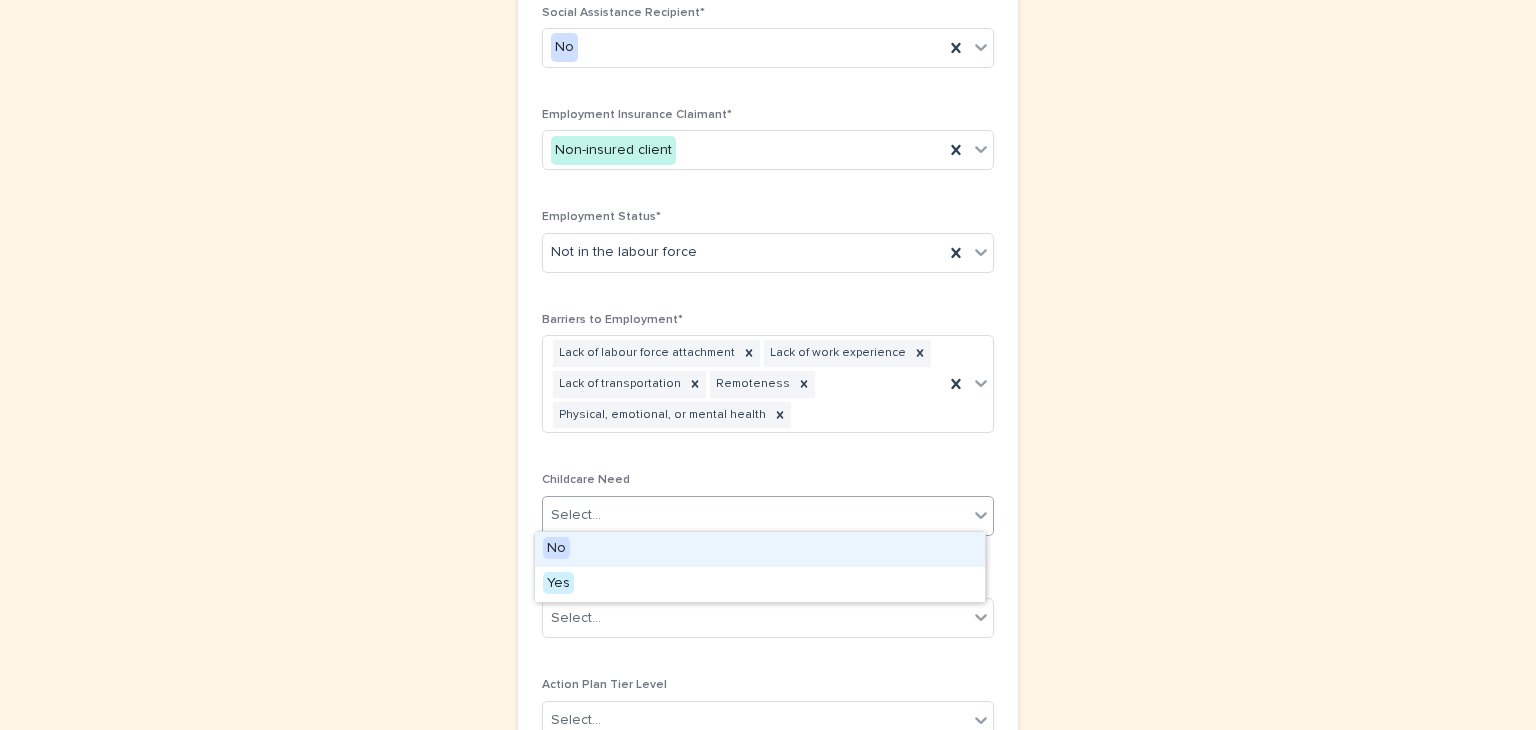 click on "No" at bounding box center (556, 548) 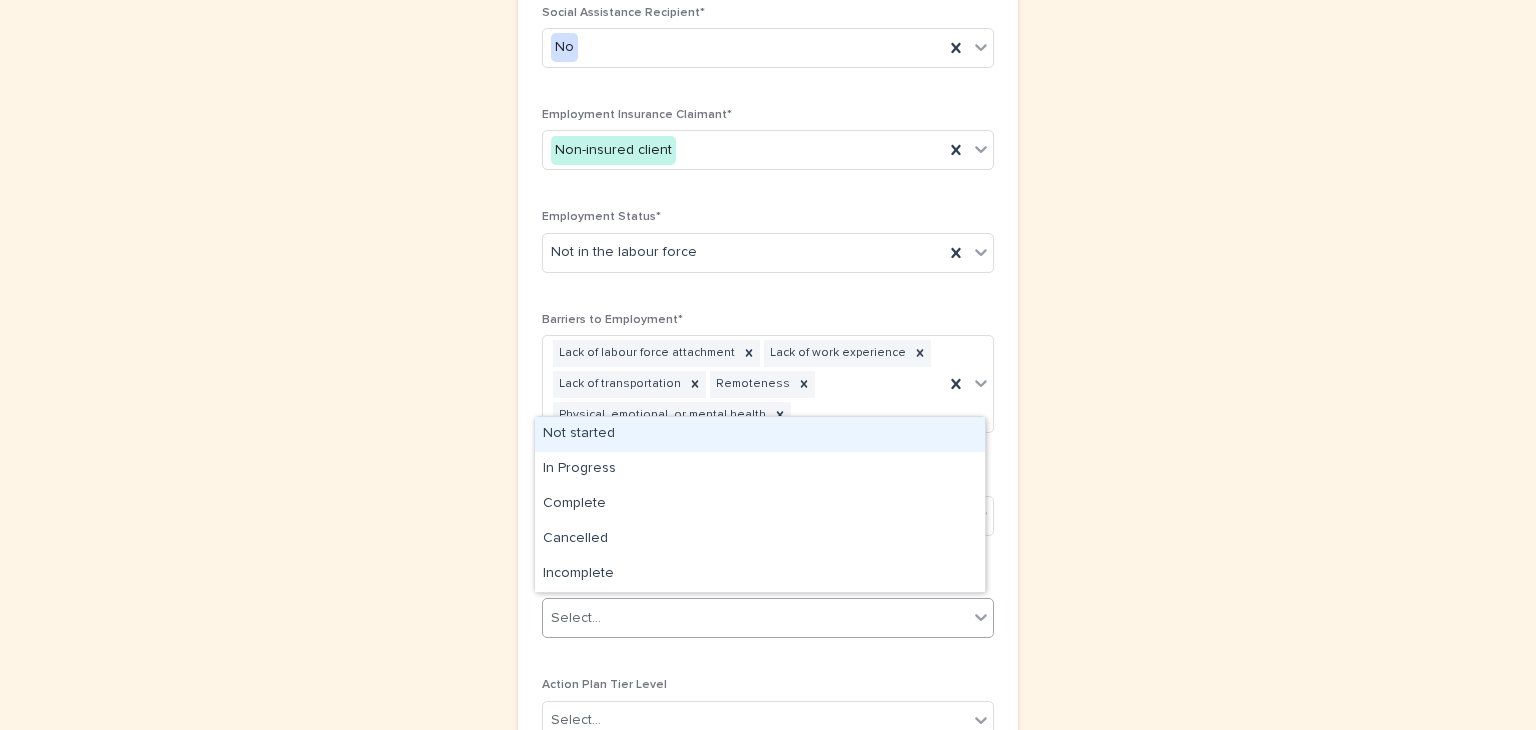 click 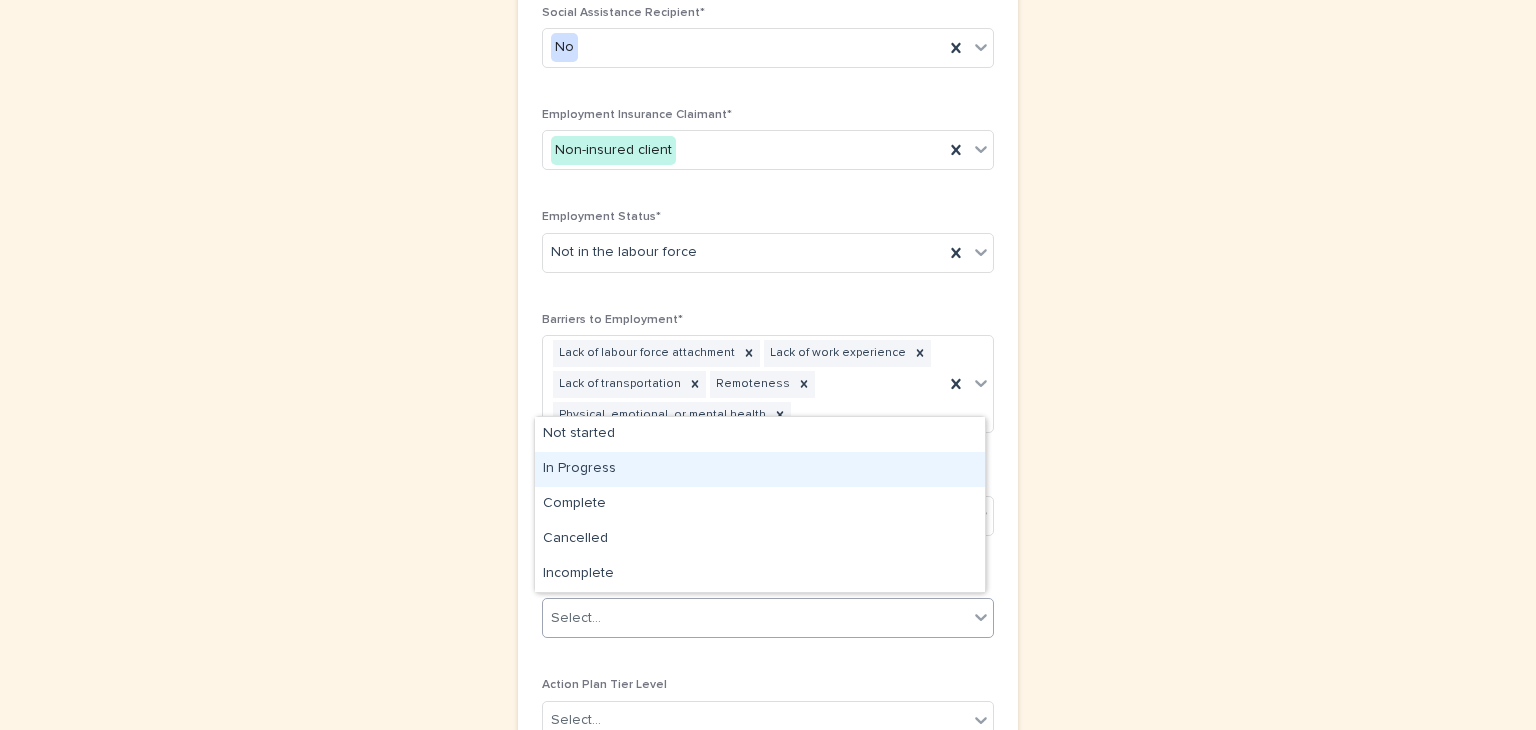 click on "In Progress" at bounding box center [760, 469] 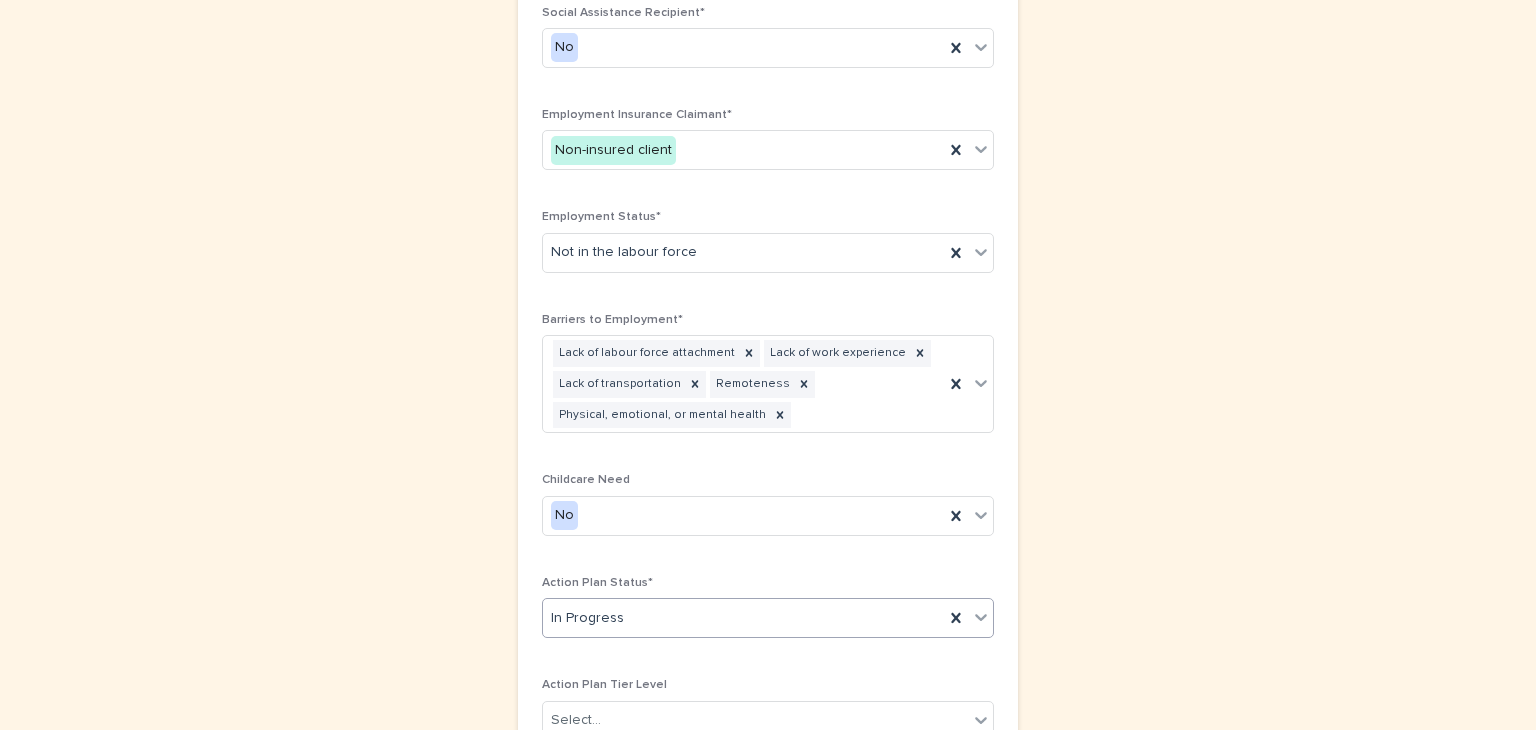 scroll, scrollTop: 1300, scrollLeft: 0, axis: vertical 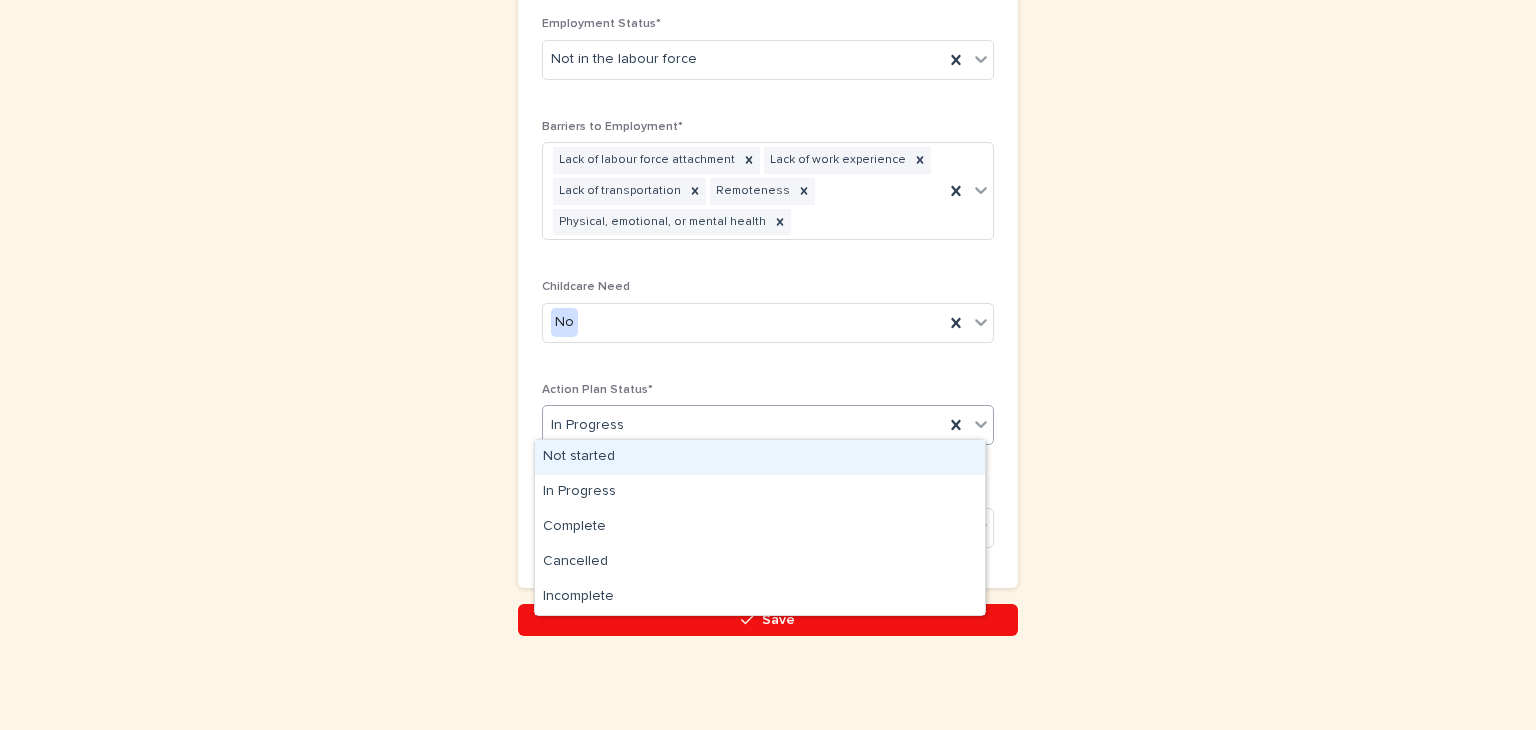 click 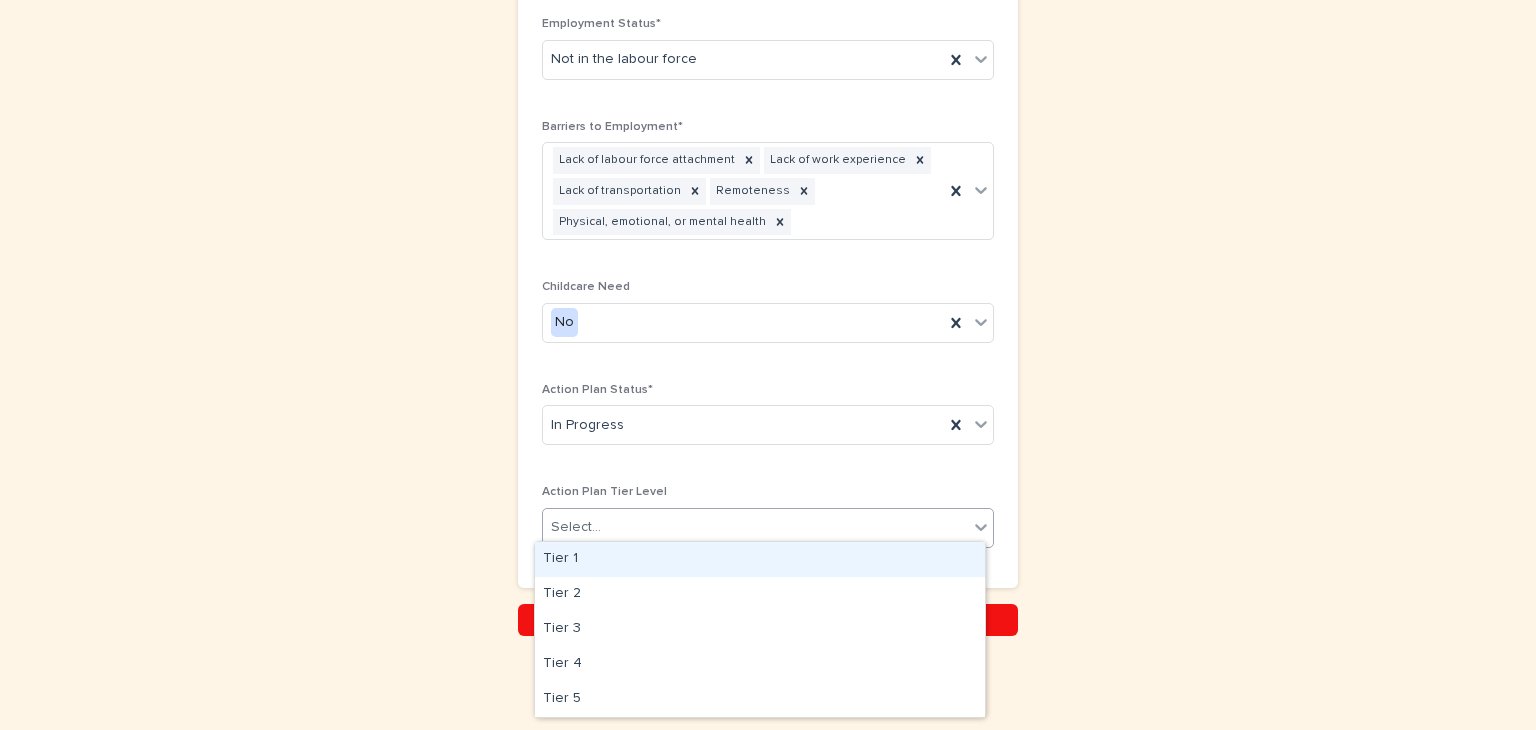 click 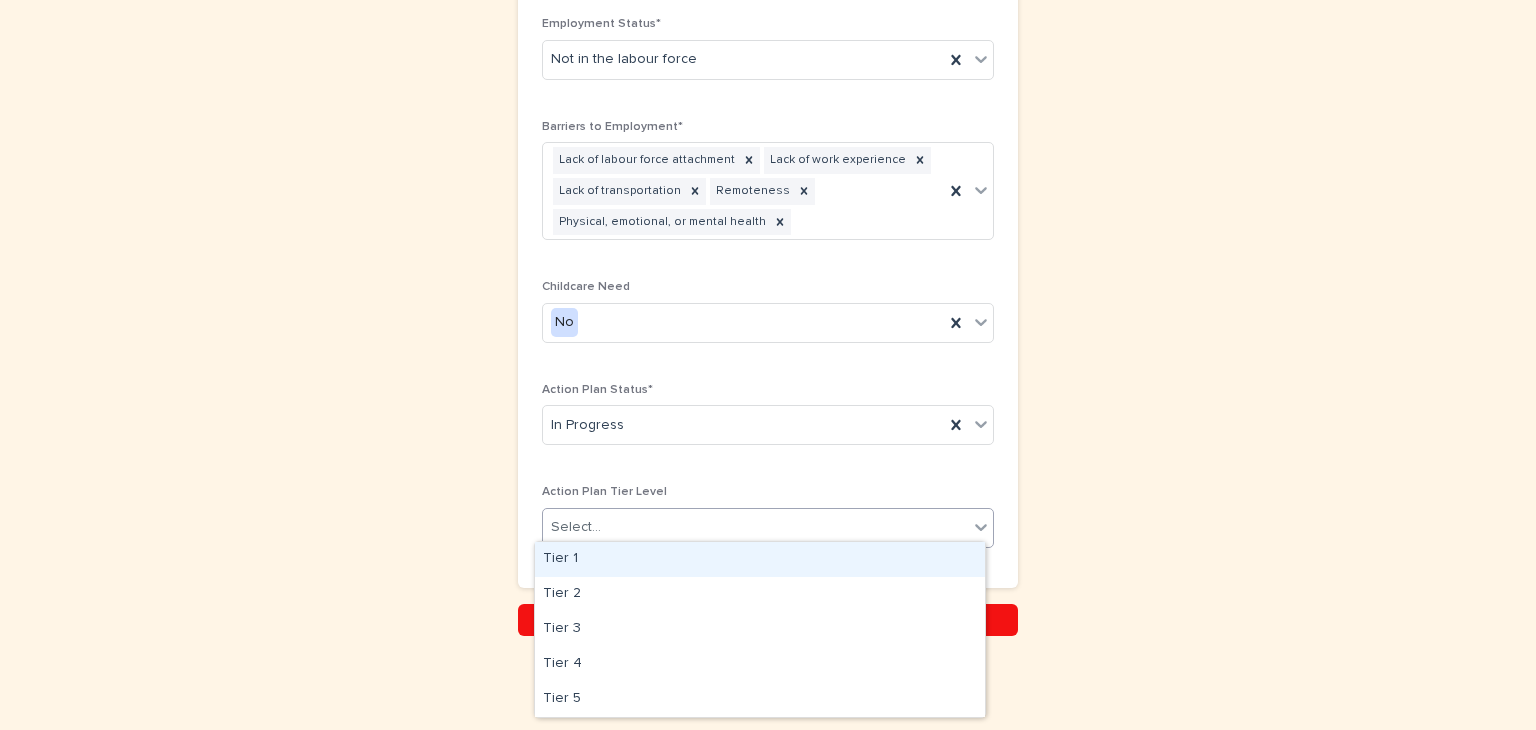 click on "Tier 1" at bounding box center [760, 559] 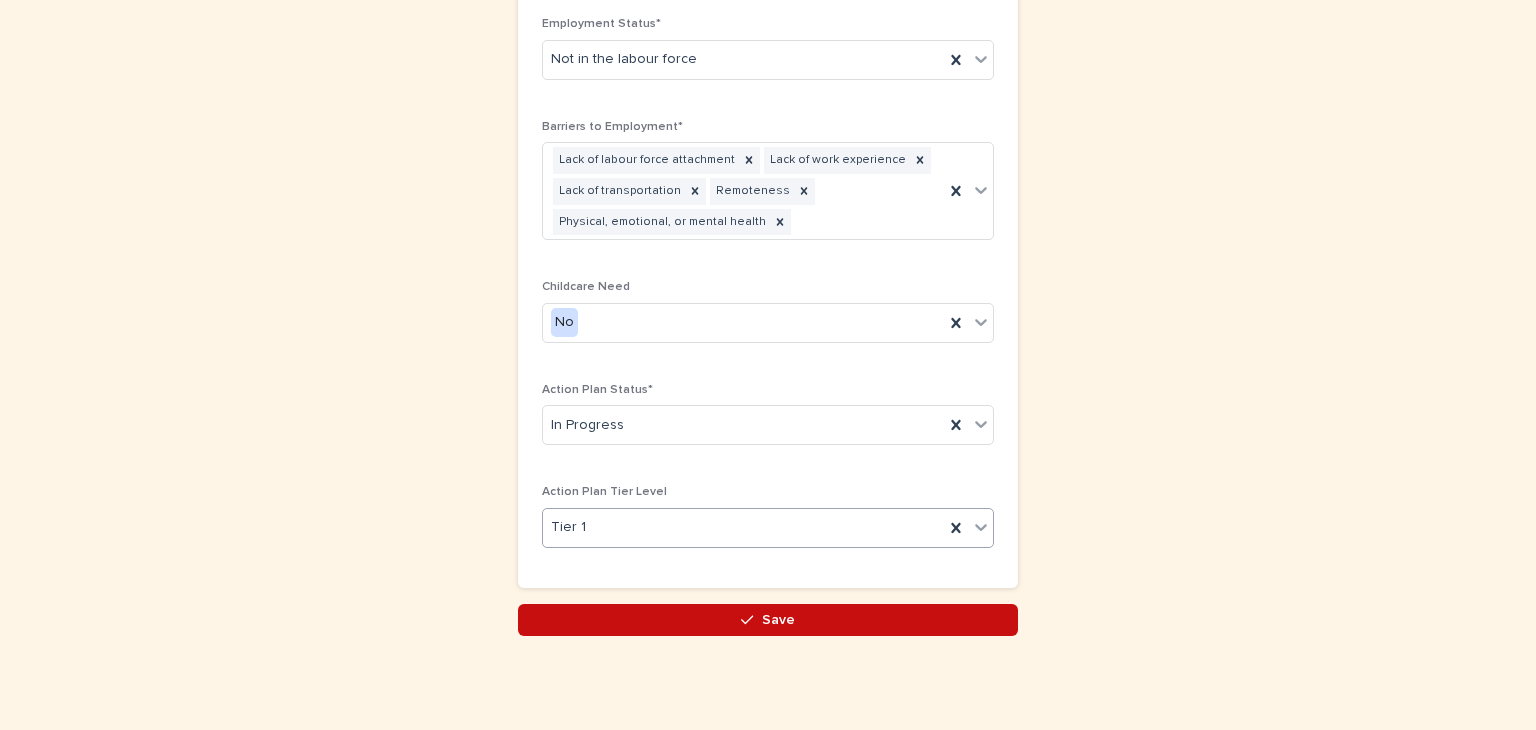 click on "Save" at bounding box center [778, 620] 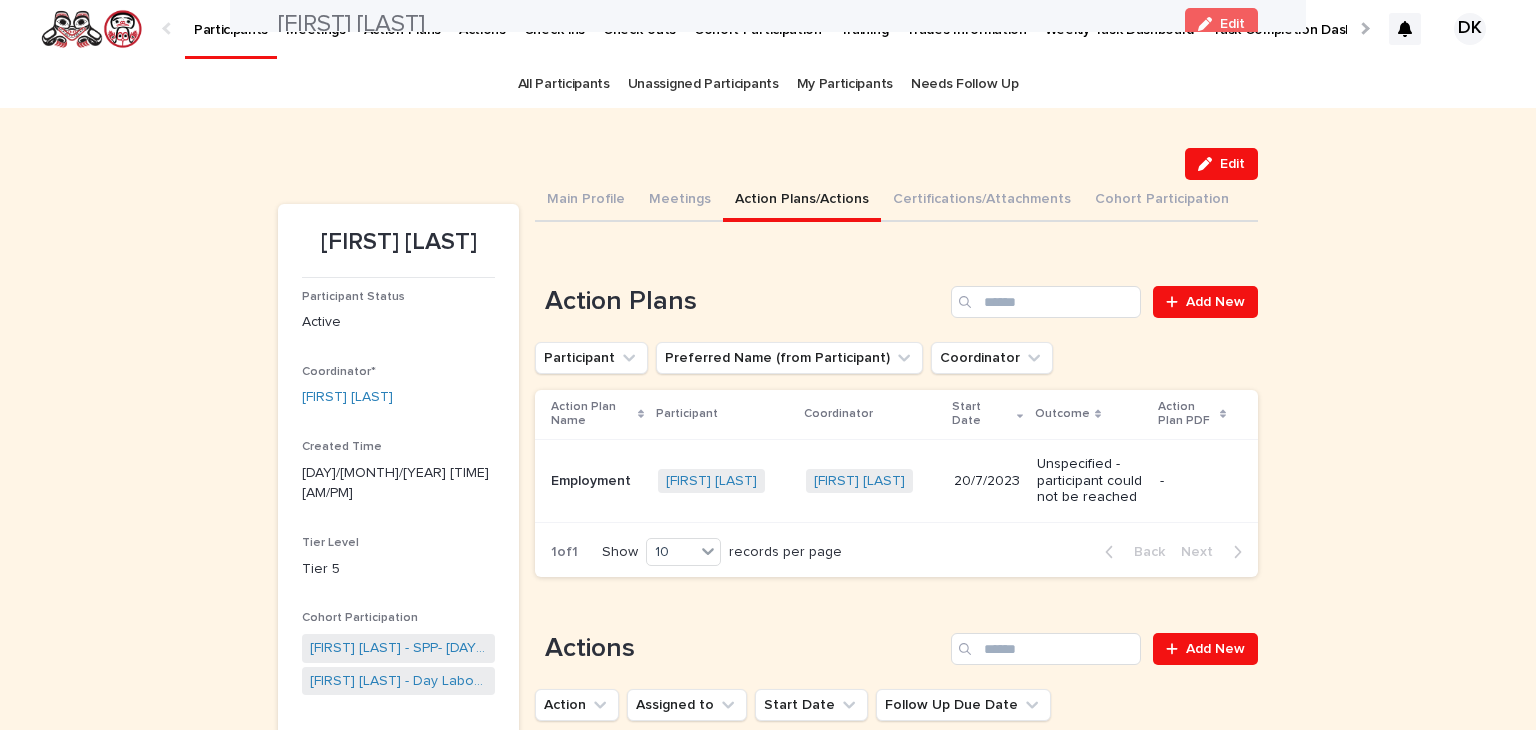 scroll, scrollTop: 0, scrollLeft: 0, axis: both 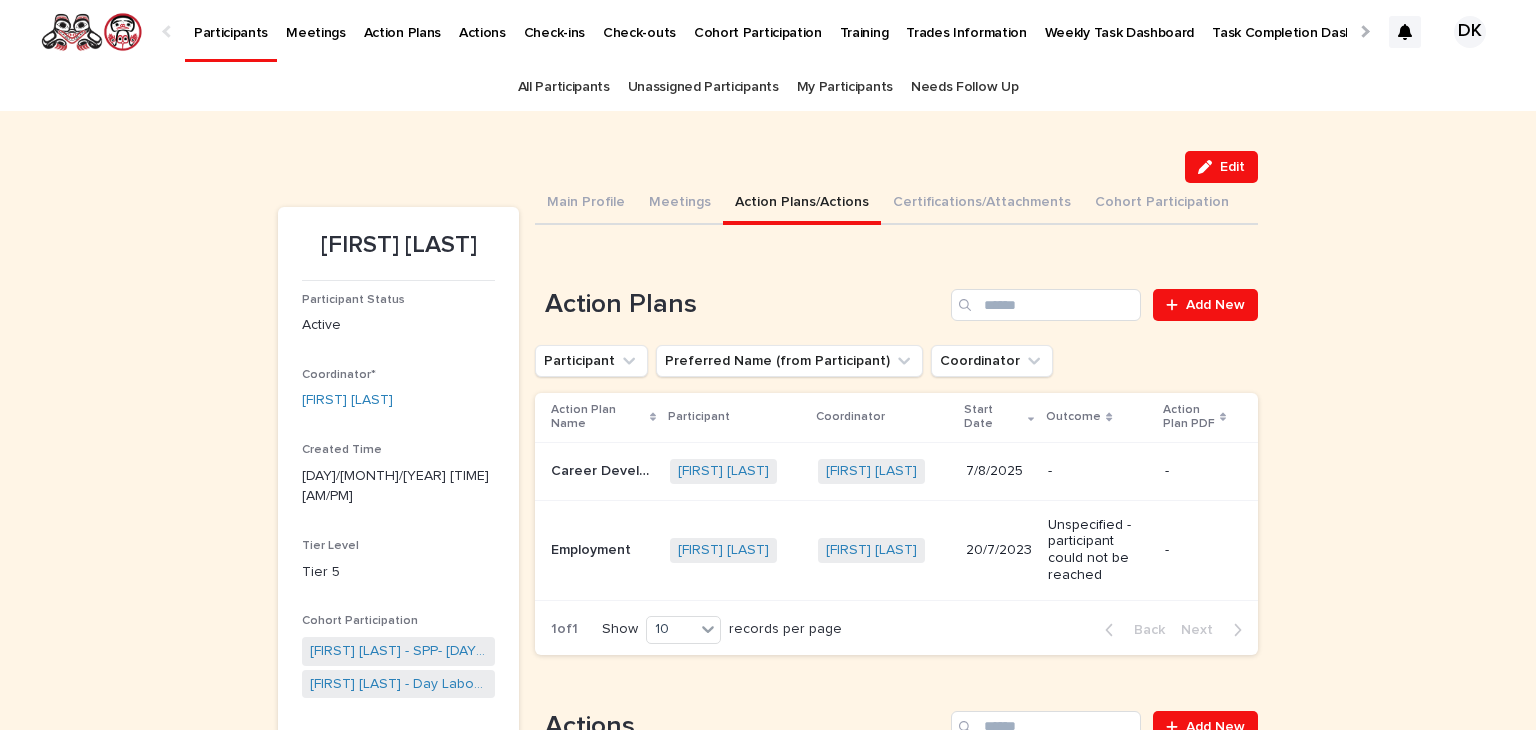 click on "Career Development" at bounding box center [604, 469] 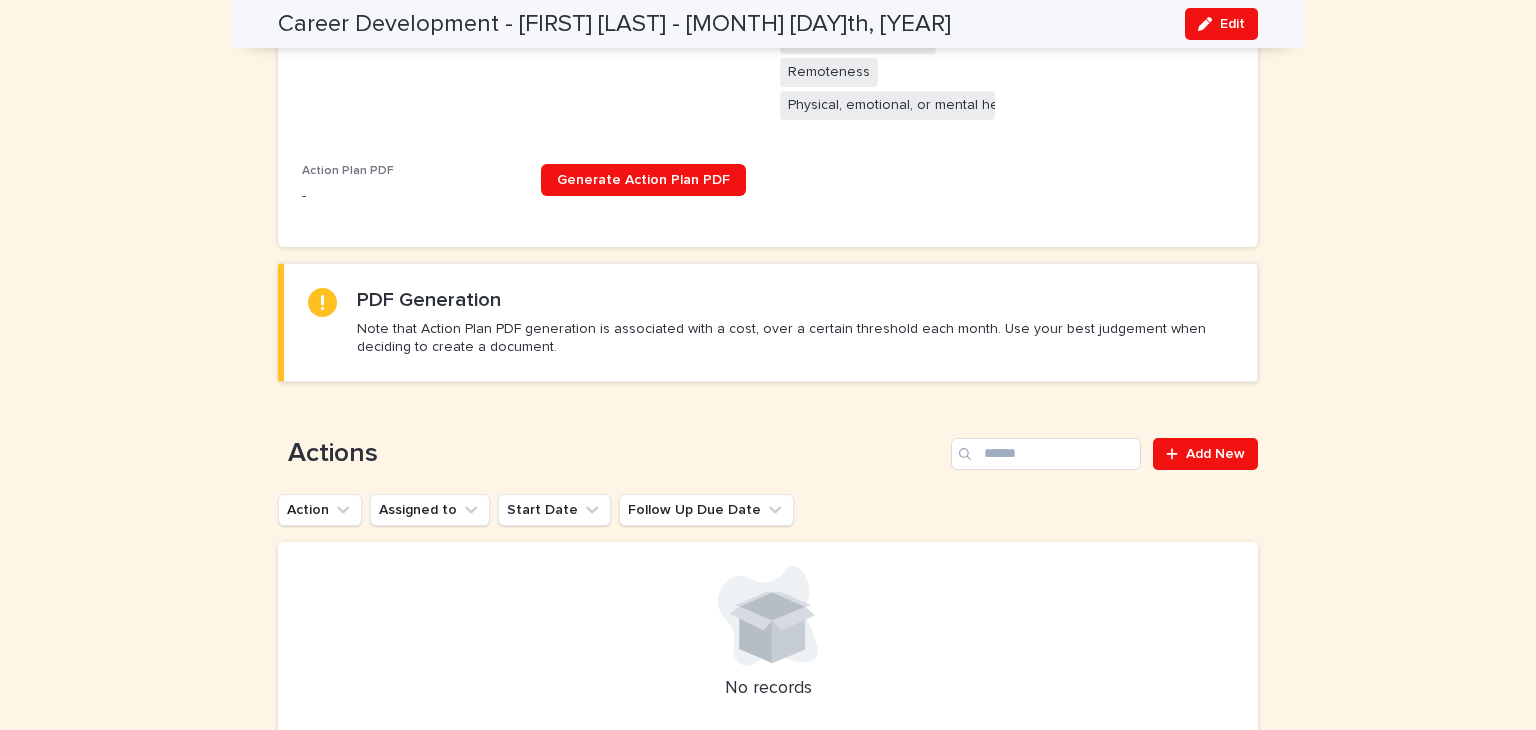 scroll, scrollTop: 868, scrollLeft: 0, axis: vertical 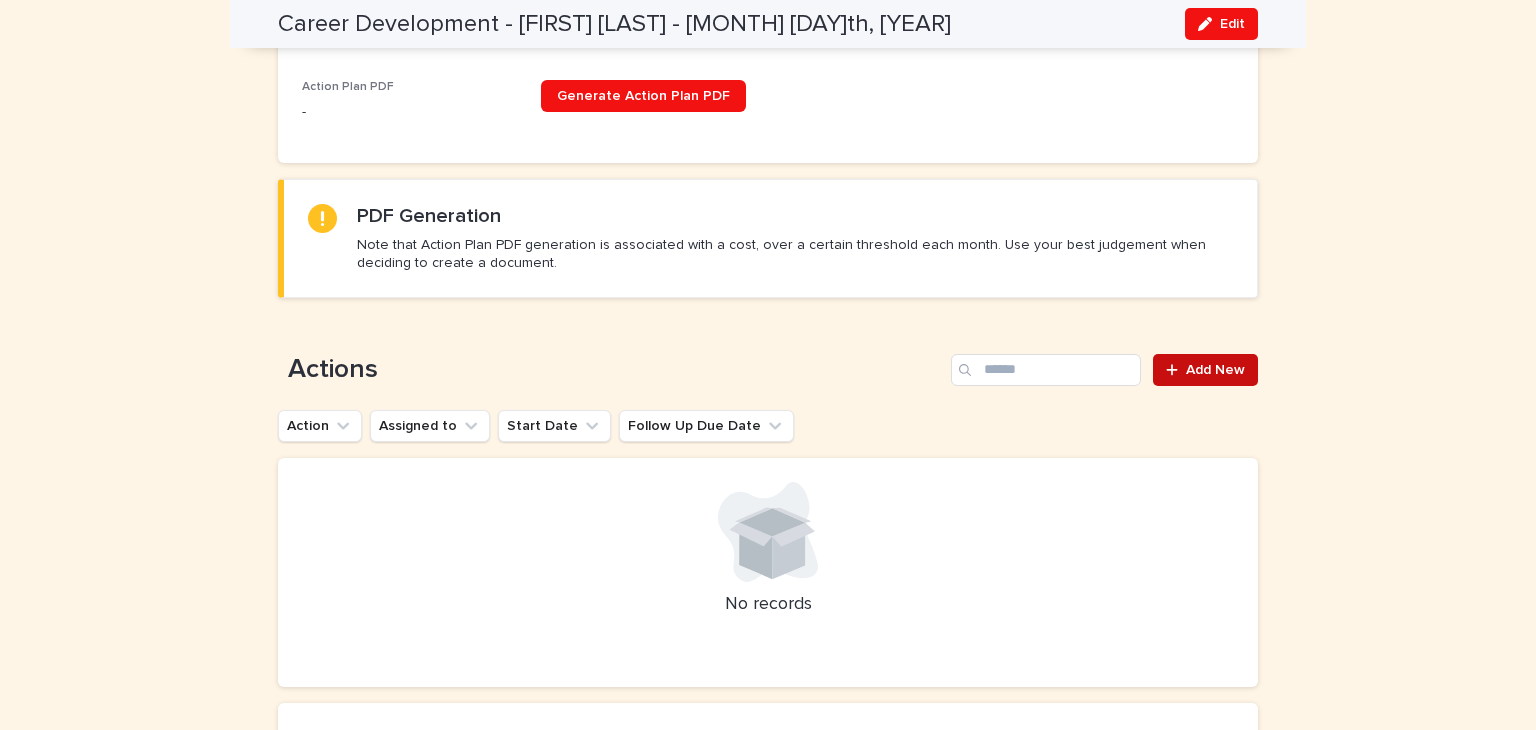 click on "Add New" at bounding box center (1215, 370) 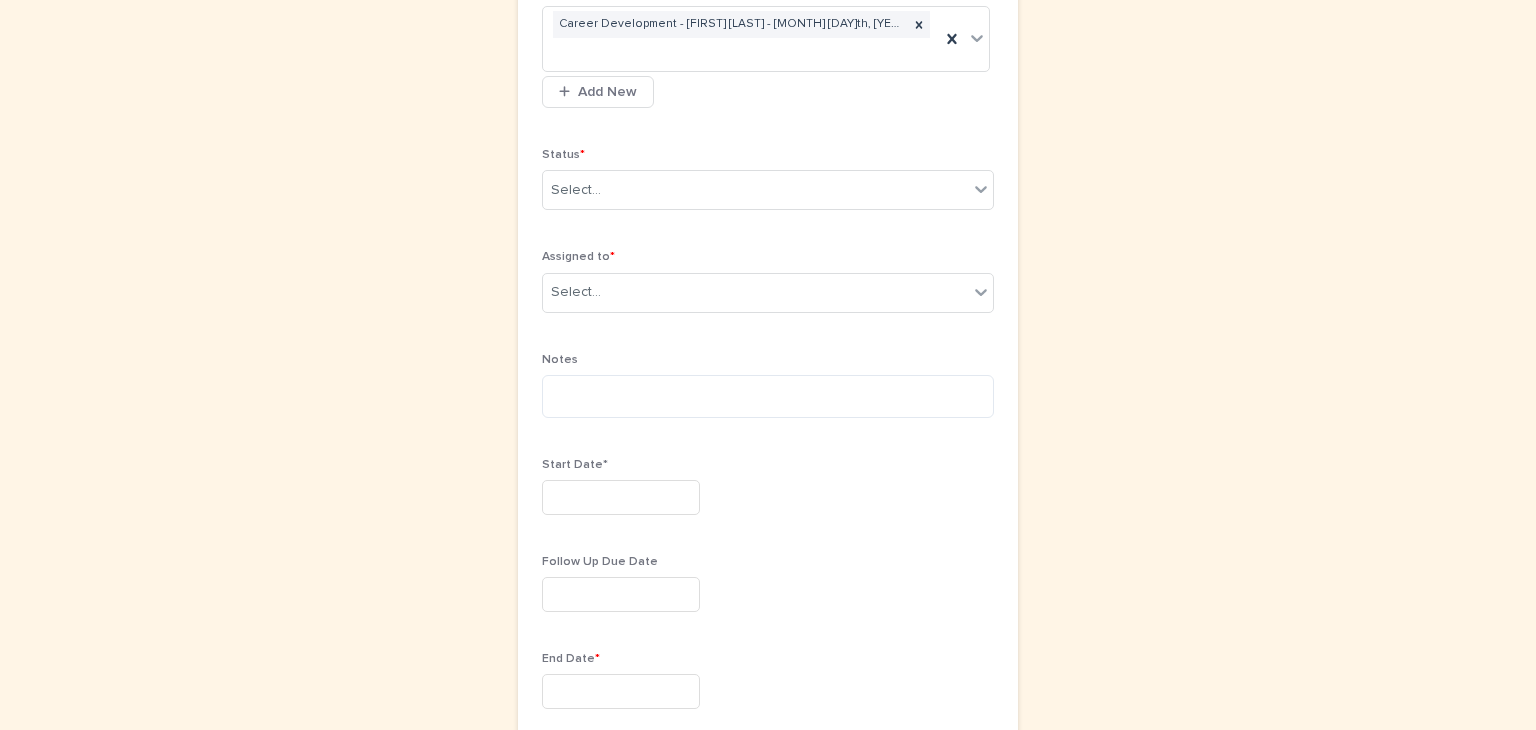 scroll, scrollTop: 0, scrollLeft: 0, axis: both 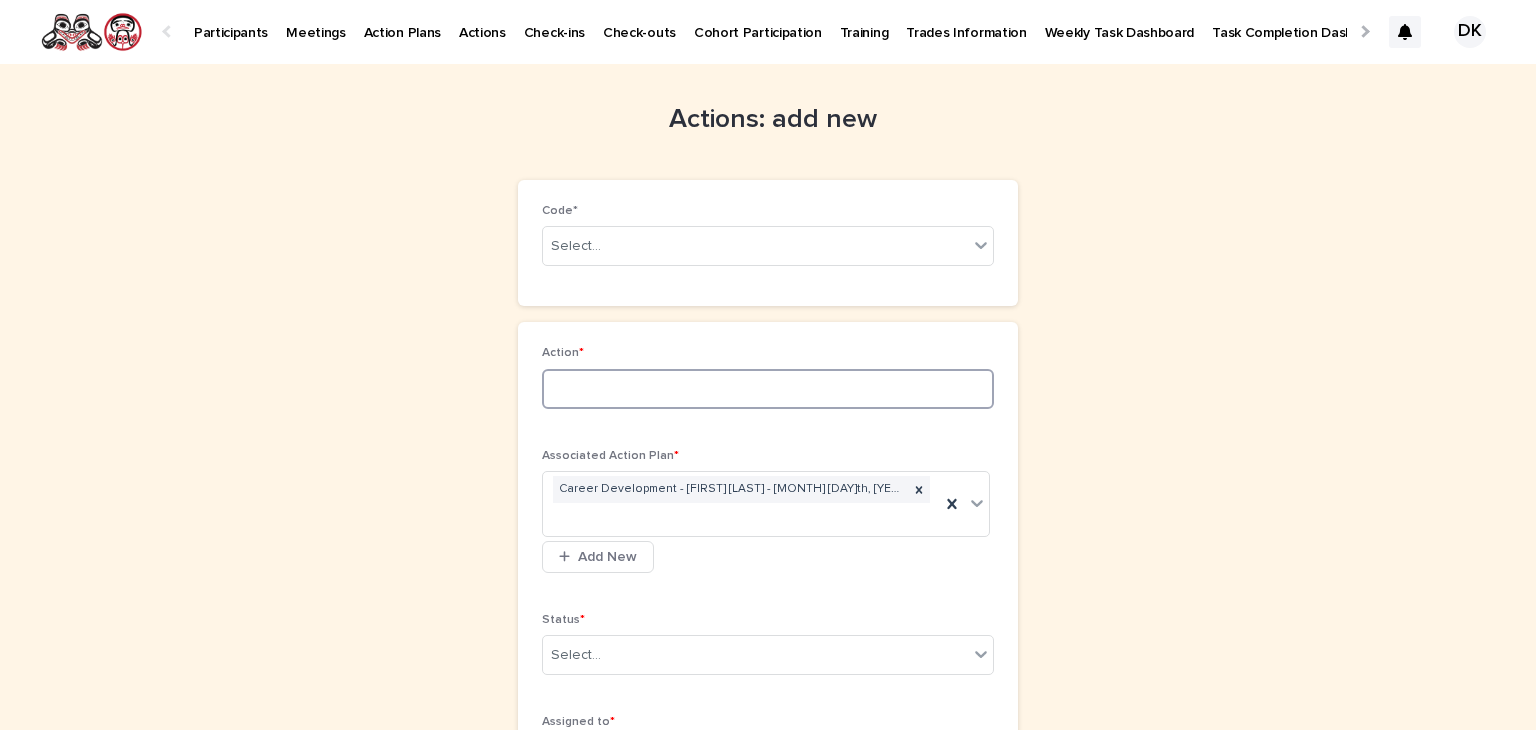 click at bounding box center (768, 389) 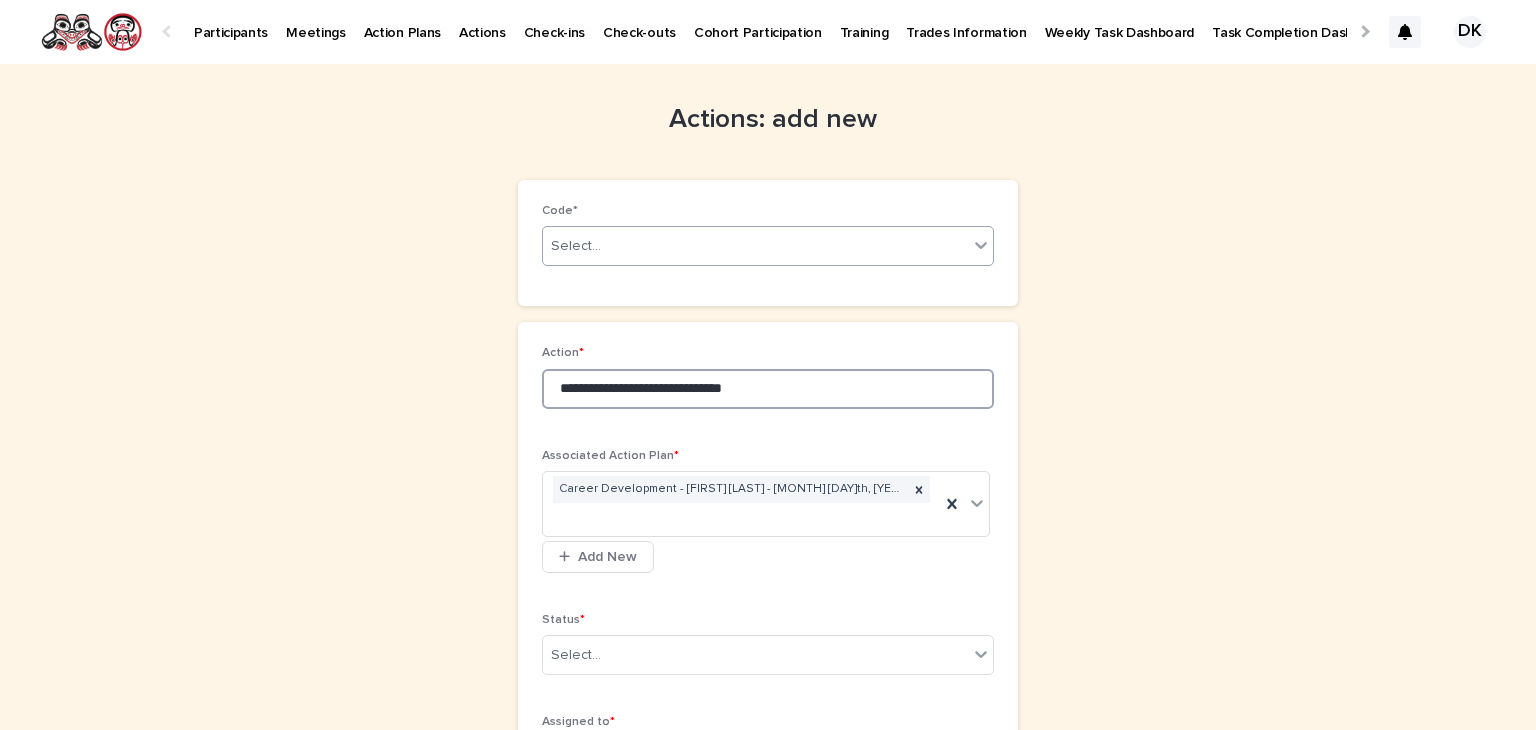 type on "**********" 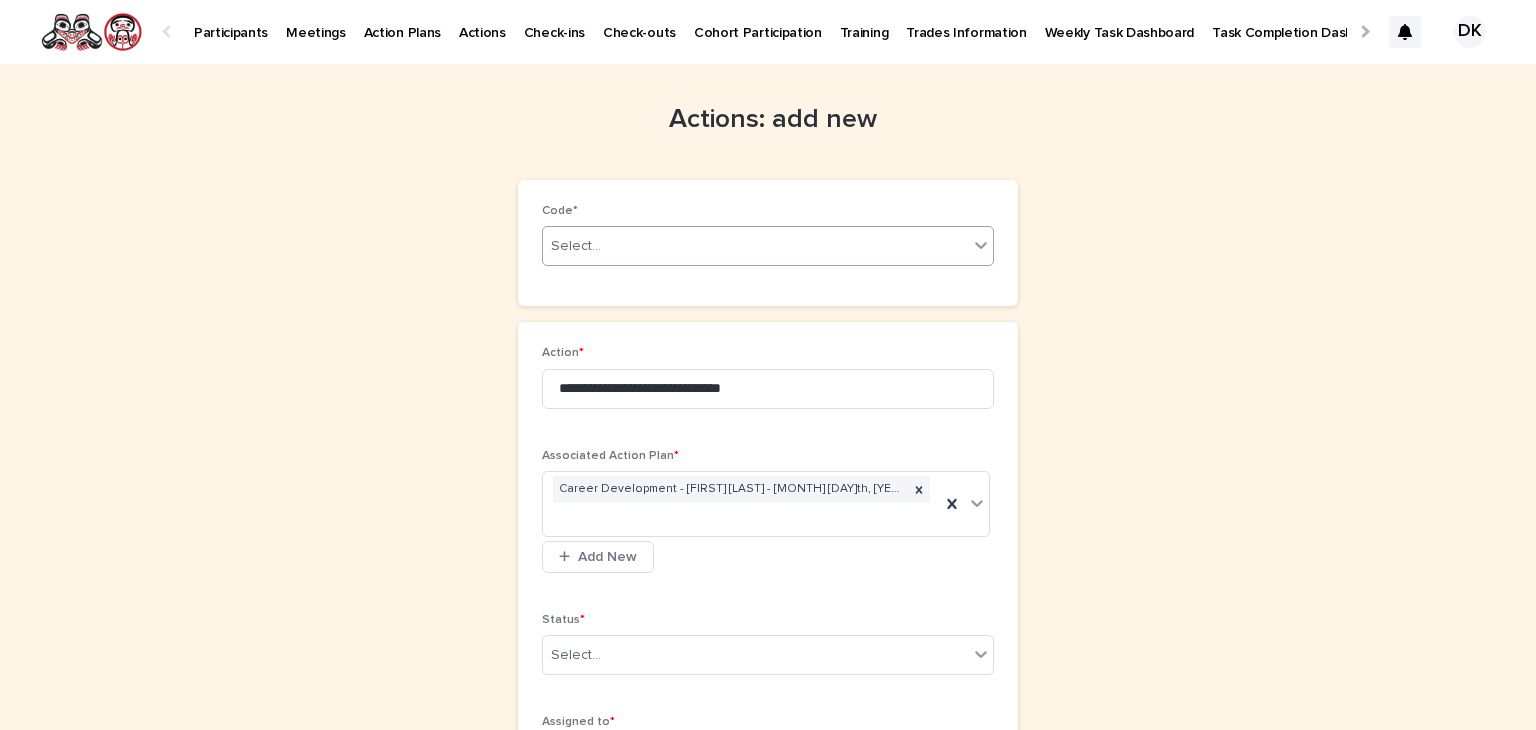 click 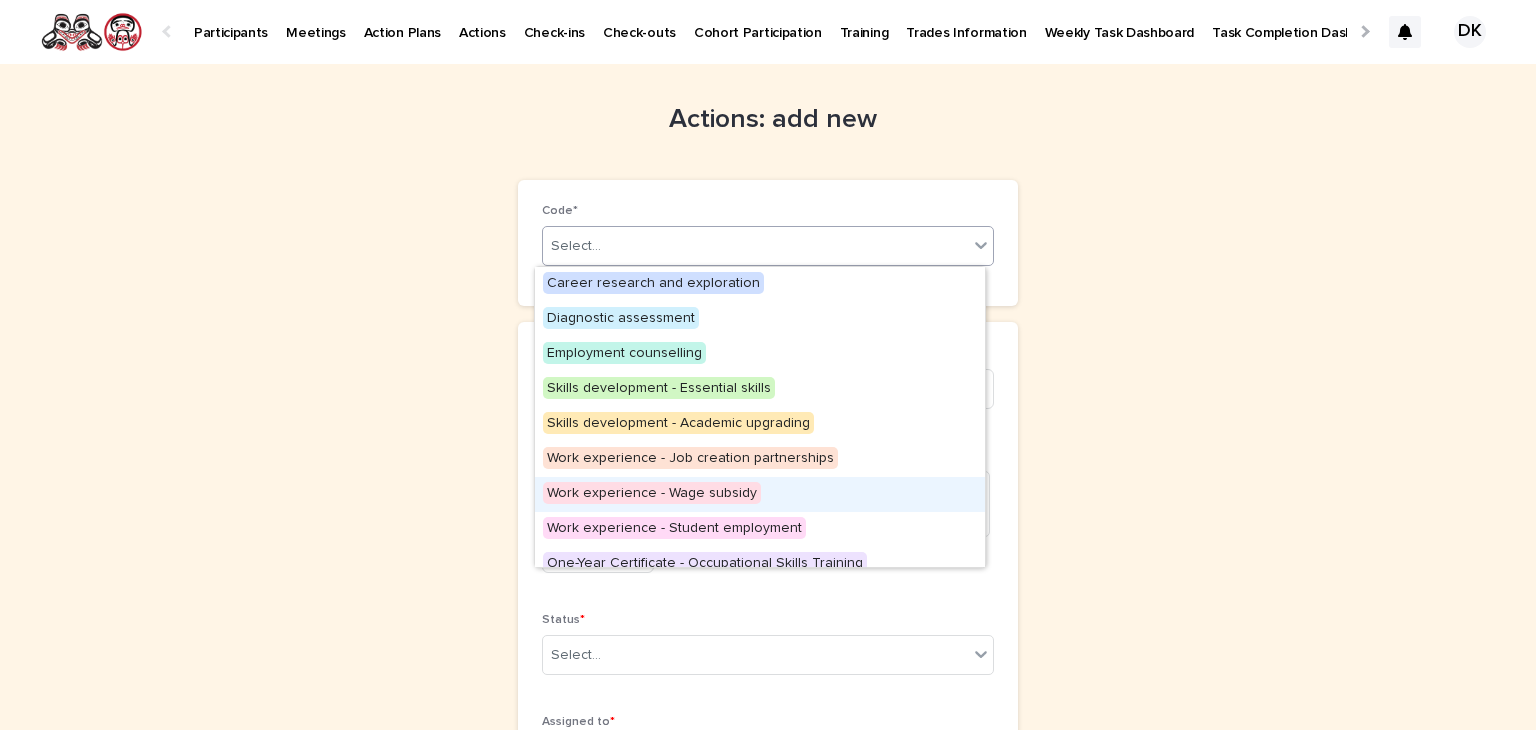 scroll, scrollTop: 400, scrollLeft: 0, axis: vertical 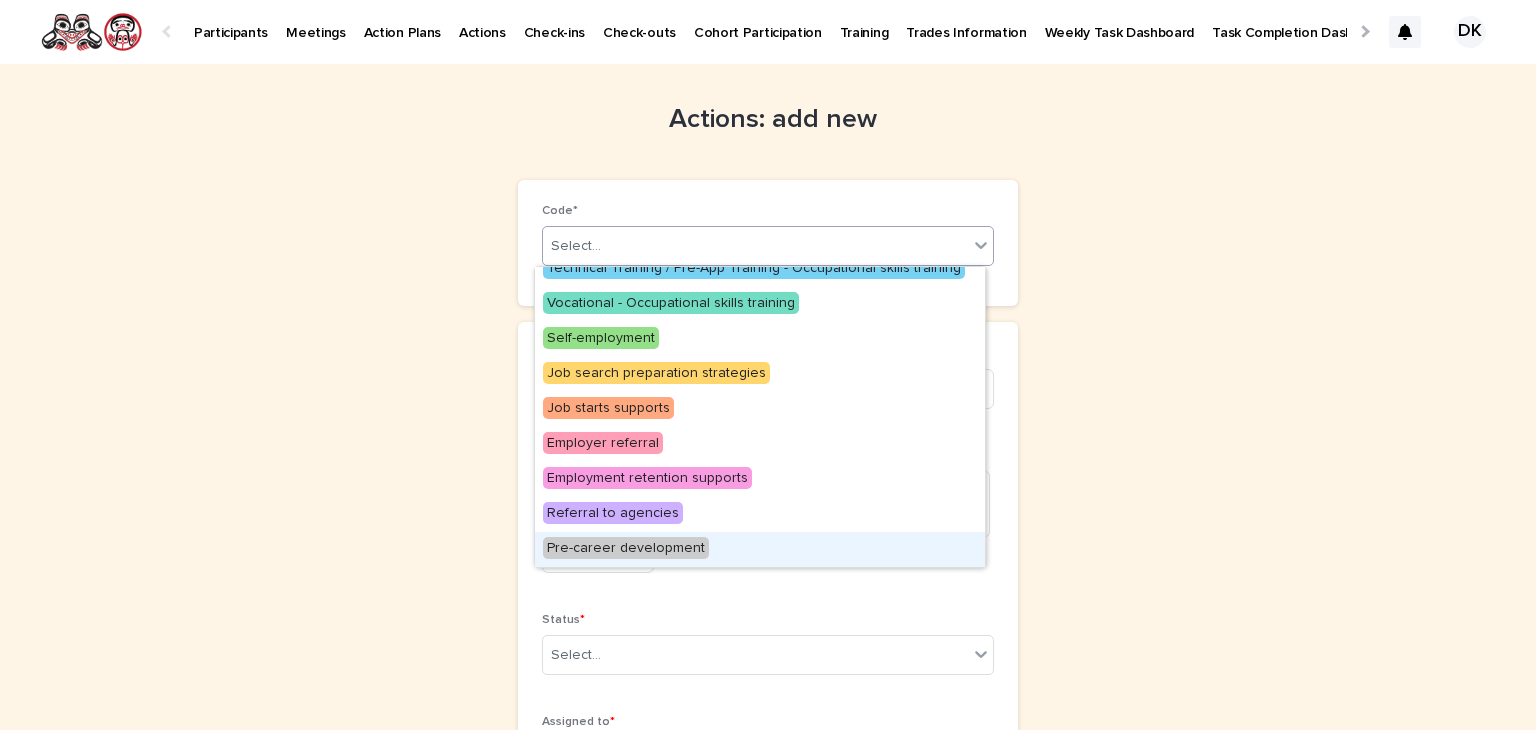 click on "Pre-career development" at bounding box center [626, 548] 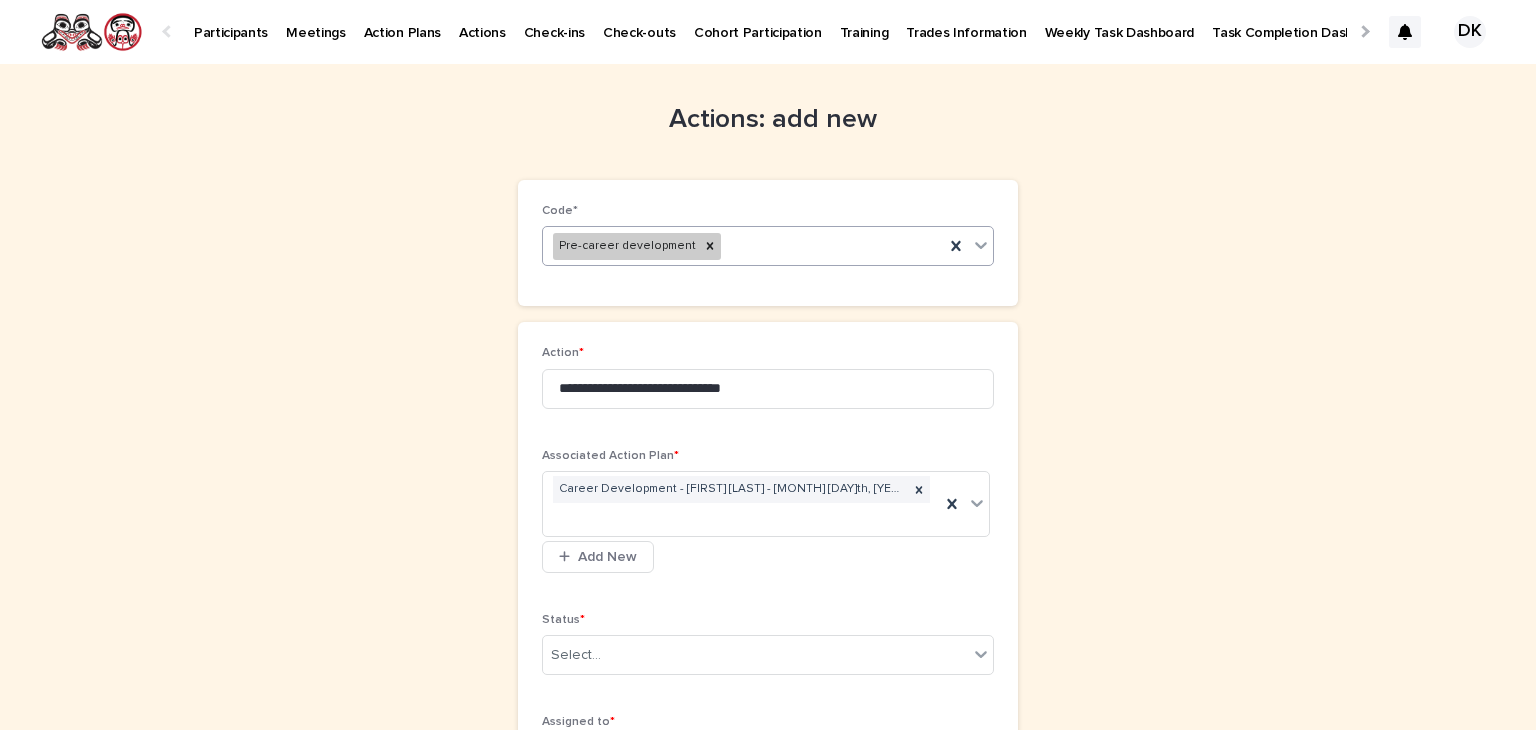click 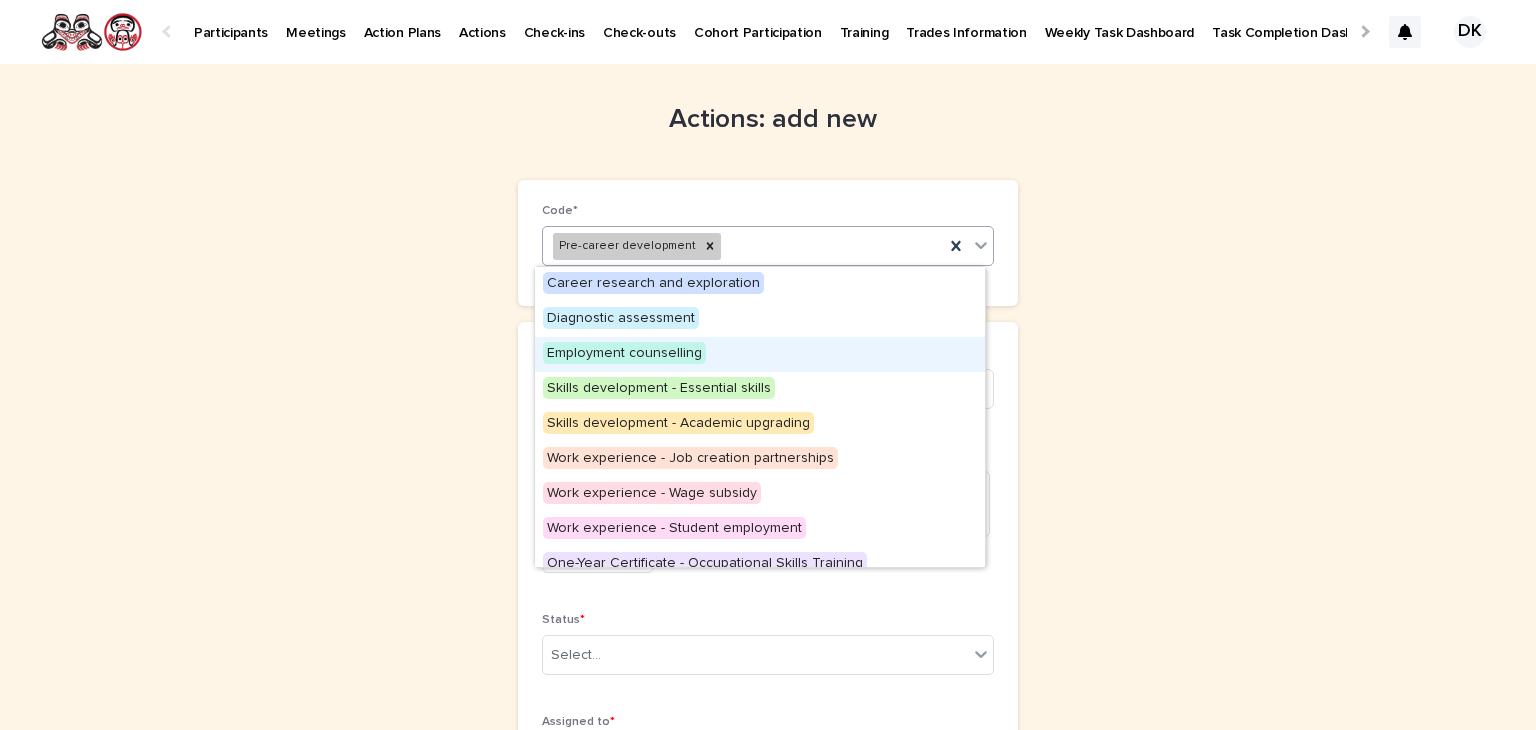 click on "Employment counselling" at bounding box center [624, 353] 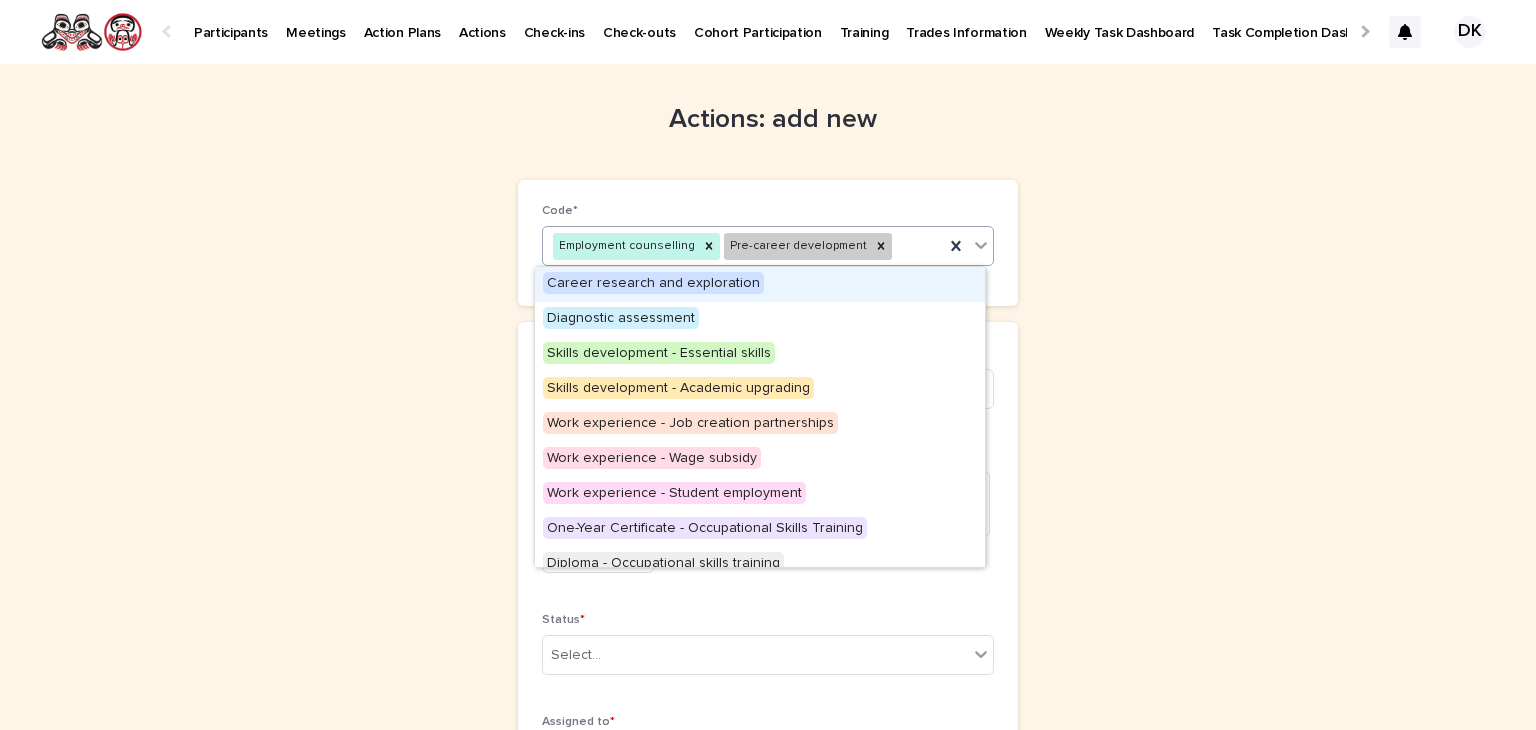click 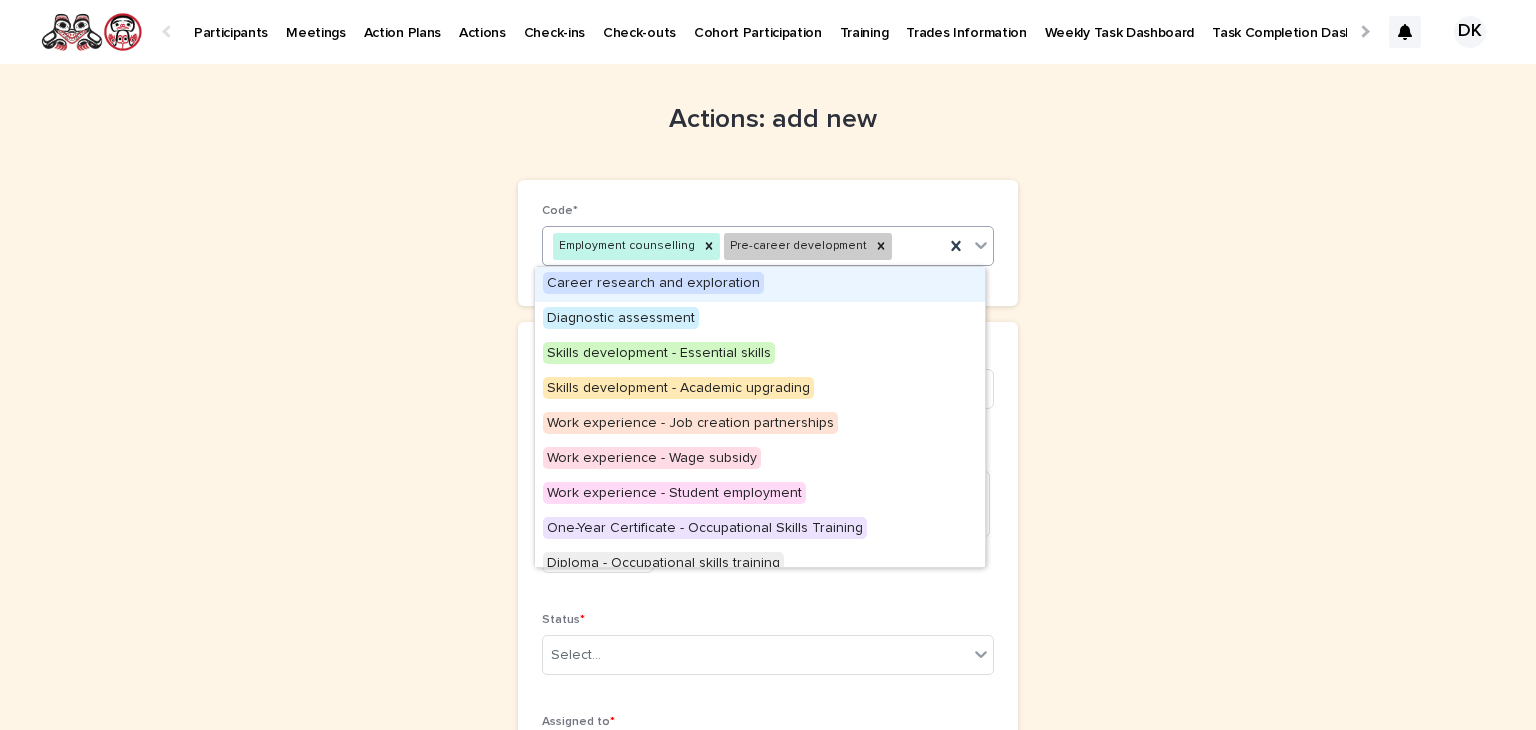 click on "Career research and exploration" at bounding box center (653, 283) 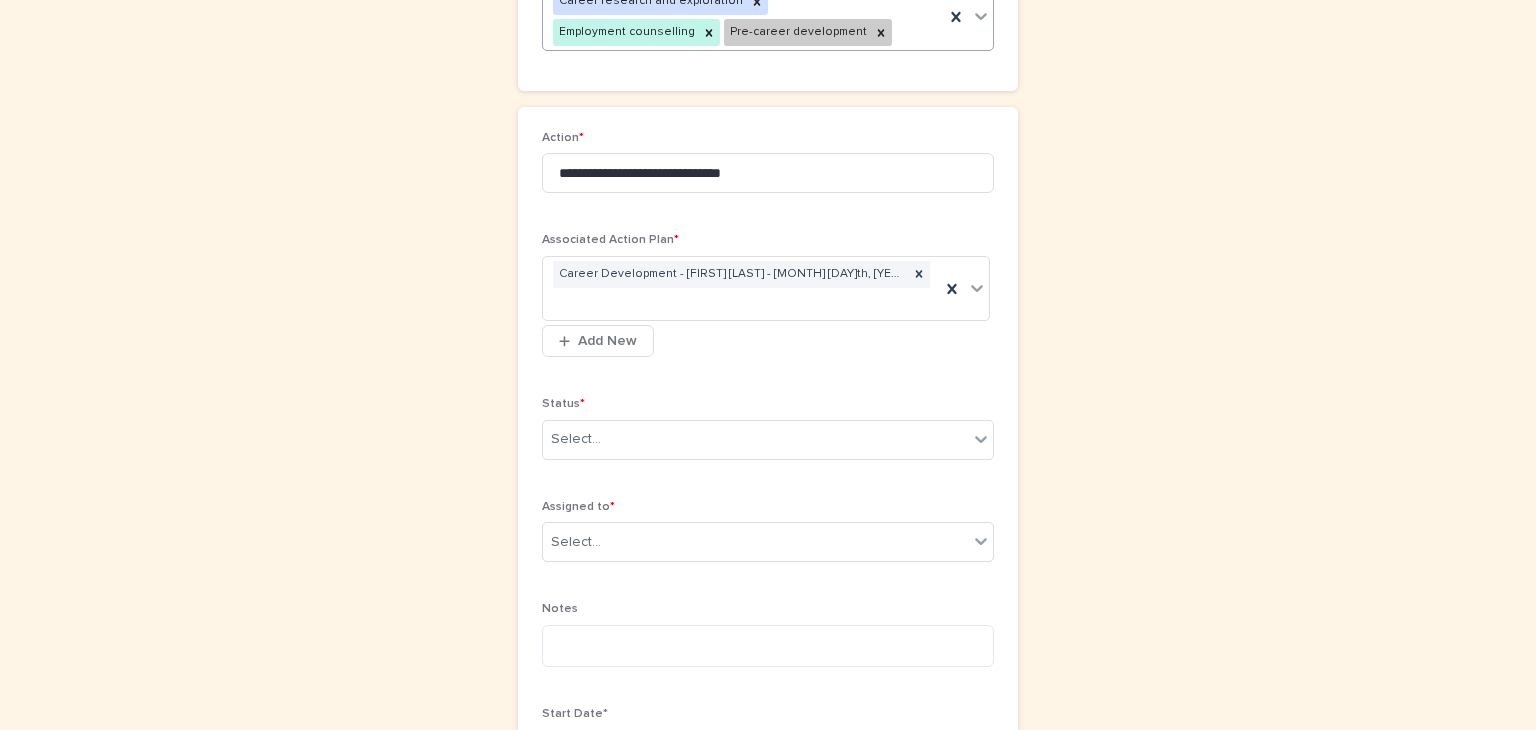 scroll, scrollTop: 244, scrollLeft: 0, axis: vertical 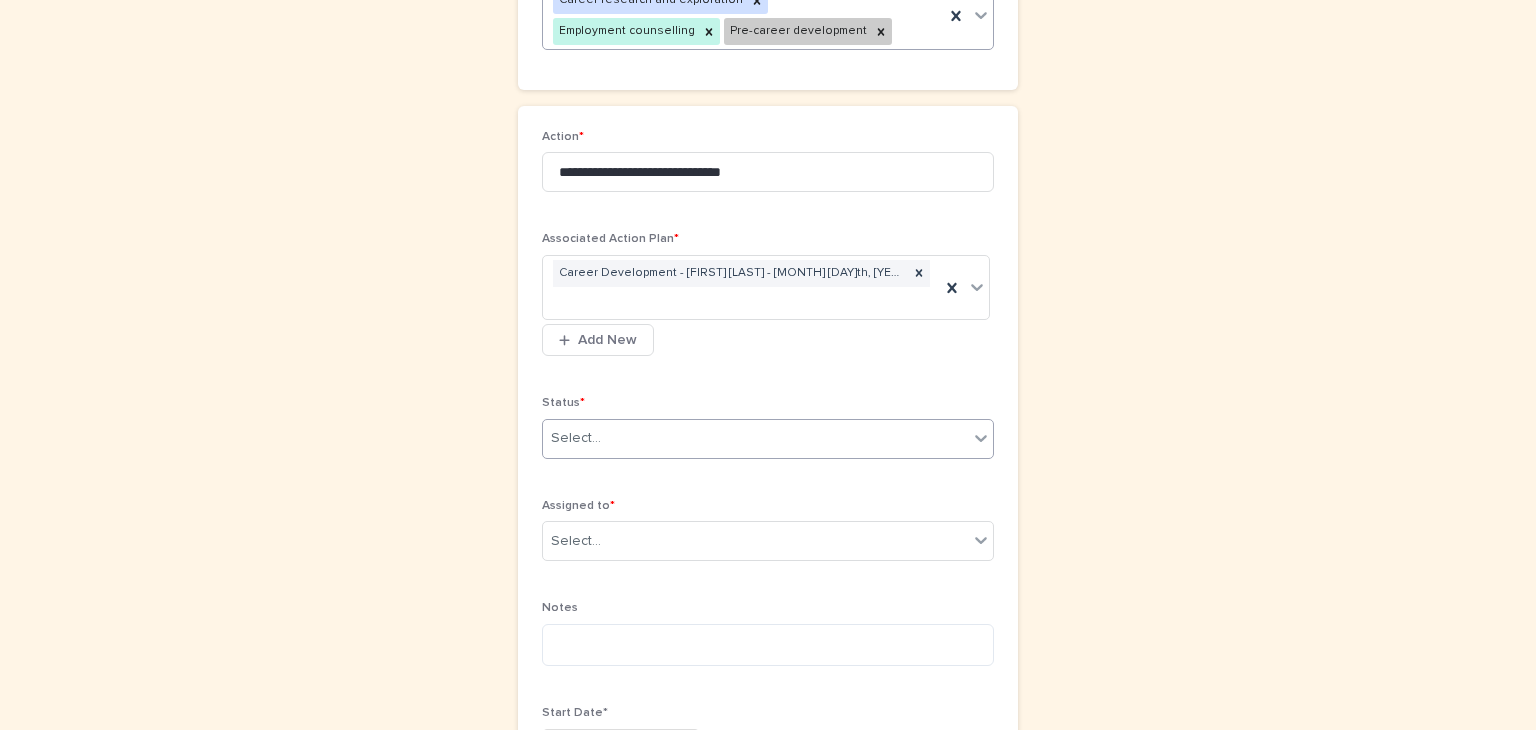 click at bounding box center (981, 438) 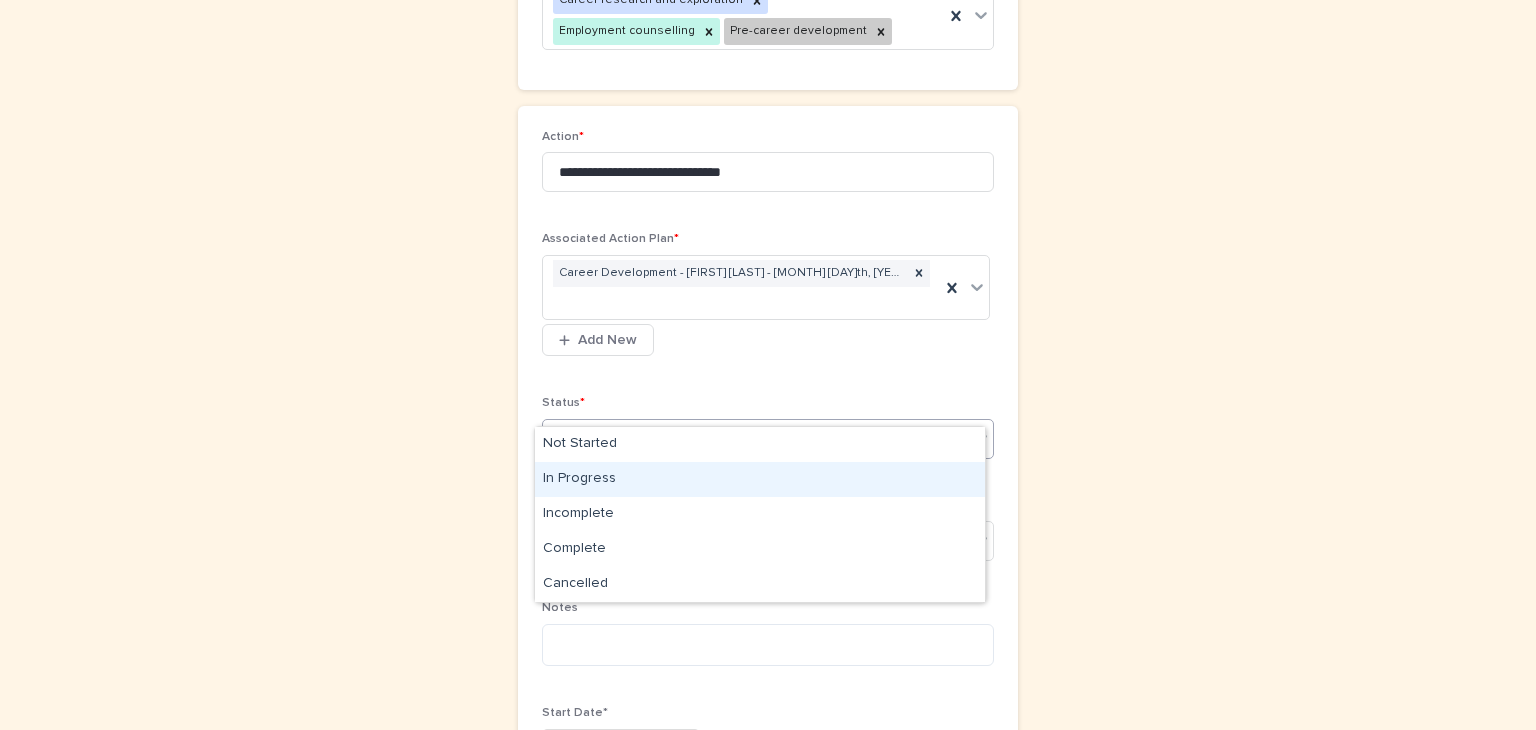 click on "In Progress" at bounding box center (760, 479) 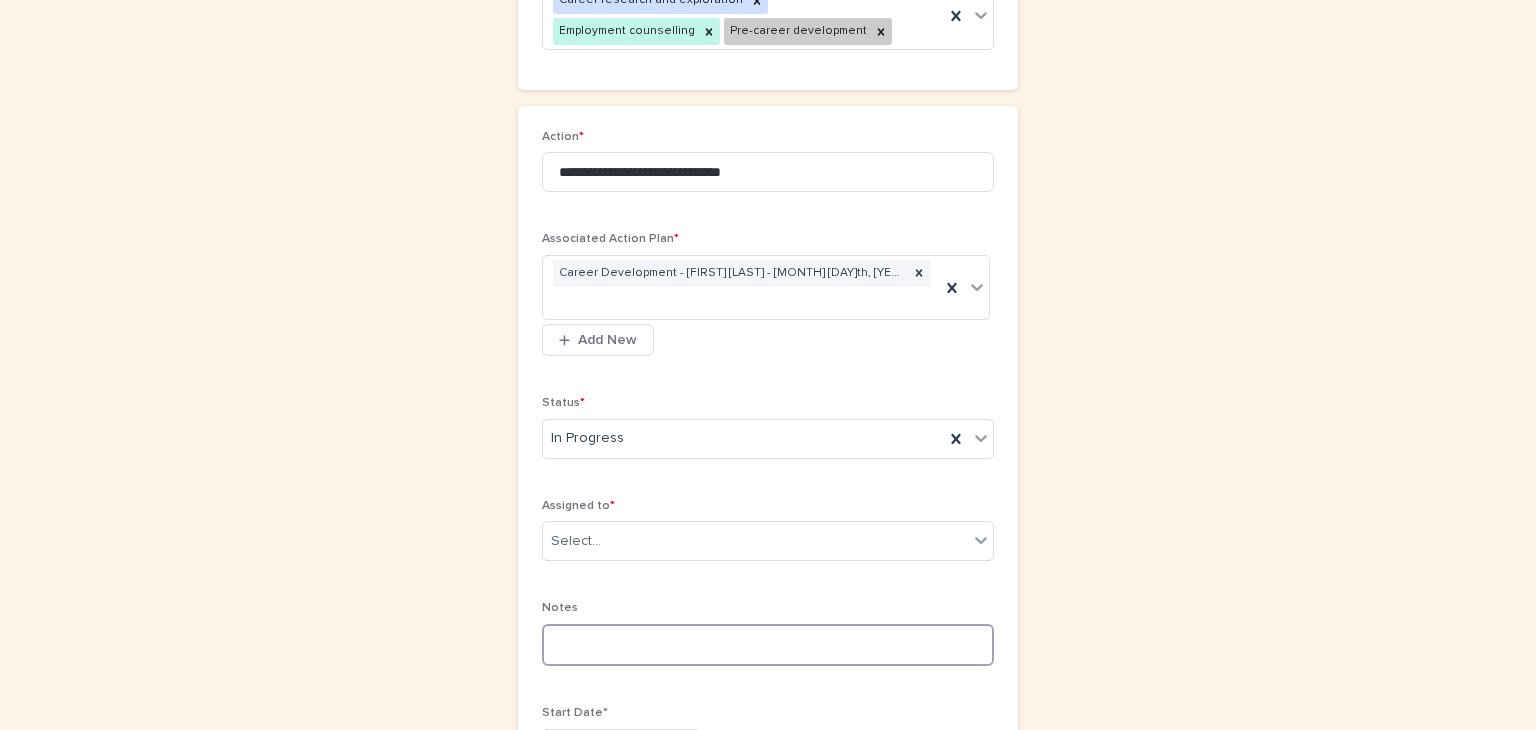 click at bounding box center (768, 645) 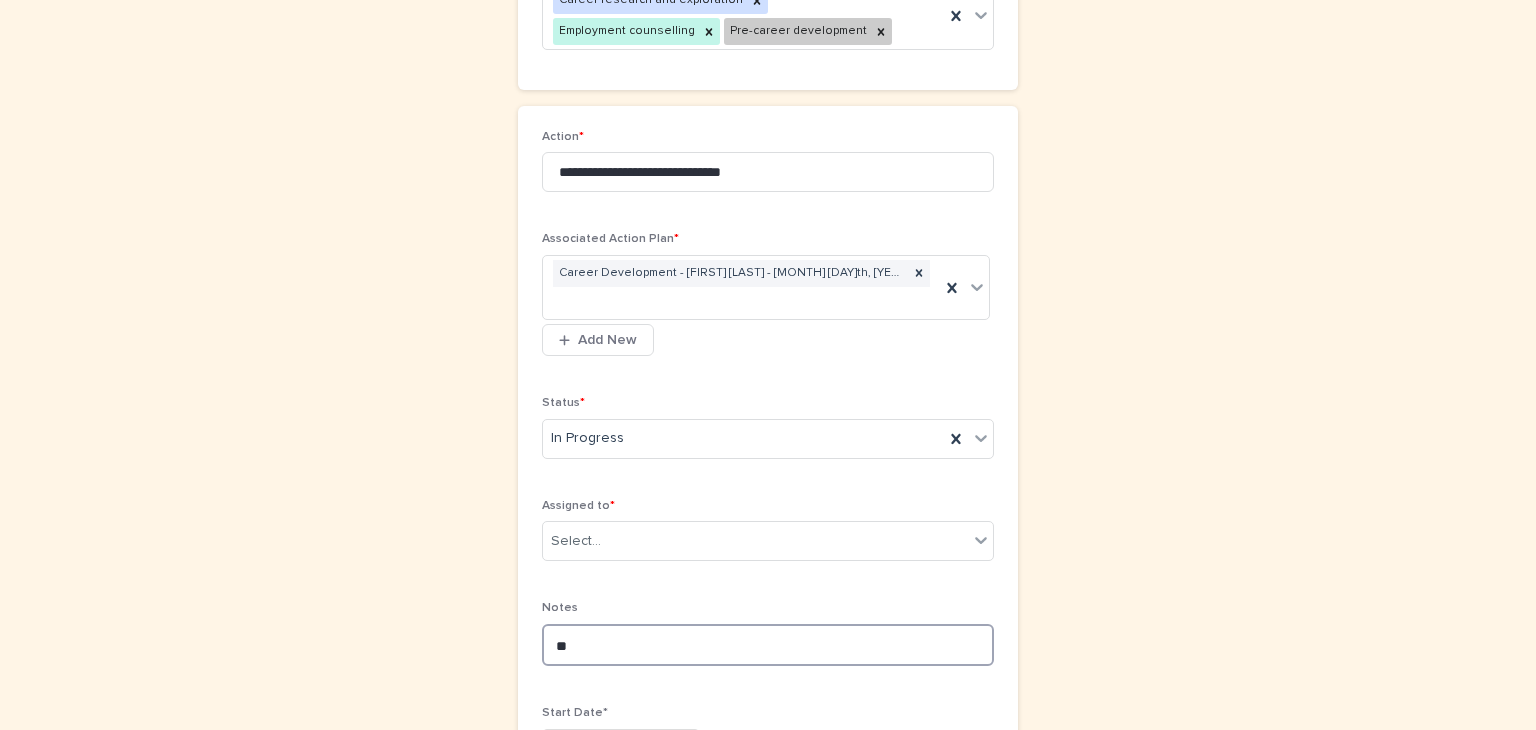 type on "*" 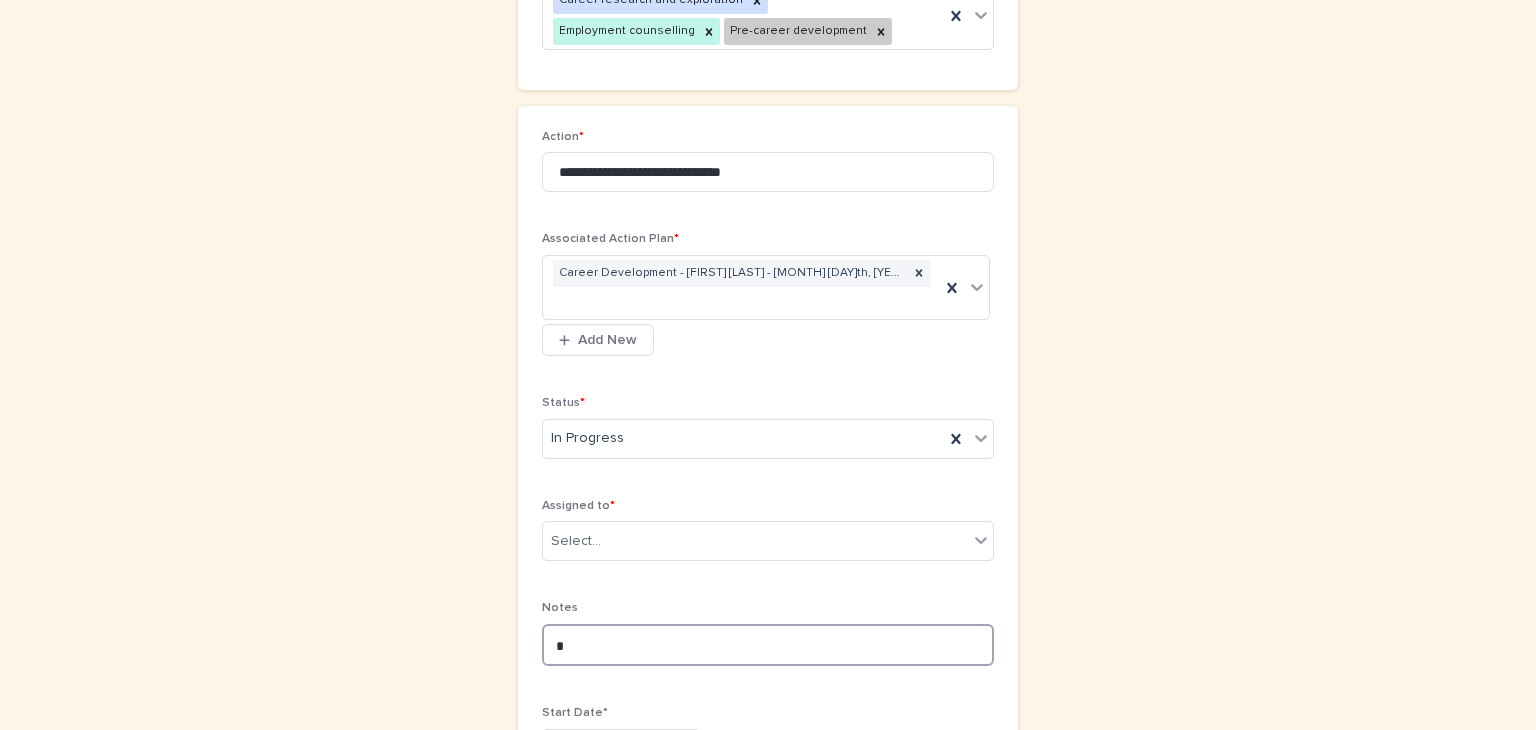type 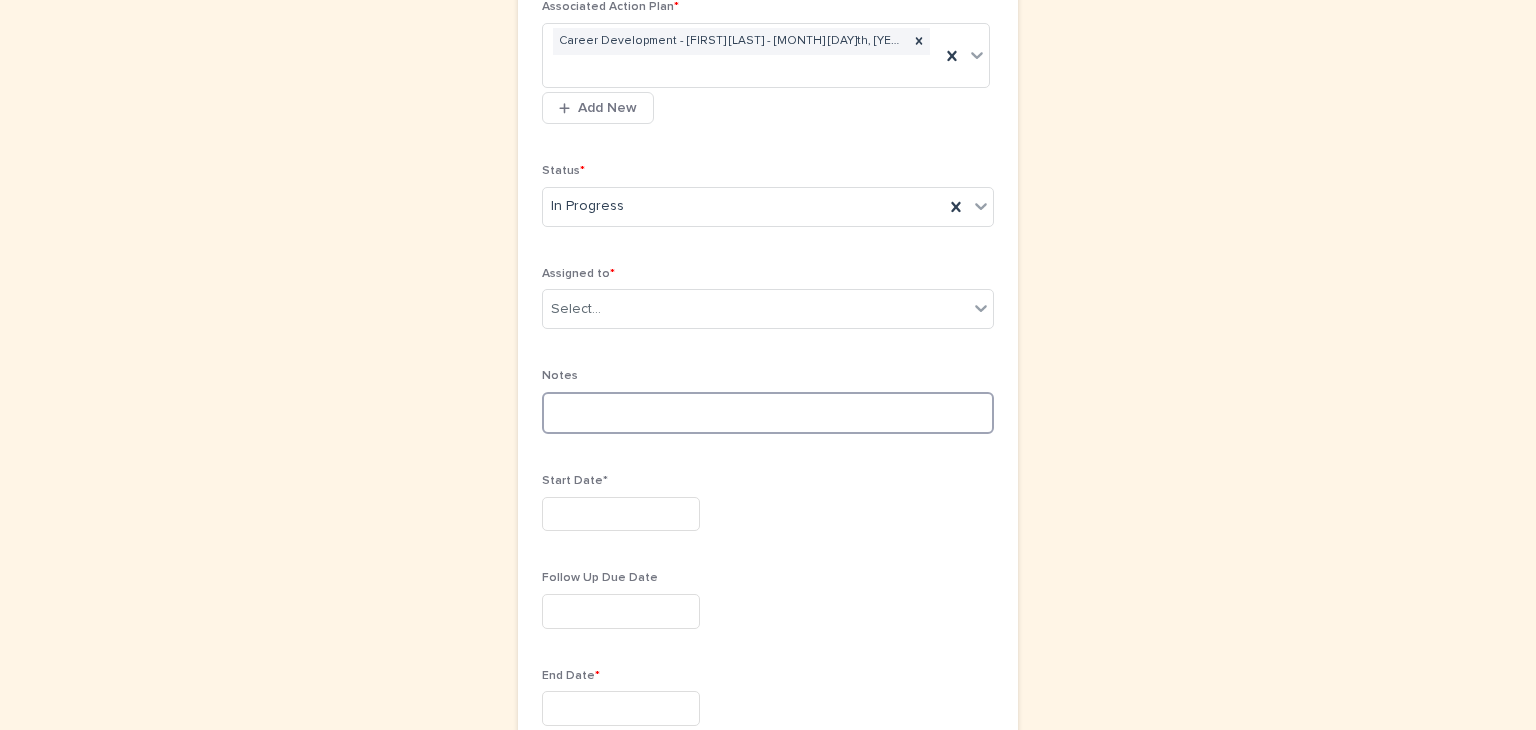 scroll, scrollTop: 479, scrollLeft: 0, axis: vertical 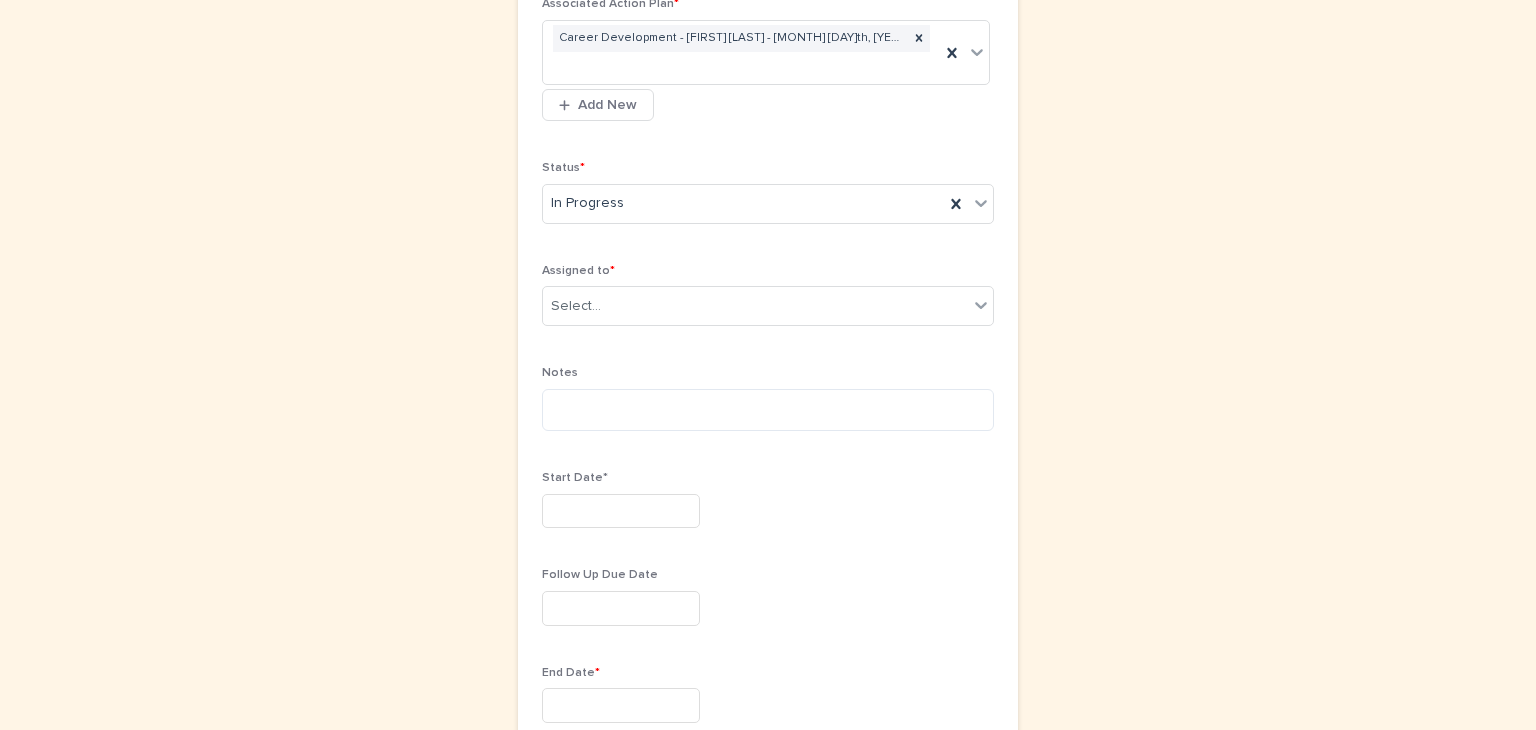 click at bounding box center (621, 511) 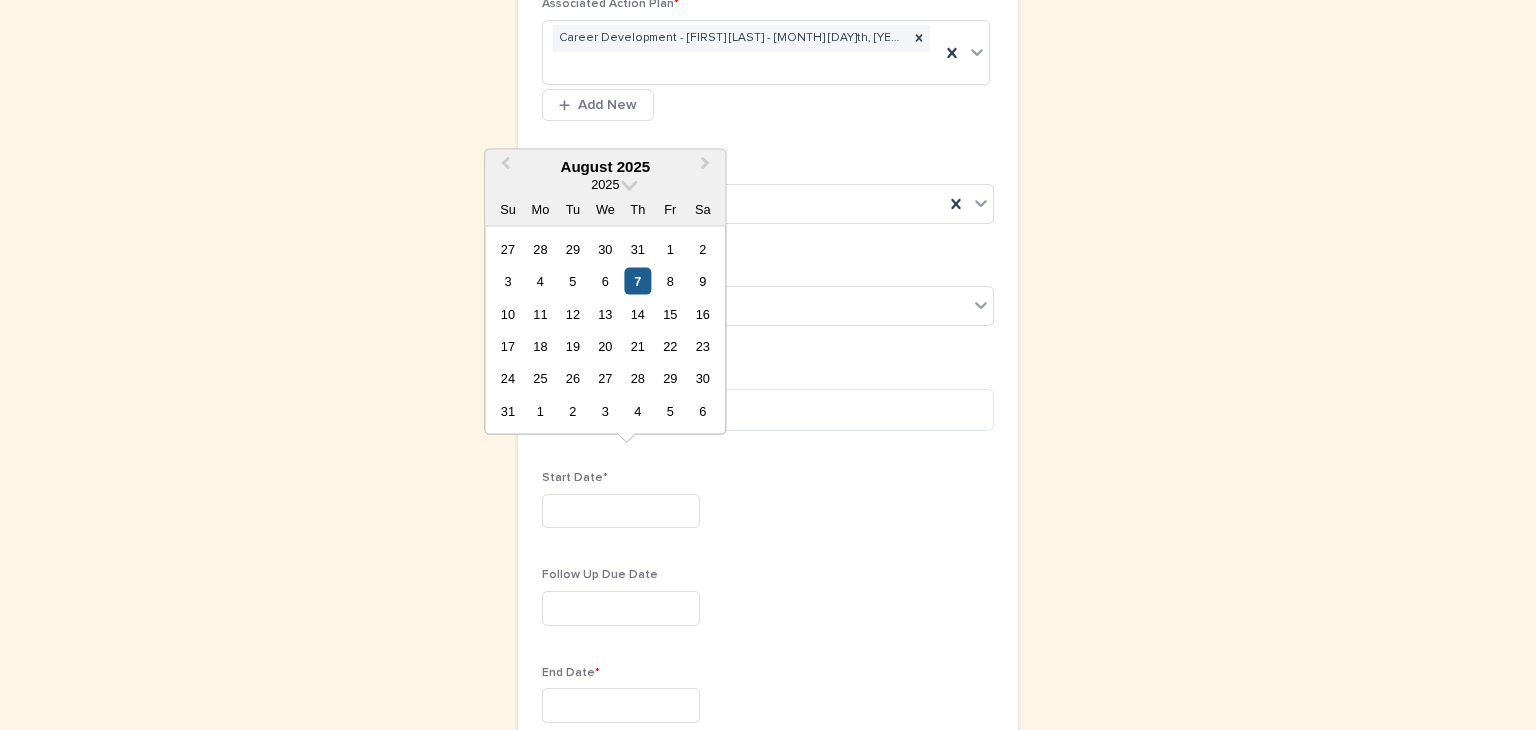 click on "7" at bounding box center (637, 281) 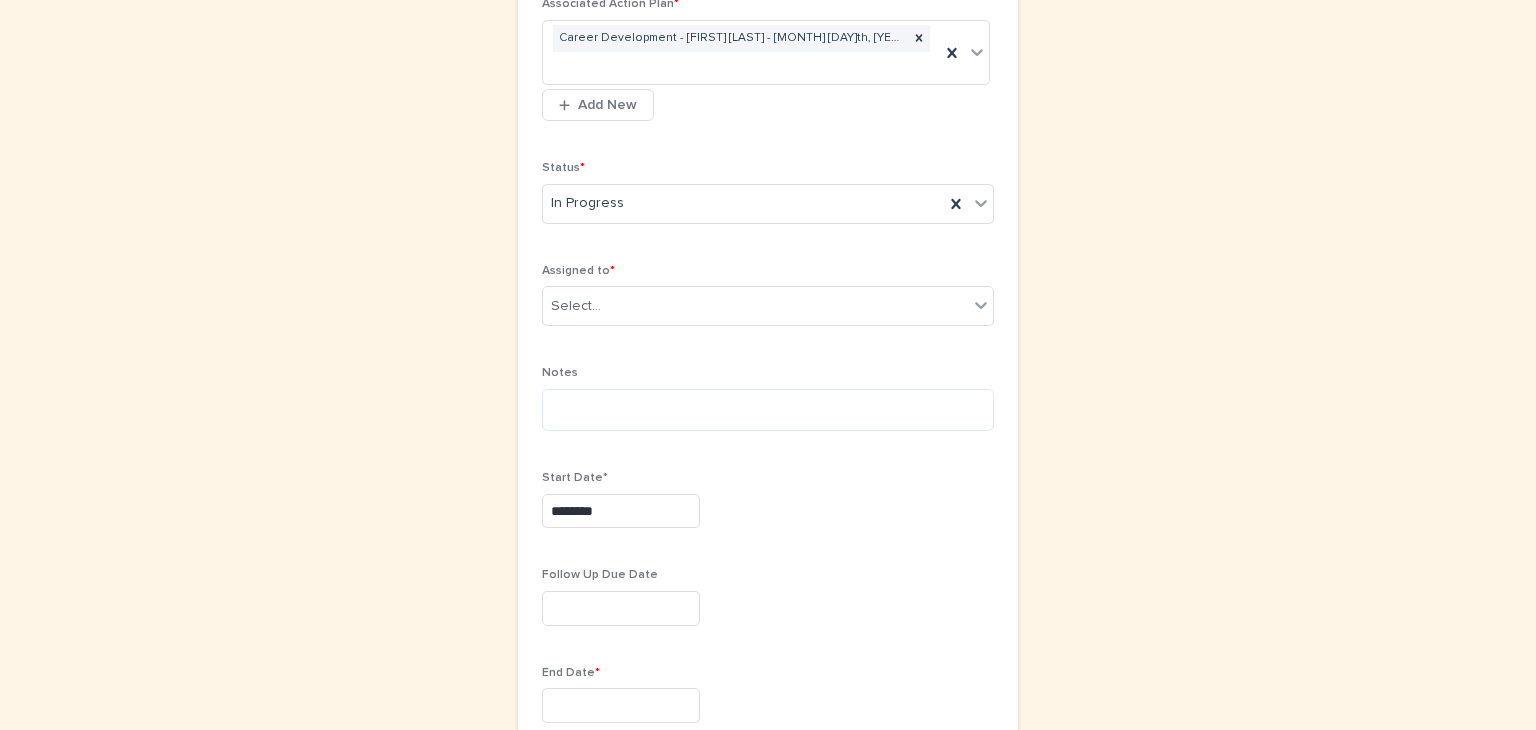 click at bounding box center (621, 705) 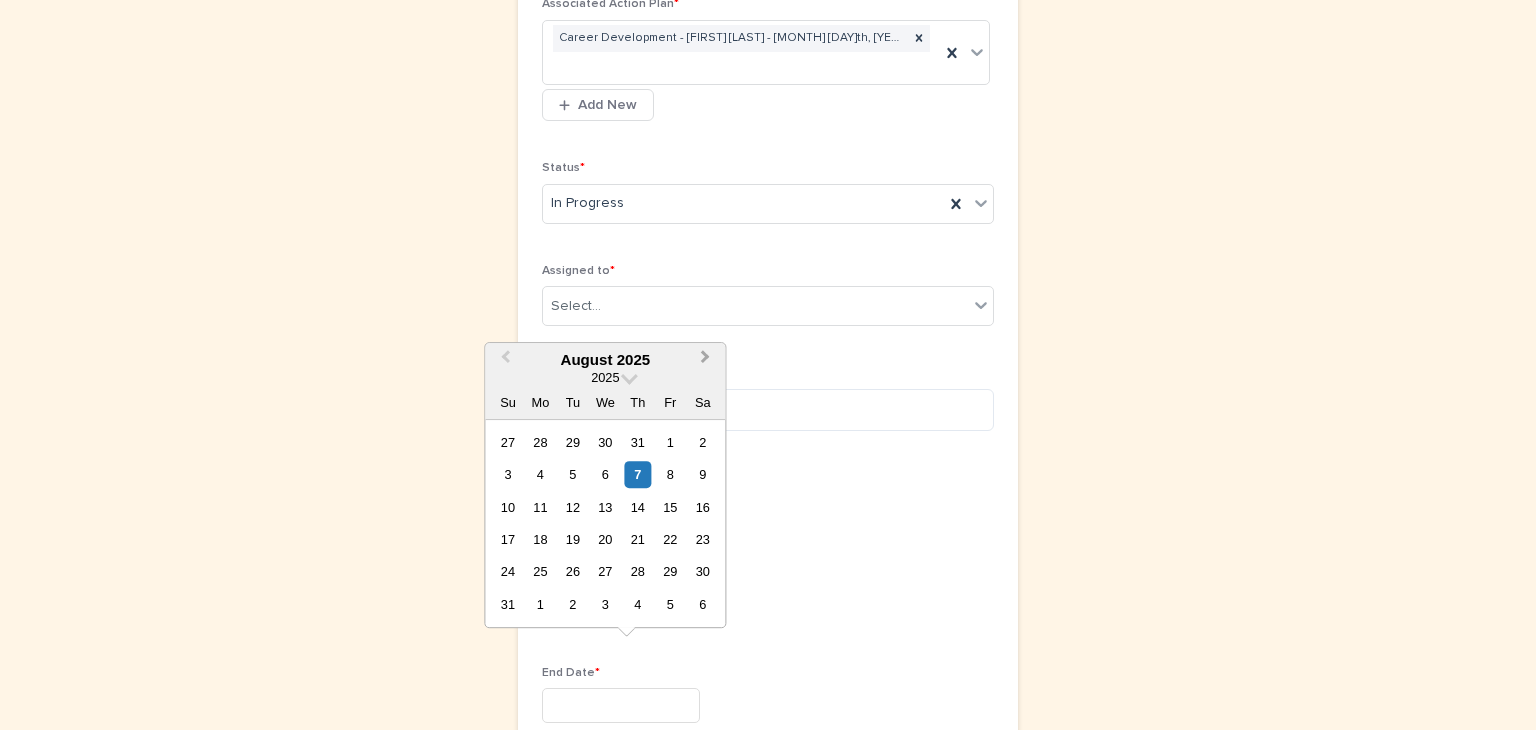 click on "Next Month" at bounding box center (705, 359) 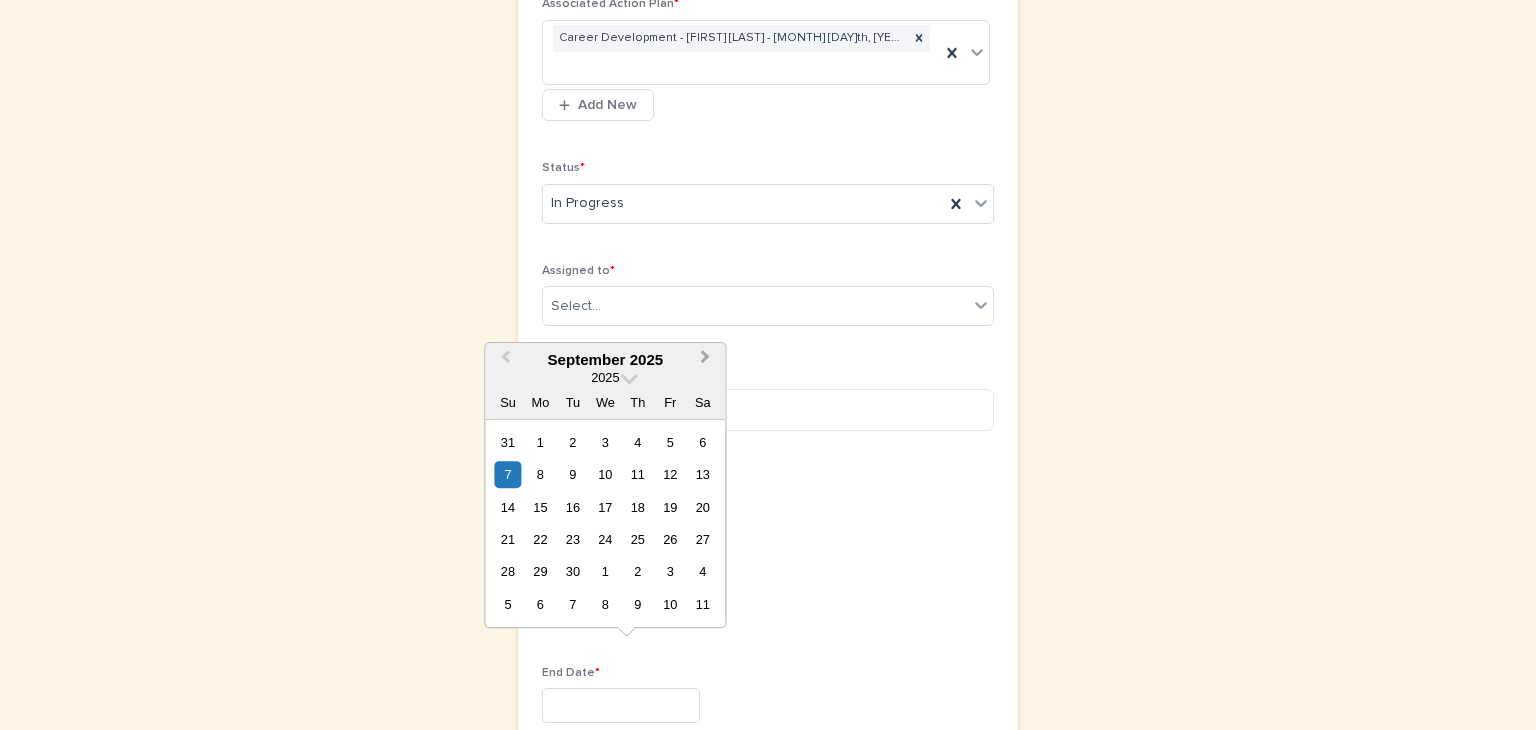 click on "Next Month" at bounding box center [705, 359] 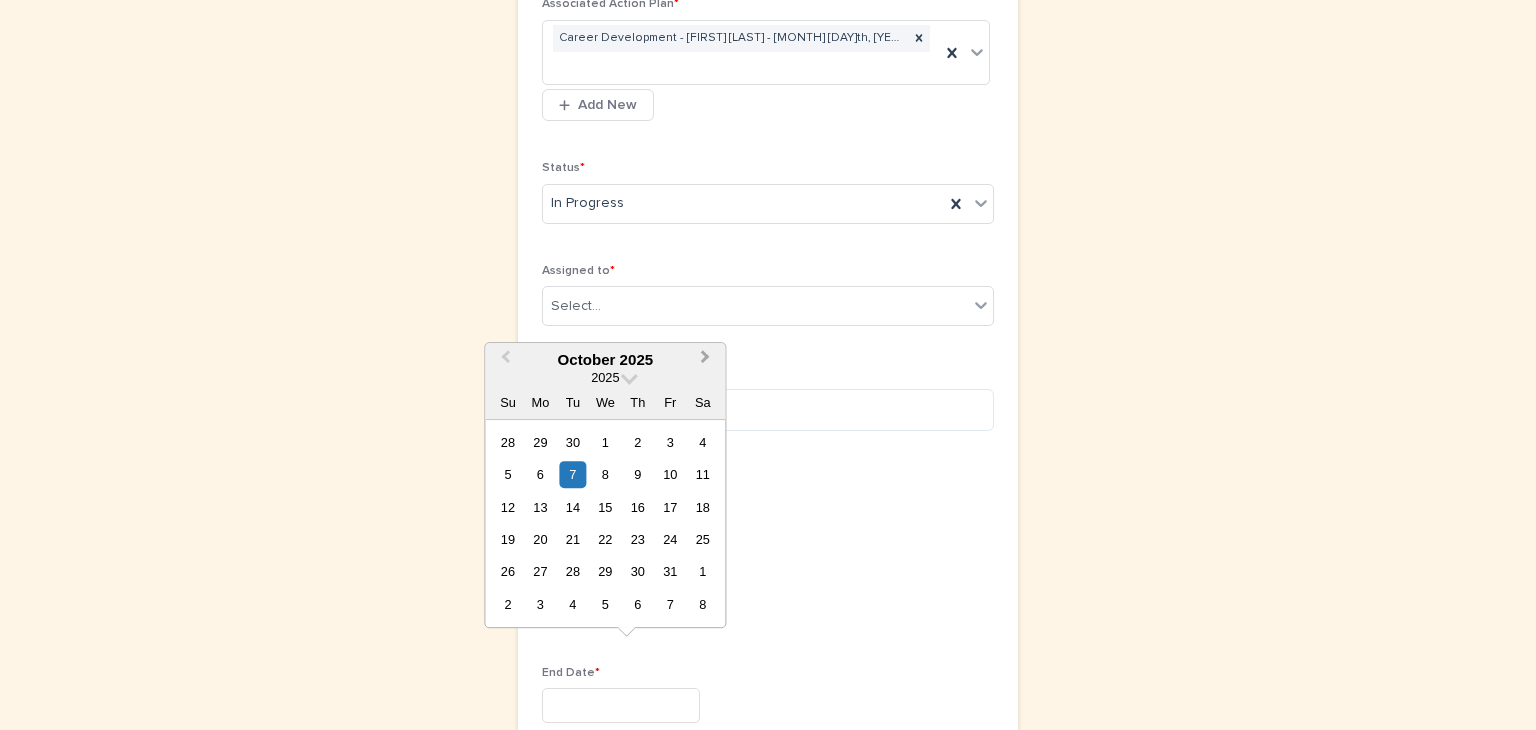 click on "Next Month" at bounding box center (705, 359) 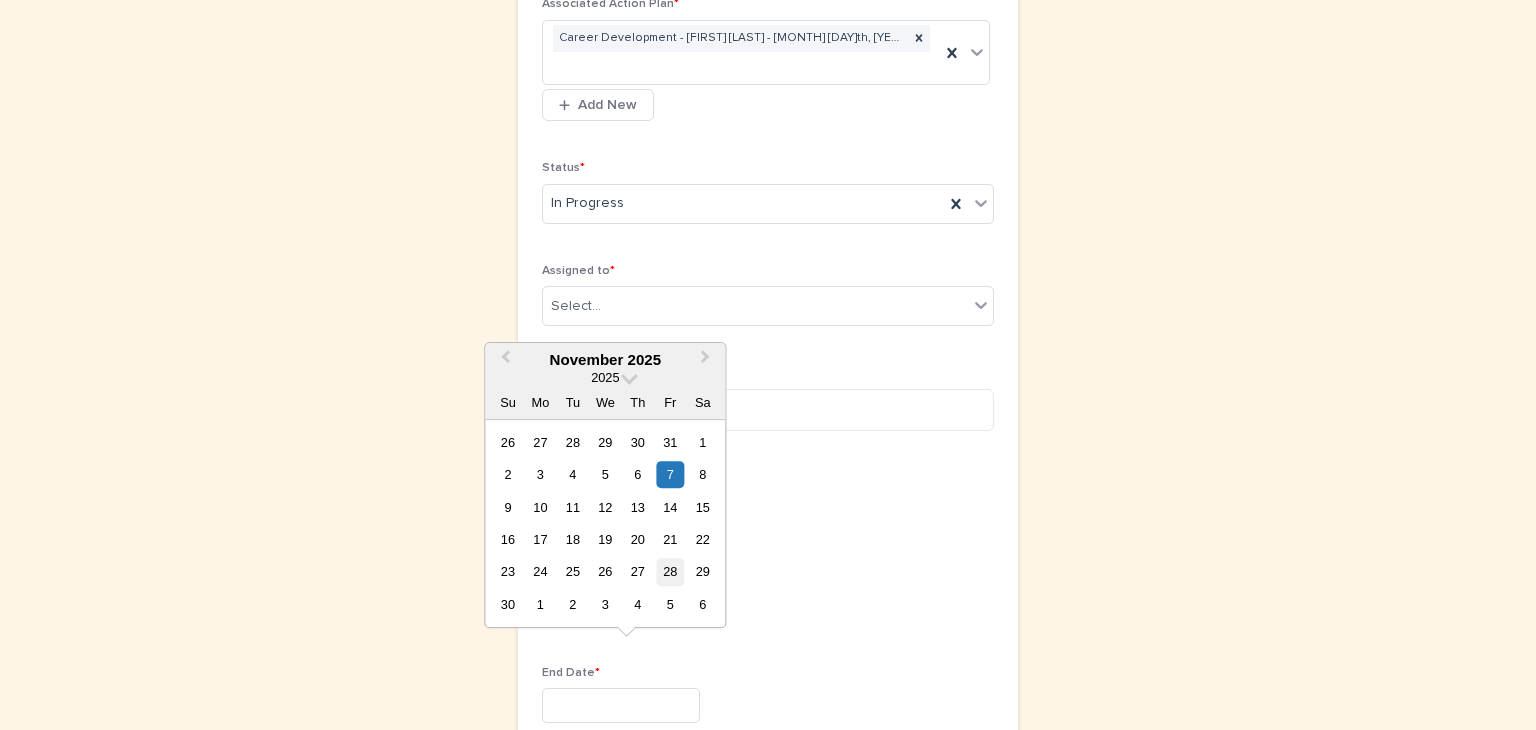 click on "28" at bounding box center [670, 572] 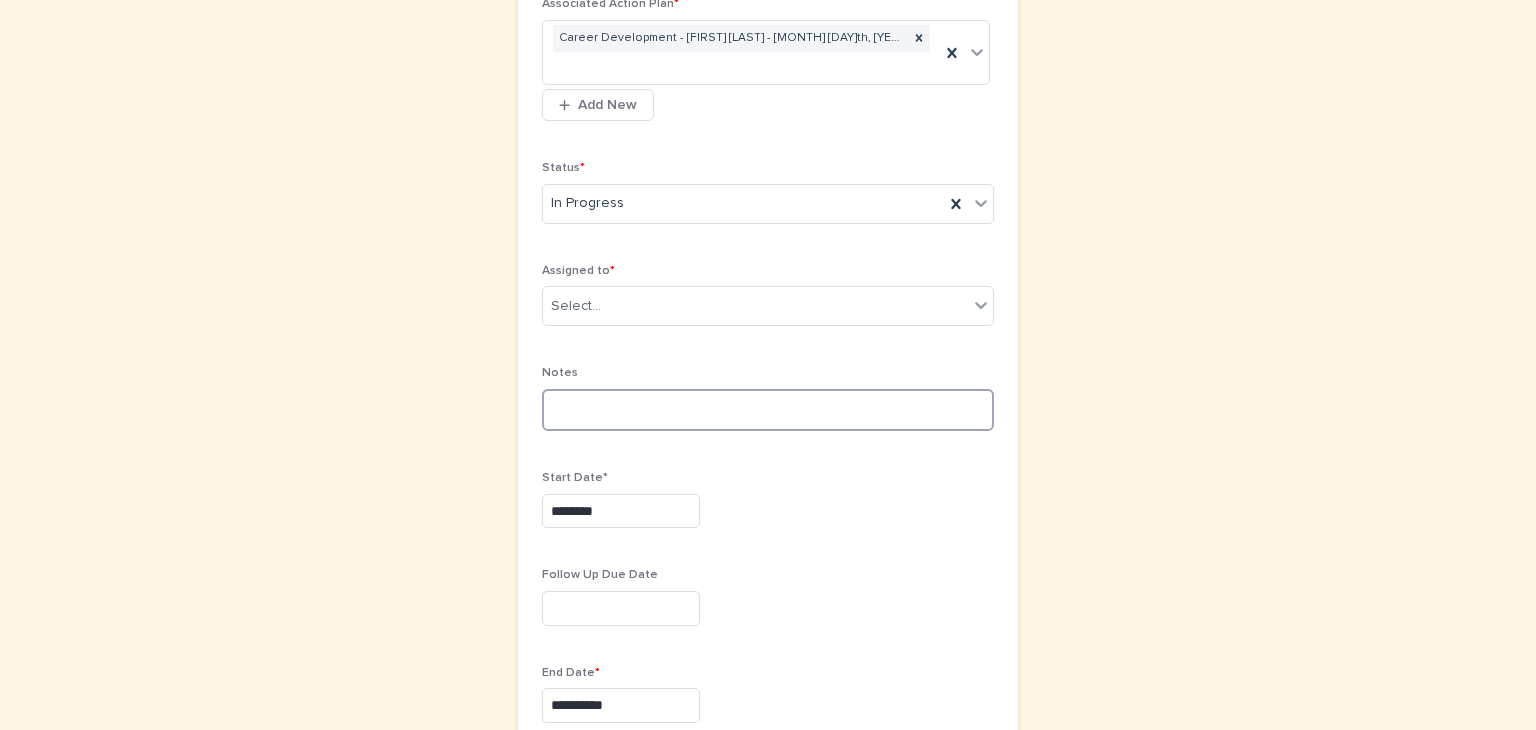 click at bounding box center (768, 410) 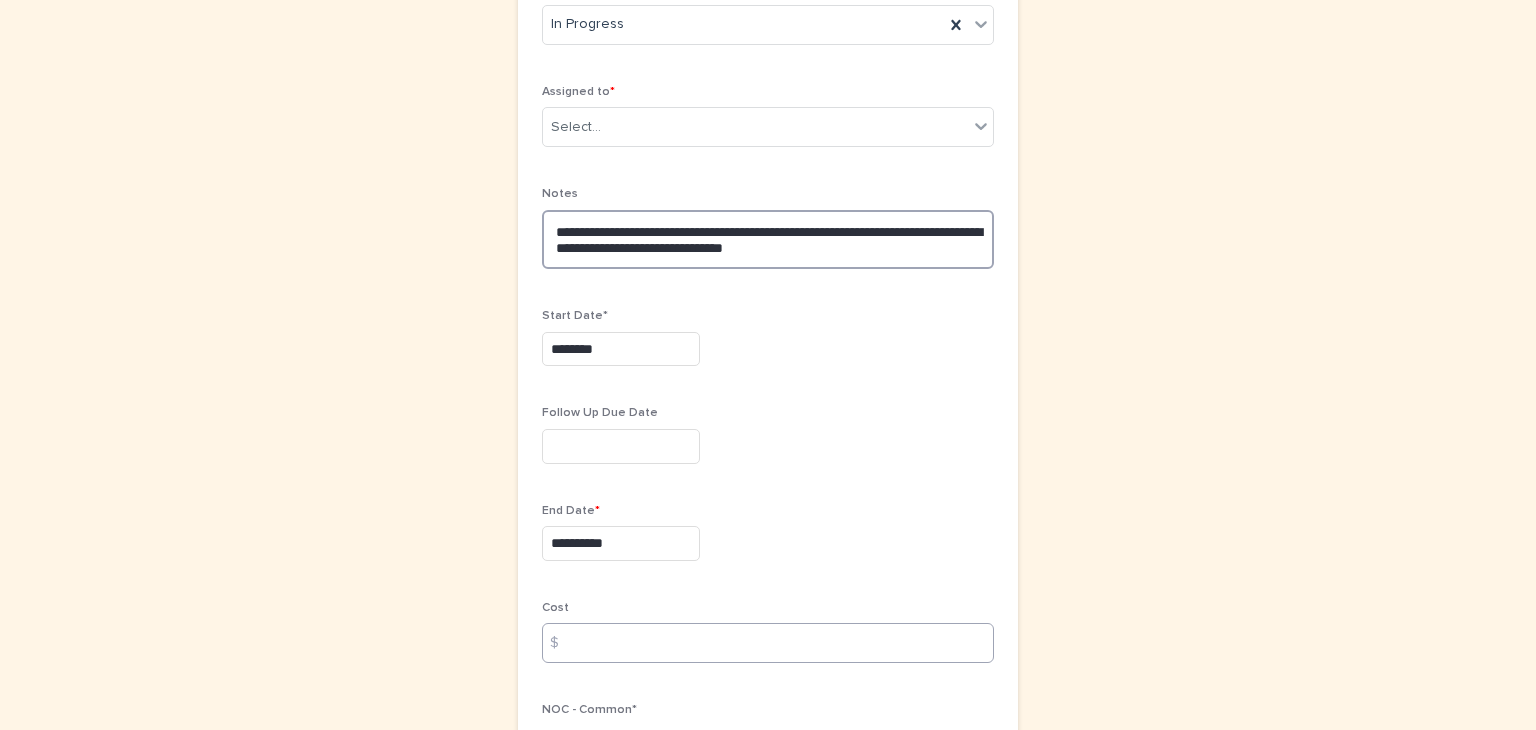 scroll, scrollTop: 1048, scrollLeft: 0, axis: vertical 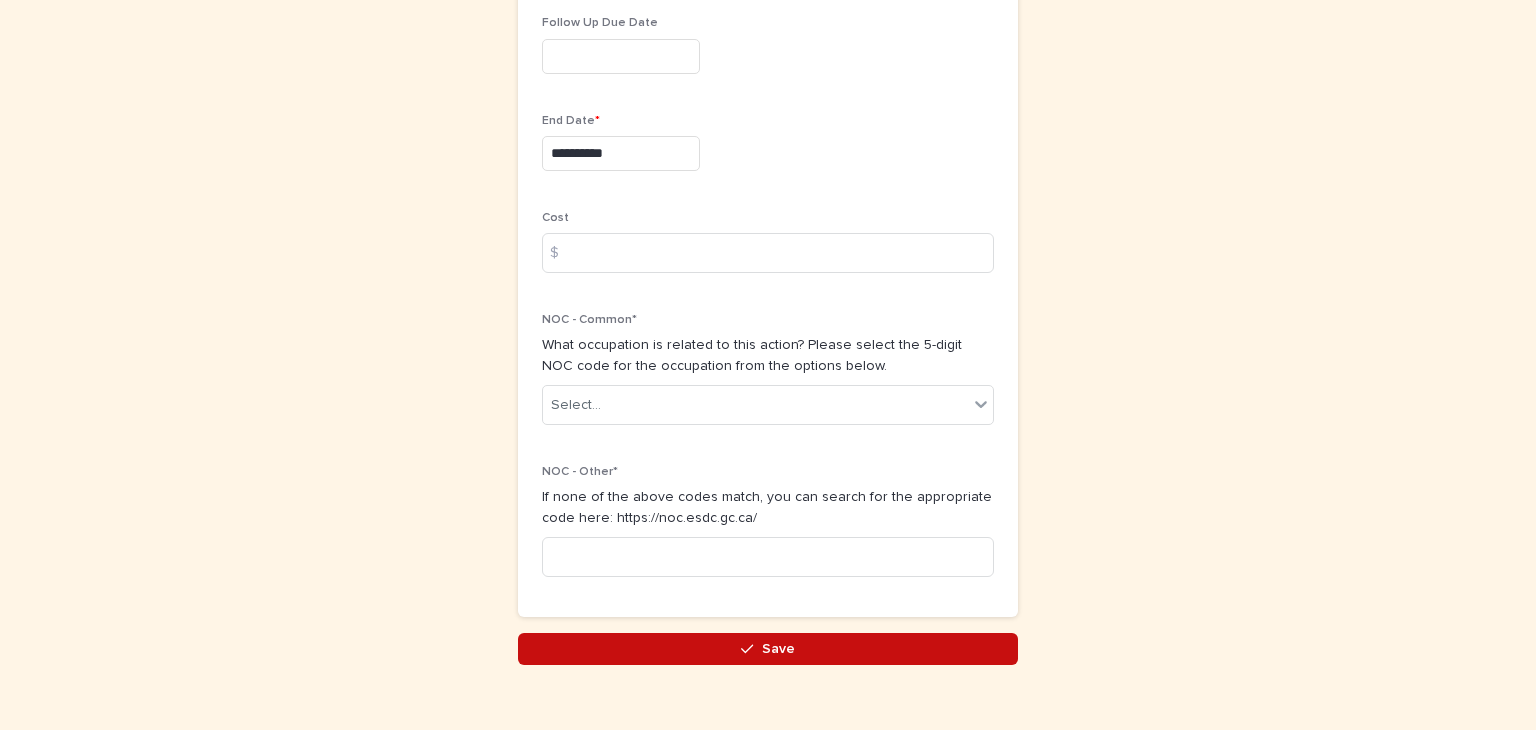 type on "**********" 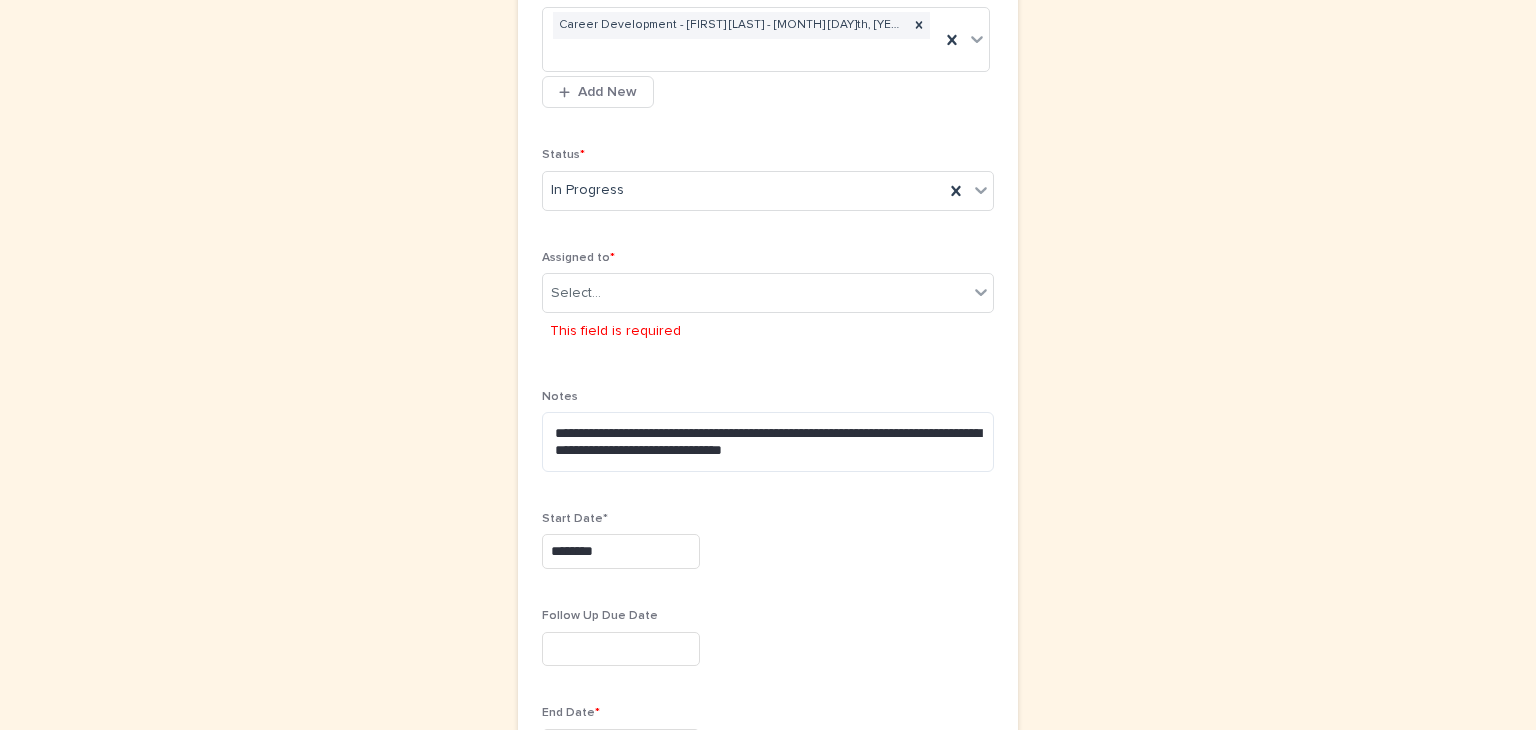 scroll, scrollTop: 491, scrollLeft: 0, axis: vertical 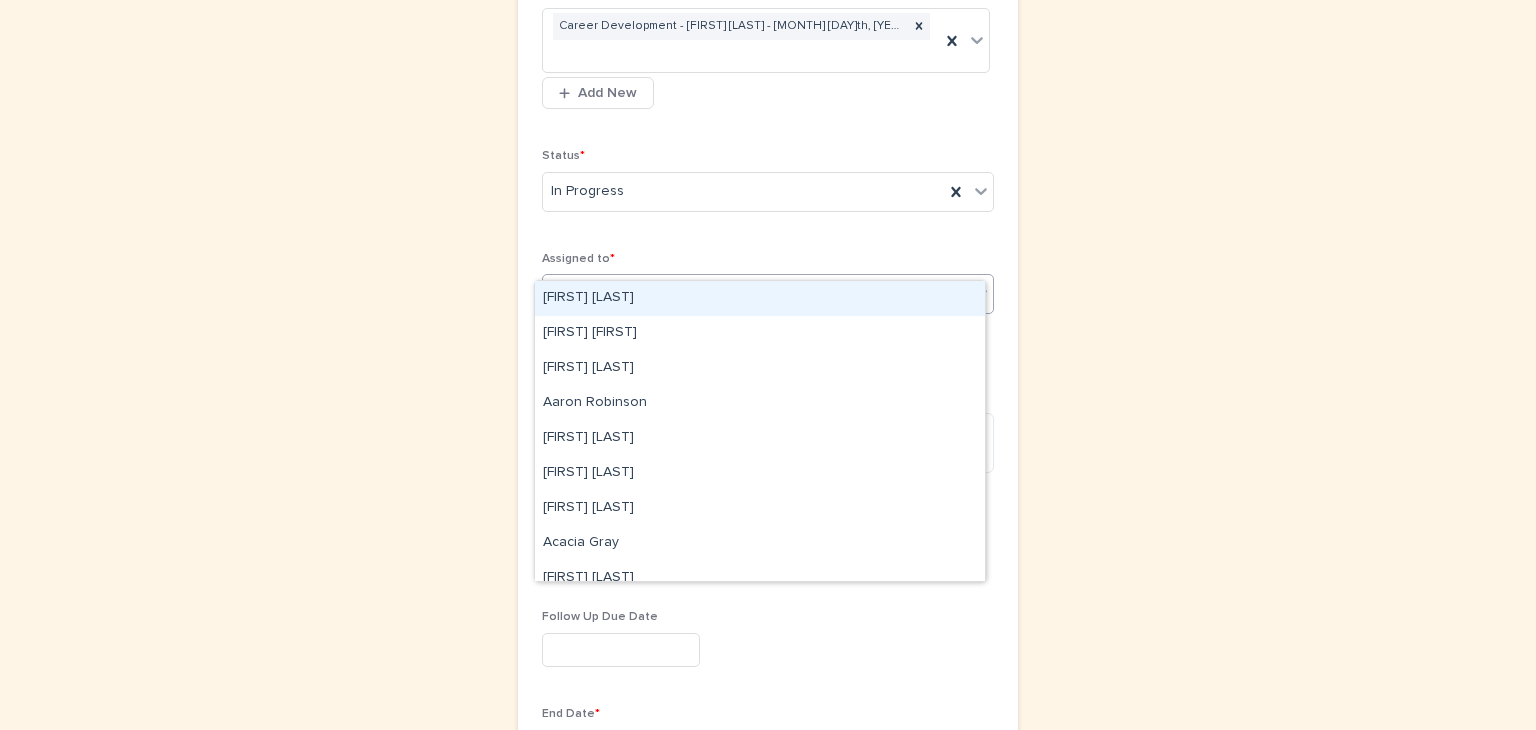 click 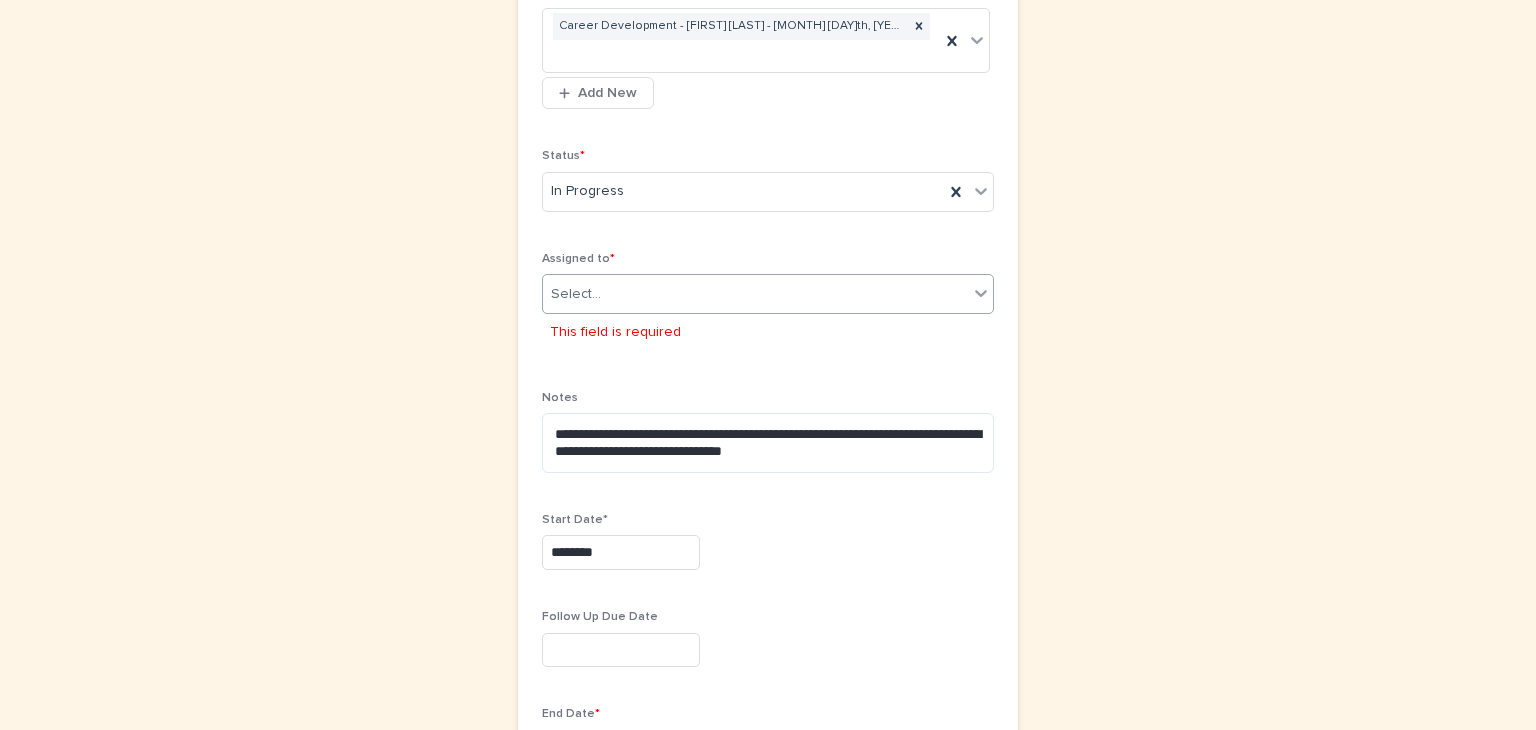 click on "Select..." at bounding box center [755, 294] 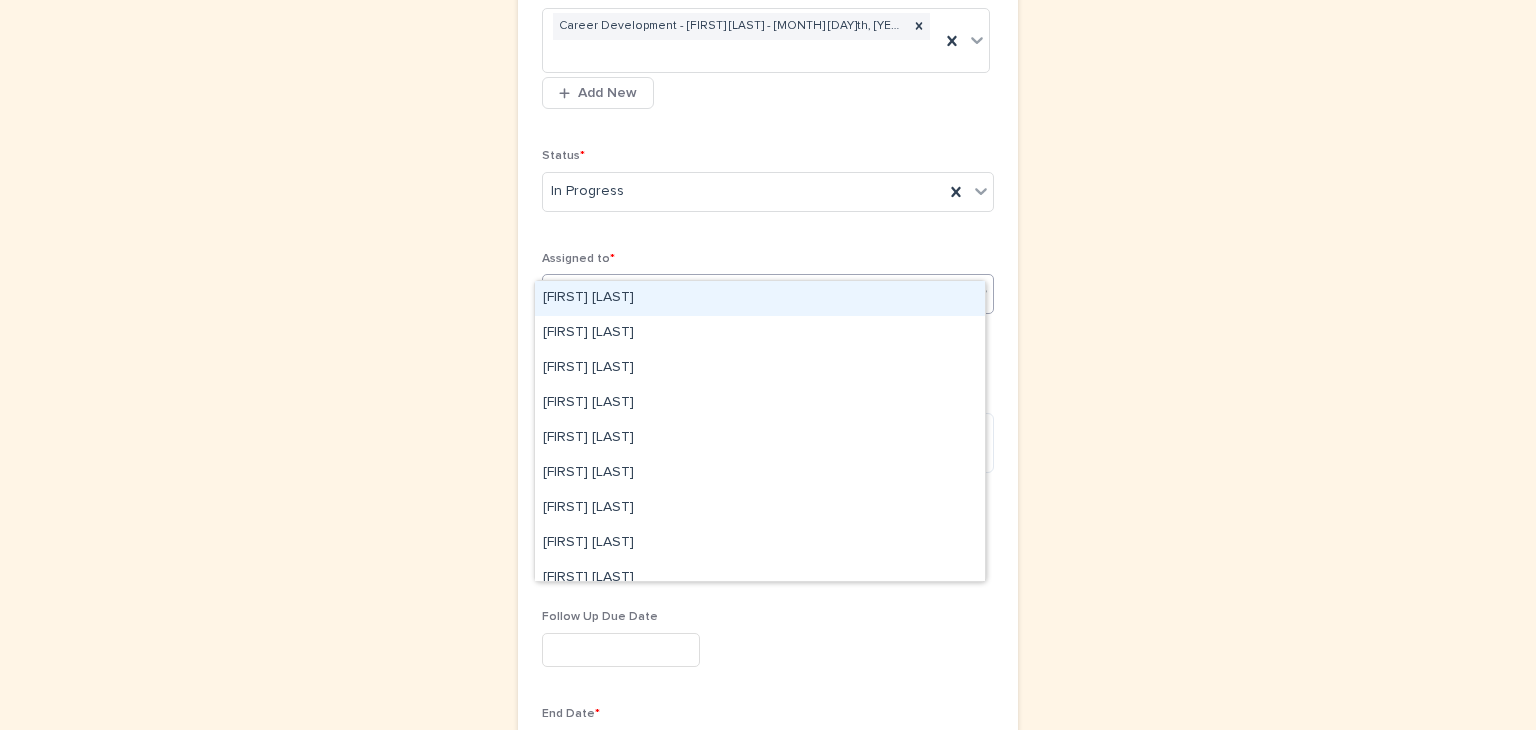 type on "*****" 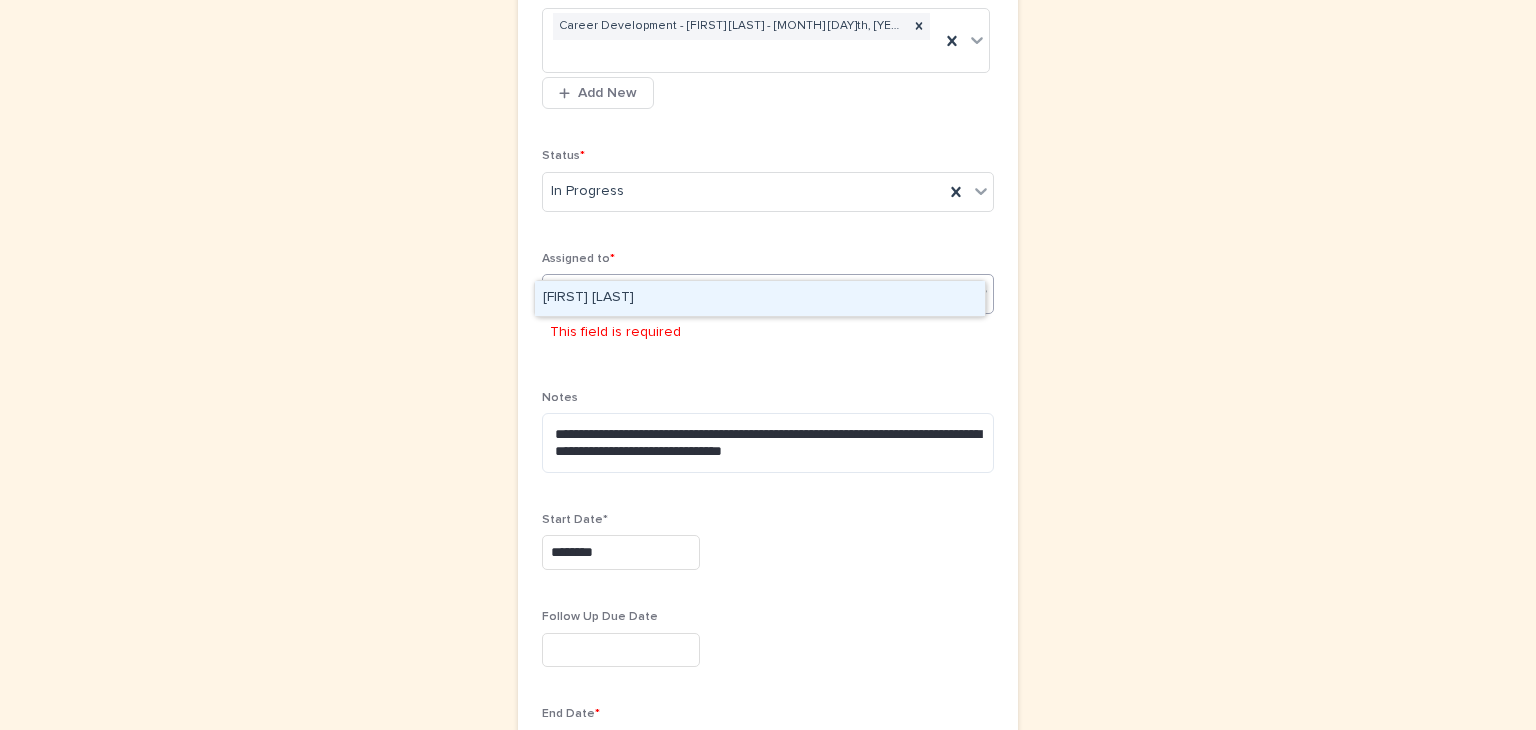 click on "Damon Vickers" at bounding box center (760, 298) 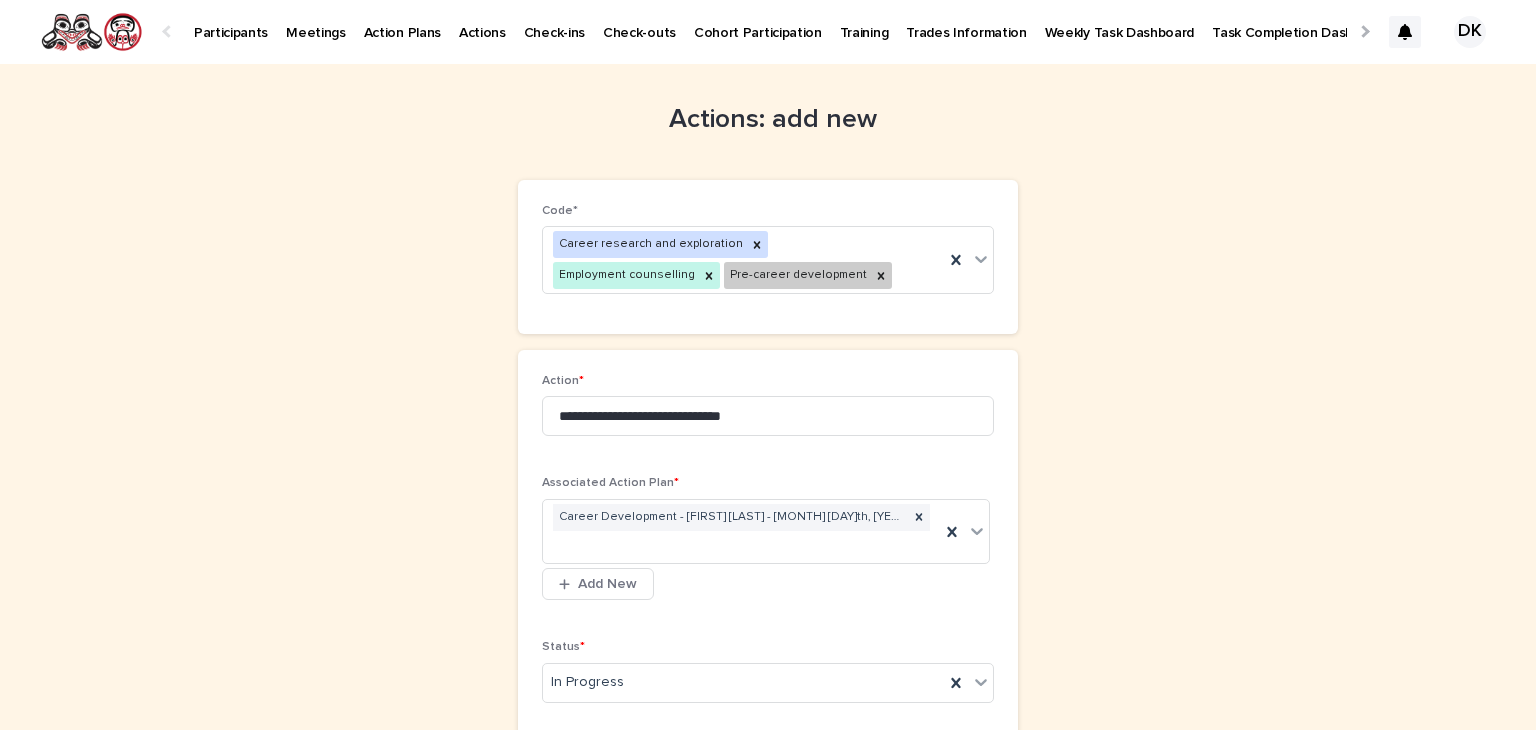 scroll, scrollTop: 1048, scrollLeft: 0, axis: vertical 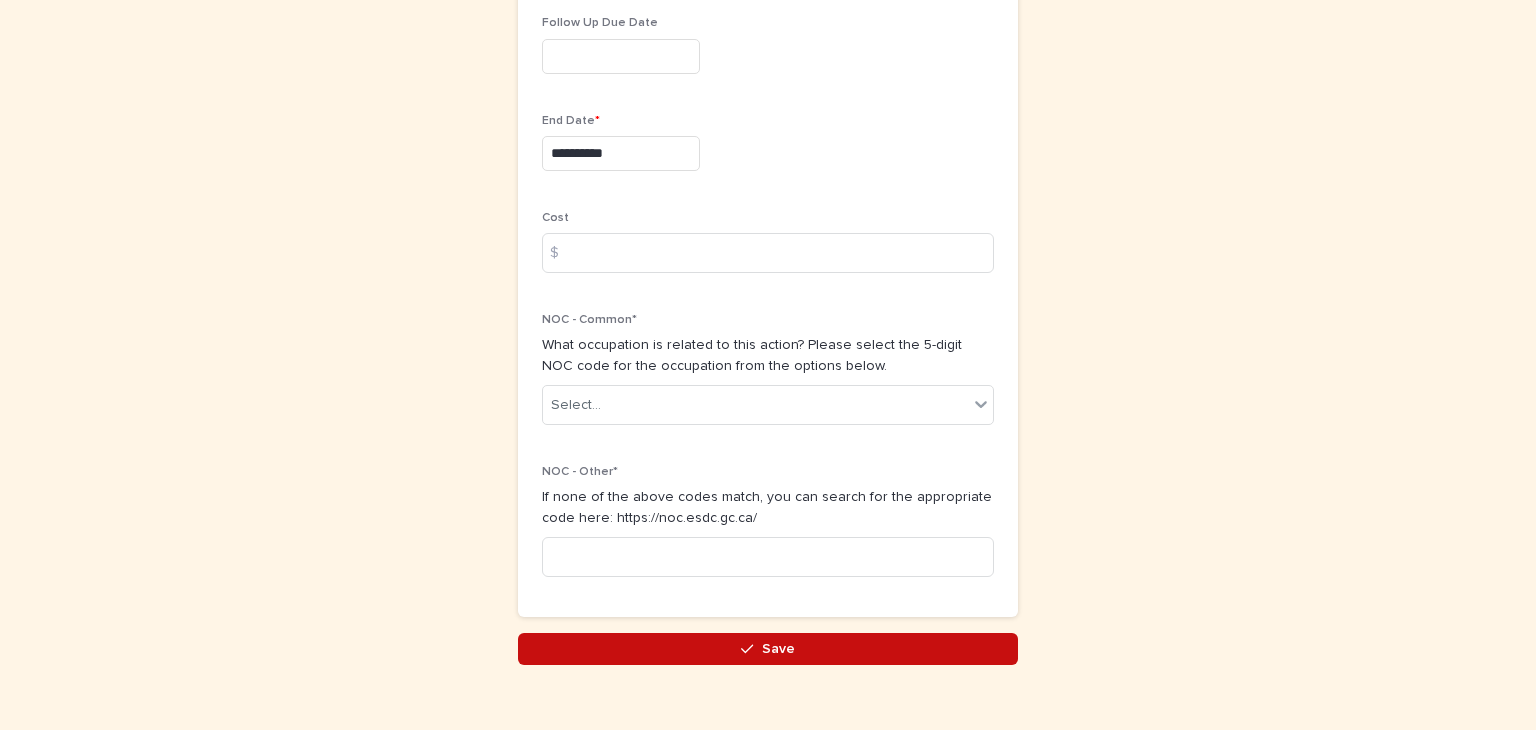 click on "Save" at bounding box center (778, 649) 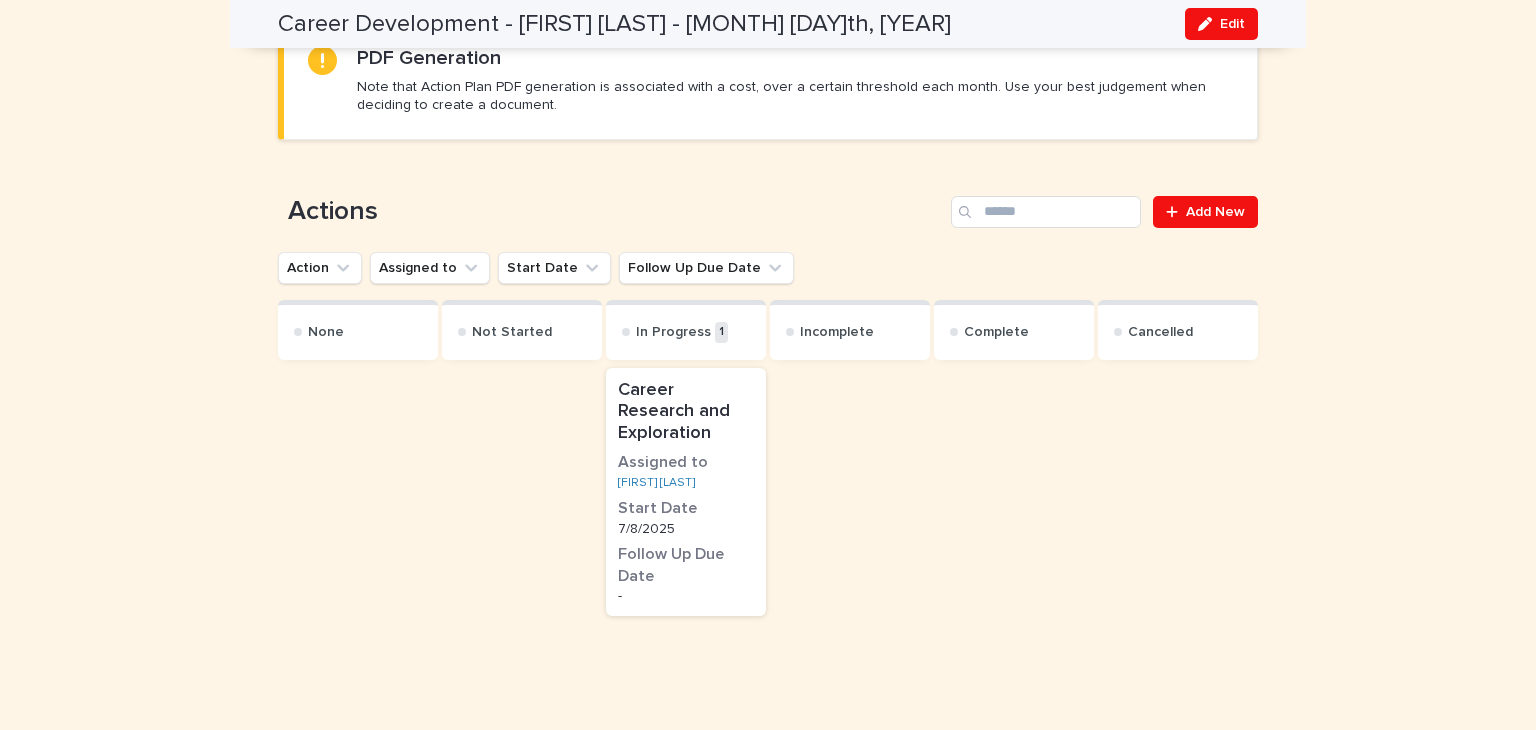 scroll, scrollTop: 1028, scrollLeft: 0, axis: vertical 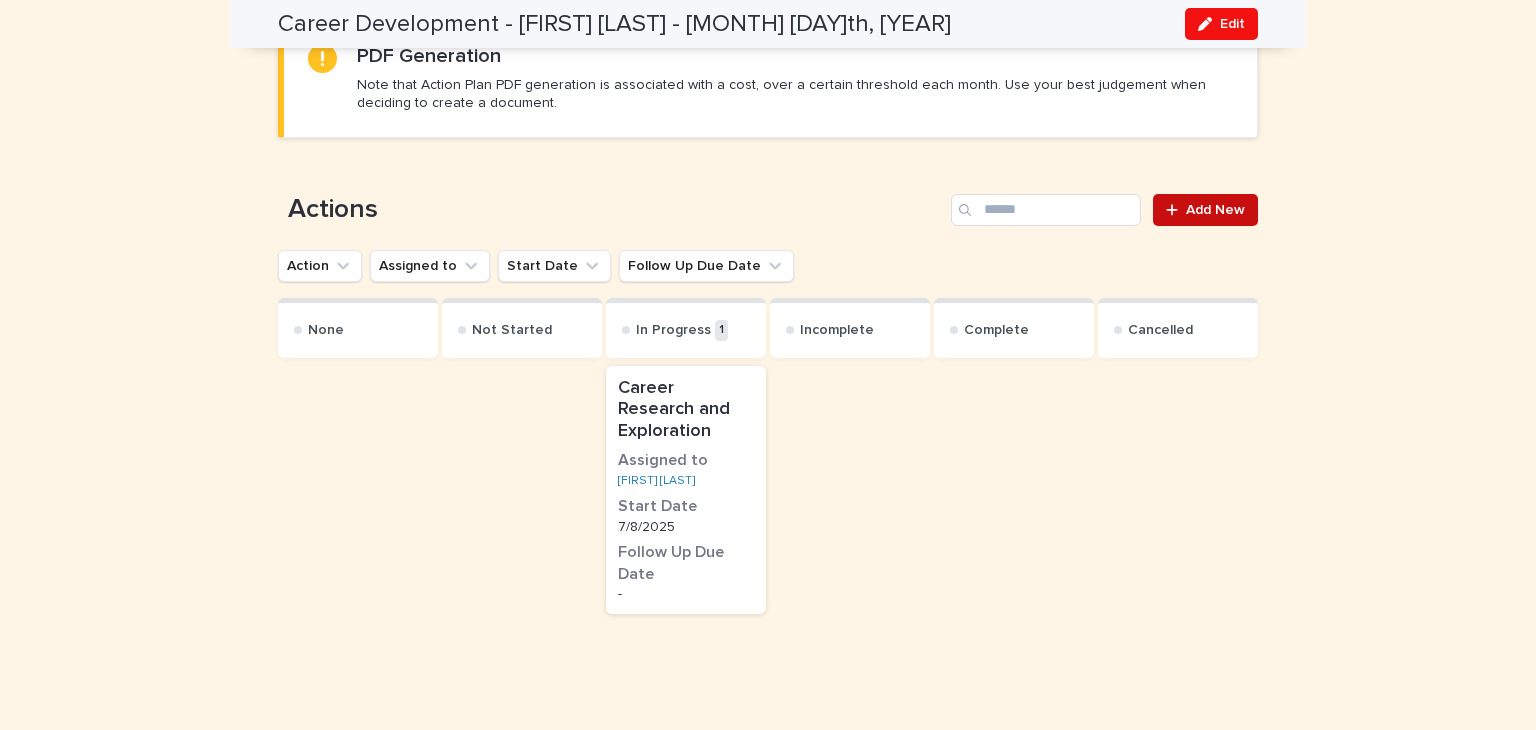 click on "Add New" at bounding box center (1215, 210) 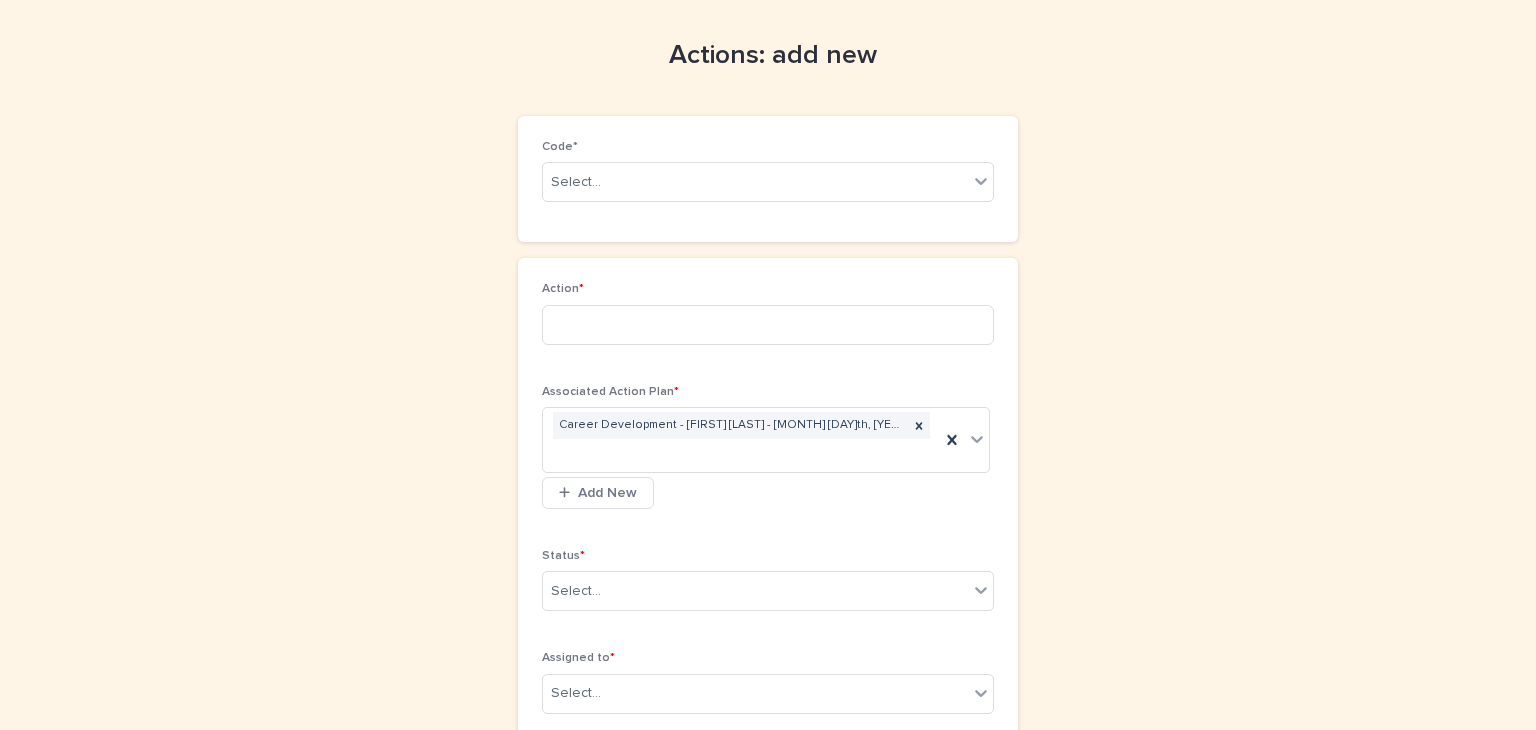 scroll, scrollTop: 0, scrollLeft: 0, axis: both 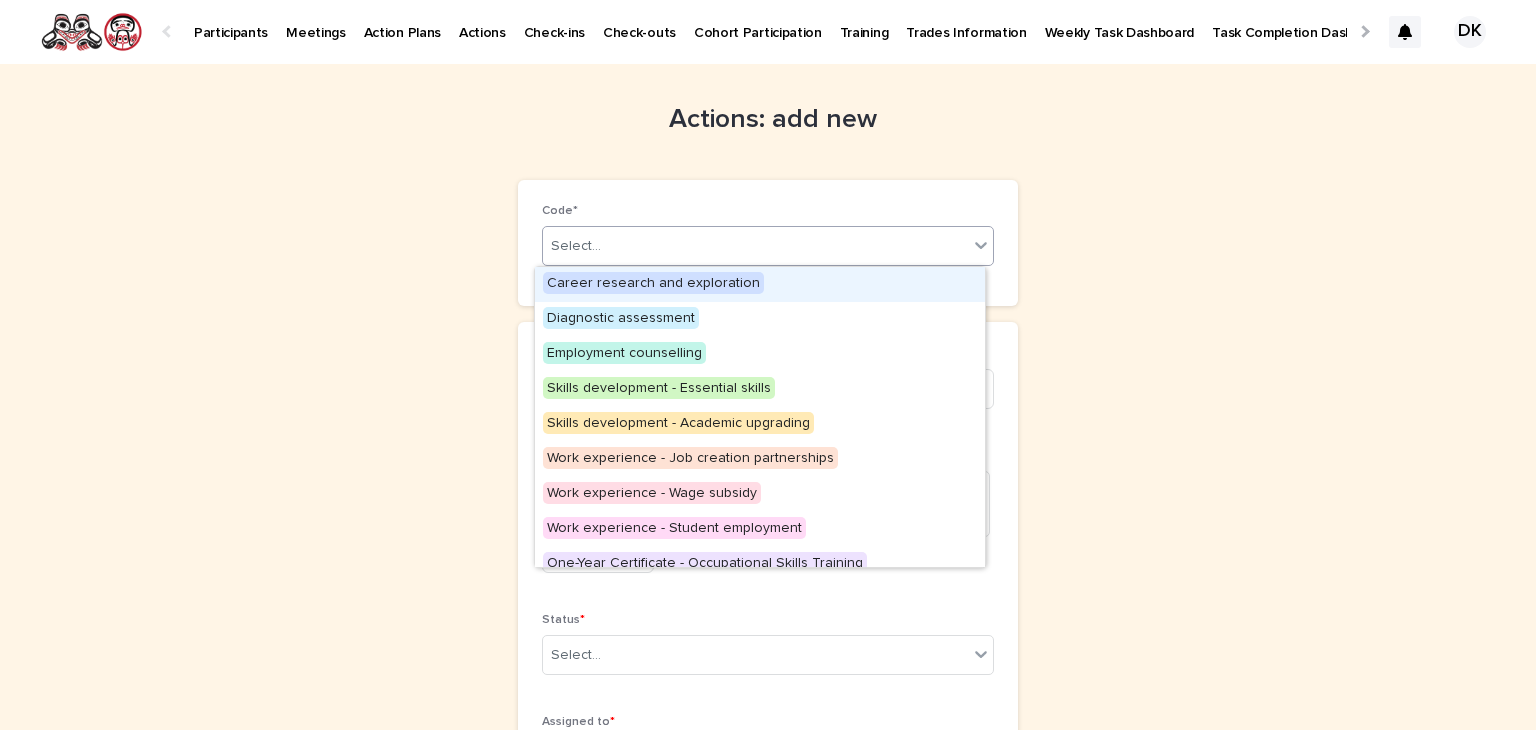 click 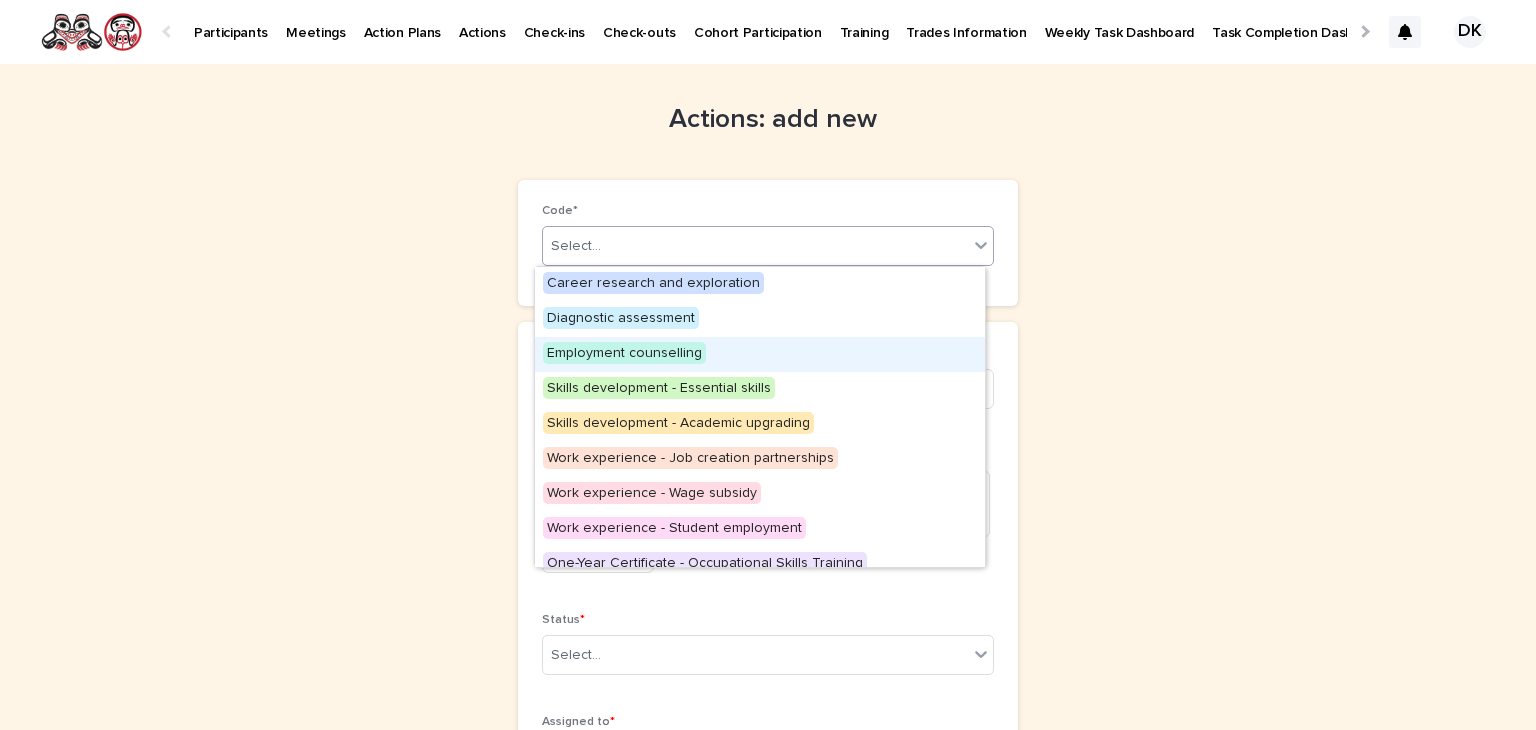 click on "Employment counselling" at bounding box center (624, 353) 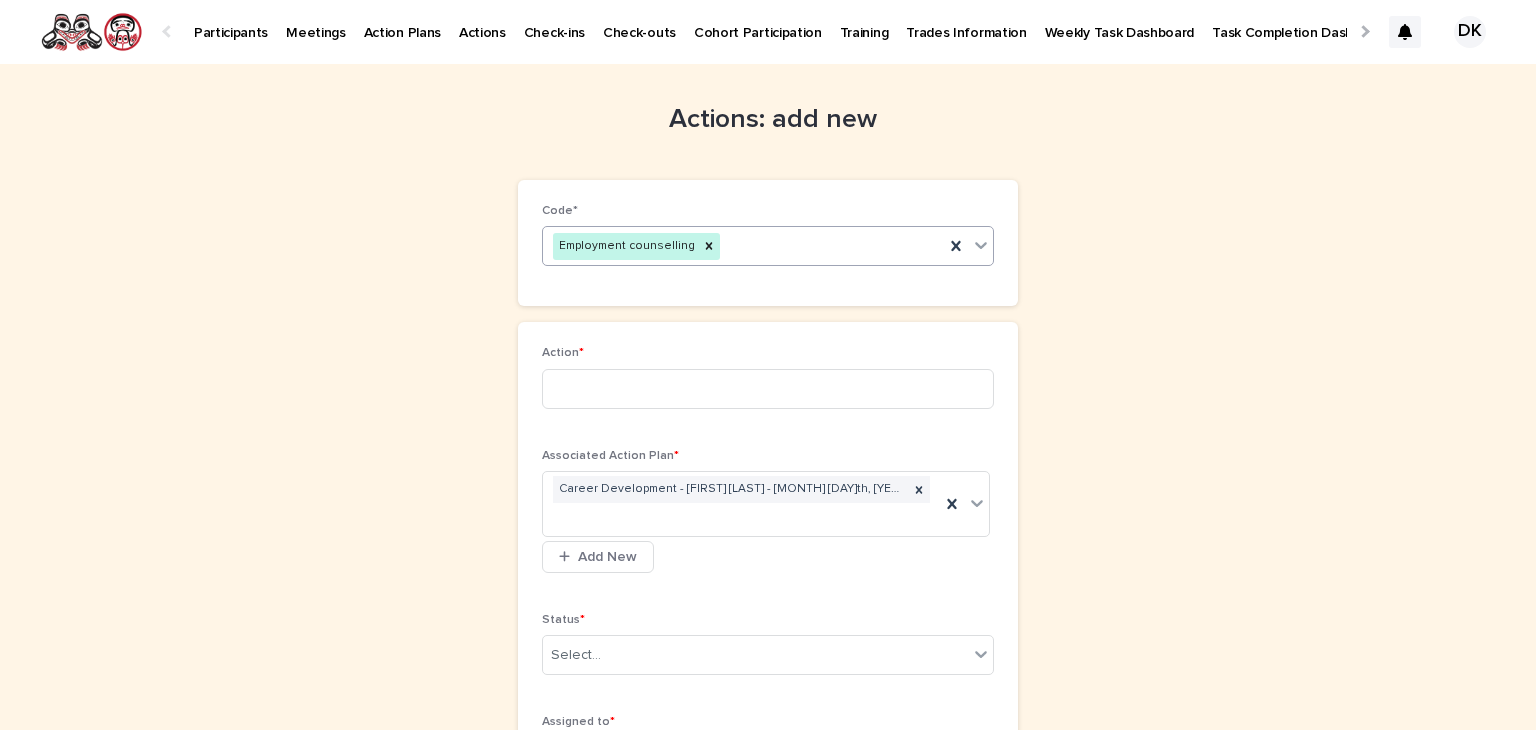 click 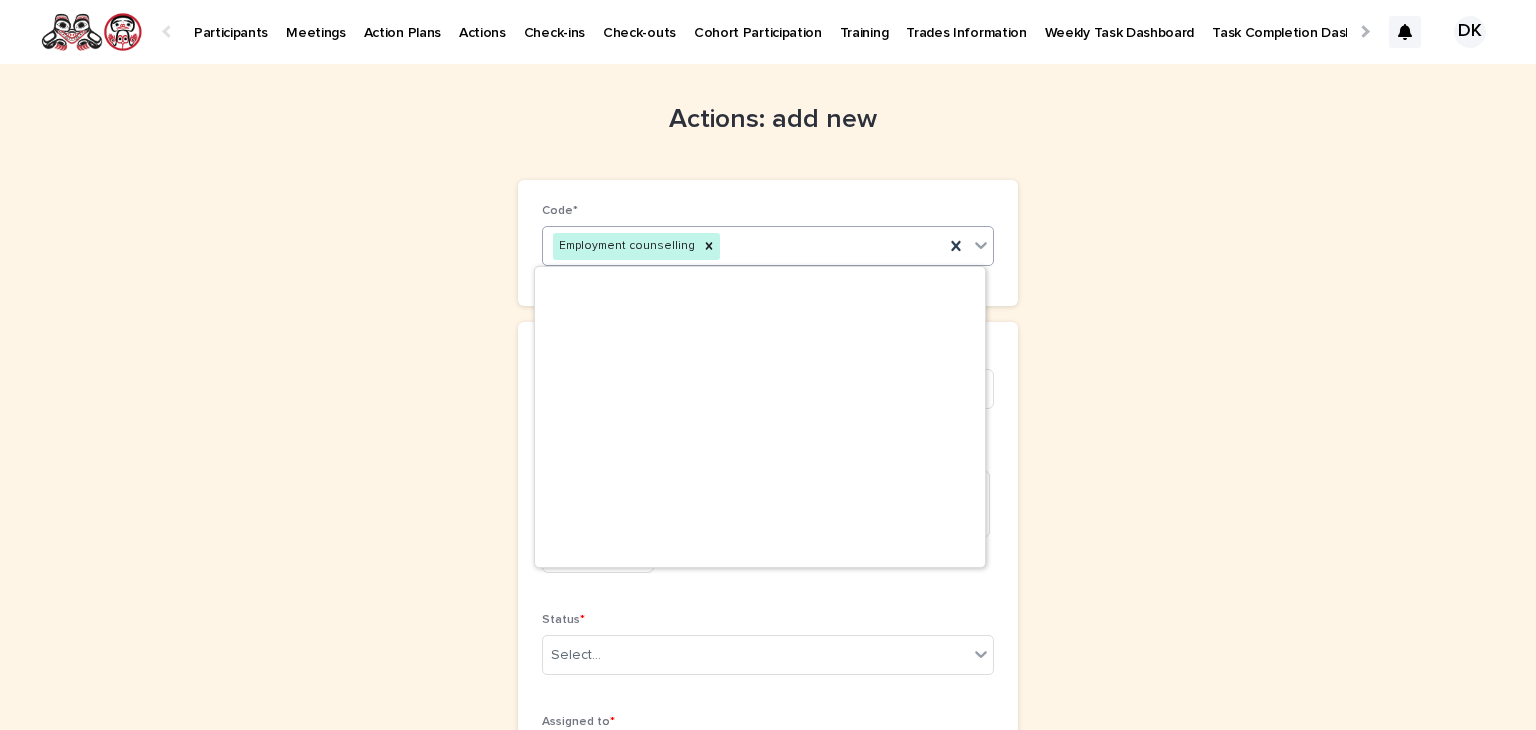 scroll, scrollTop: 364, scrollLeft: 0, axis: vertical 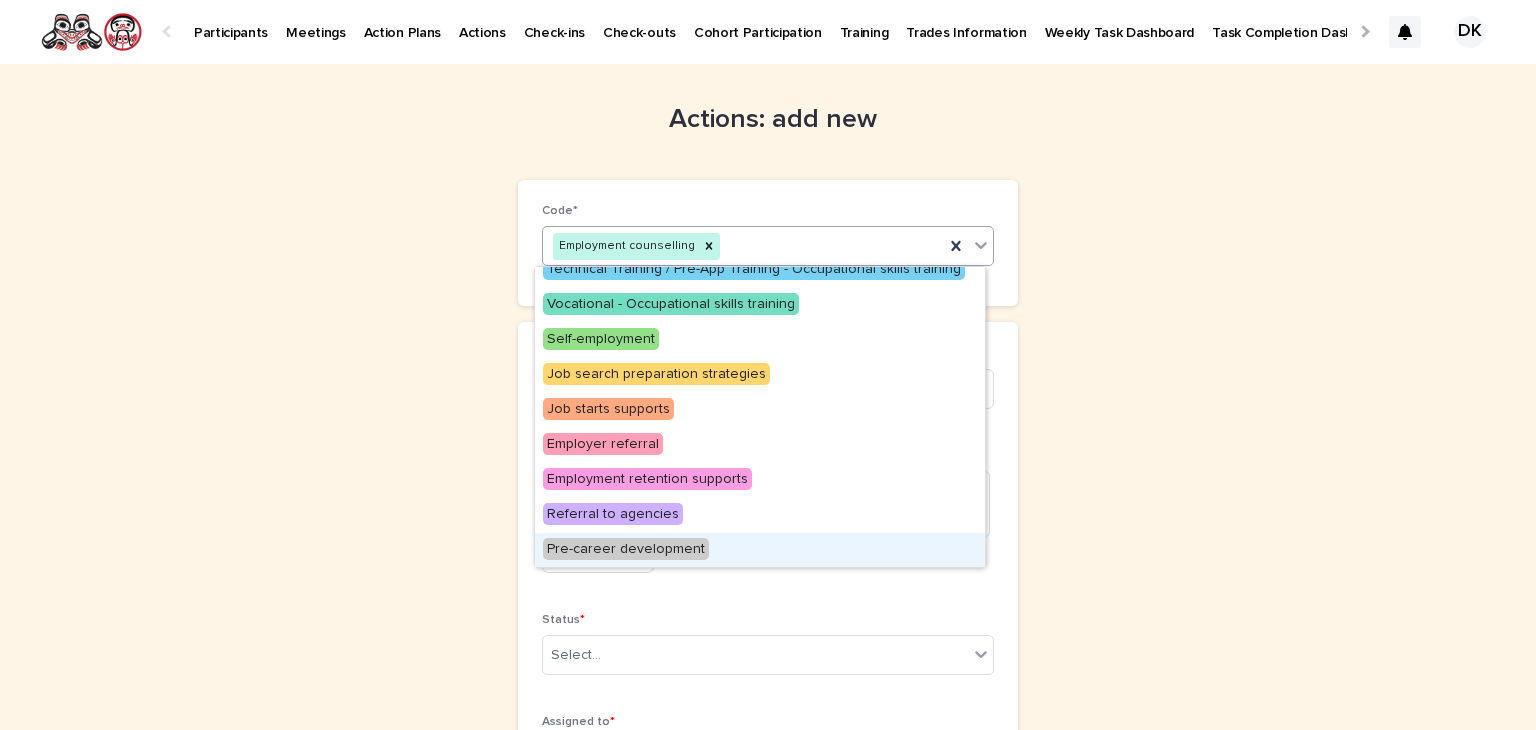 click on "Pre-career development" at bounding box center [626, 549] 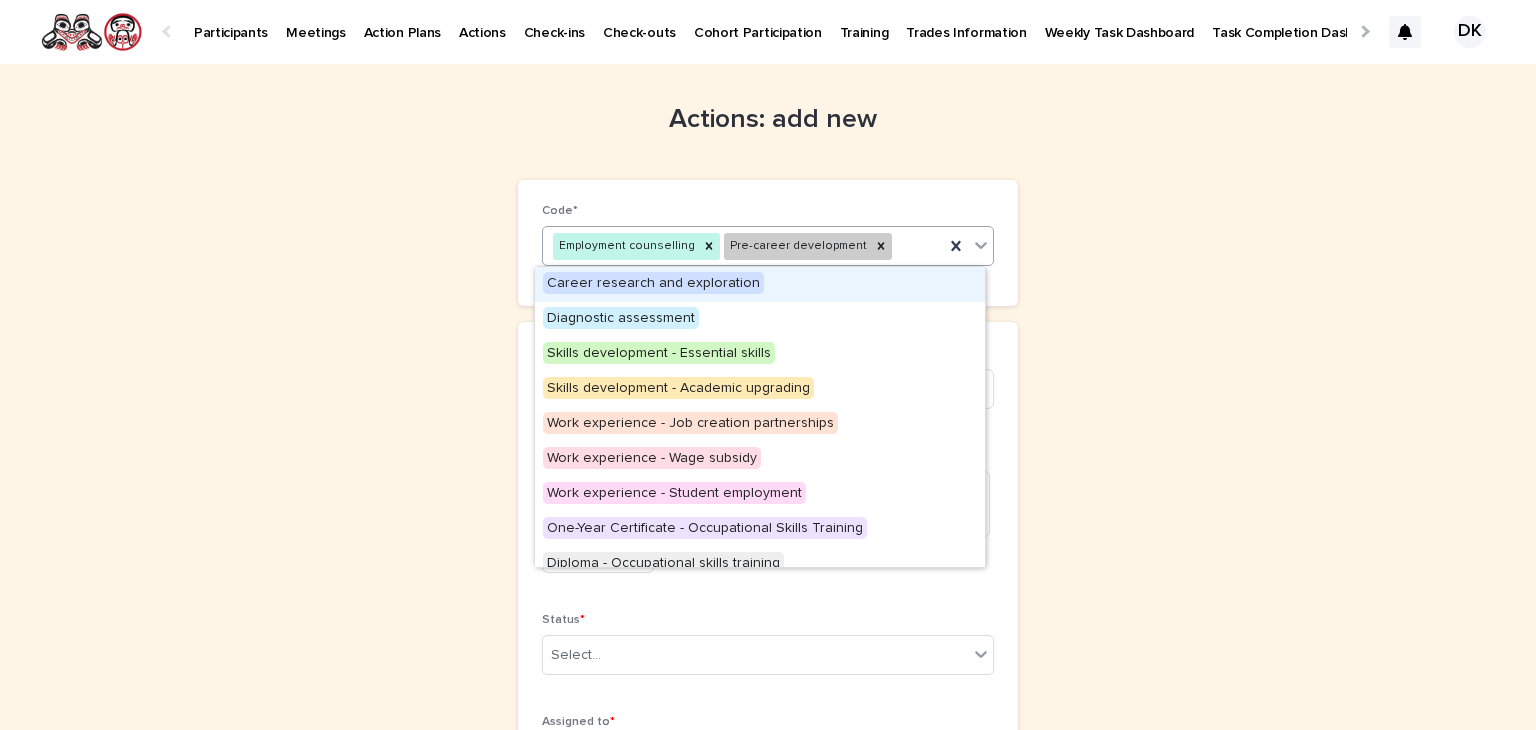 click 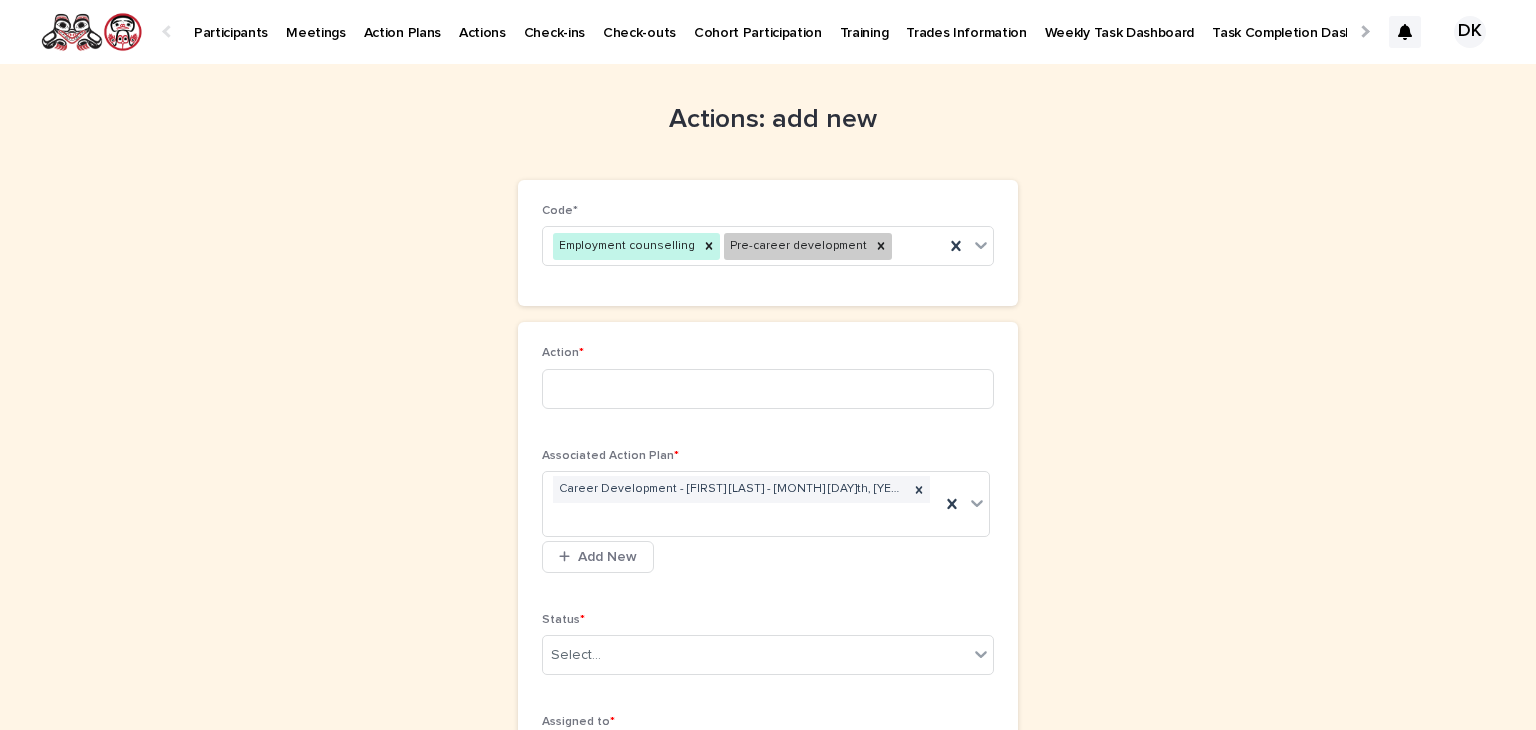 click on "Actions: add new Loading... Saving… Loading... Saving… Loading... Saving… Code* Employment counselling Pre-career development Loading... Saving… Loading... Saving… Action * Associated Action Plan * Career Development - Damon Vickers - Aug 7th, 2025 Add New Status * Select... Assigned to * Select... Notes Start Date* Follow Up Due Date End Date * Cost $ NOC - Common* What occupation is related to this action? Please select the 5-digit NOC code for the occupation from the options below. Select... NOC - Other* If none of the above codes match, you can search for the appropriate code here:  https://noc.esdc.gc.ca/  Sorry, there was an error saving your record. Please try again. Please fill out the required fields above. Save" at bounding box center [768, 866] 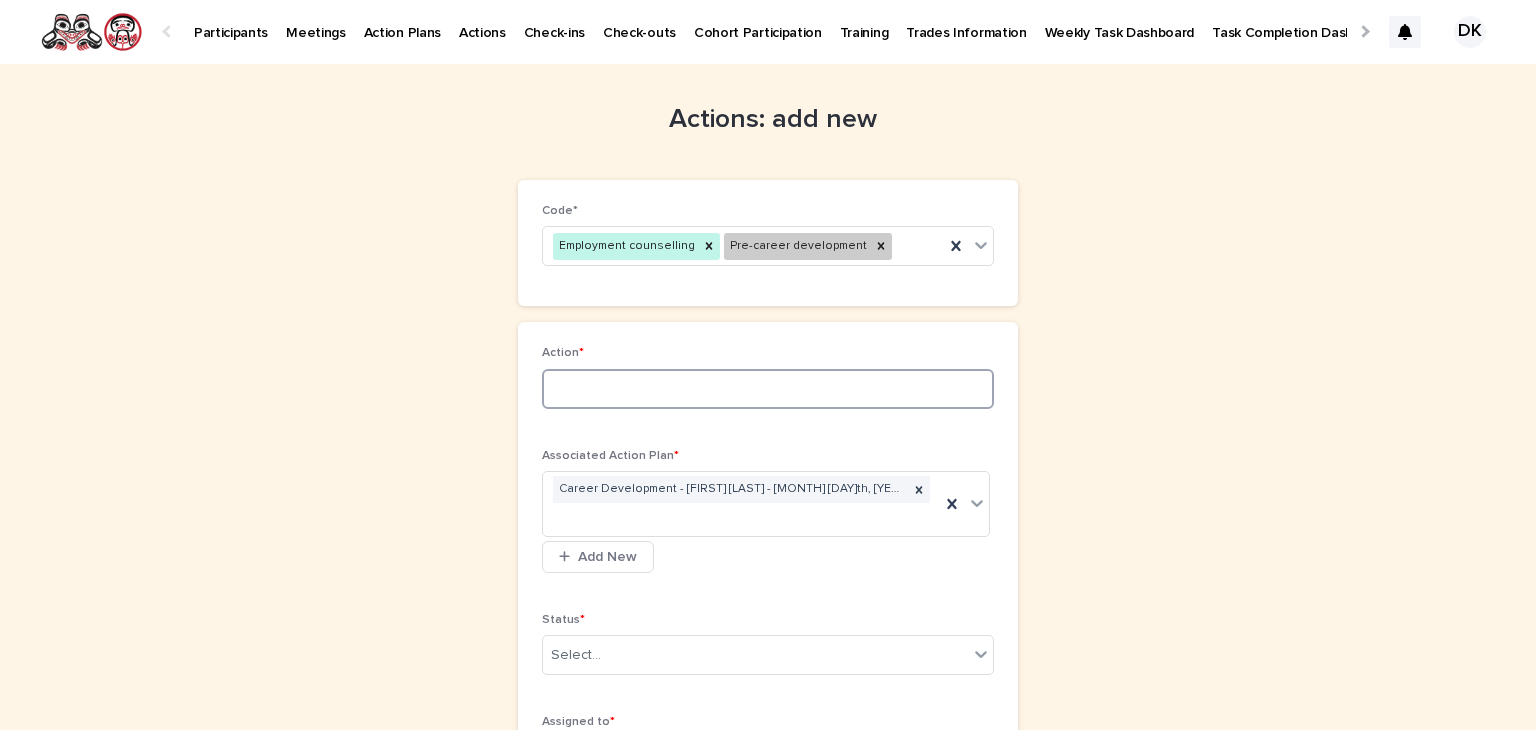 click at bounding box center [768, 389] 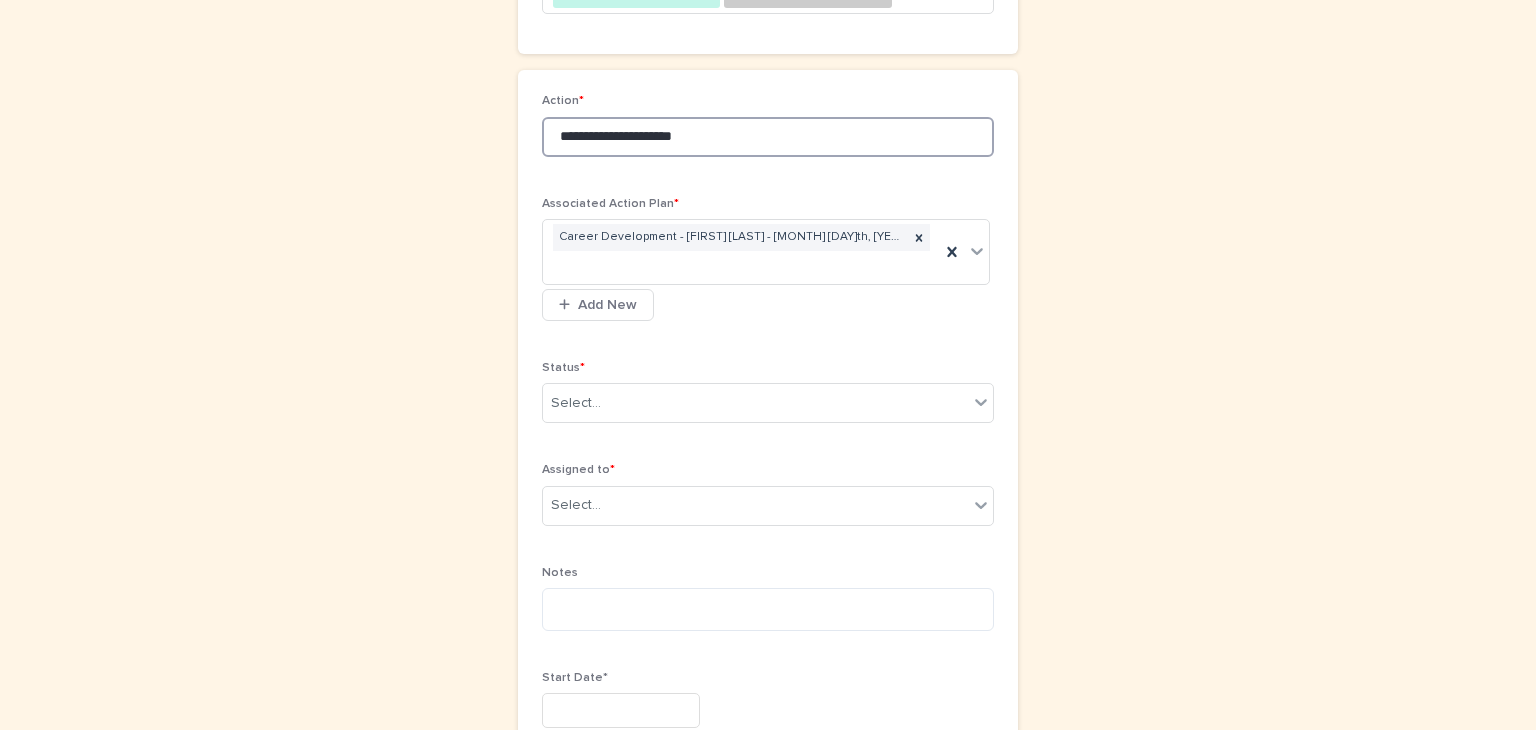scroll, scrollTop: 254, scrollLeft: 0, axis: vertical 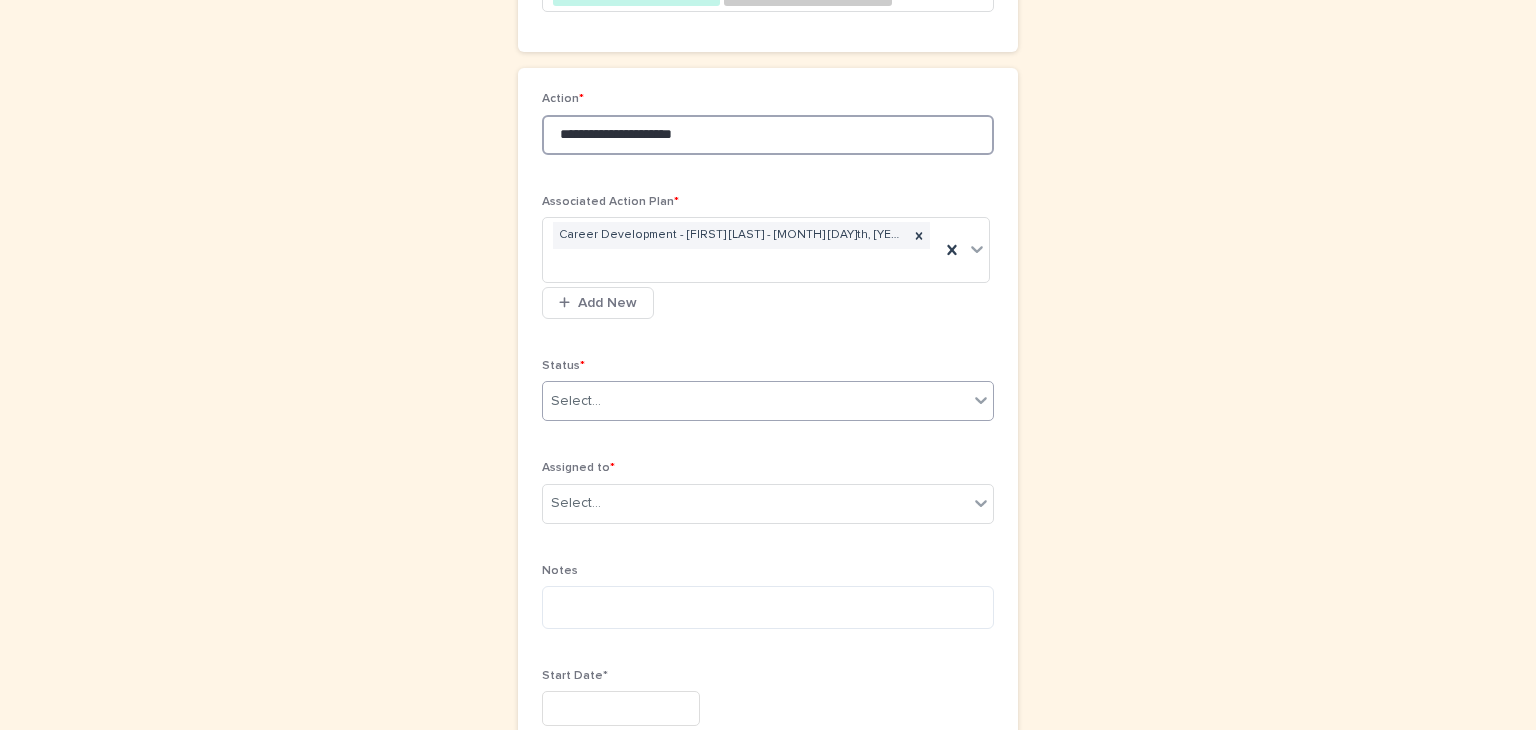type on "**********" 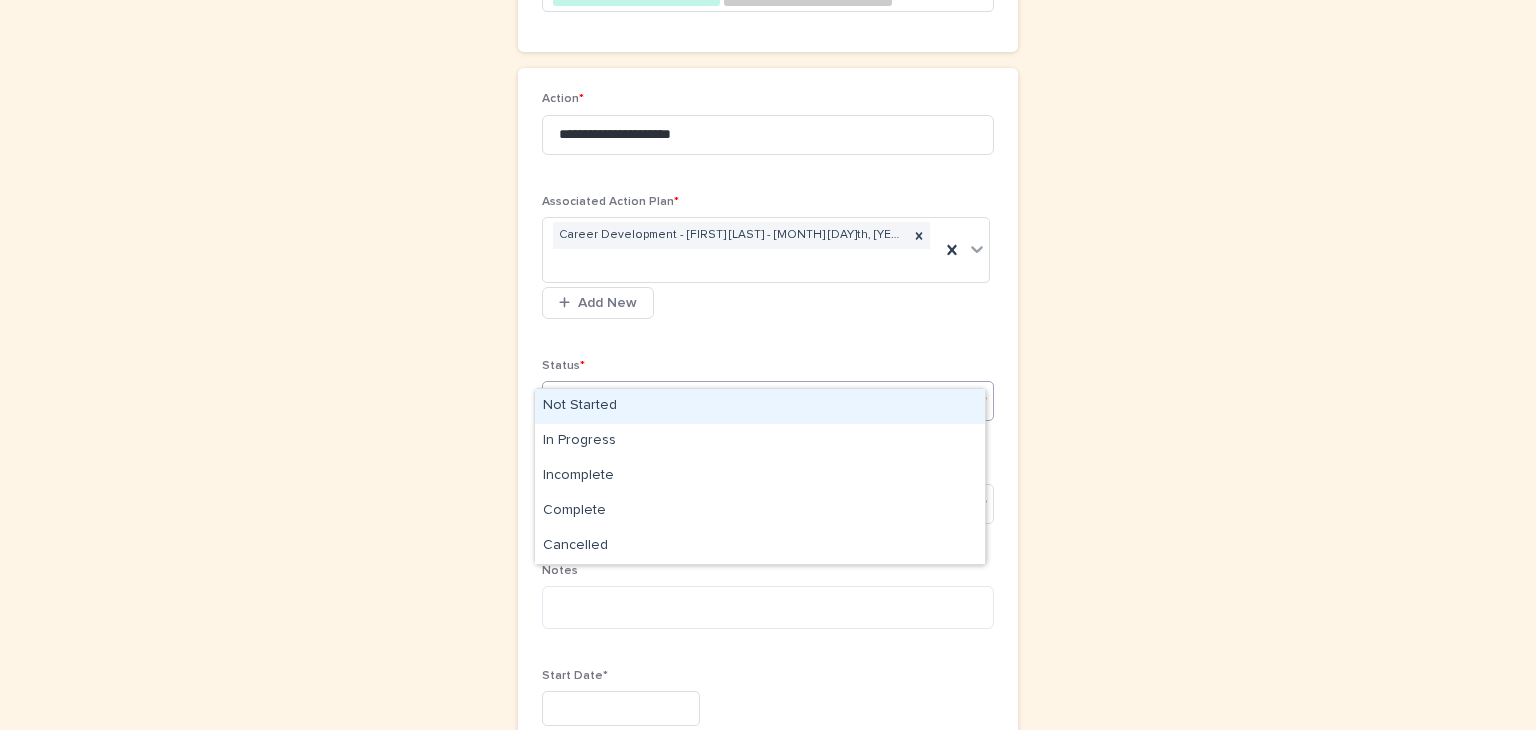 click 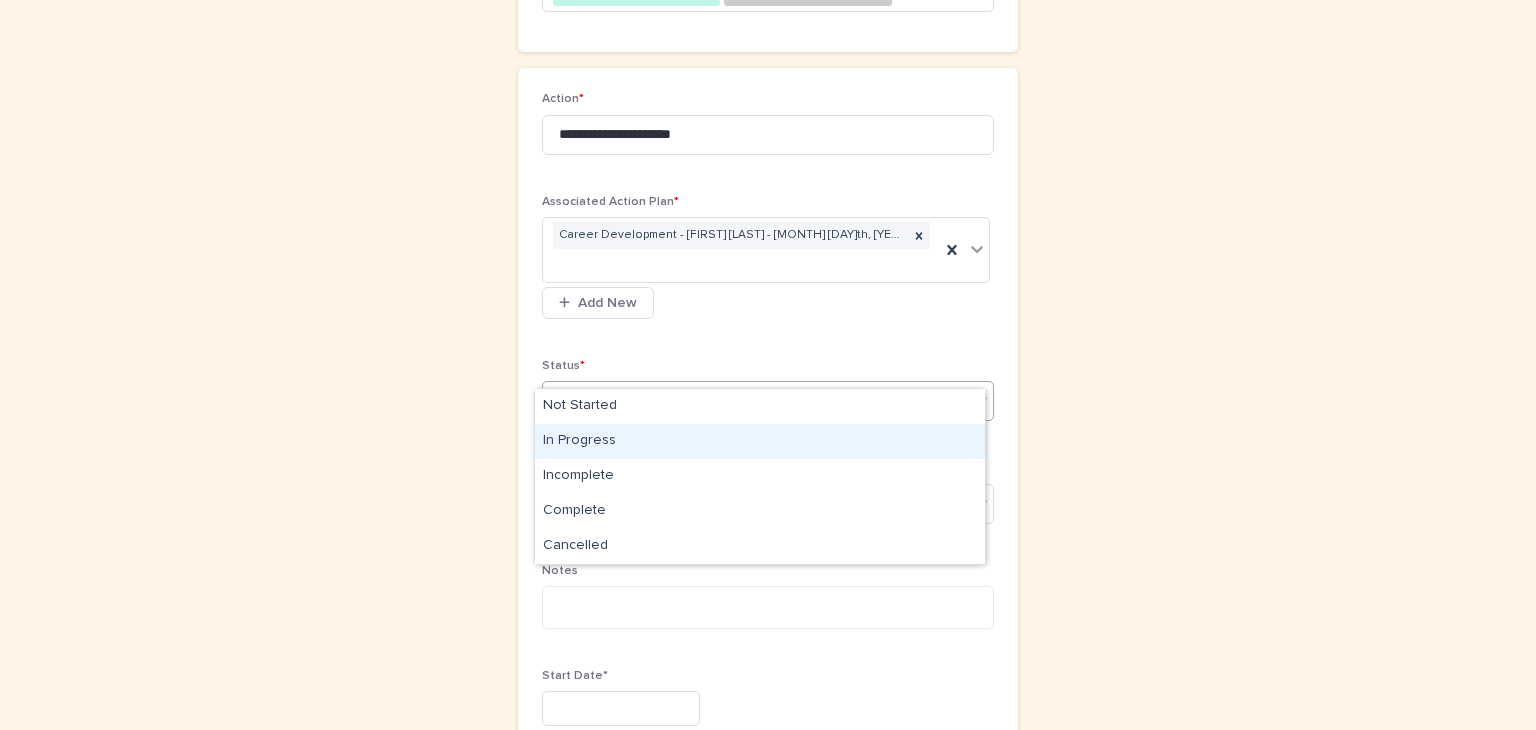 click on "In Progress" at bounding box center (760, 441) 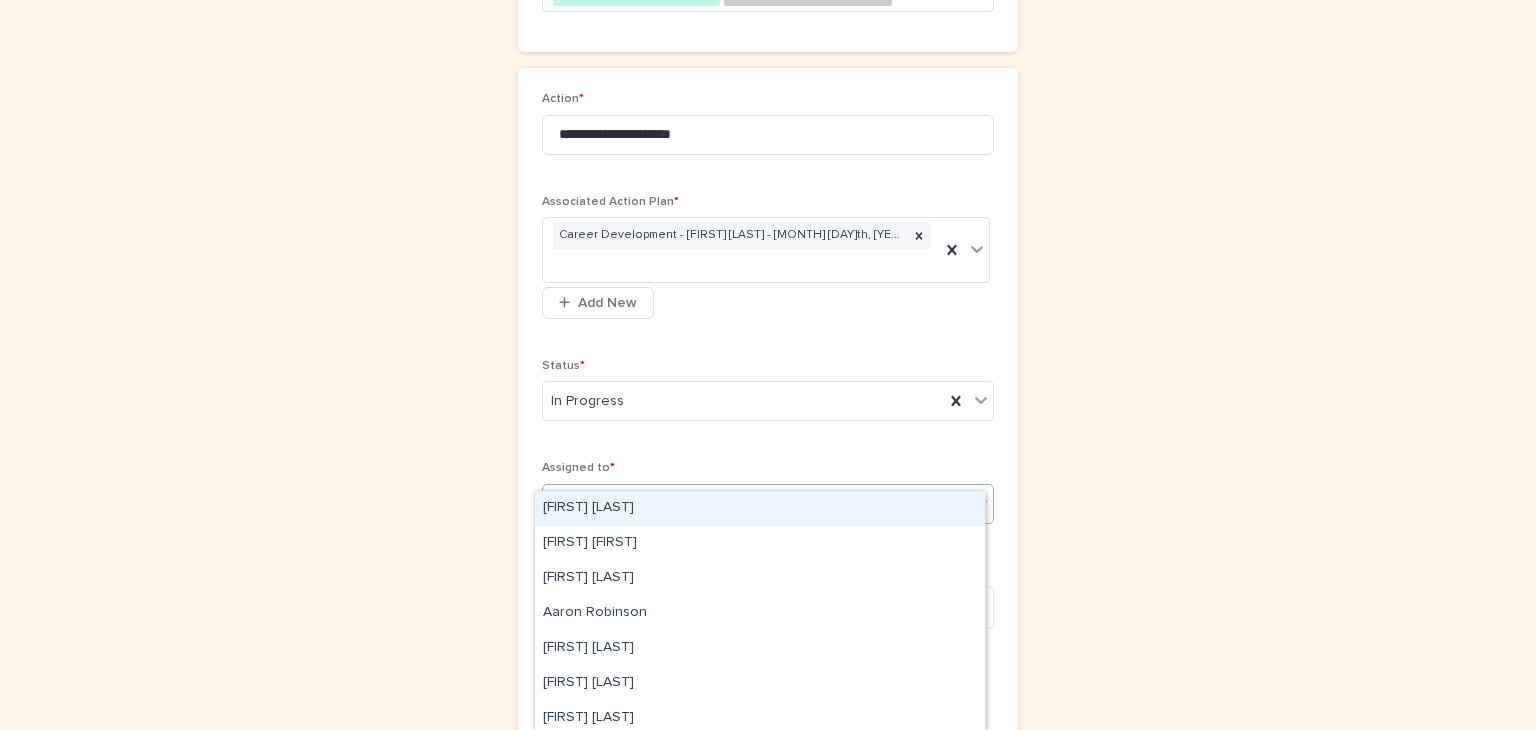 click 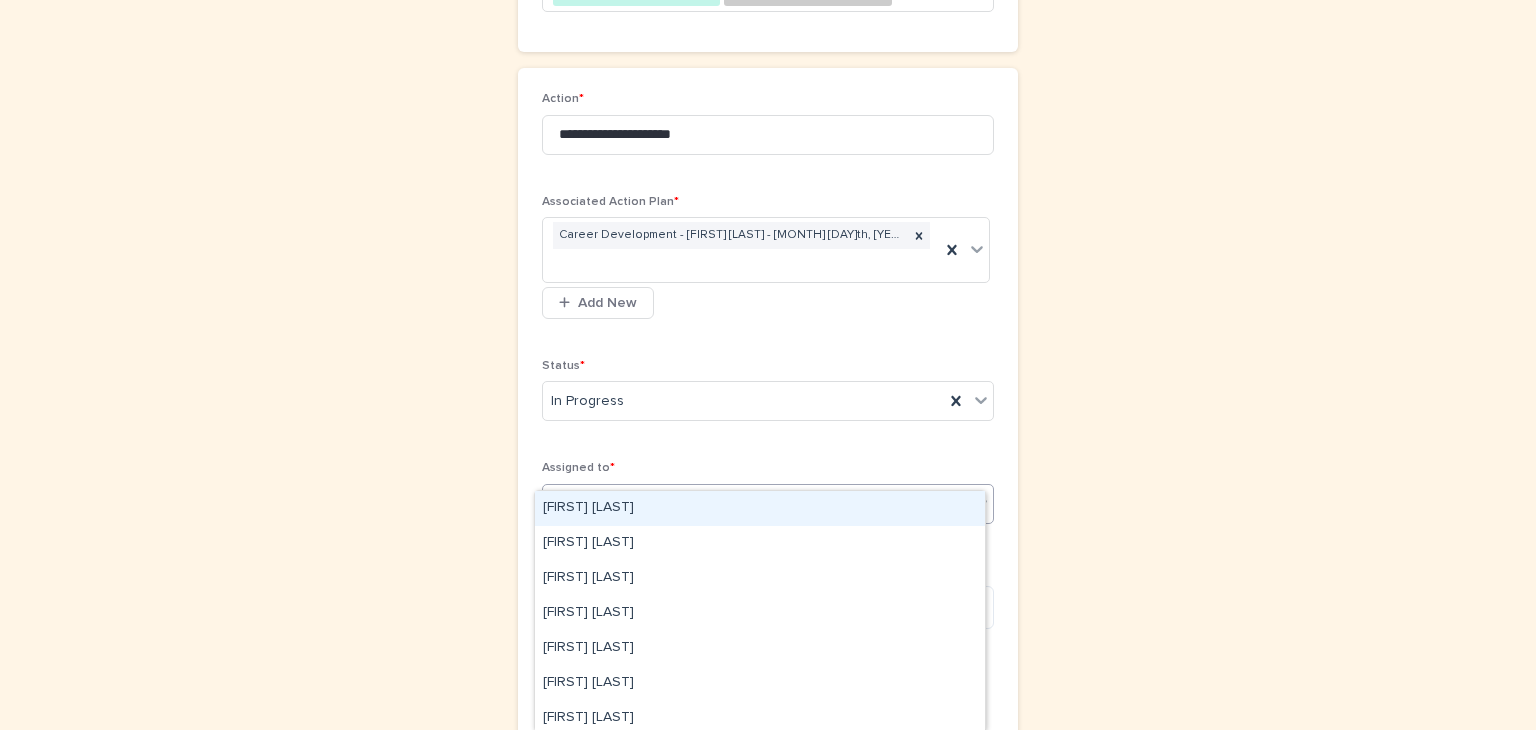 type on "*****" 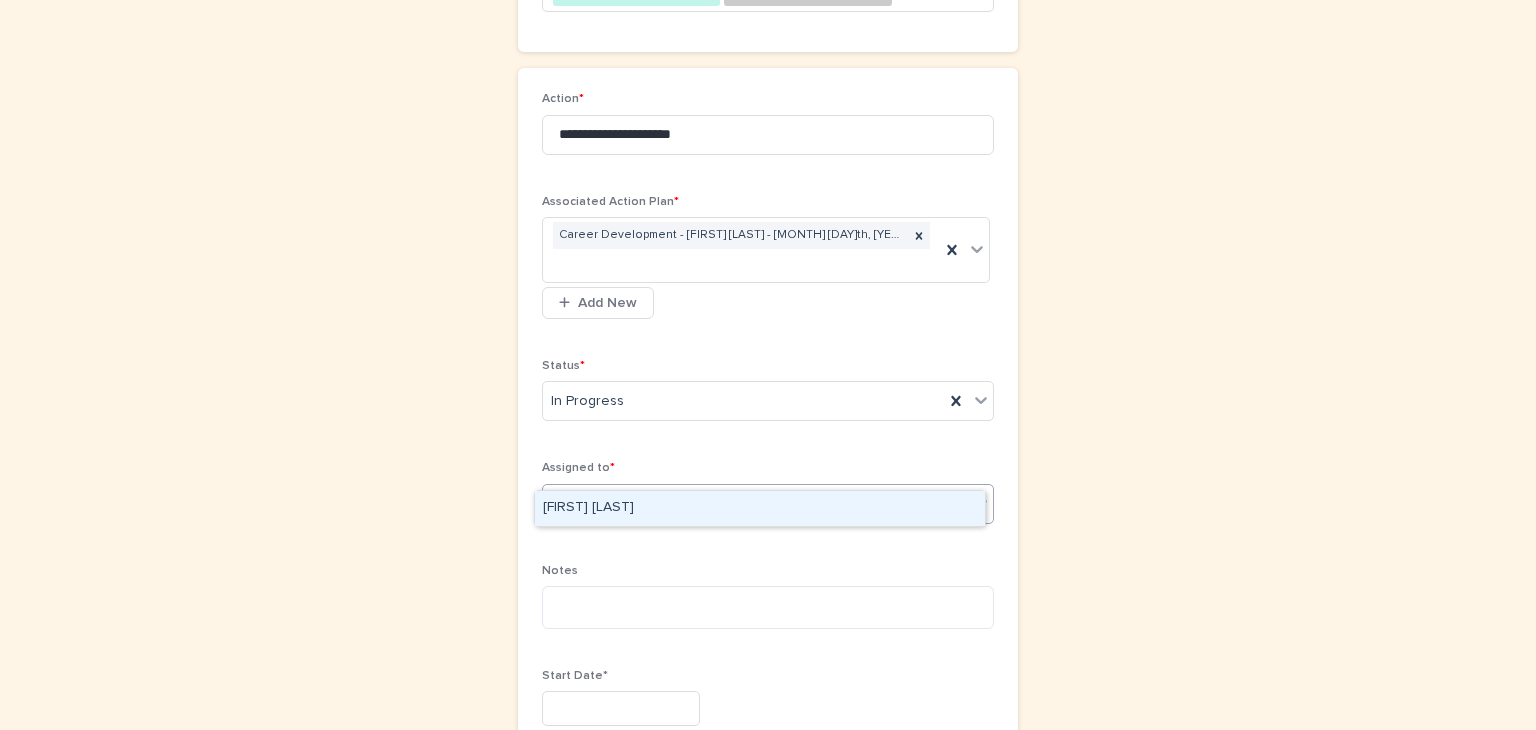 click on "Damon Vickers" at bounding box center [760, 508] 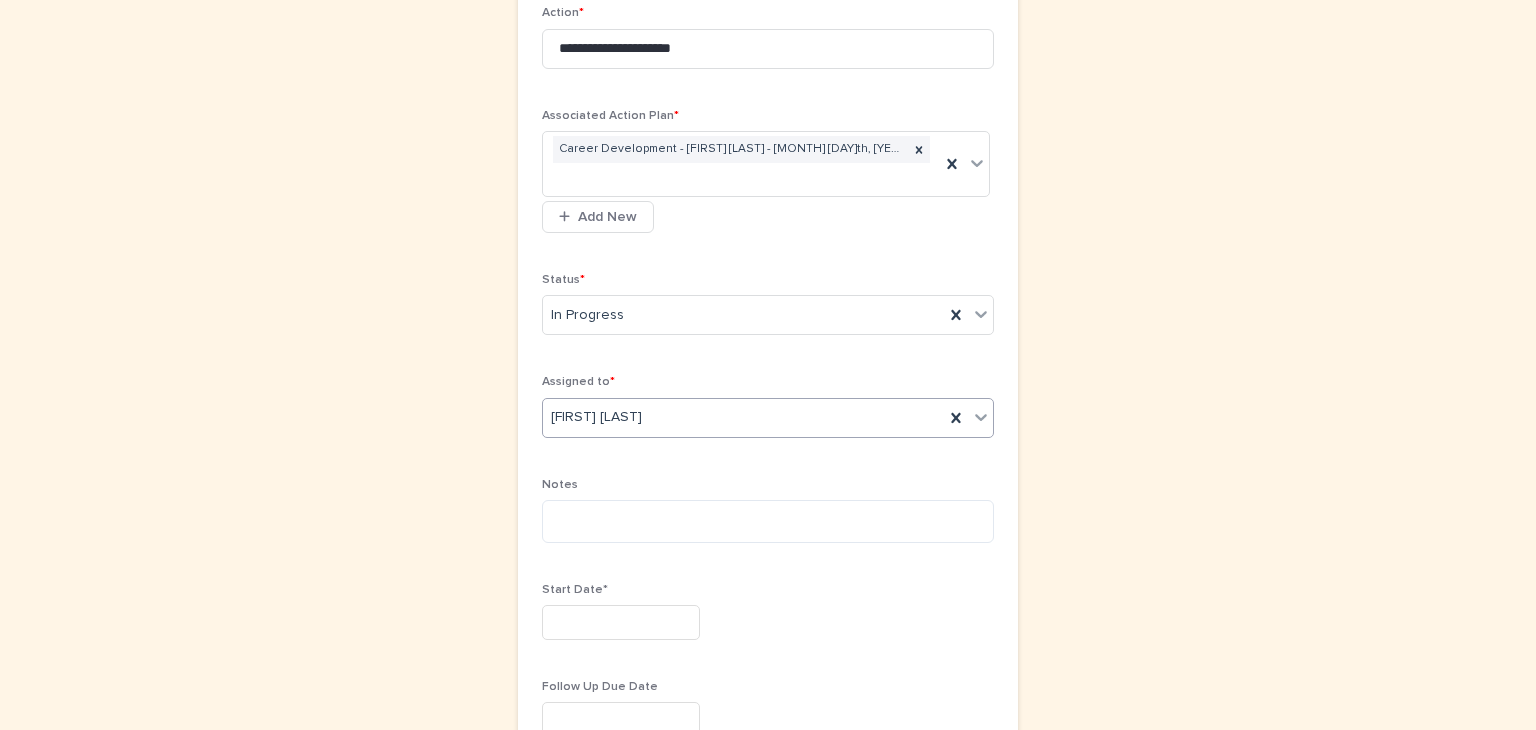 scroll, scrollTop: 340, scrollLeft: 0, axis: vertical 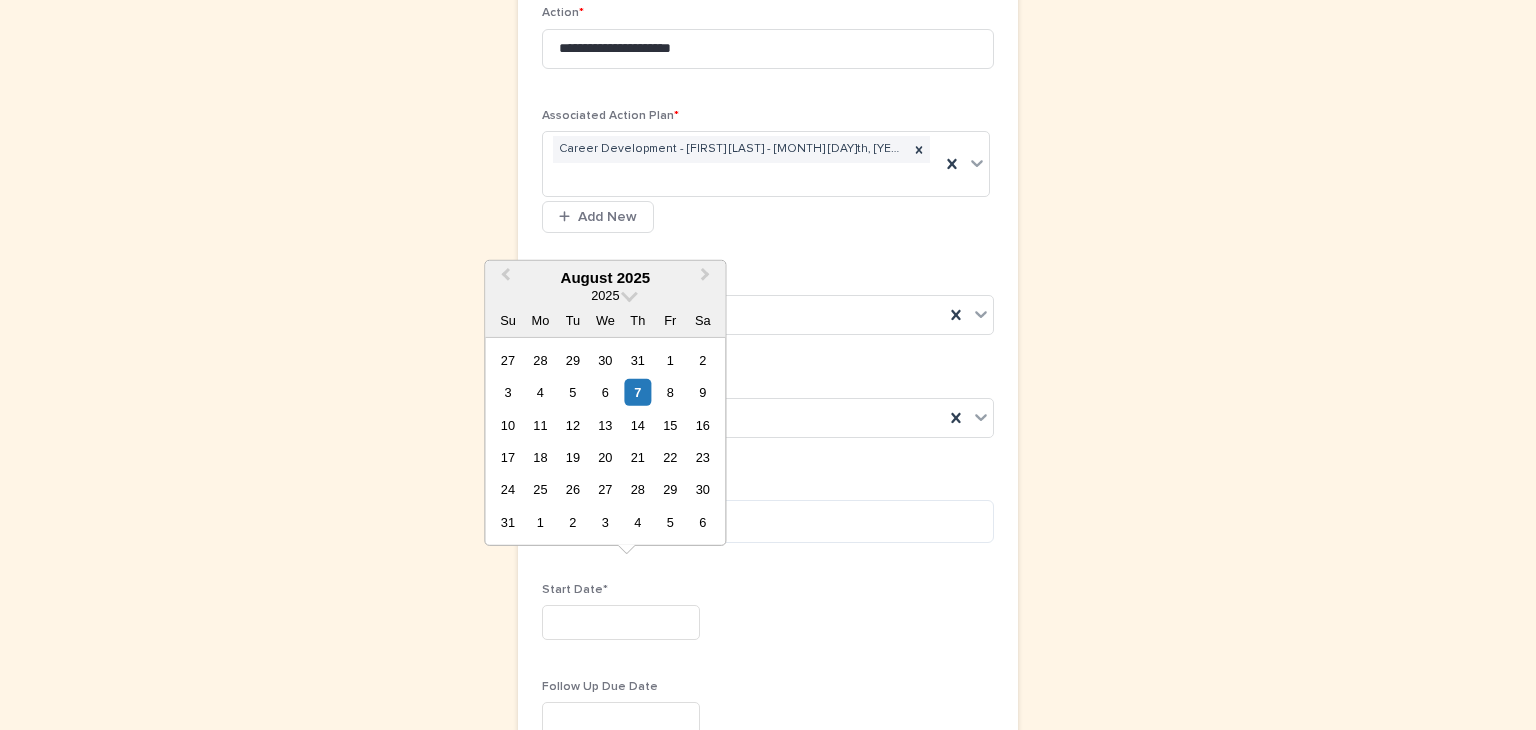click at bounding box center (621, 622) 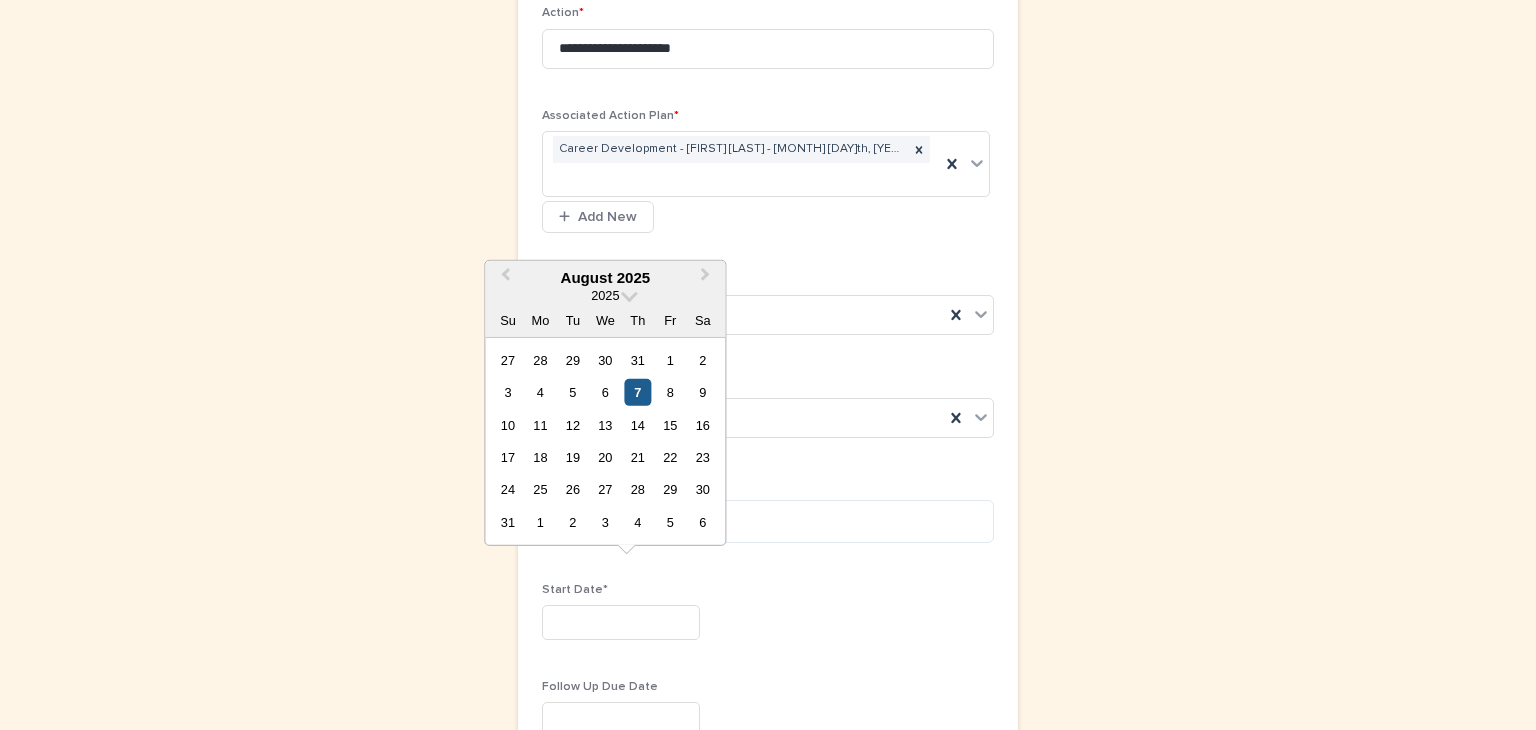 click on "7" at bounding box center (637, 392) 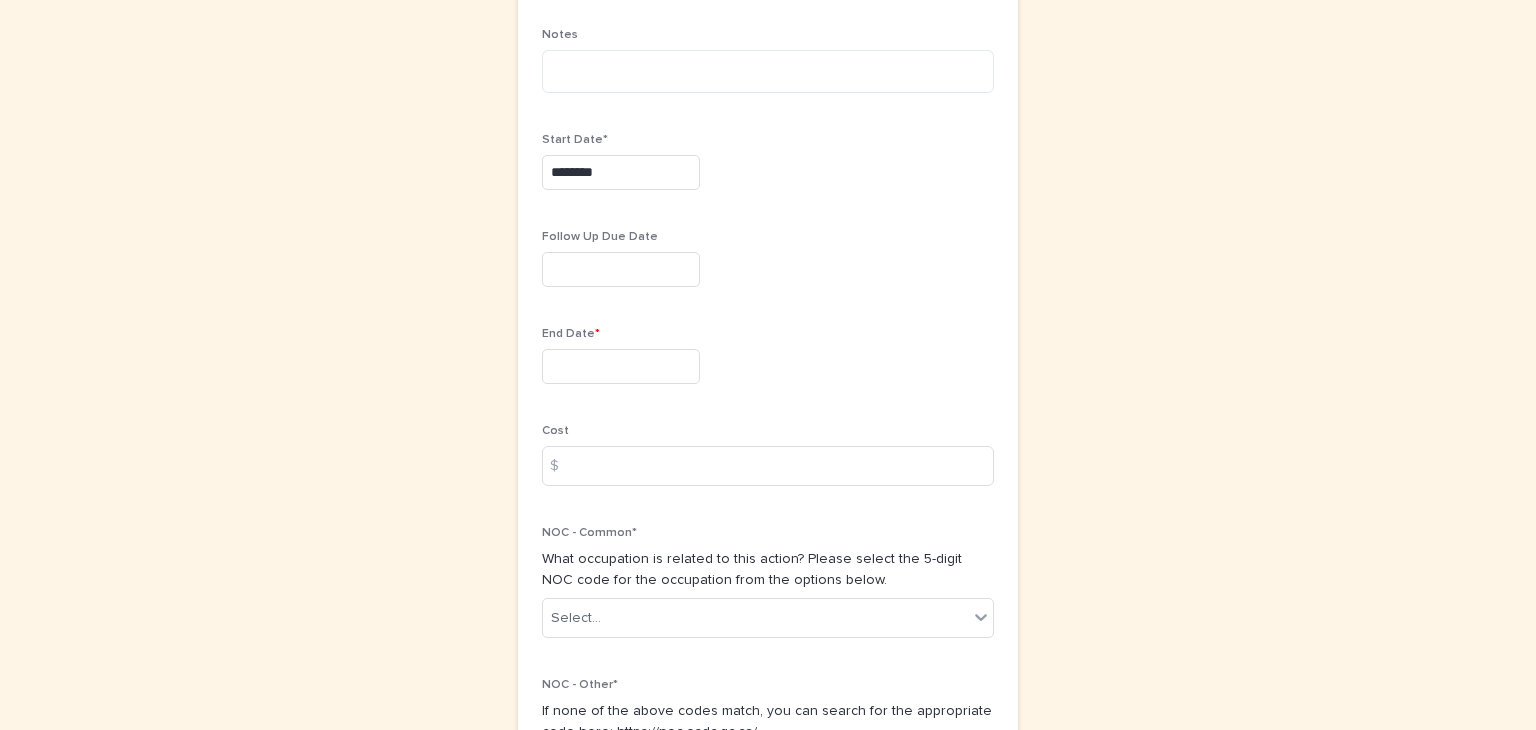 scroll, scrollTop: 795, scrollLeft: 0, axis: vertical 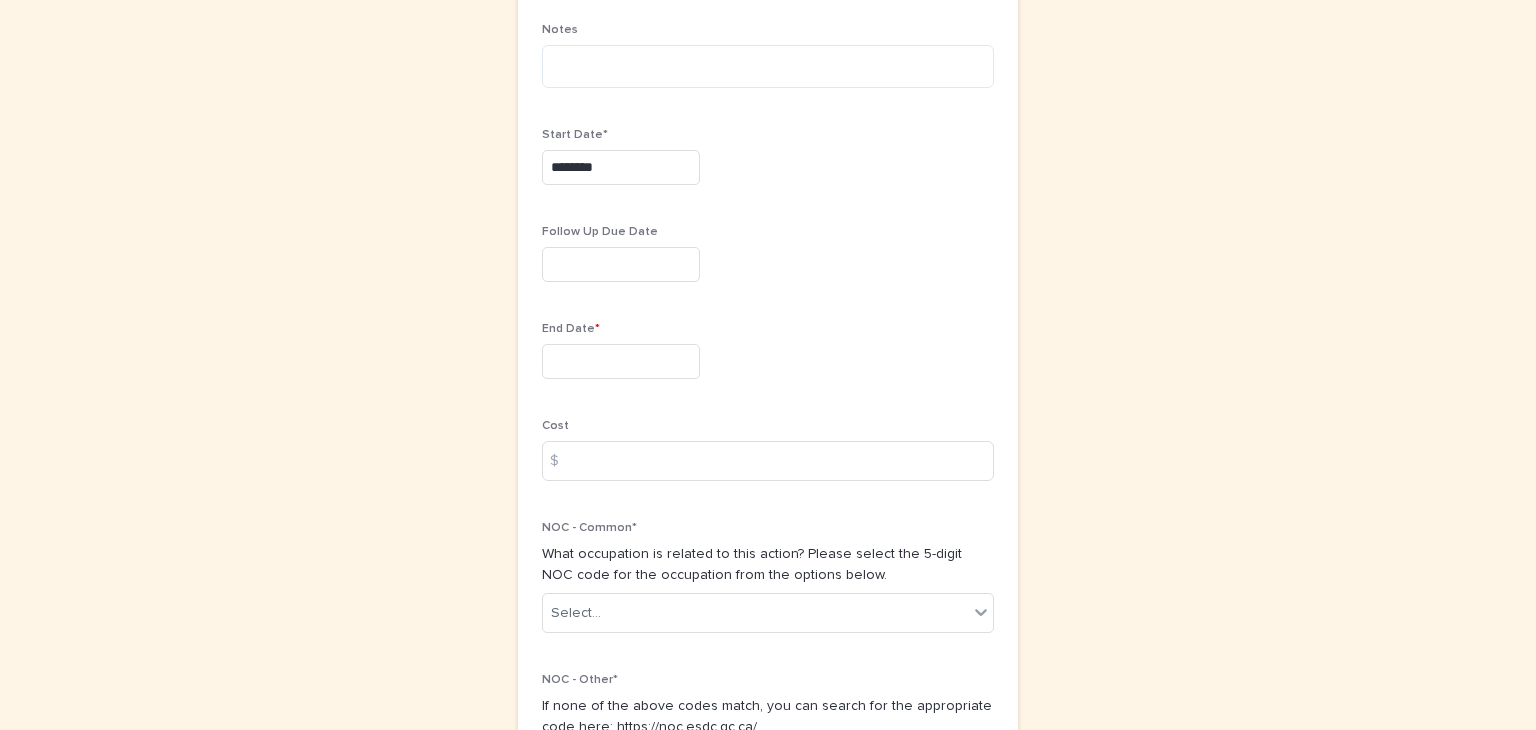 click at bounding box center [621, 361] 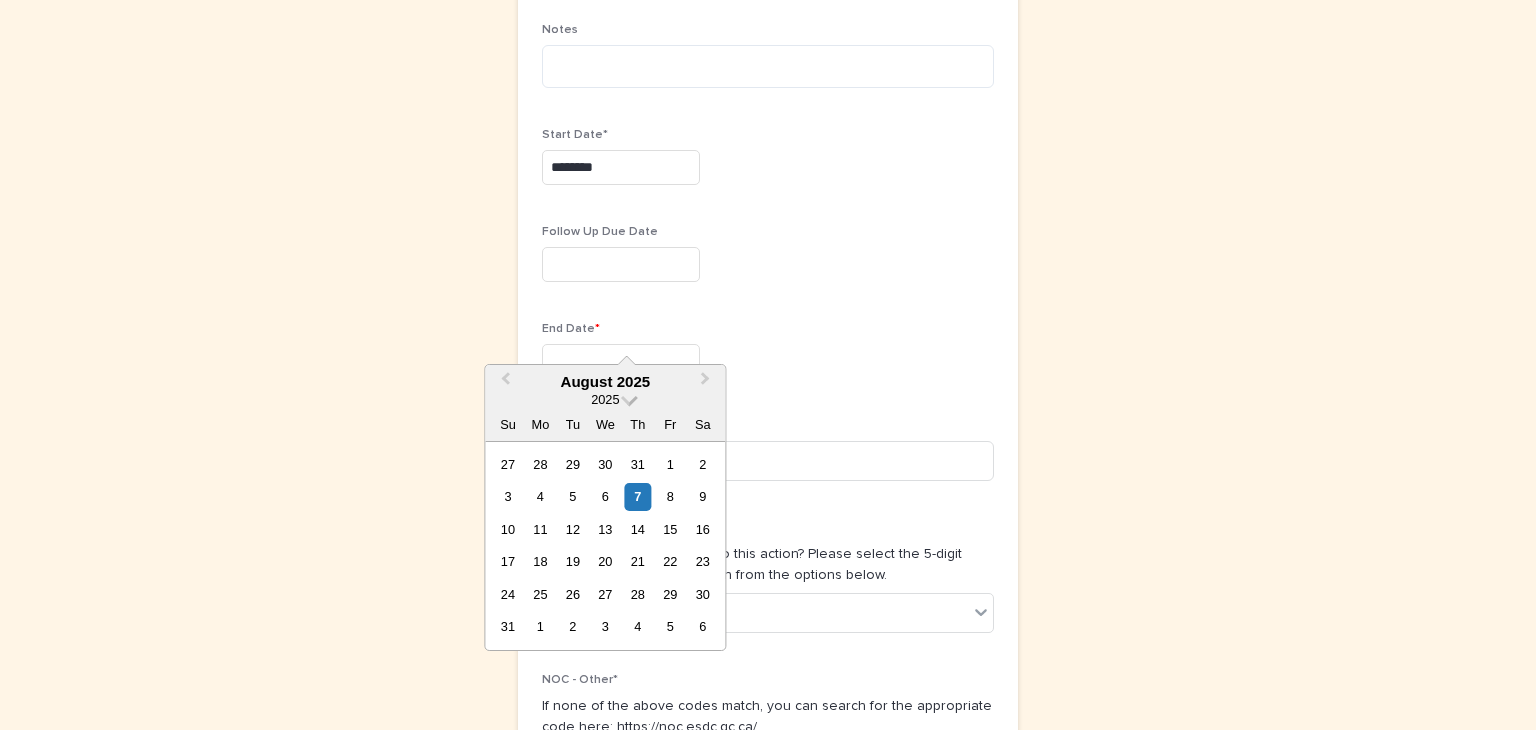 click at bounding box center (629, 398) 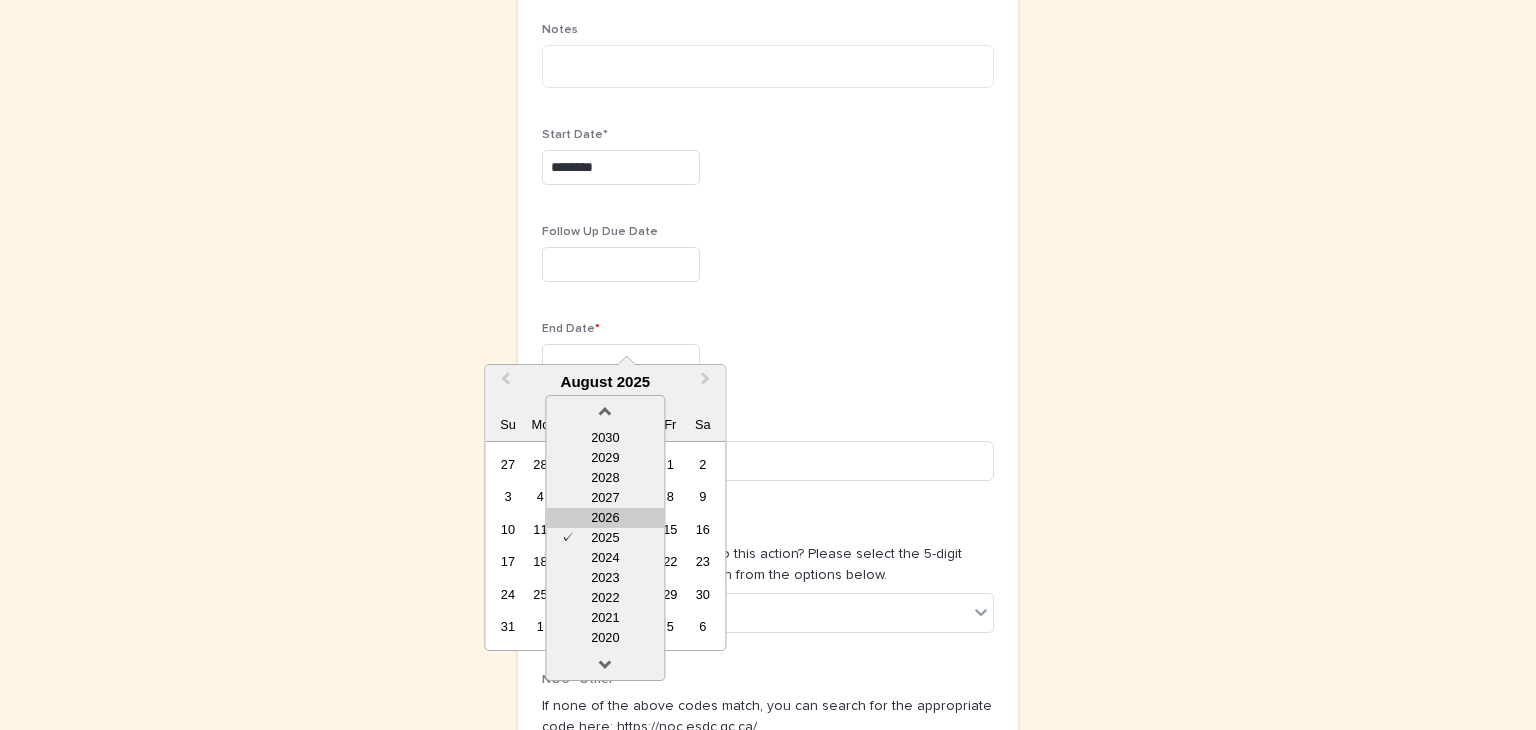 click on "2026" at bounding box center (605, 518) 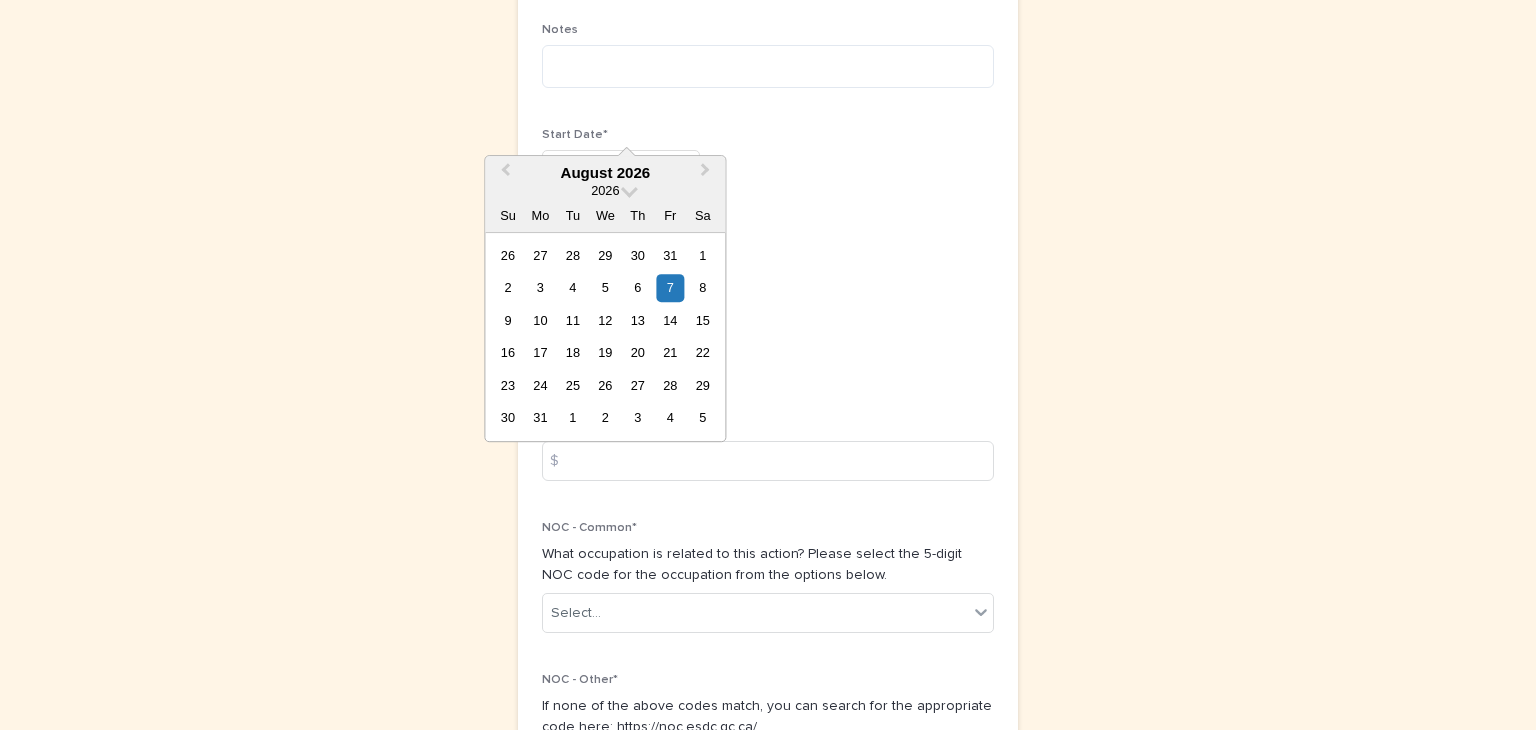 scroll, scrollTop: 1004, scrollLeft: 0, axis: vertical 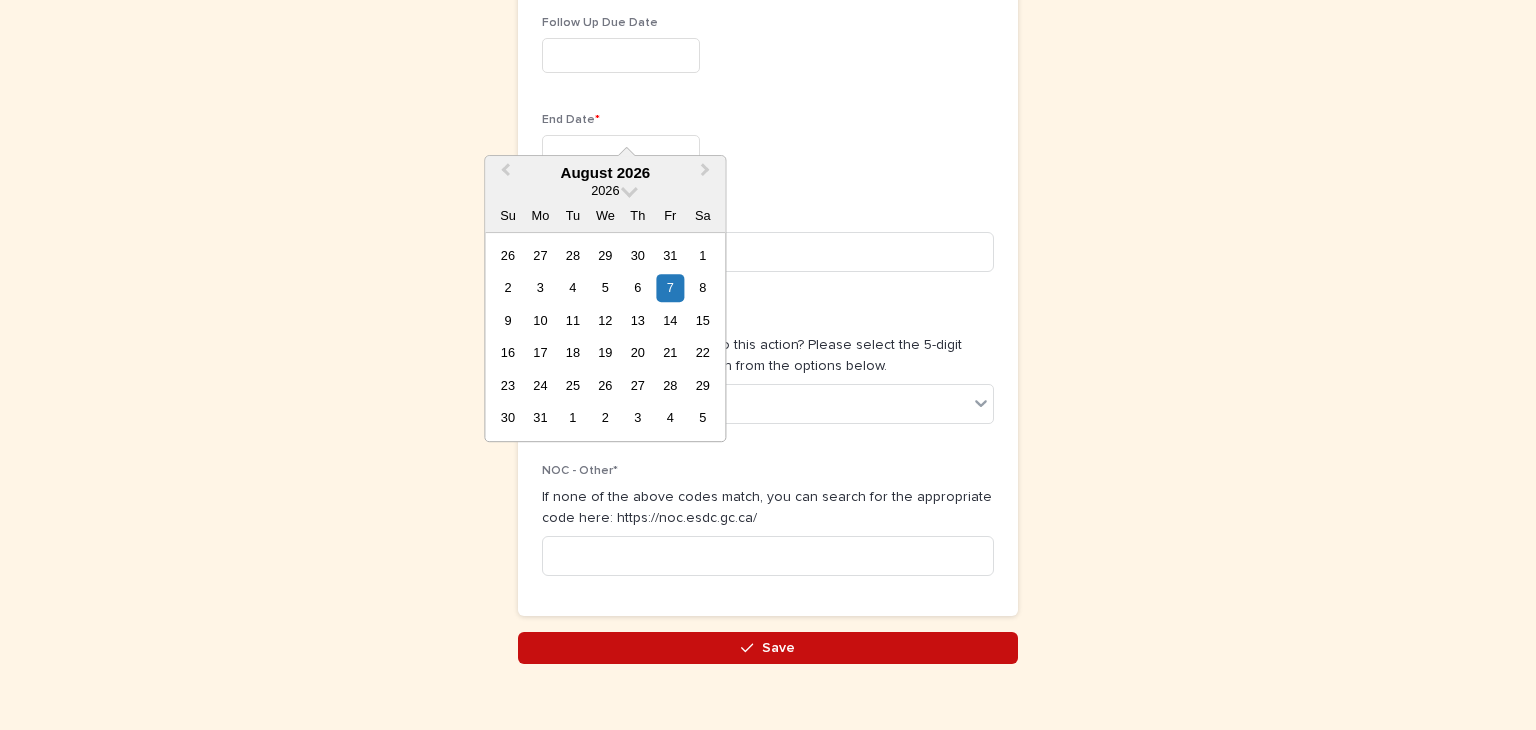 click on "Save" at bounding box center [778, 648] 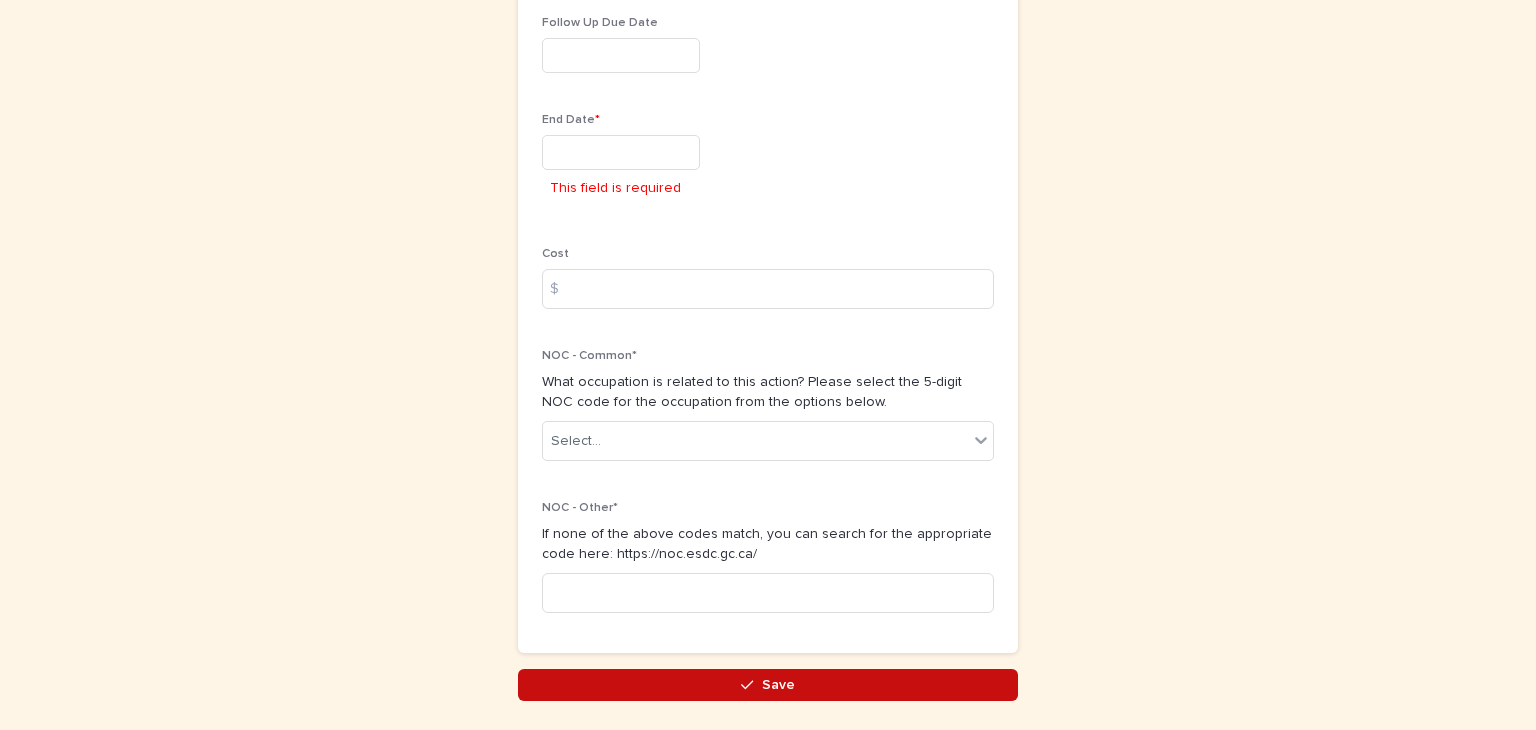 scroll, scrollTop: 1040, scrollLeft: 0, axis: vertical 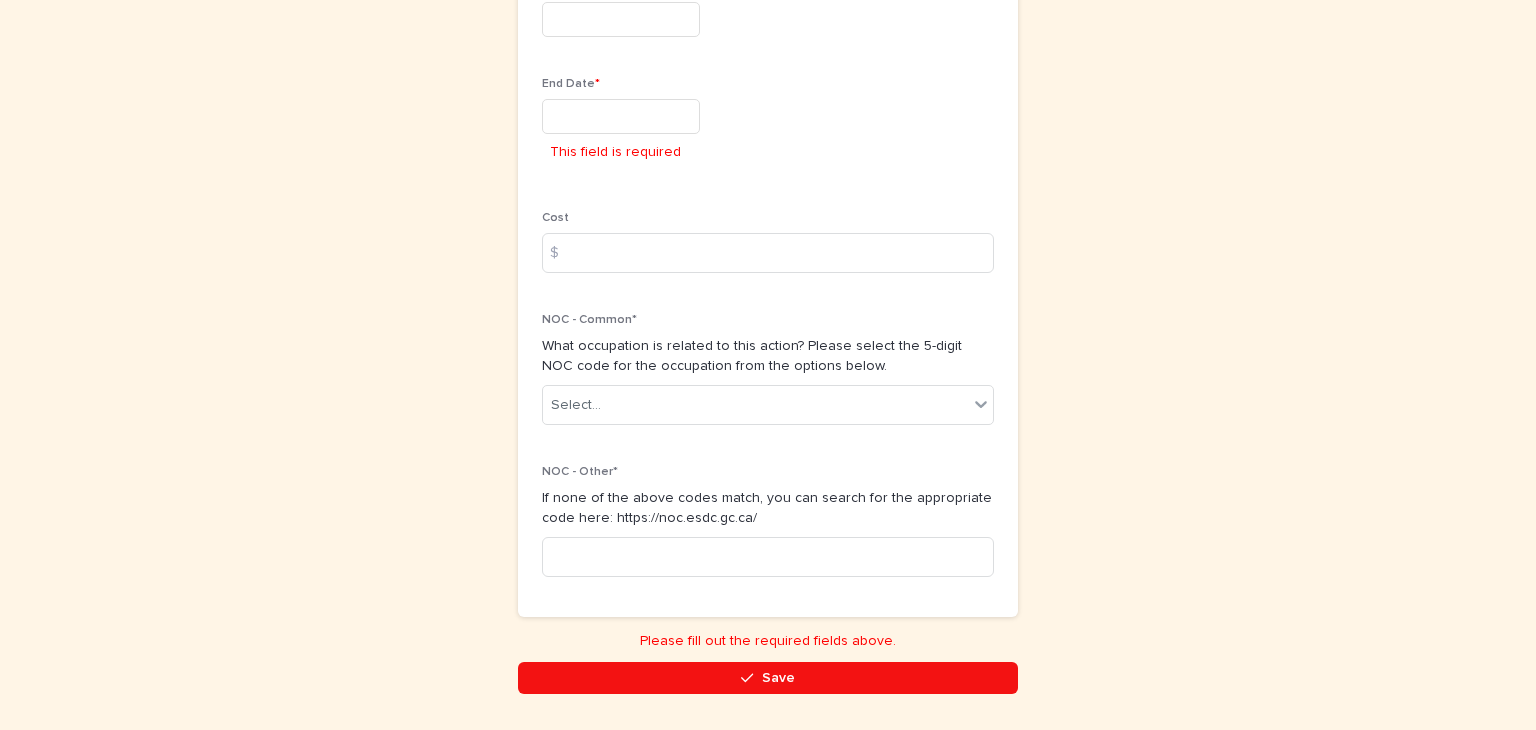 click at bounding box center [621, 116] 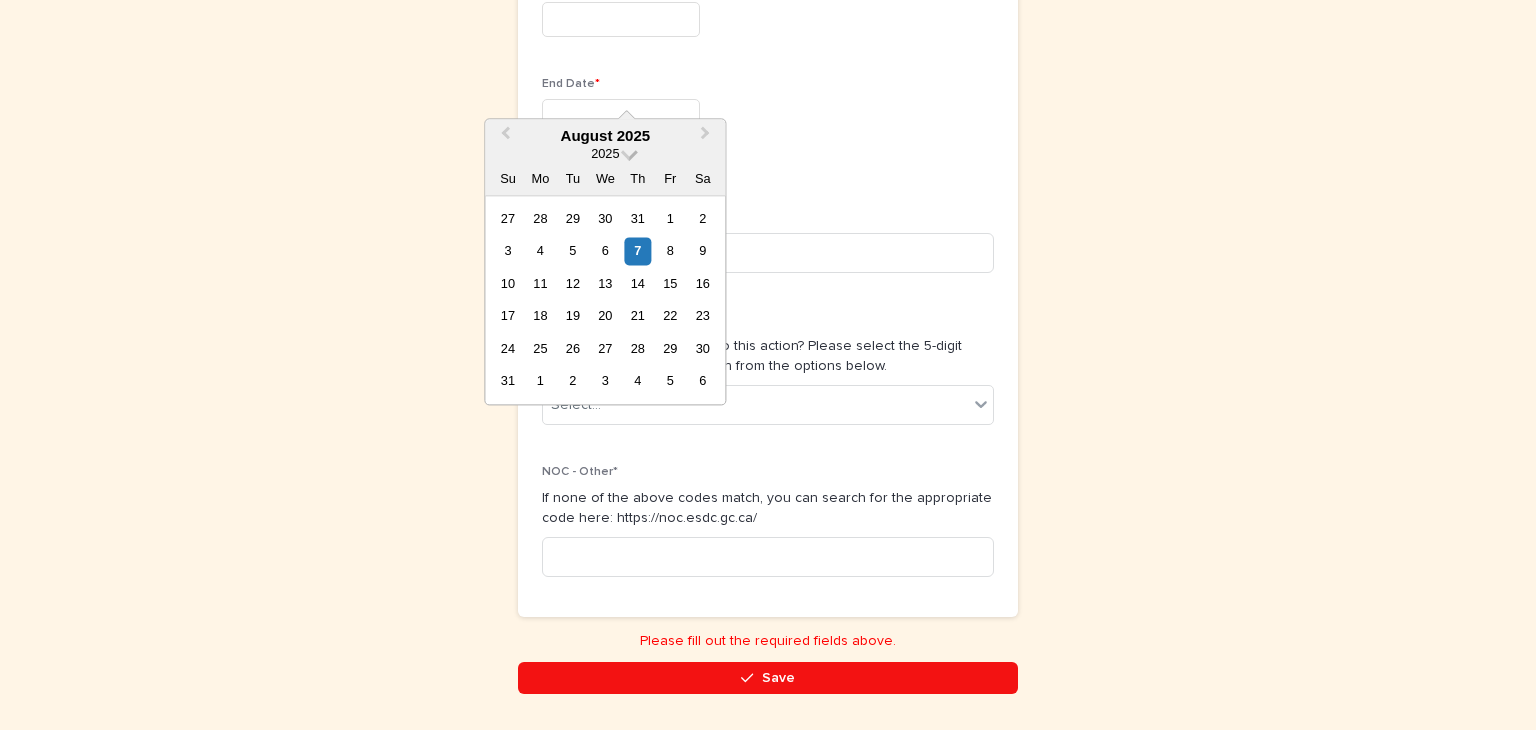 click at bounding box center [629, 152] 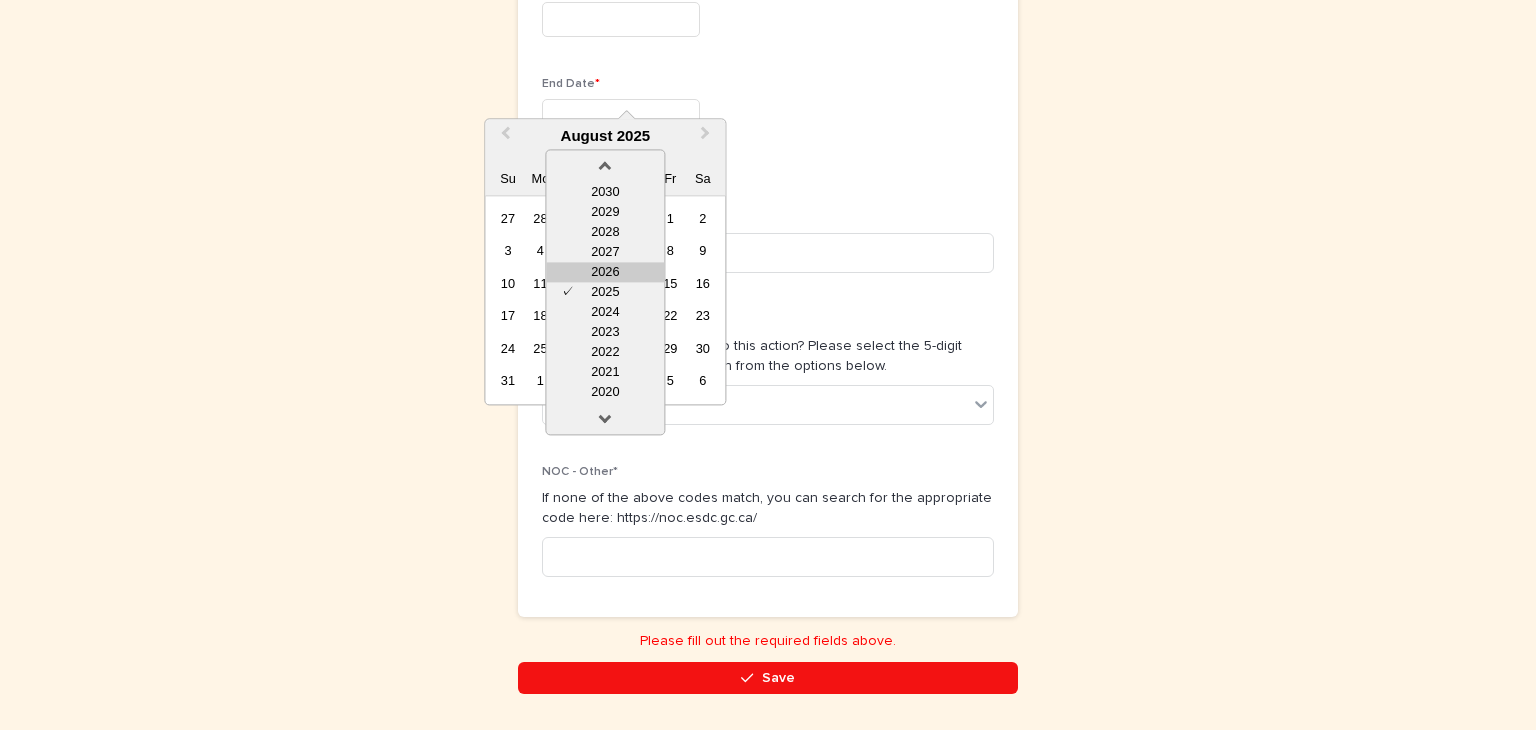 click on "2026" at bounding box center [605, 272] 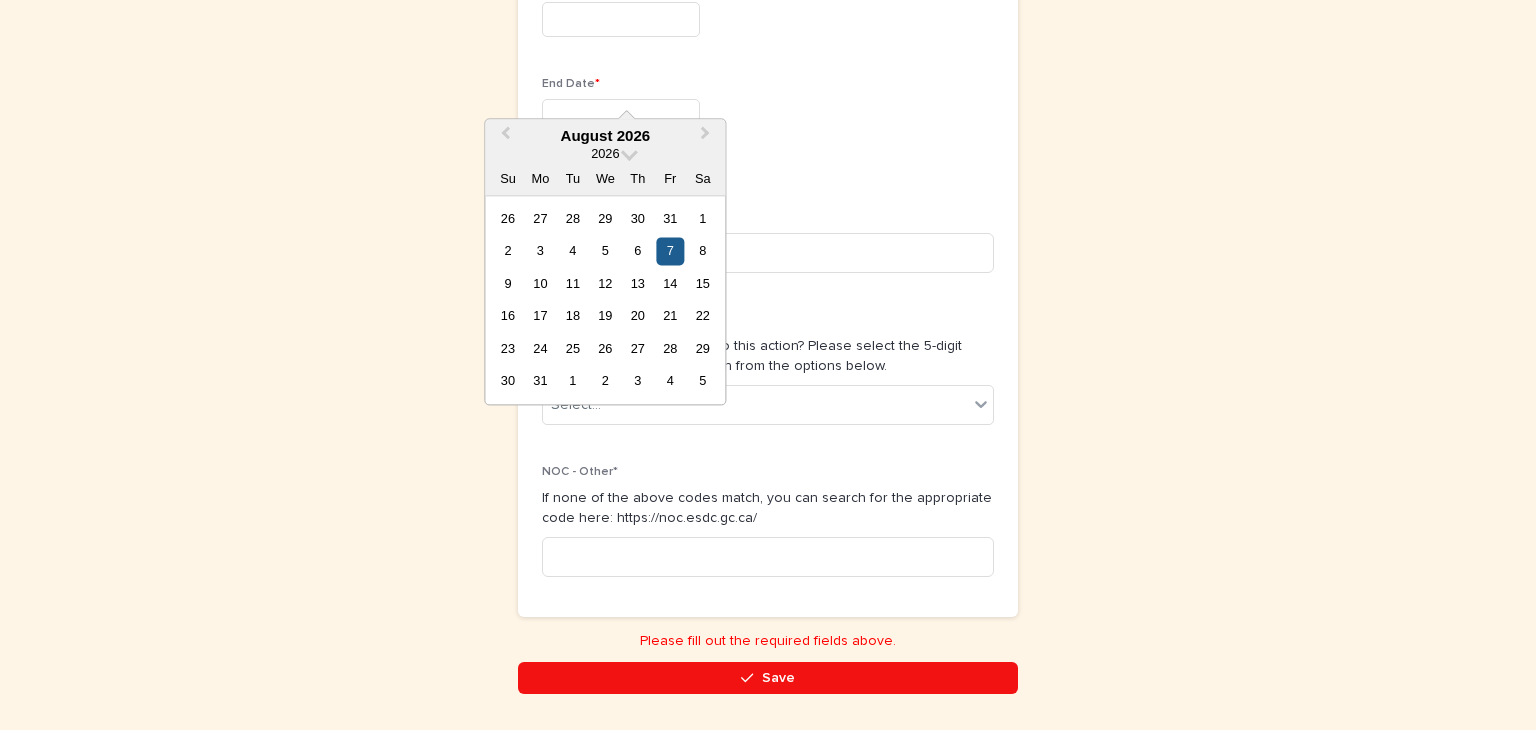 click on "7" at bounding box center (670, 251) 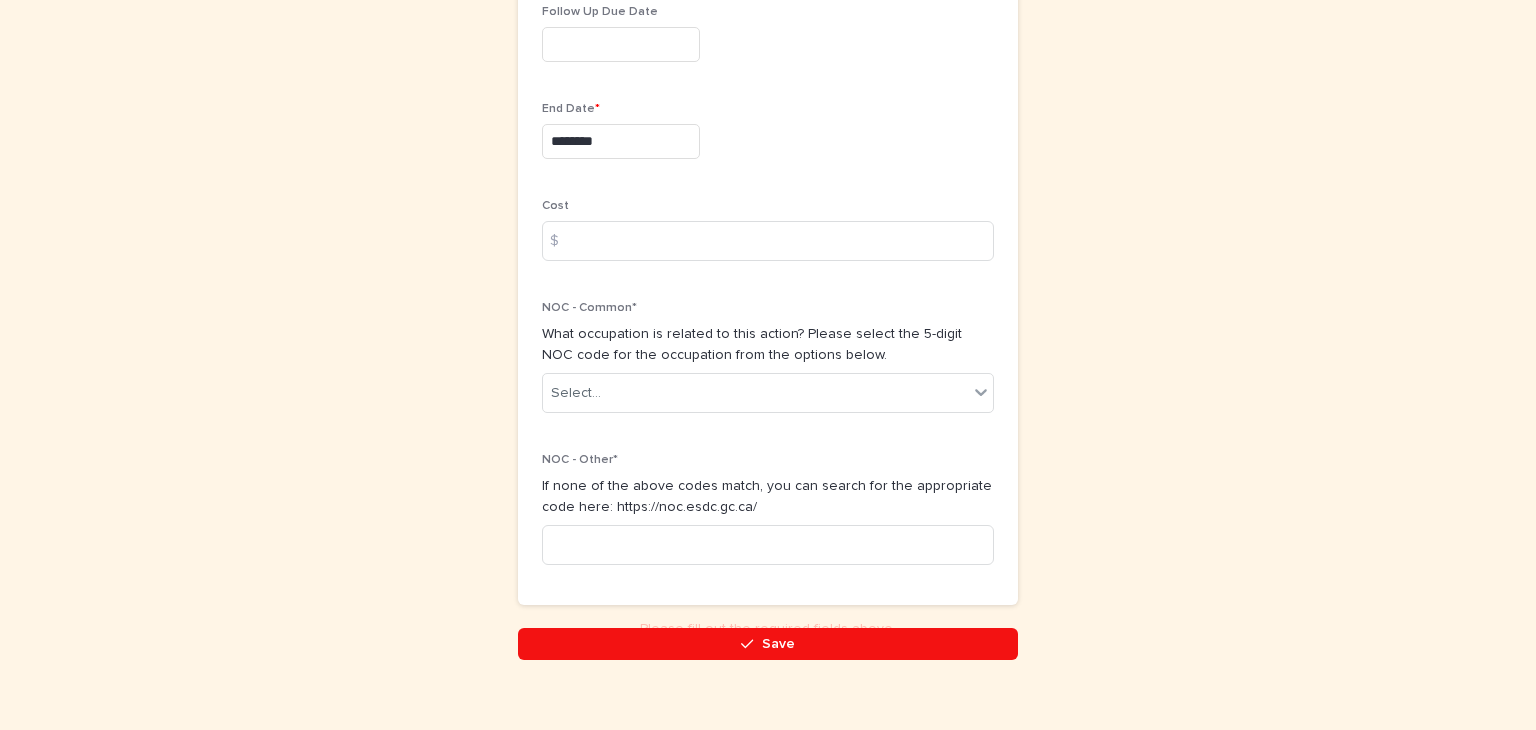 scroll, scrollTop: 1004, scrollLeft: 0, axis: vertical 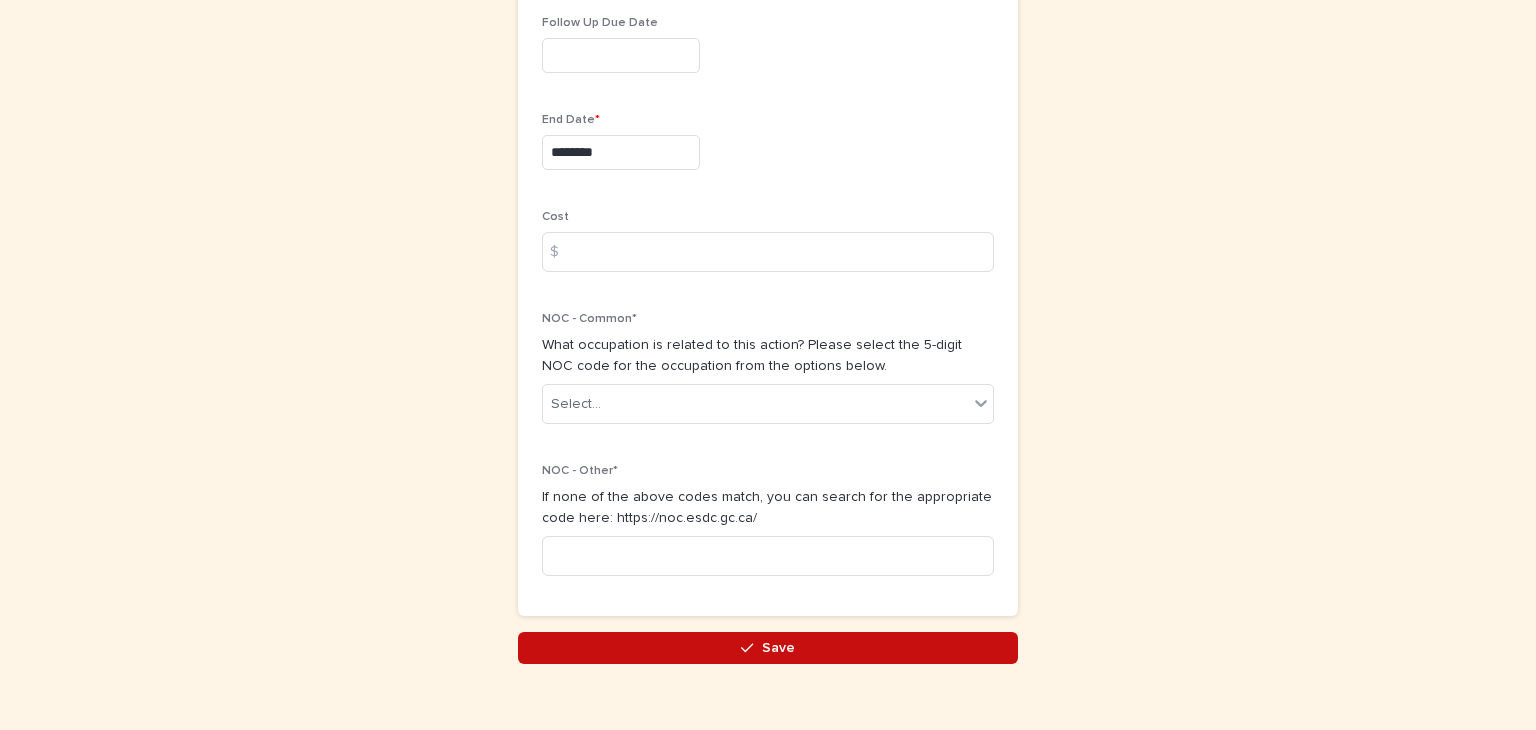 click on "Save" at bounding box center (768, 648) 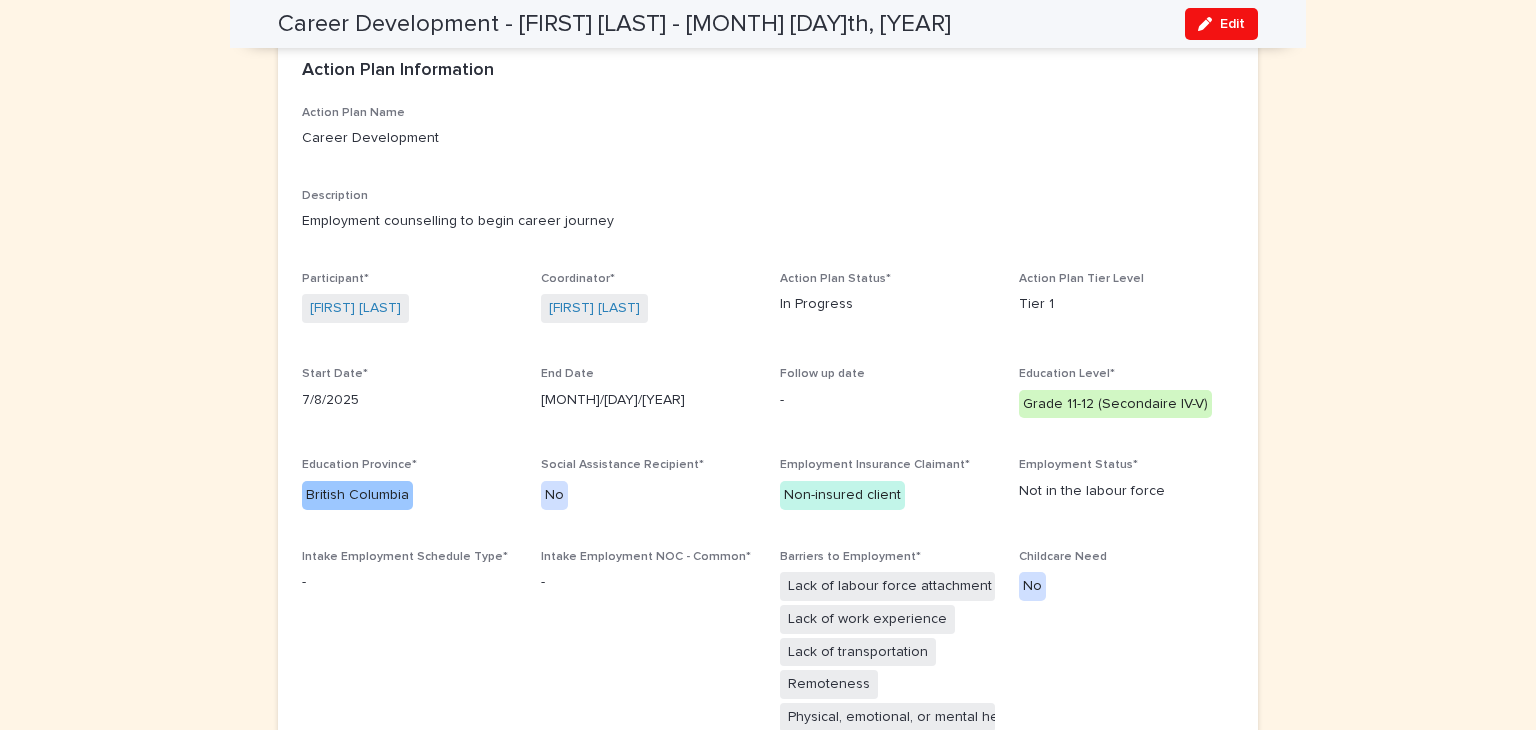 scroll, scrollTop: 0, scrollLeft: 0, axis: both 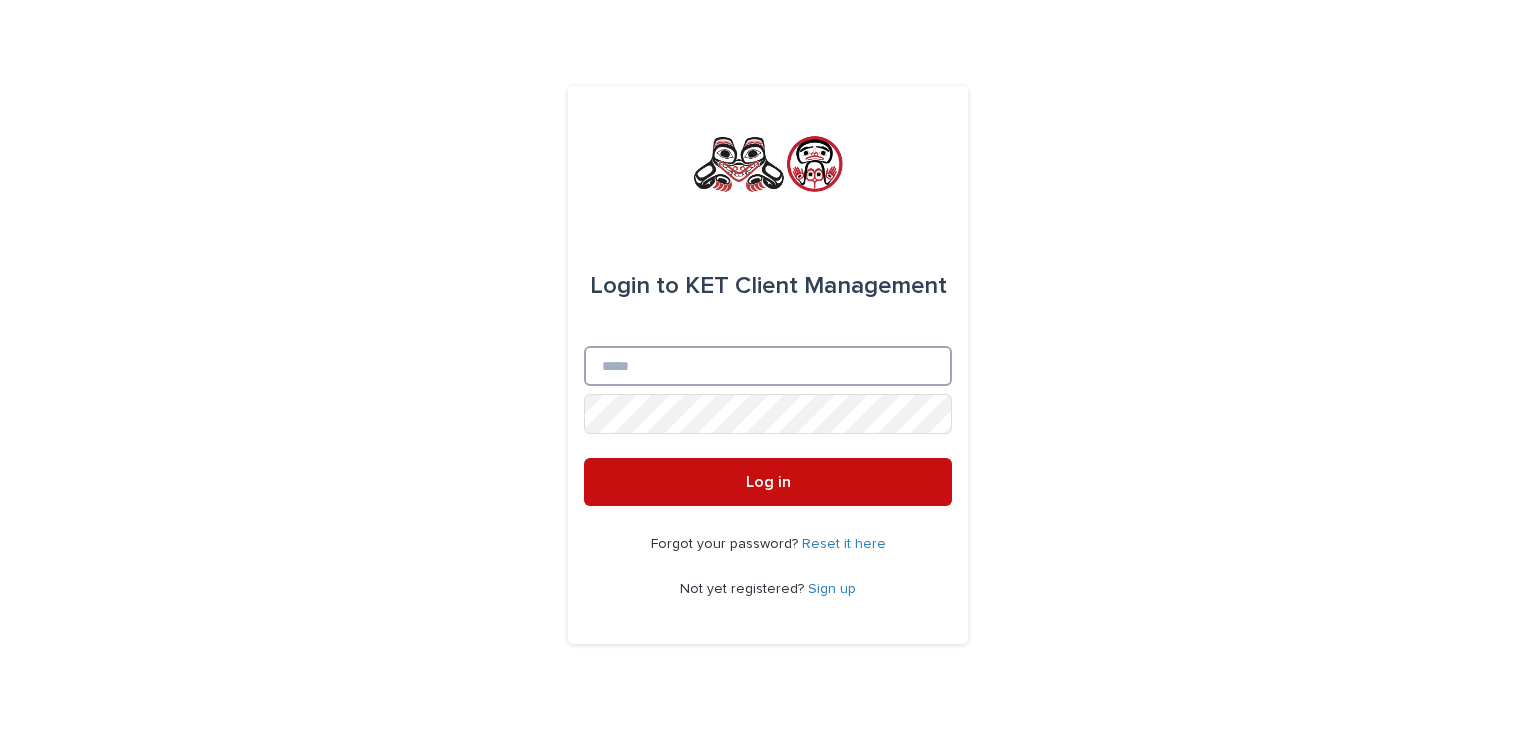 type on "**********" 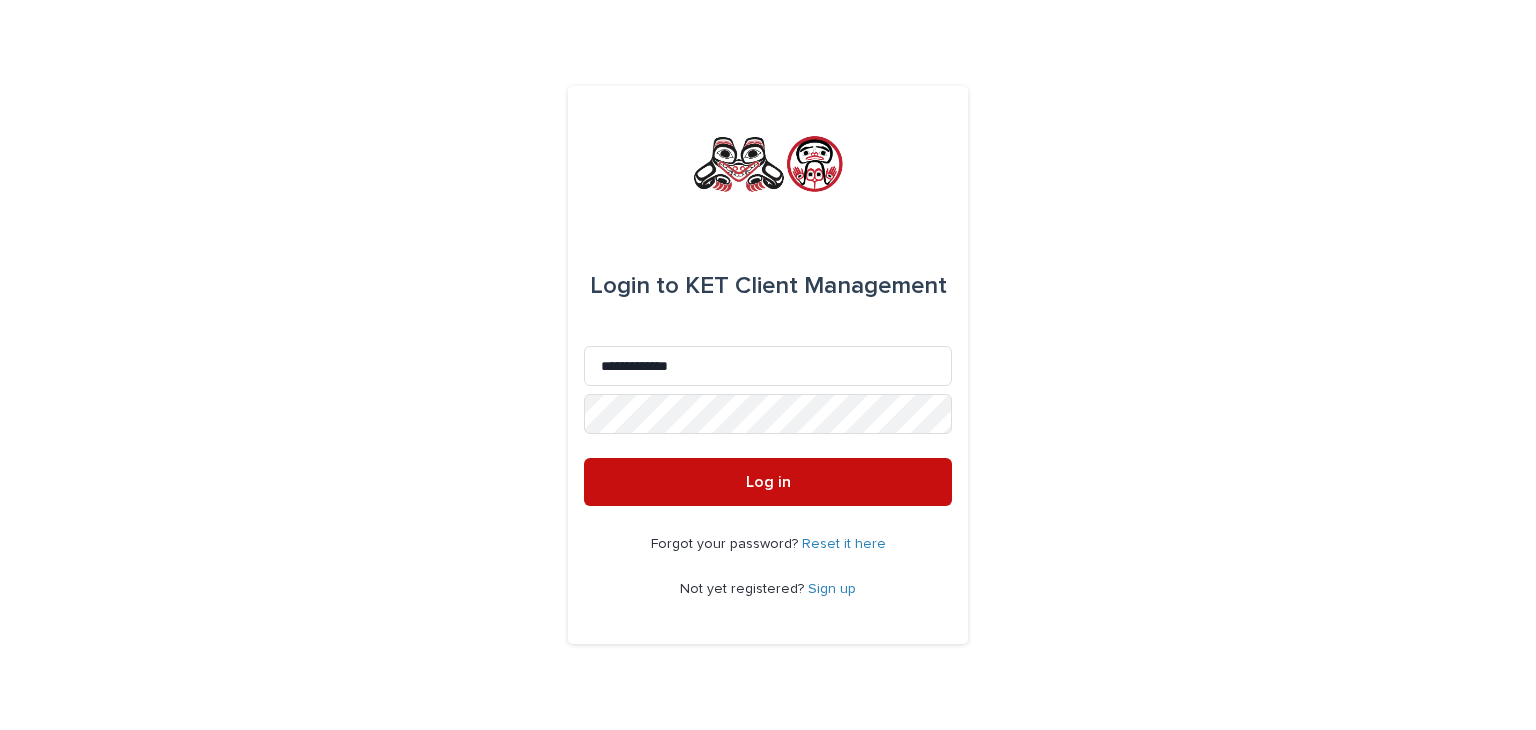 click on "Log in" at bounding box center (768, 482) 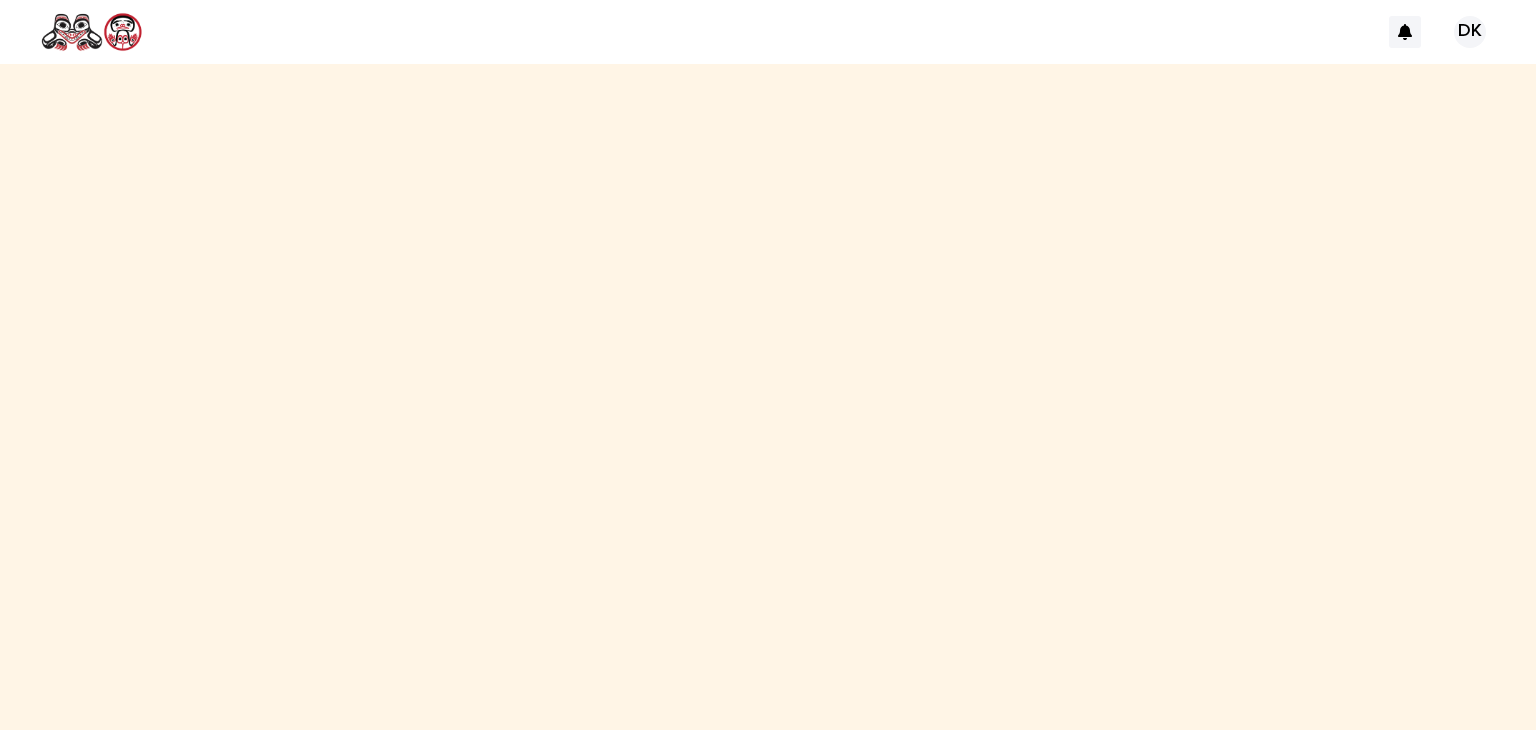 scroll, scrollTop: 0, scrollLeft: 0, axis: both 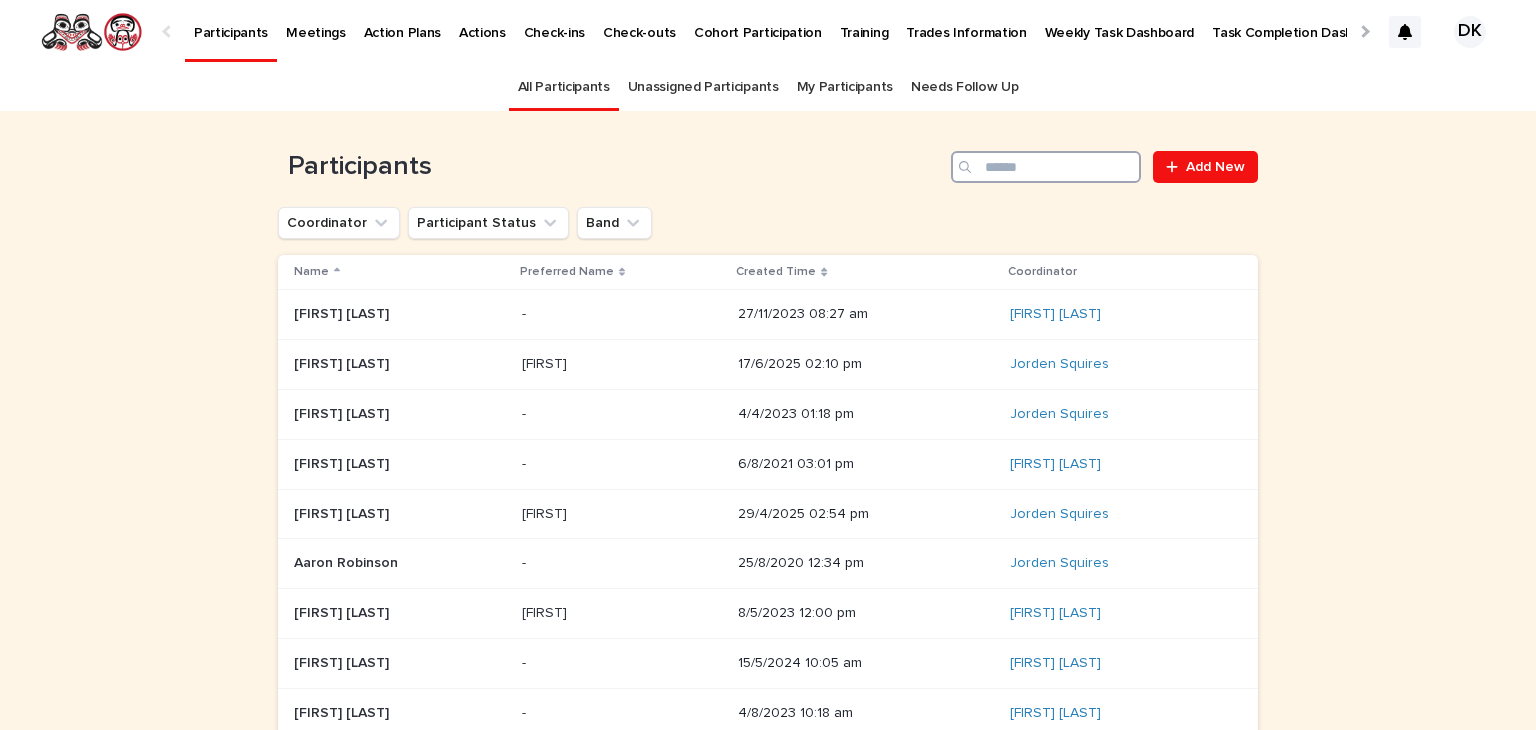 click at bounding box center (1046, 167) 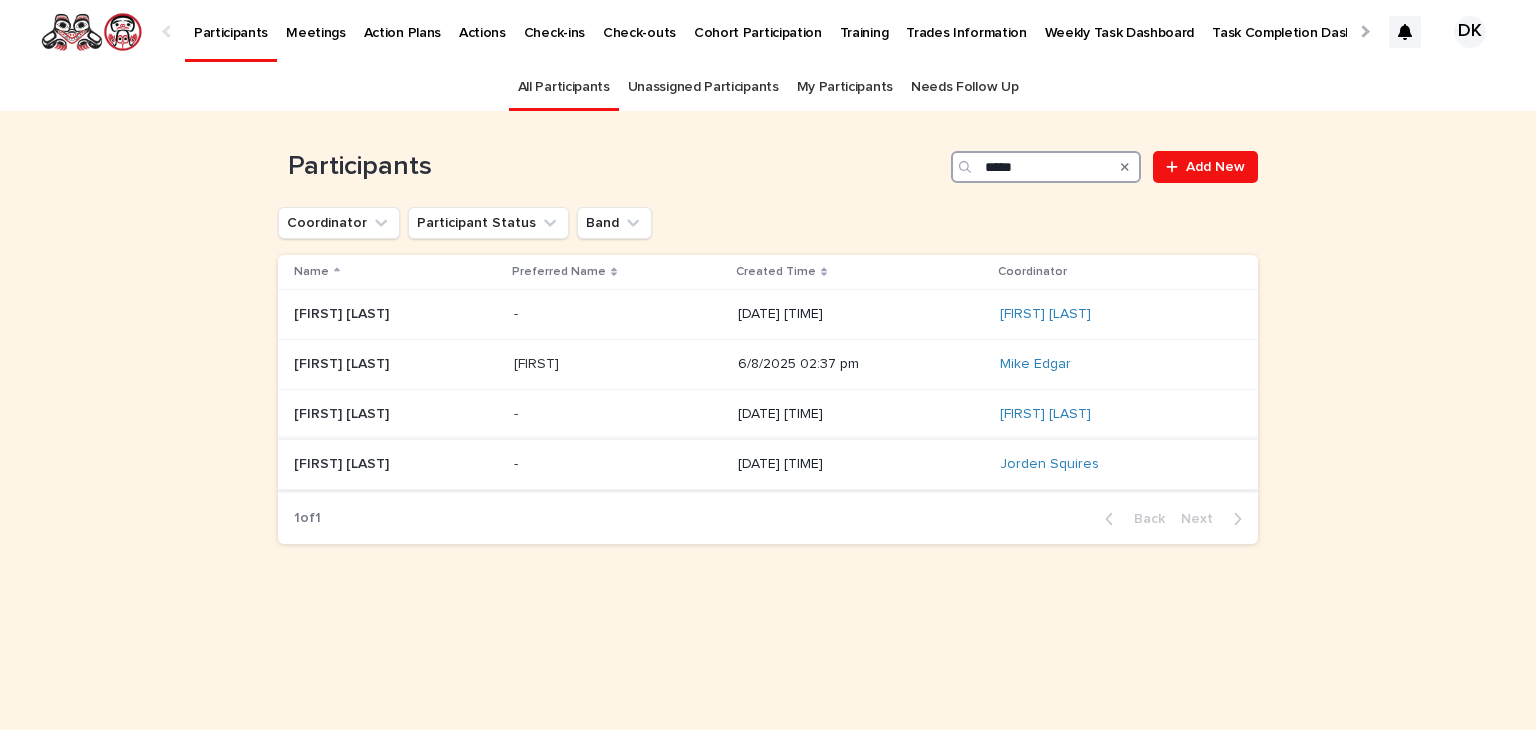 type on "*****" 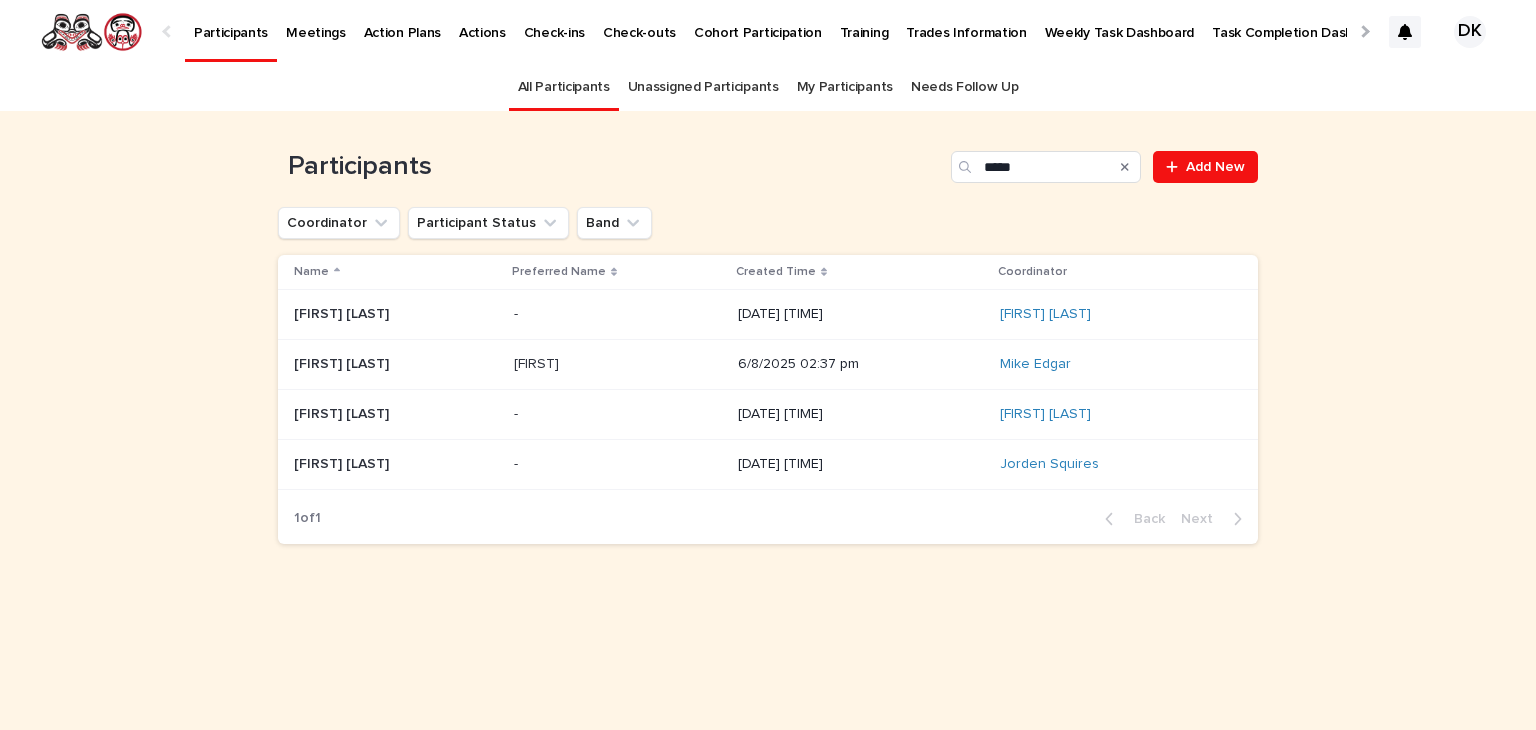 click on "[FIRST] [LAST]" at bounding box center (343, 462) 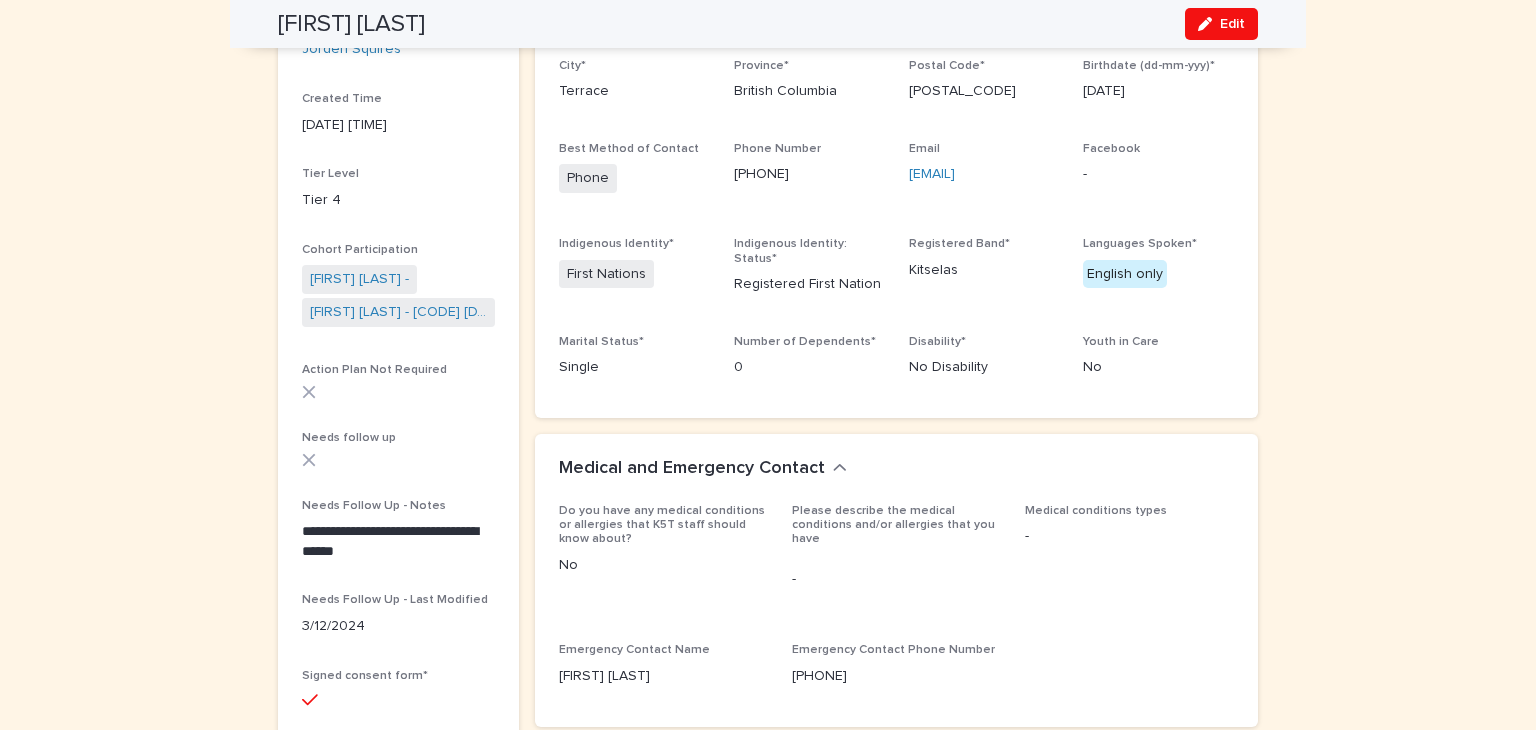scroll, scrollTop: 0, scrollLeft: 0, axis: both 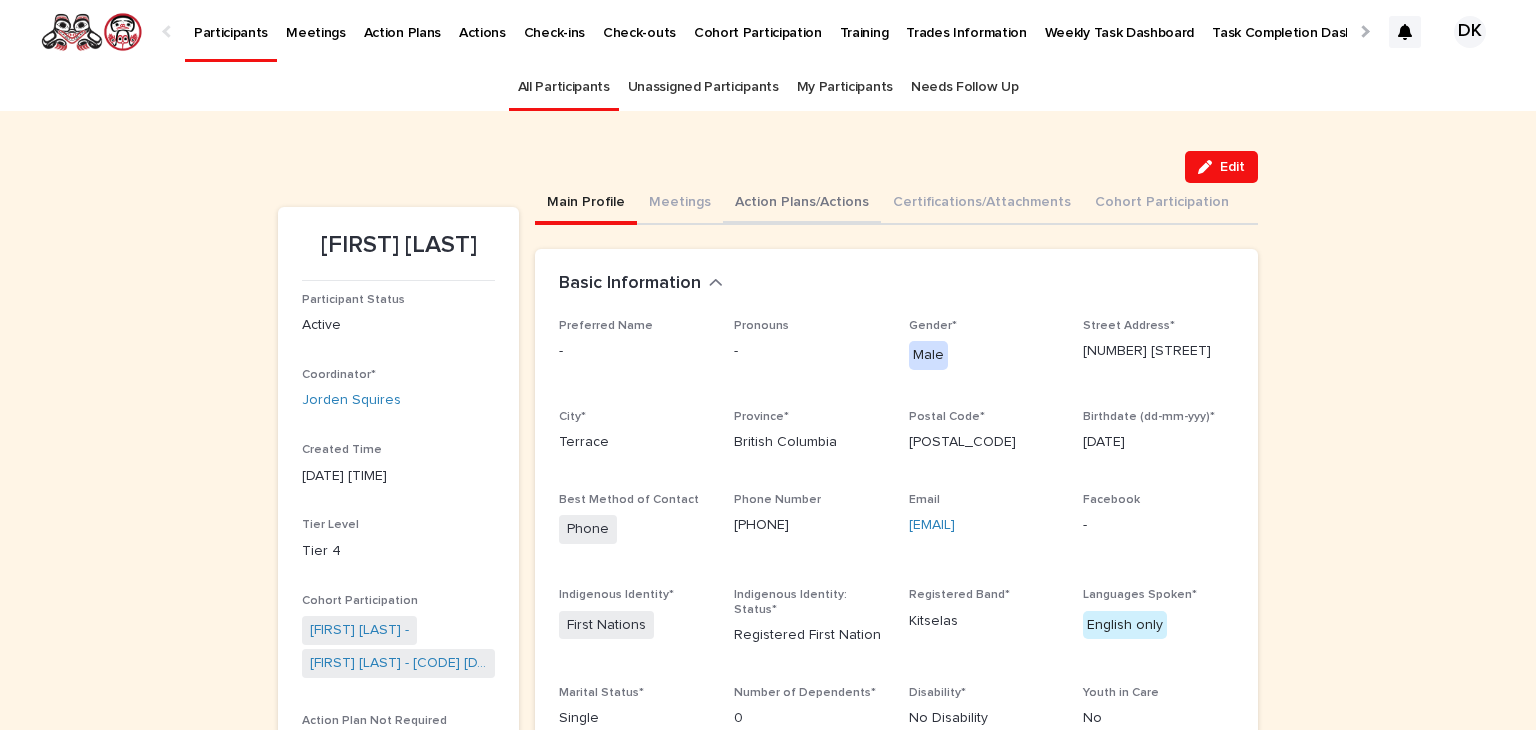 click on "Action Plans/Actions" at bounding box center (802, 204) 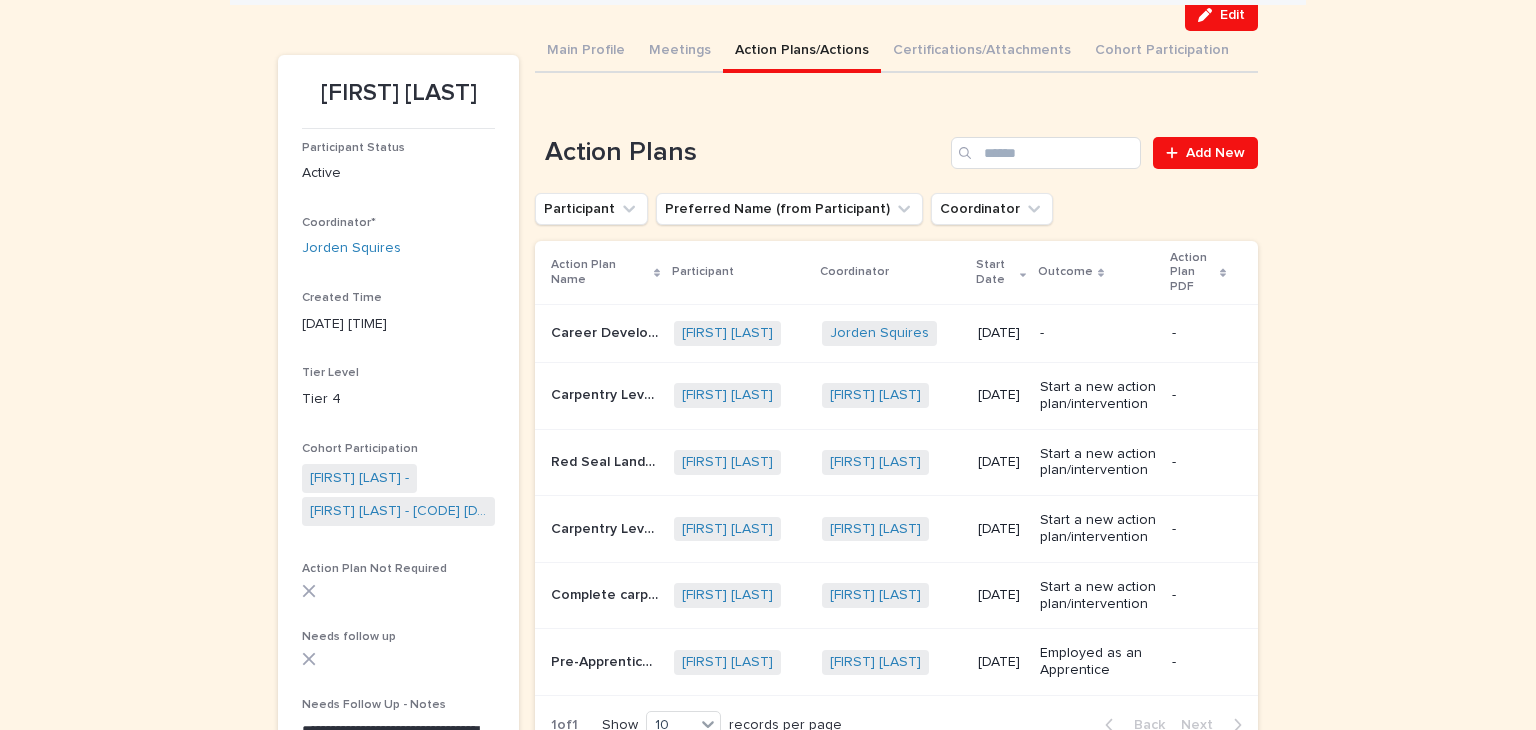 scroll, scrollTop: 0, scrollLeft: 0, axis: both 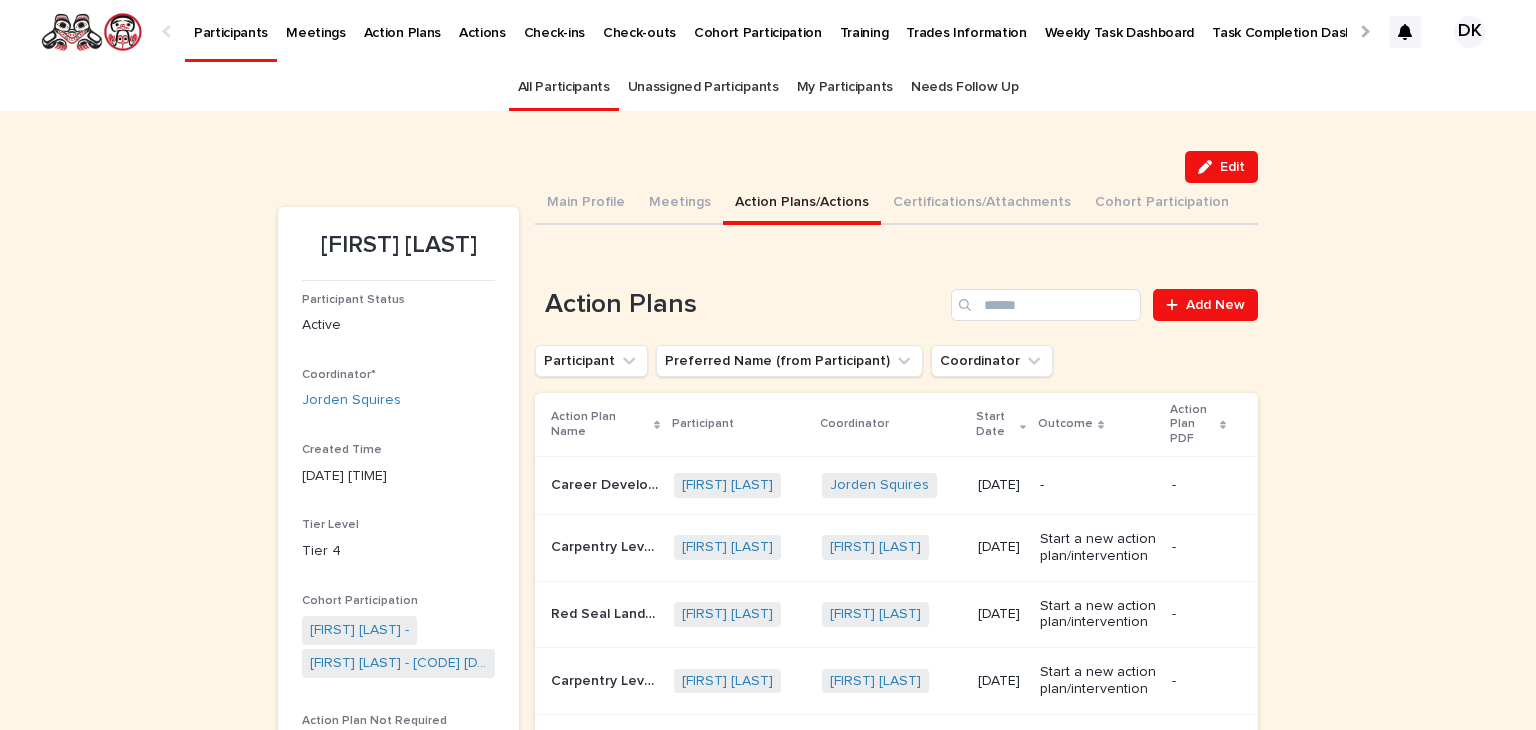 click on "Participants" at bounding box center [231, 21] 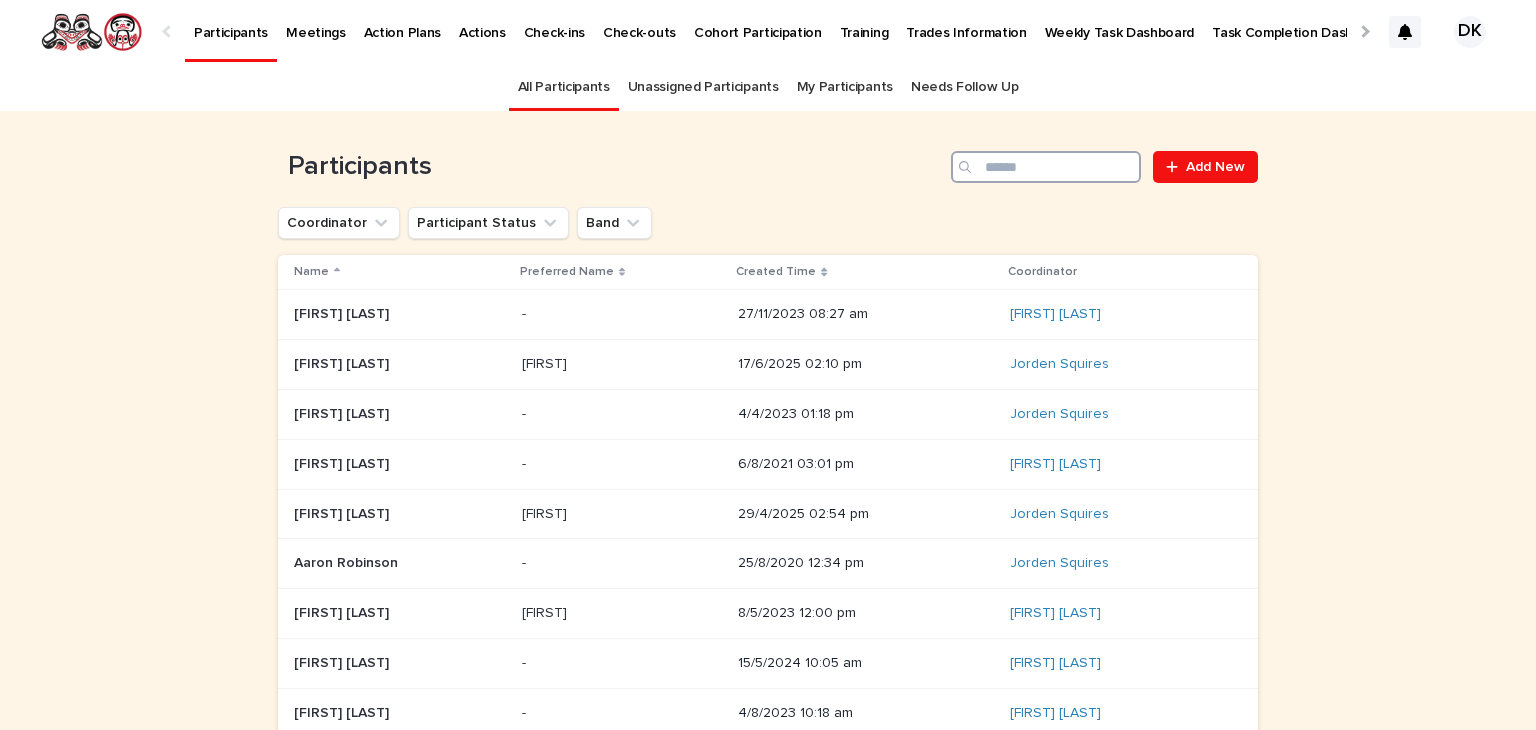 click at bounding box center [1046, 167] 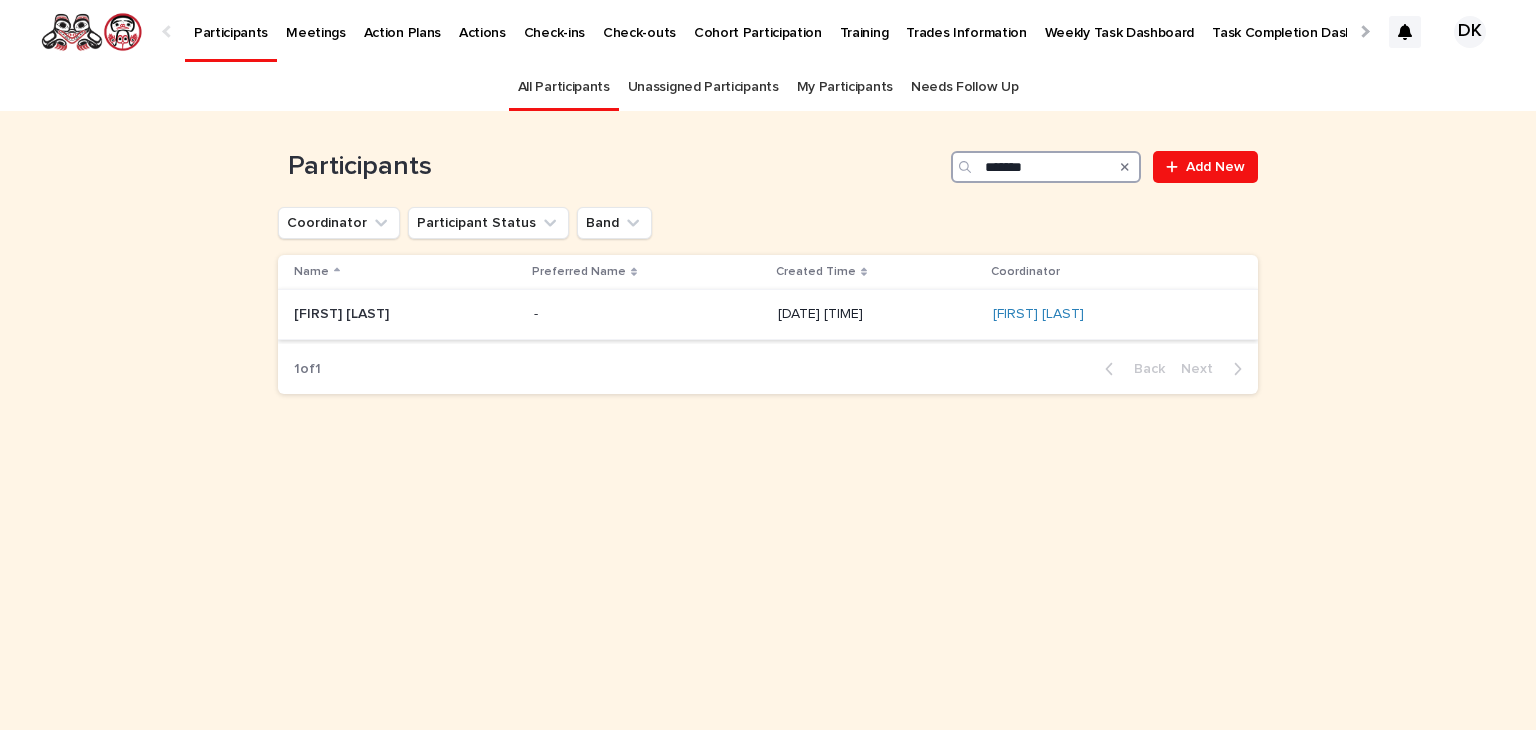 type on "*******" 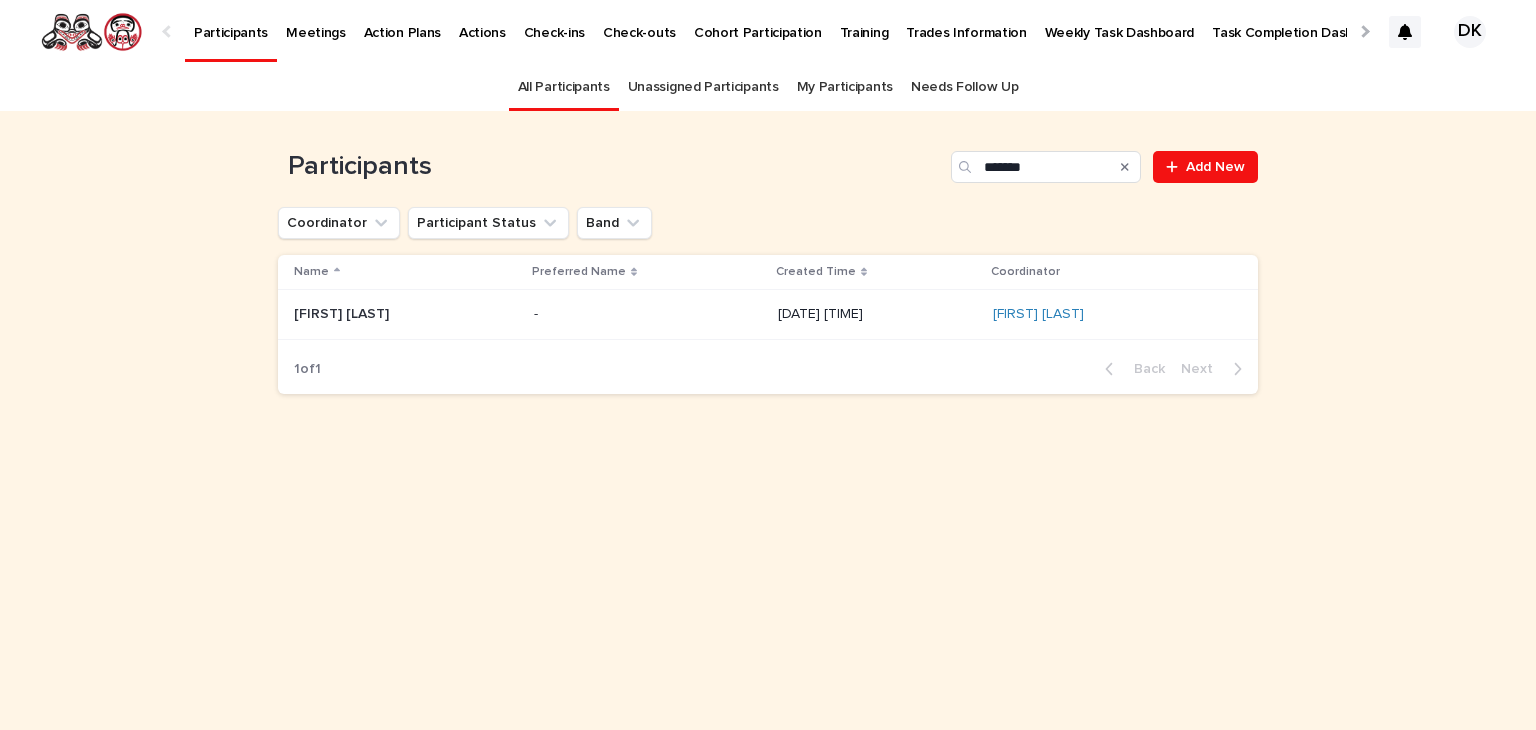 click on "[FIRST] [LAST]" at bounding box center [343, 312] 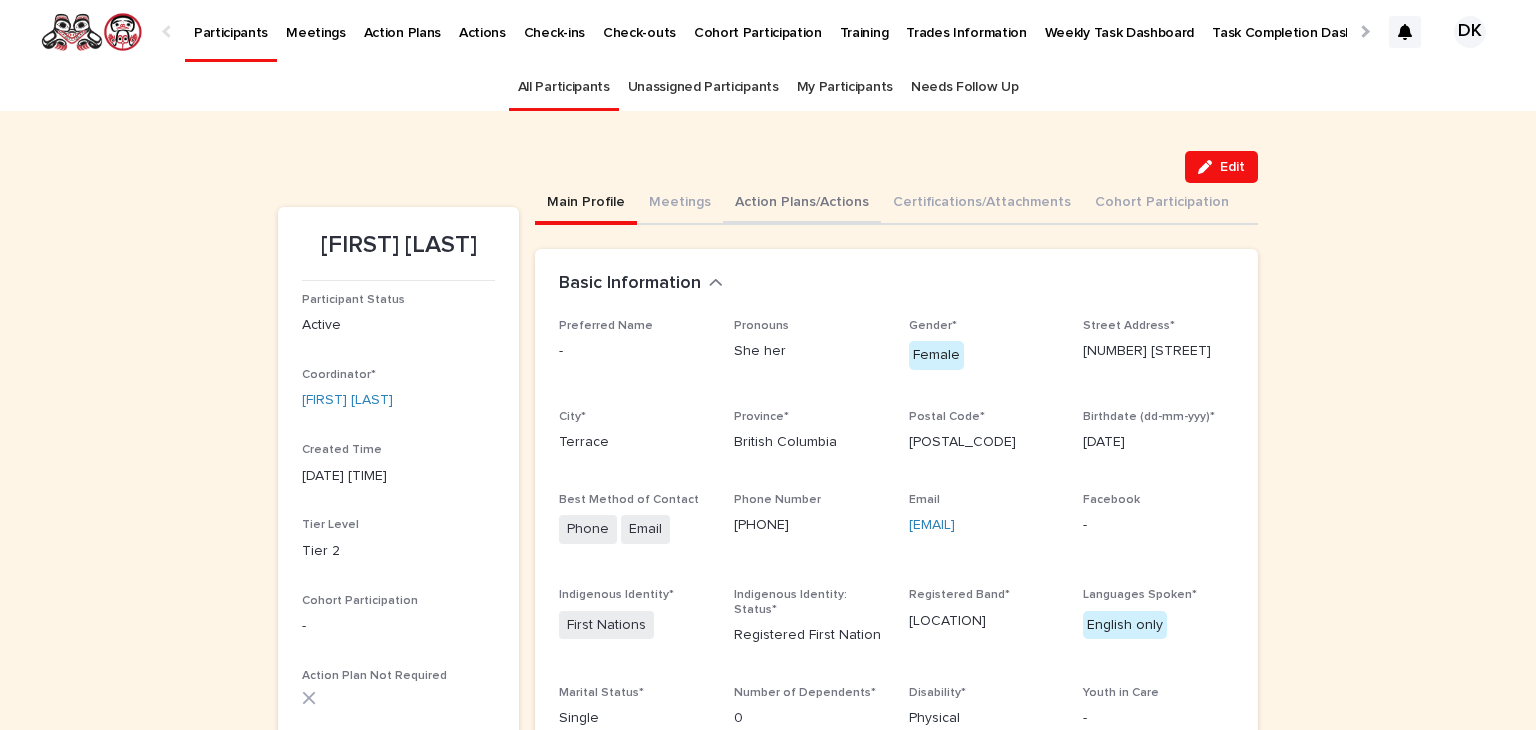 click on "Action Plans/Actions" at bounding box center (802, 204) 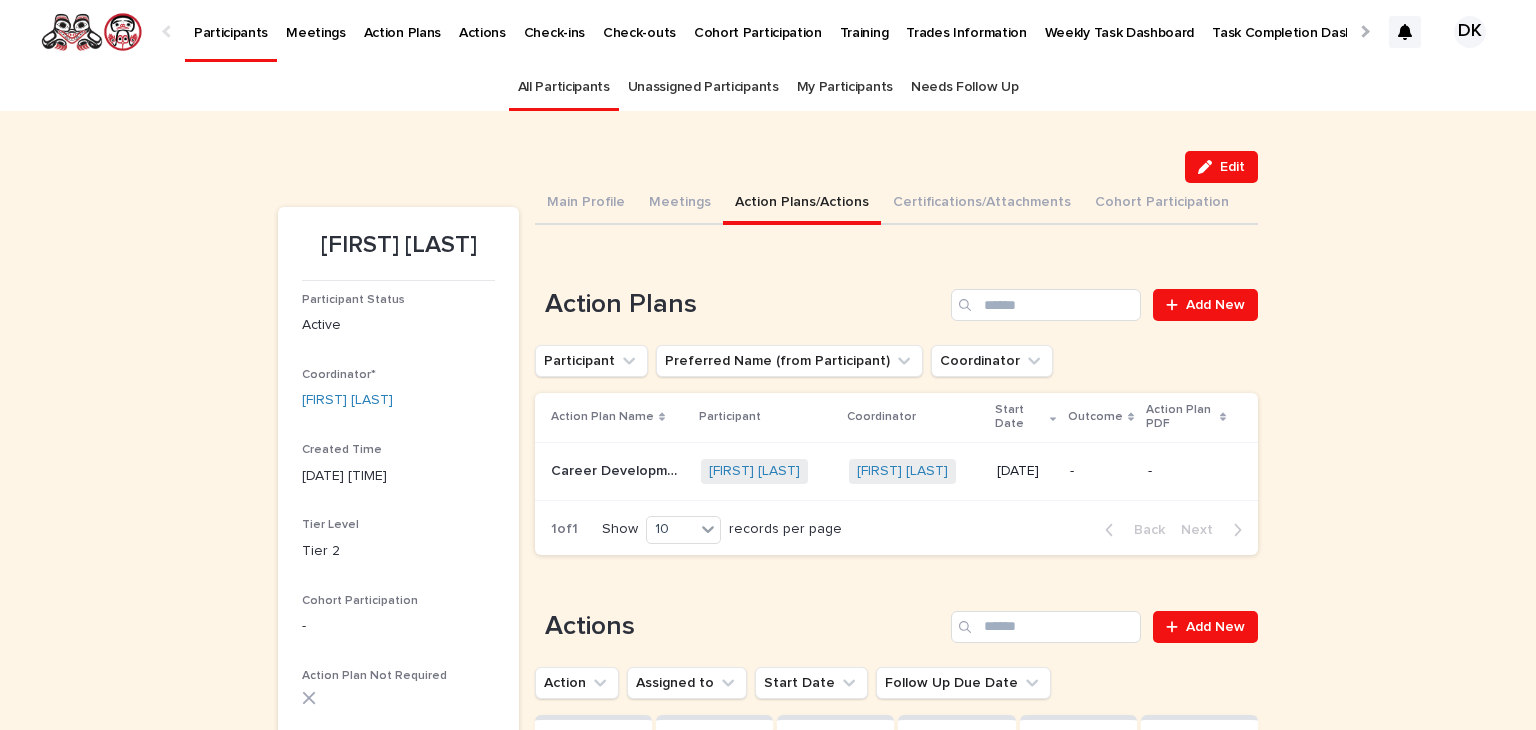 click on "Career Development and Exploration" at bounding box center [620, 469] 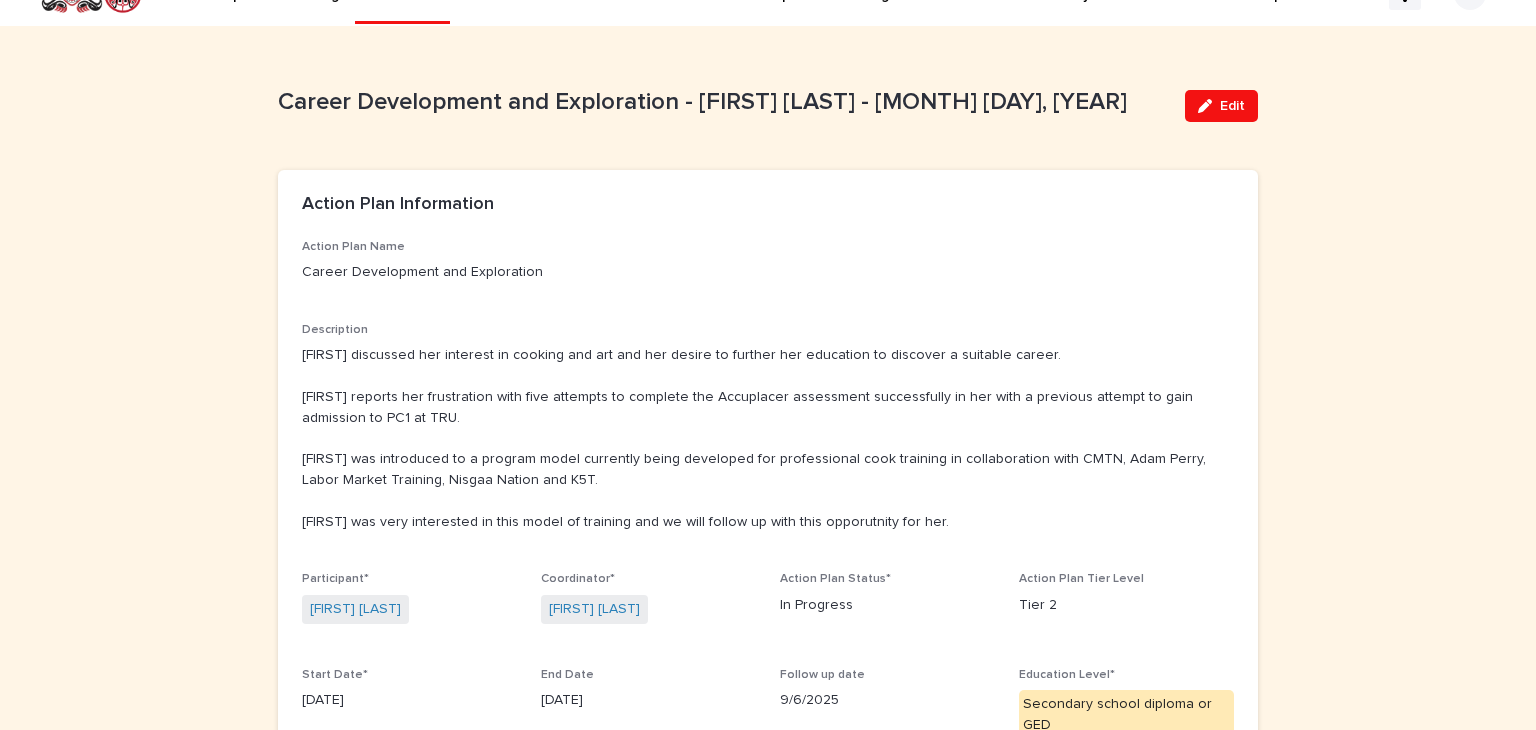 scroll, scrollTop: 0, scrollLeft: 0, axis: both 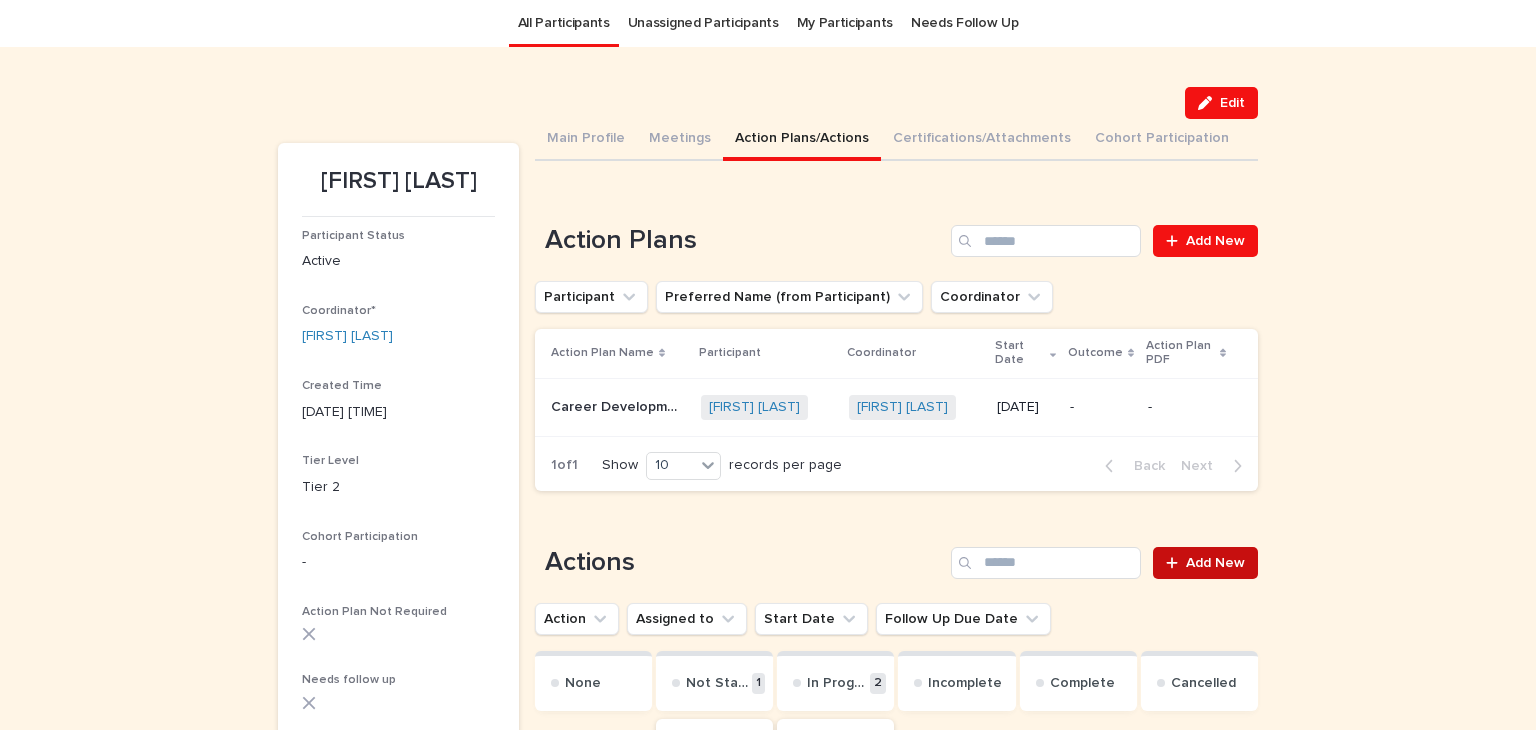 click on "Add New" at bounding box center [1215, 563] 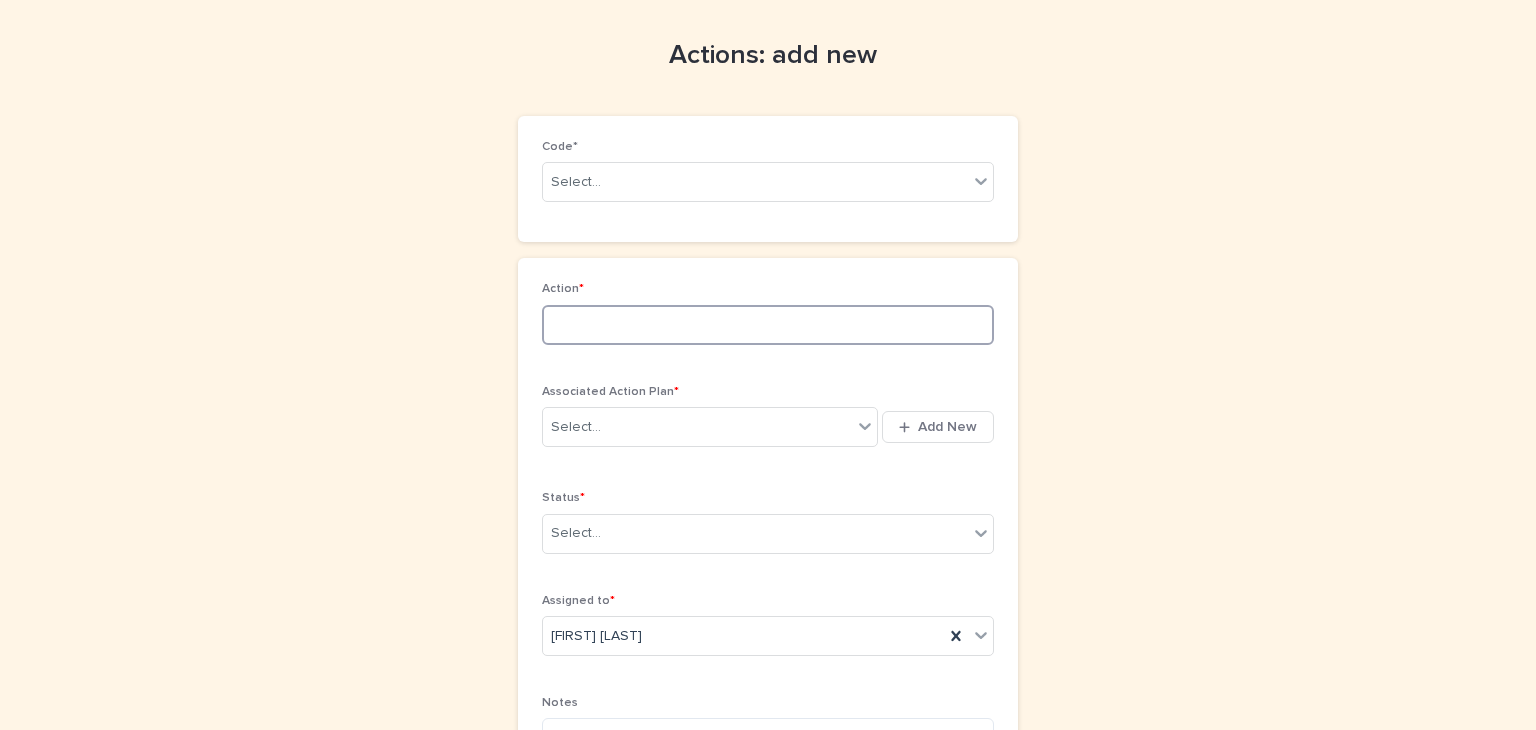 click at bounding box center [768, 325] 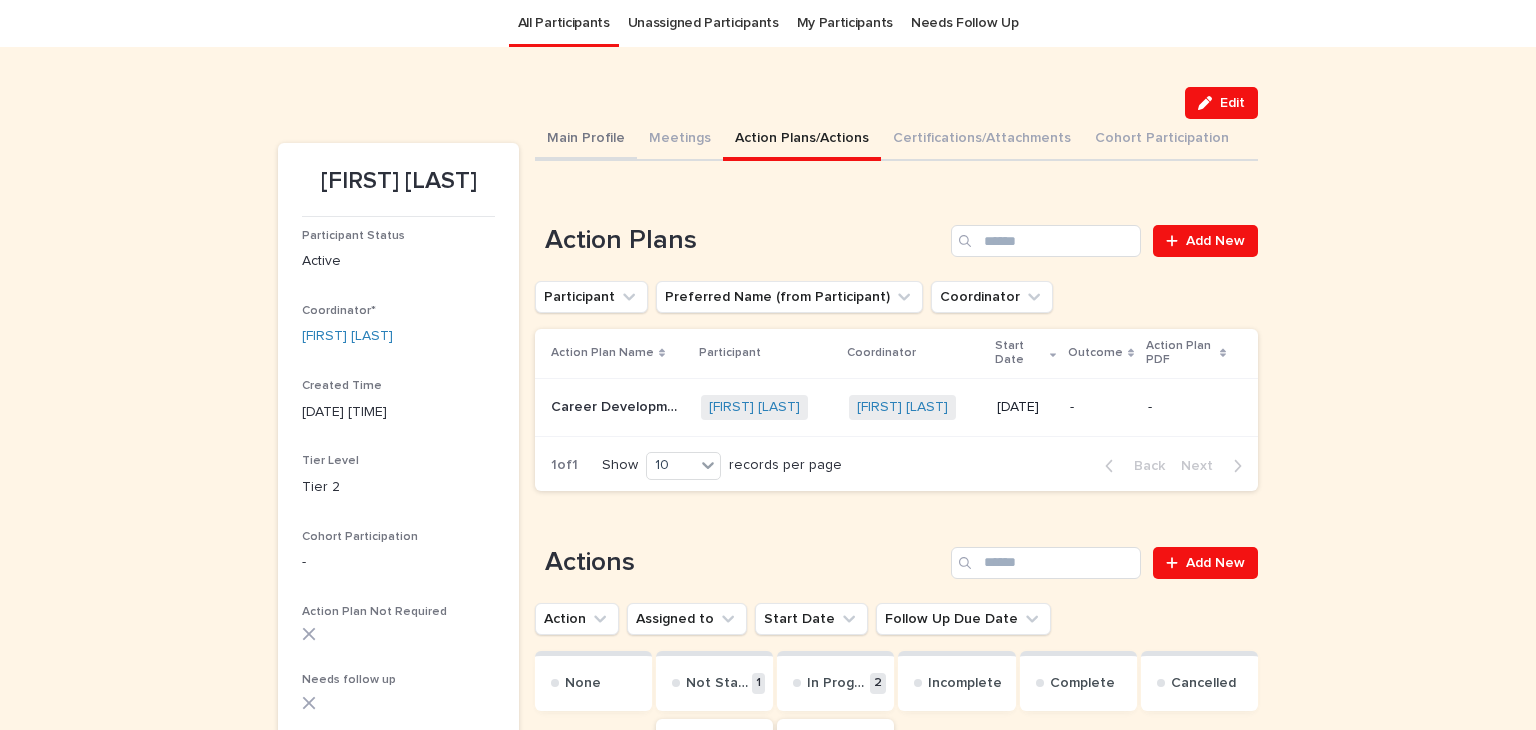 click on "Main Profile" at bounding box center [586, 140] 